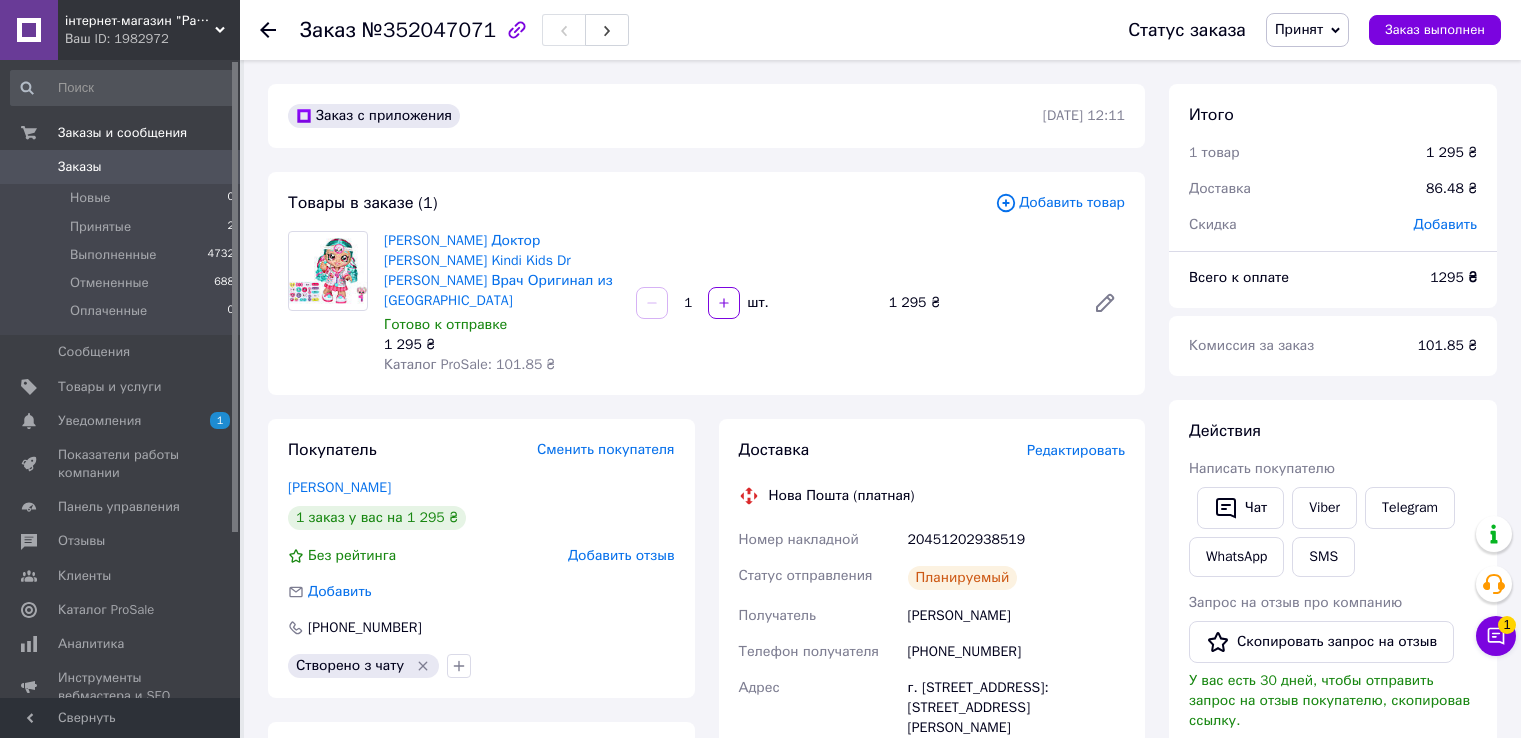 scroll, scrollTop: 0, scrollLeft: 0, axis: both 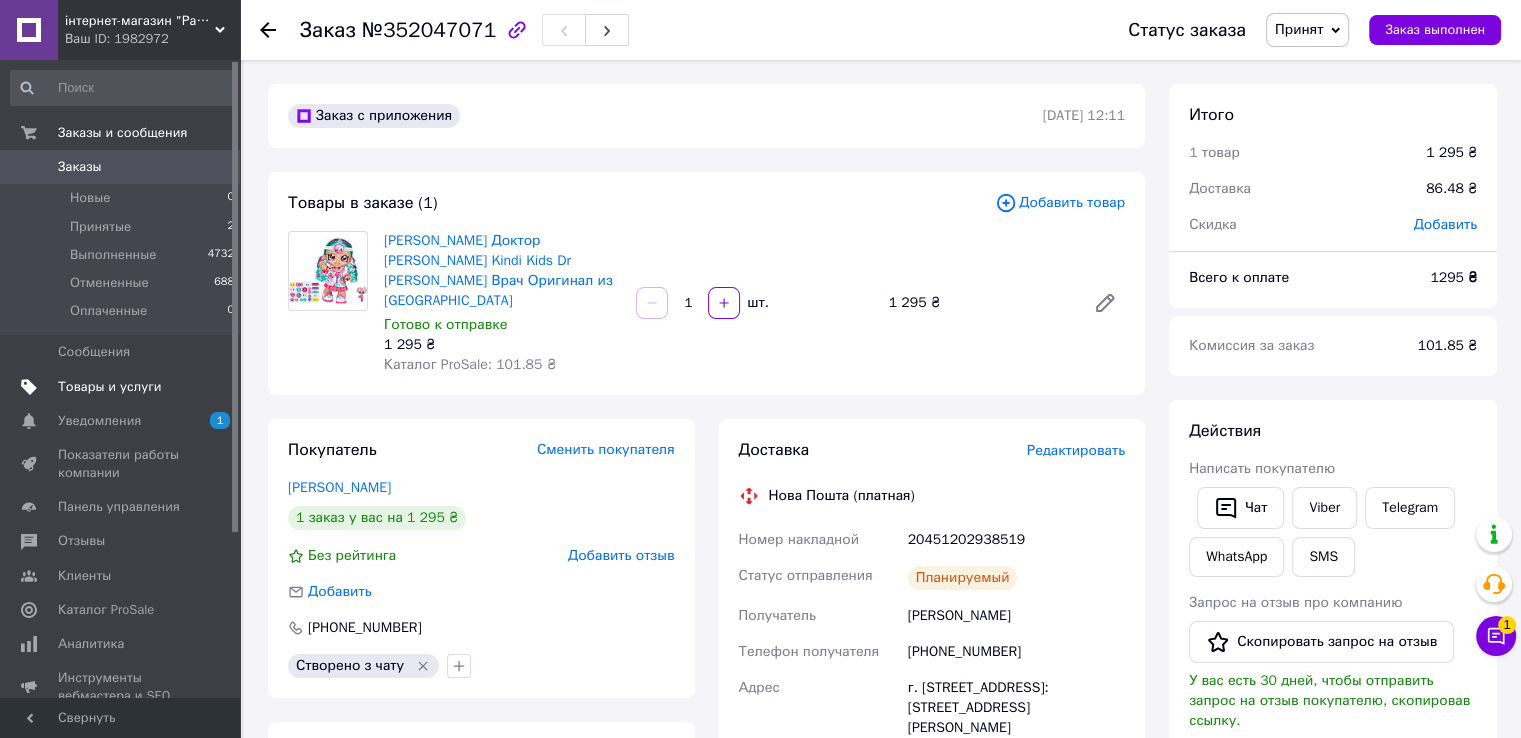 click on "Товары и услуги" at bounding box center [110, 387] 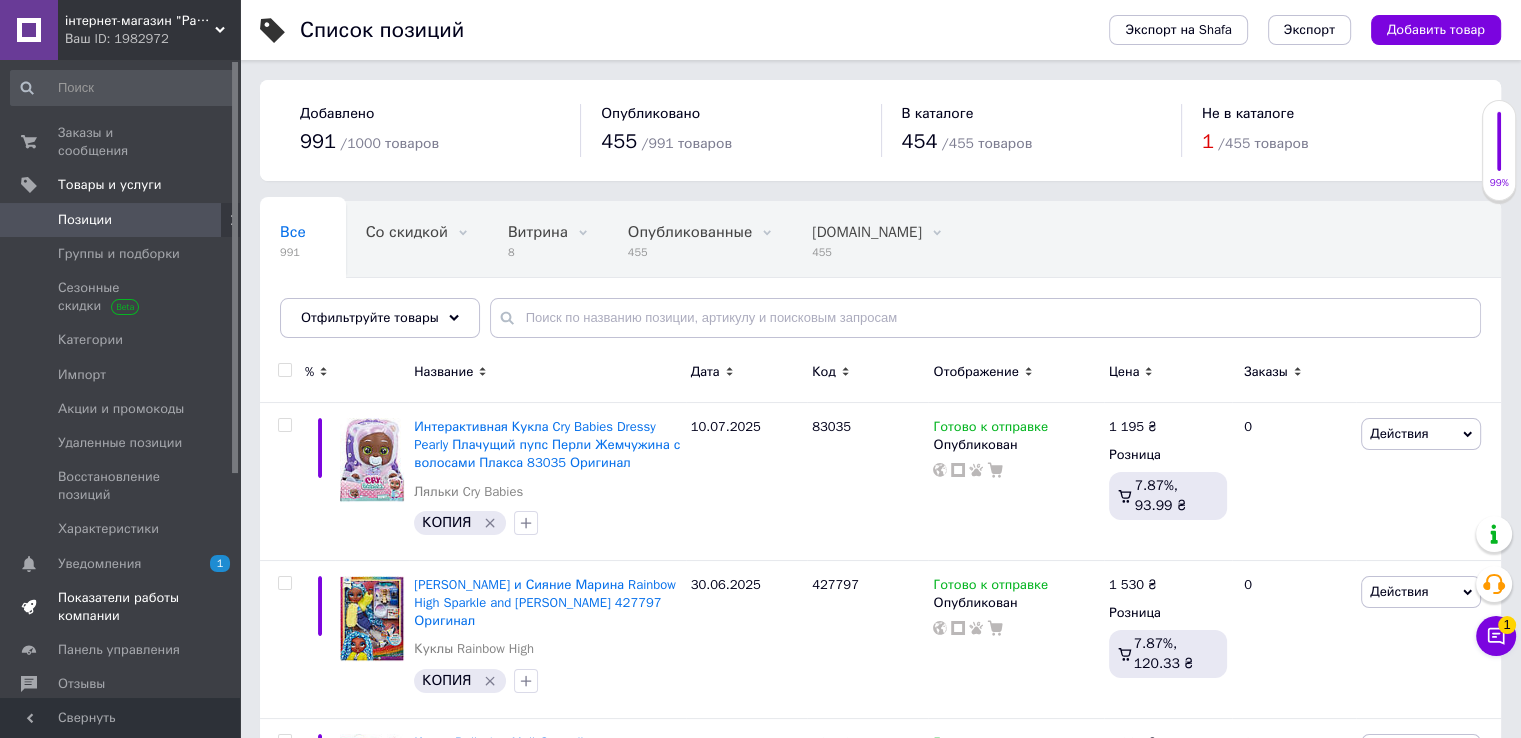 click on "Показатели работы компании" at bounding box center (121, 607) 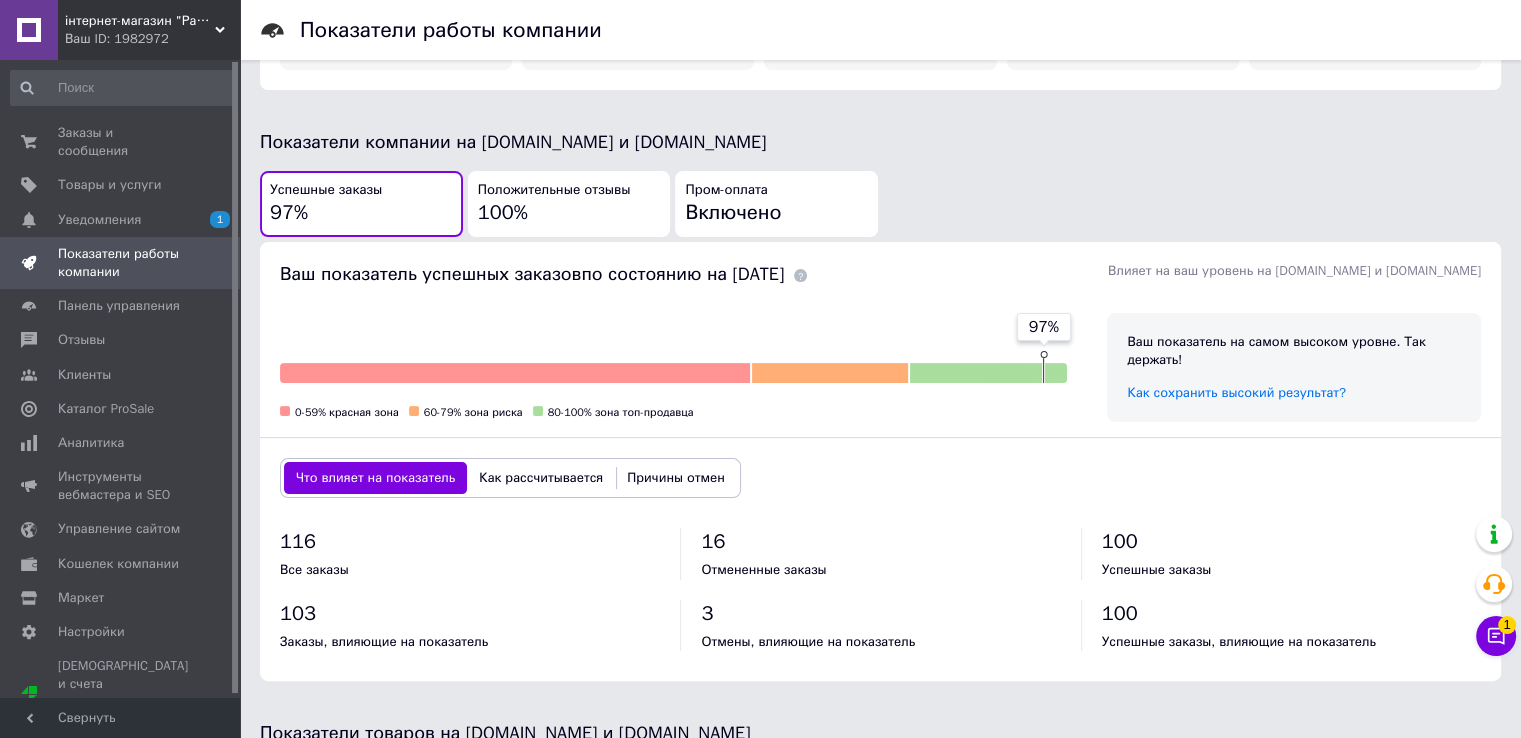 scroll, scrollTop: 0, scrollLeft: 0, axis: both 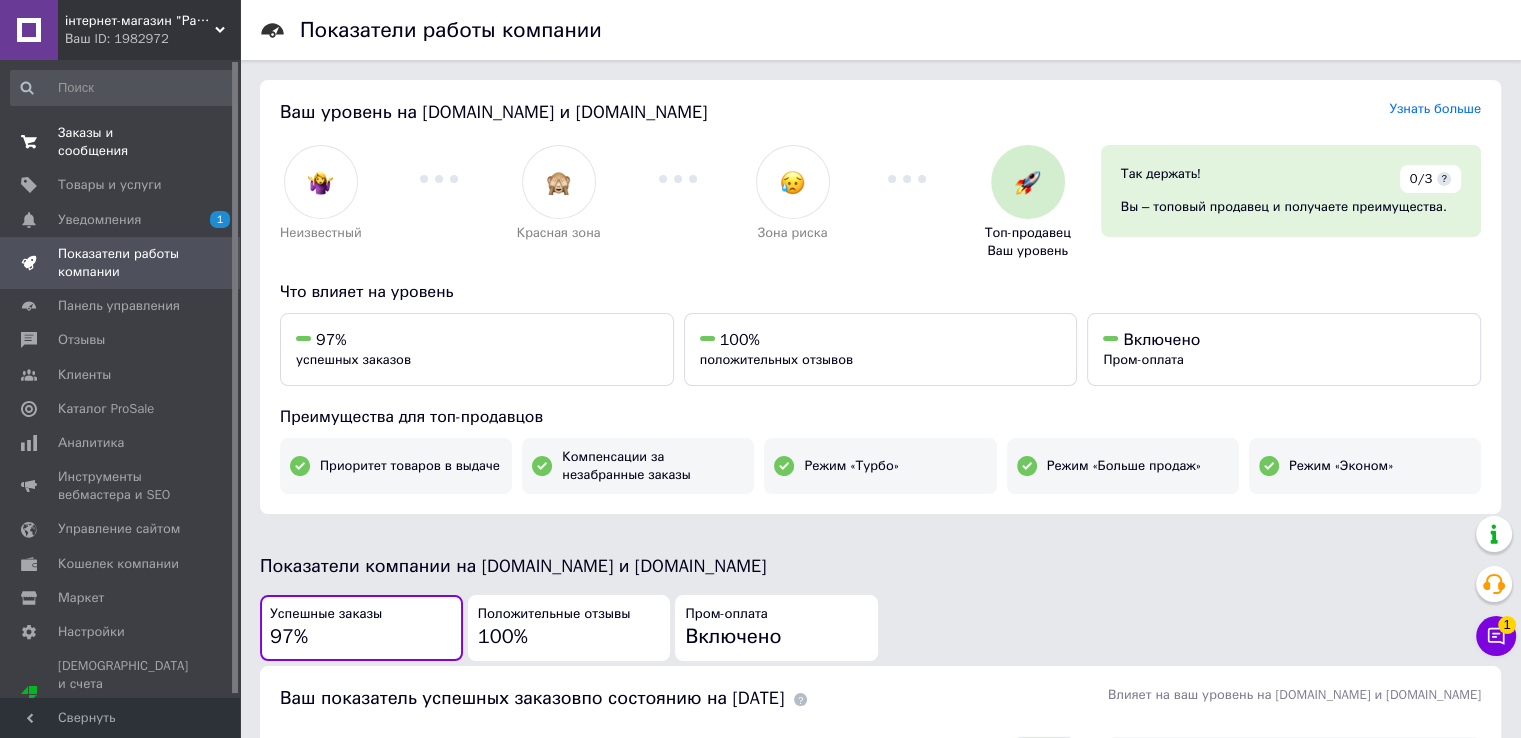 click on "Заказы и сообщения" at bounding box center (121, 142) 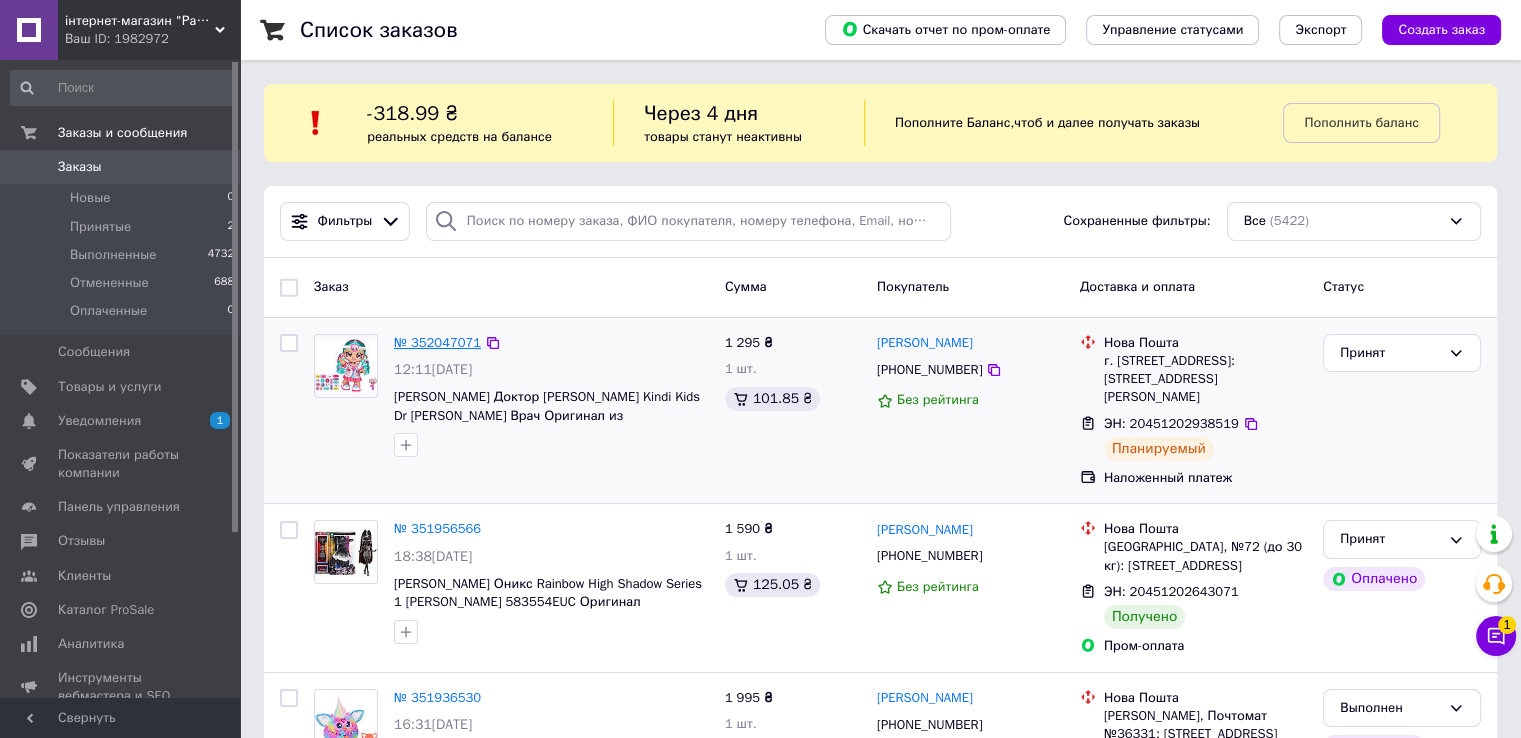 click on "№ 352047071" at bounding box center (437, 342) 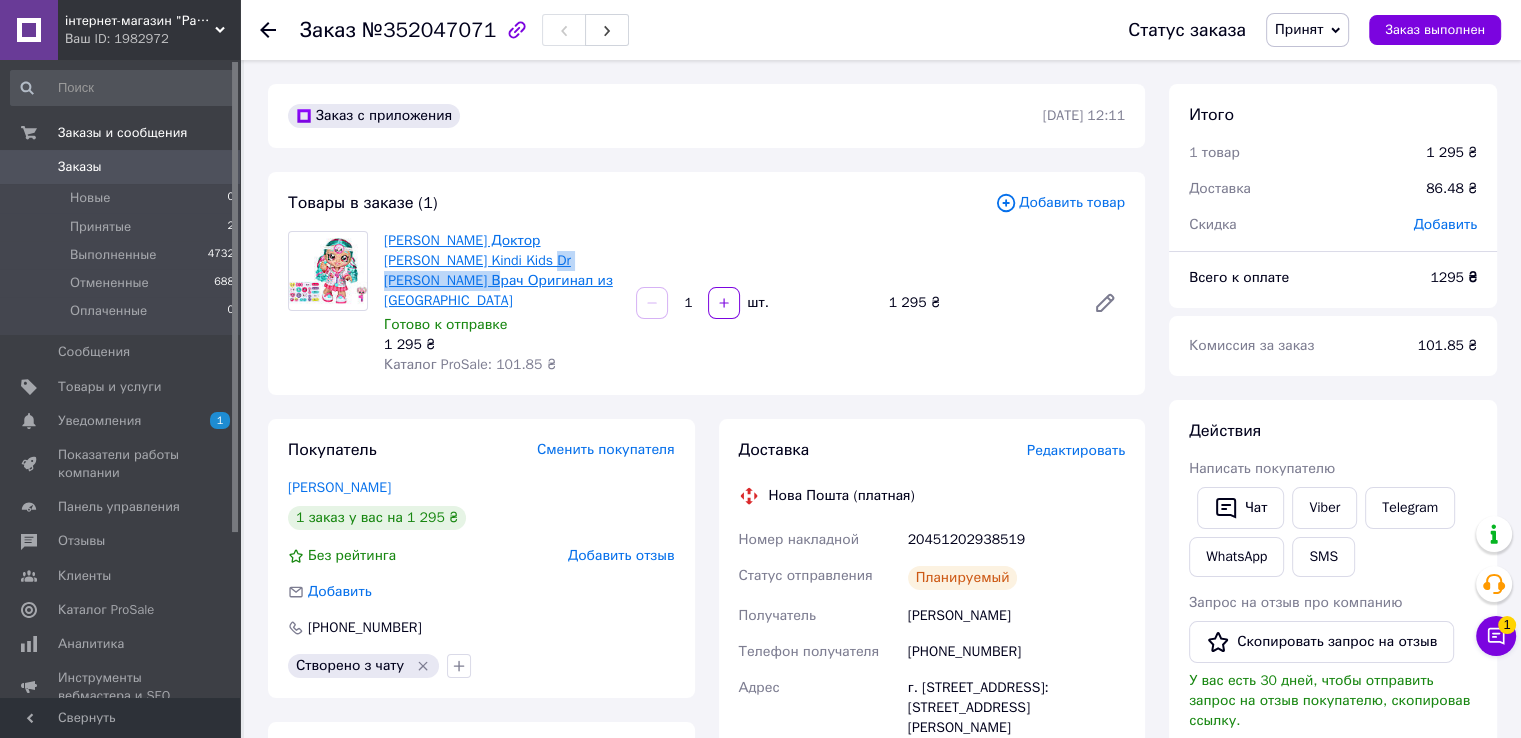 drag, startPoint x: 605, startPoint y: 263, endPoint x: 485, endPoint y: 253, distance: 120.41595 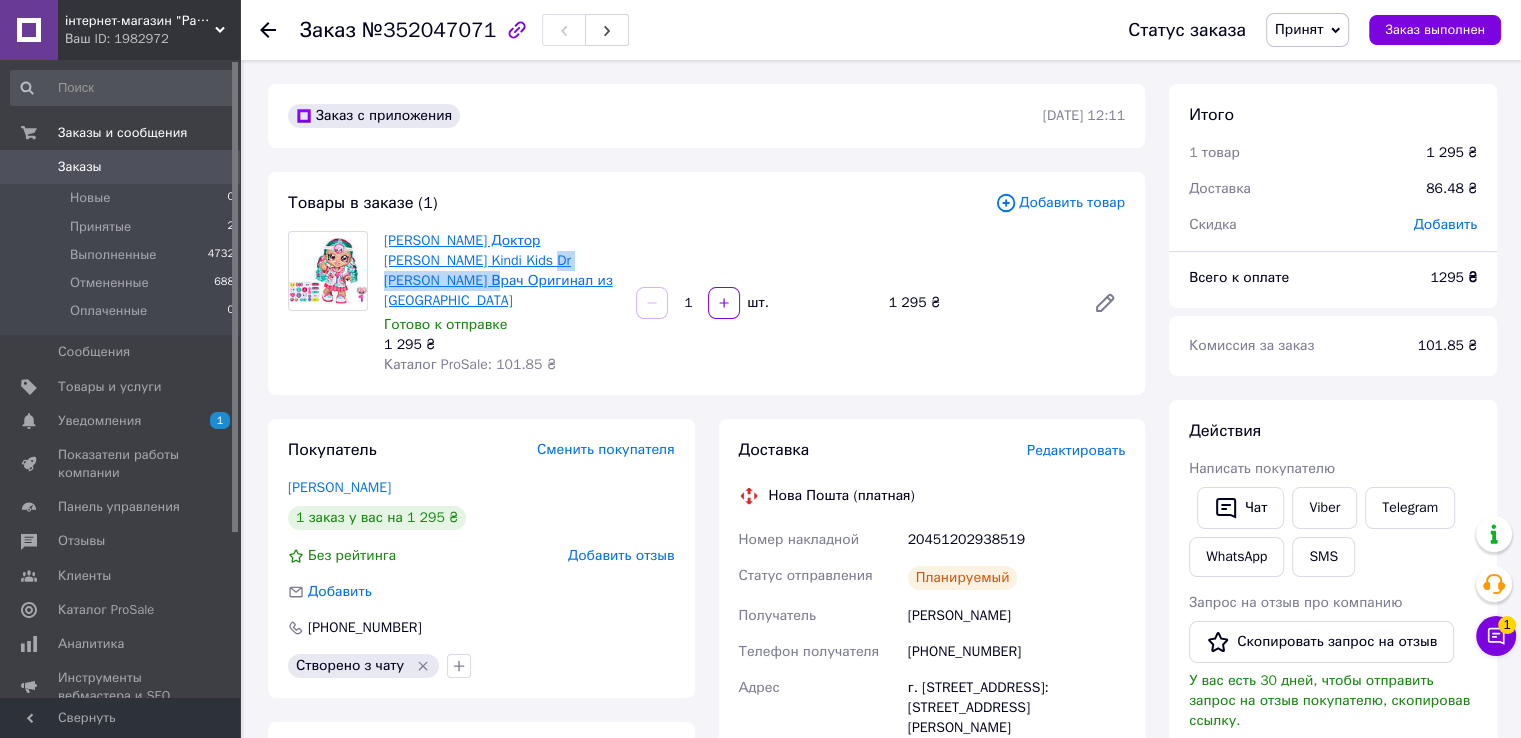 click on "[PERSON_NAME] Доктор [PERSON_NAME] Kindi Kids Dr [PERSON_NAME] Врач Оригинал из [GEOGRAPHIC_DATA]" at bounding box center [502, 271] 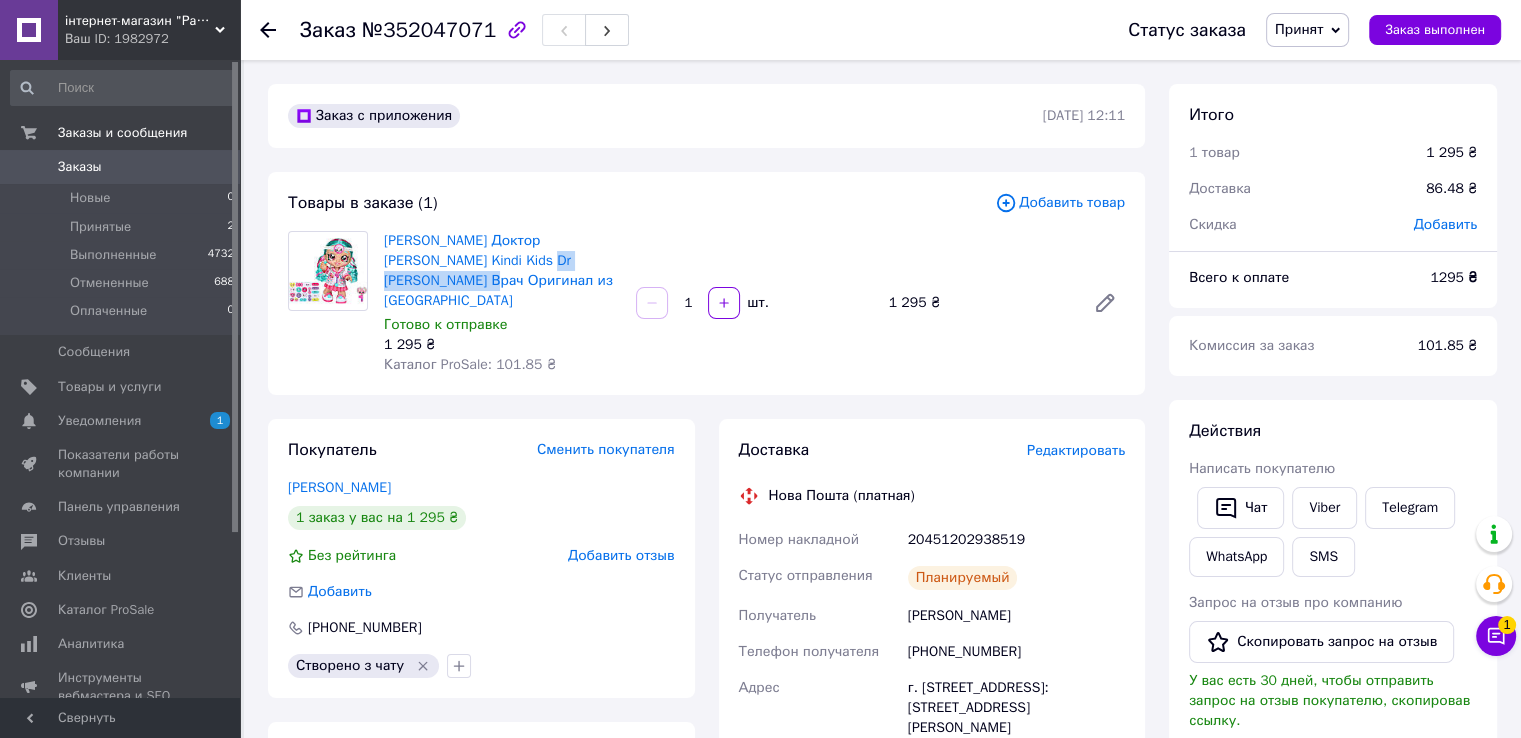 copy on "Dr [PERSON_NAME] Врач" 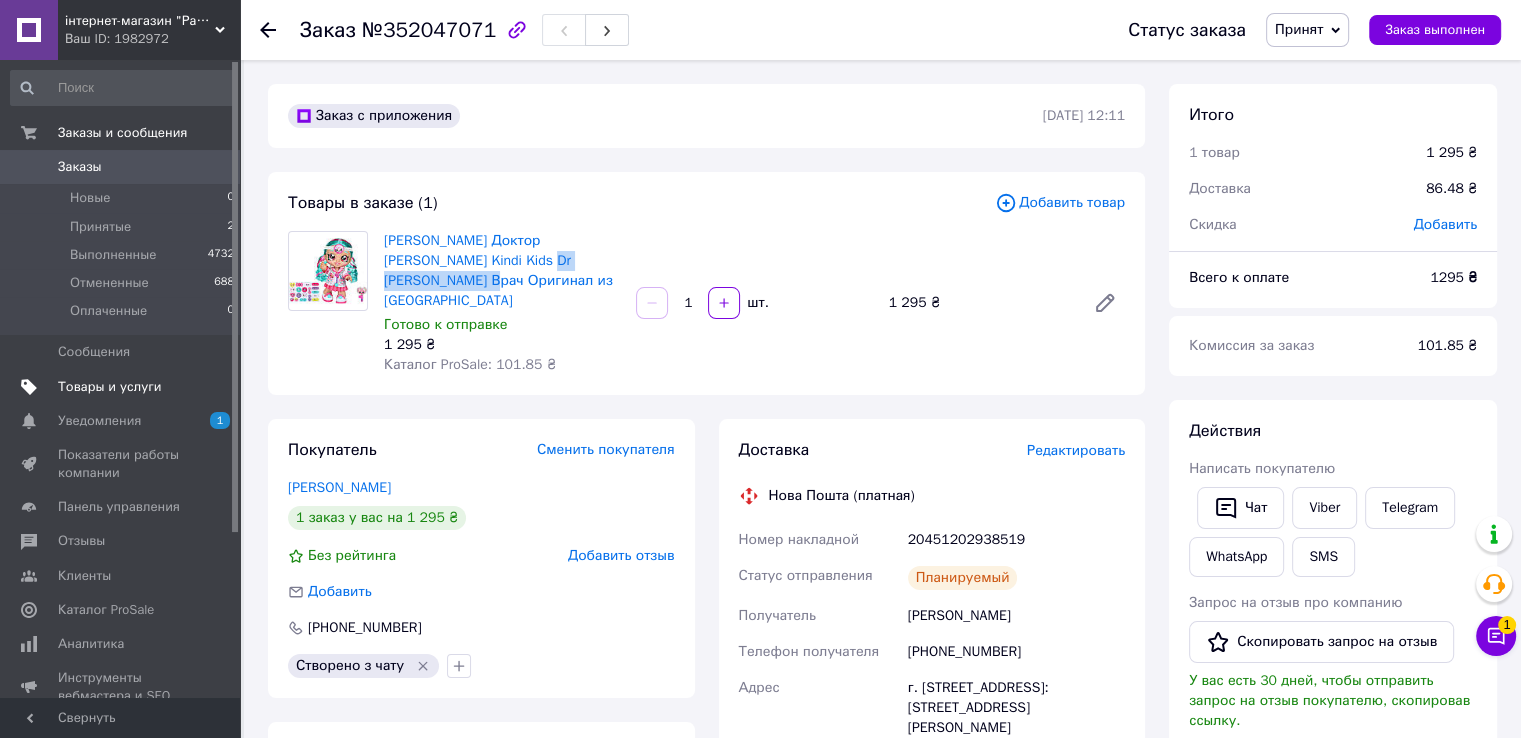 click on "Товары и услуги" at bounding box center (110, 387) 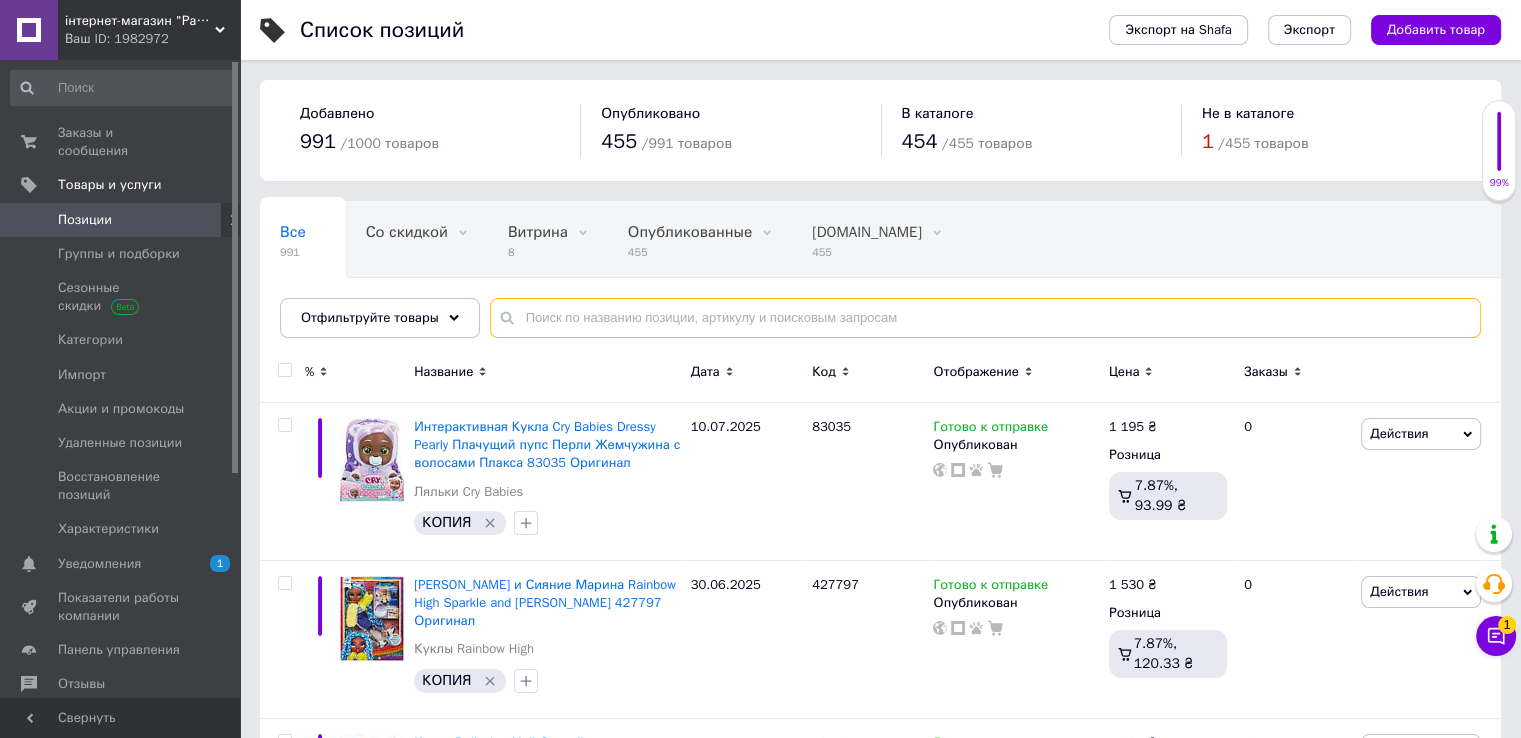 click at bounding box center (985, 318) 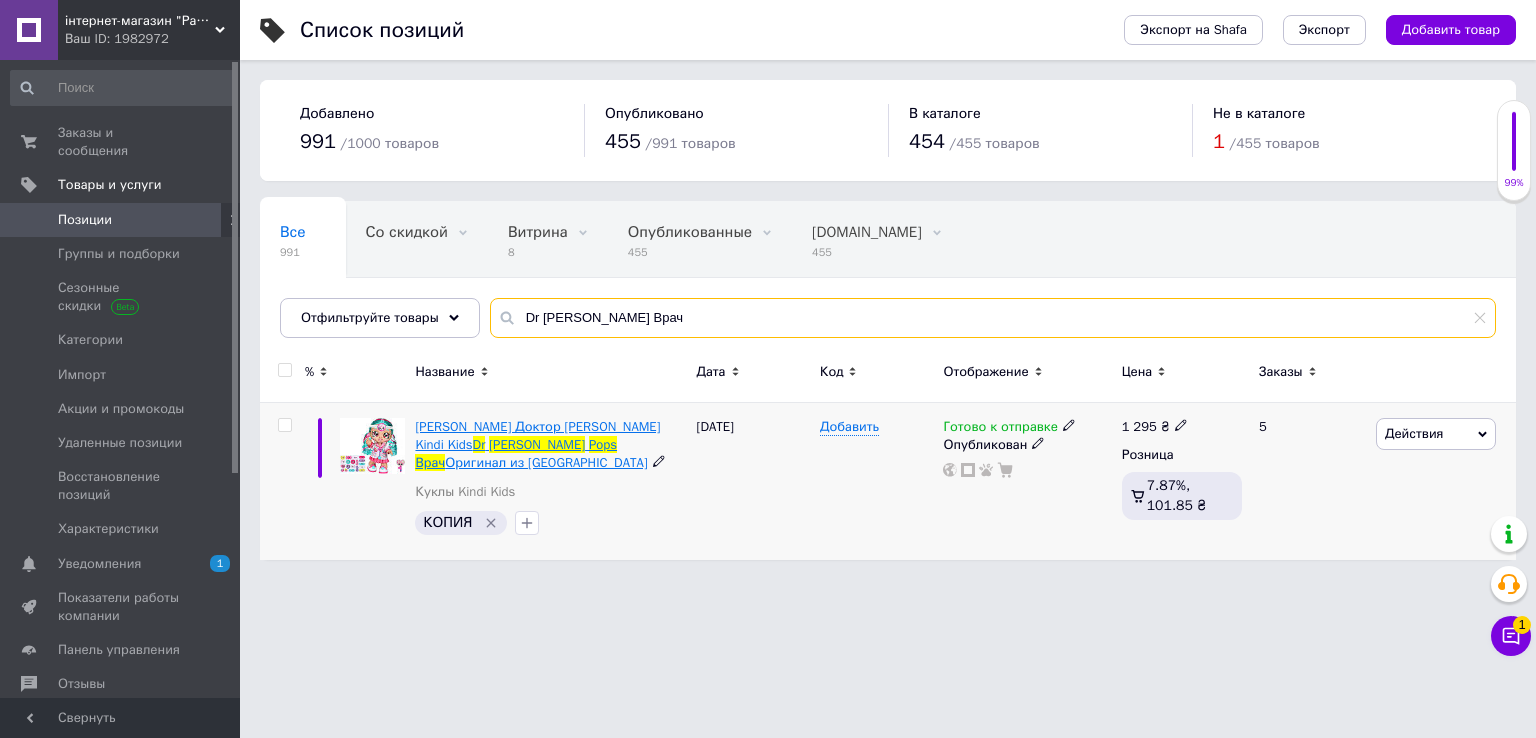 type on "Dr [PERSON_NAME] Врач" 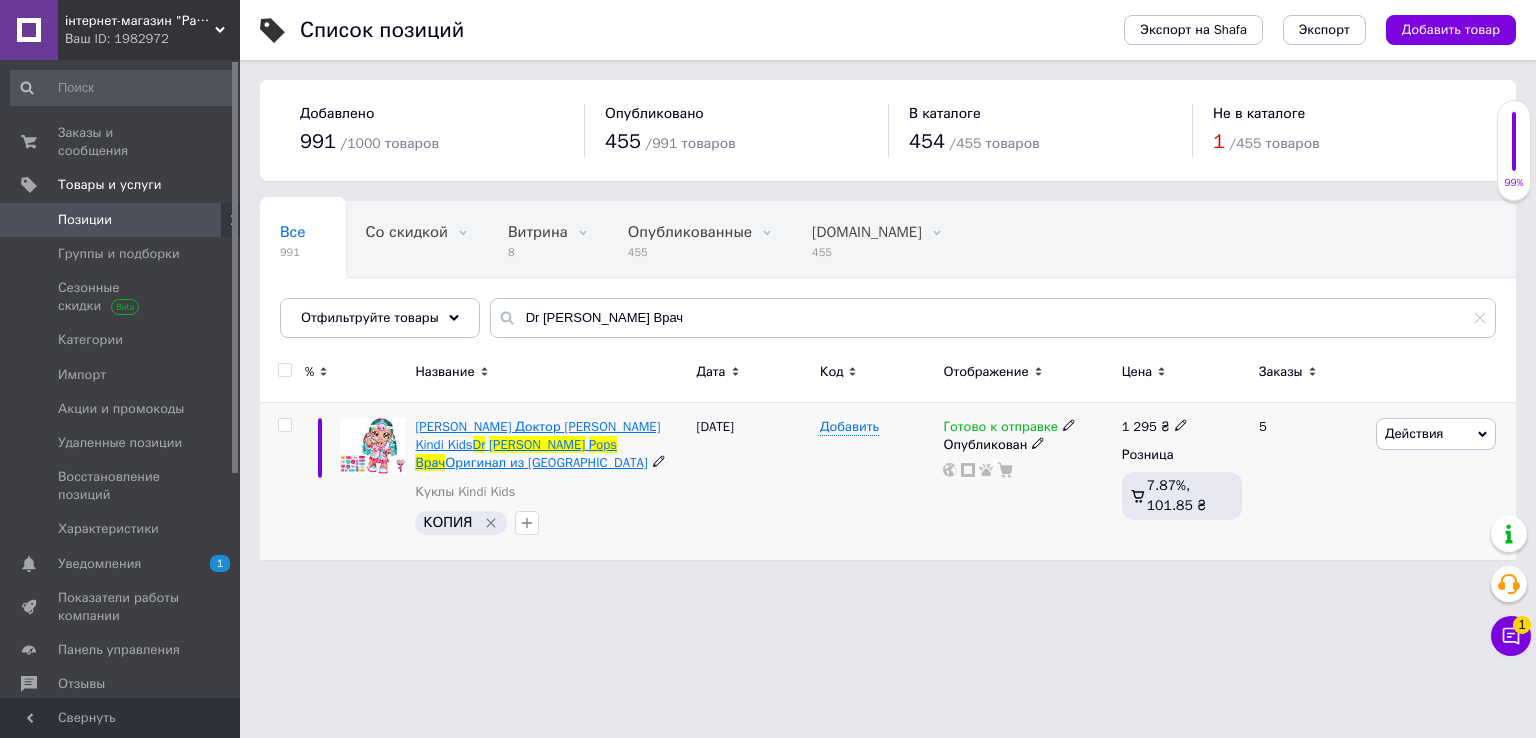 click on "Pops" at bounding box center (603, 444) 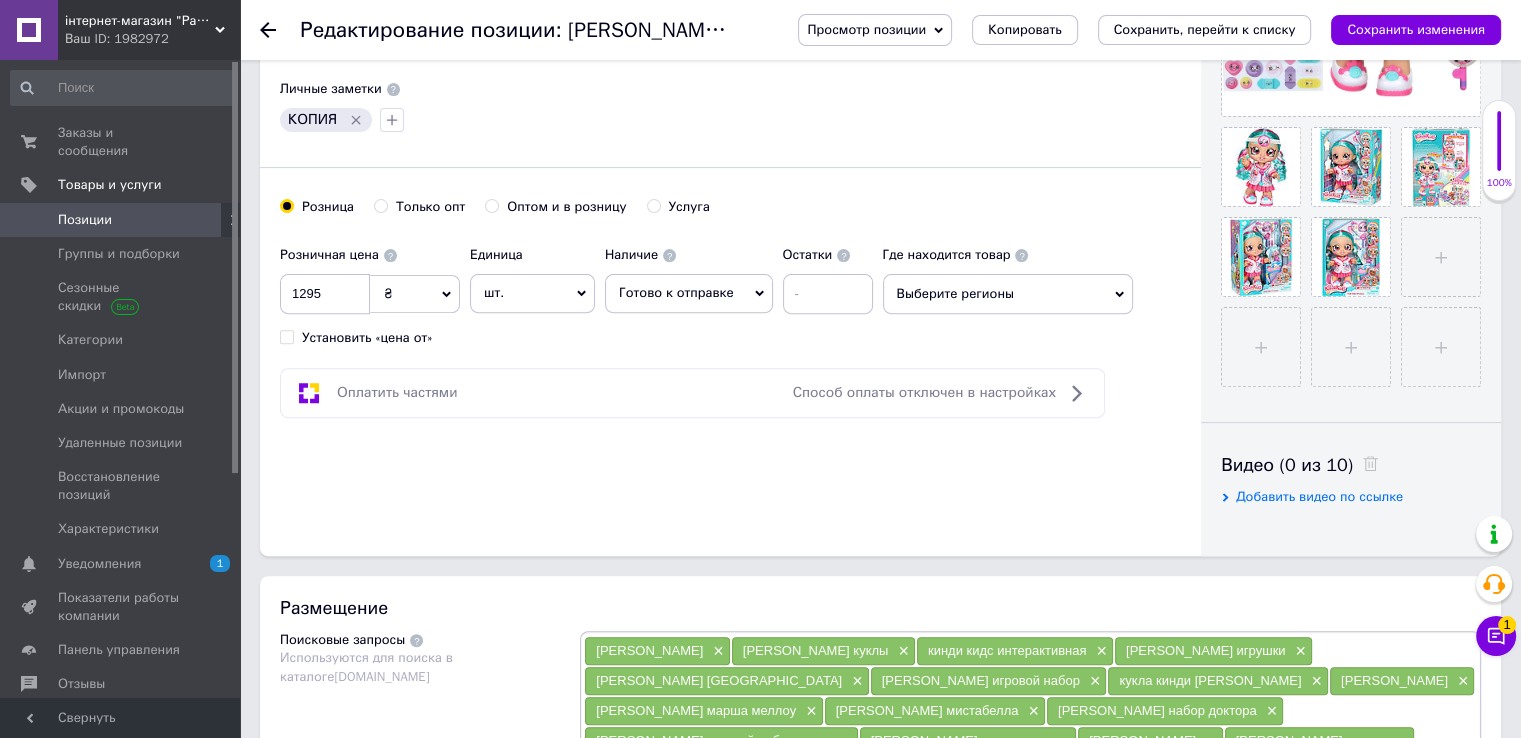 scroll, scrollTop: 900, scrollLeft: 0, axis: vertical 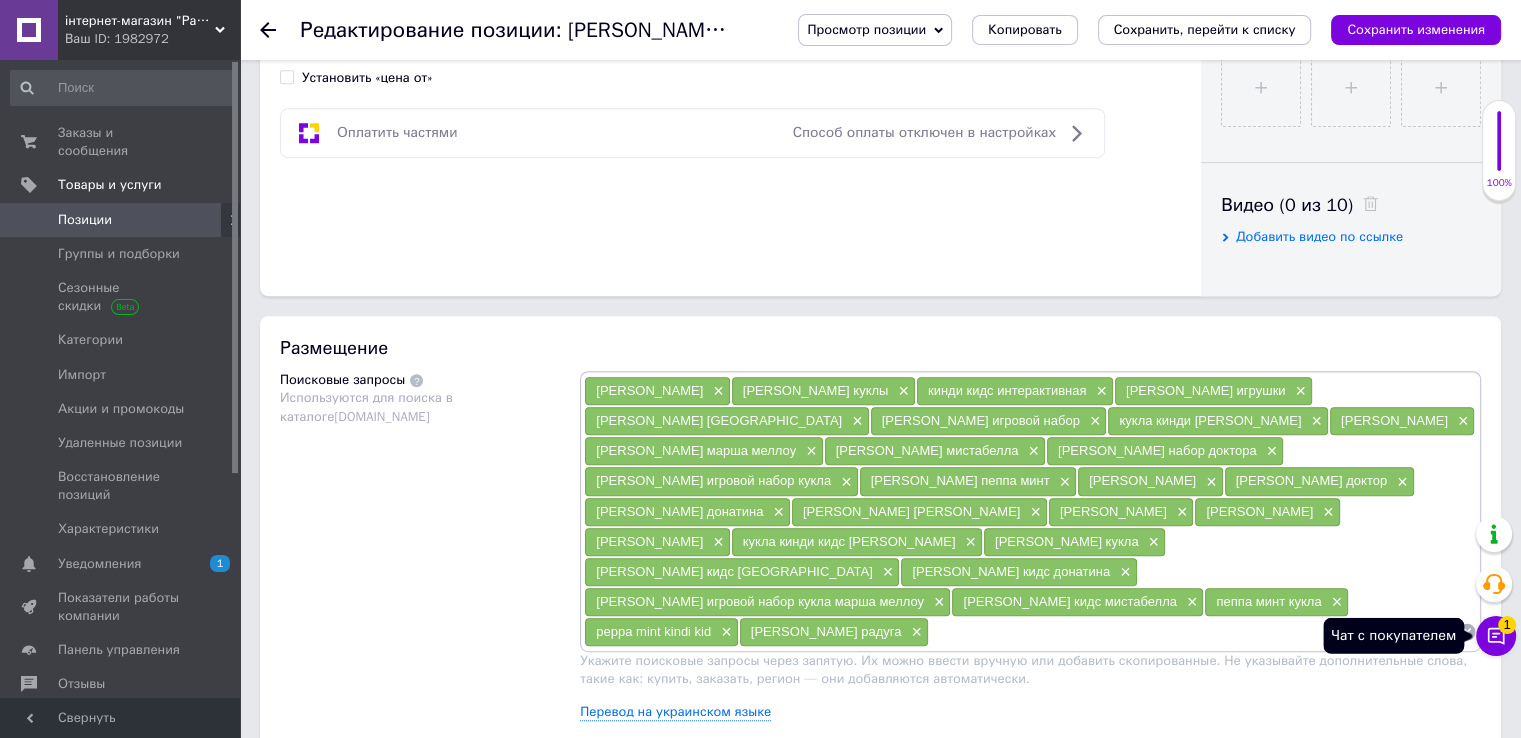 click on "Чат с покупателем 1" at bounding box center (1496, 636) 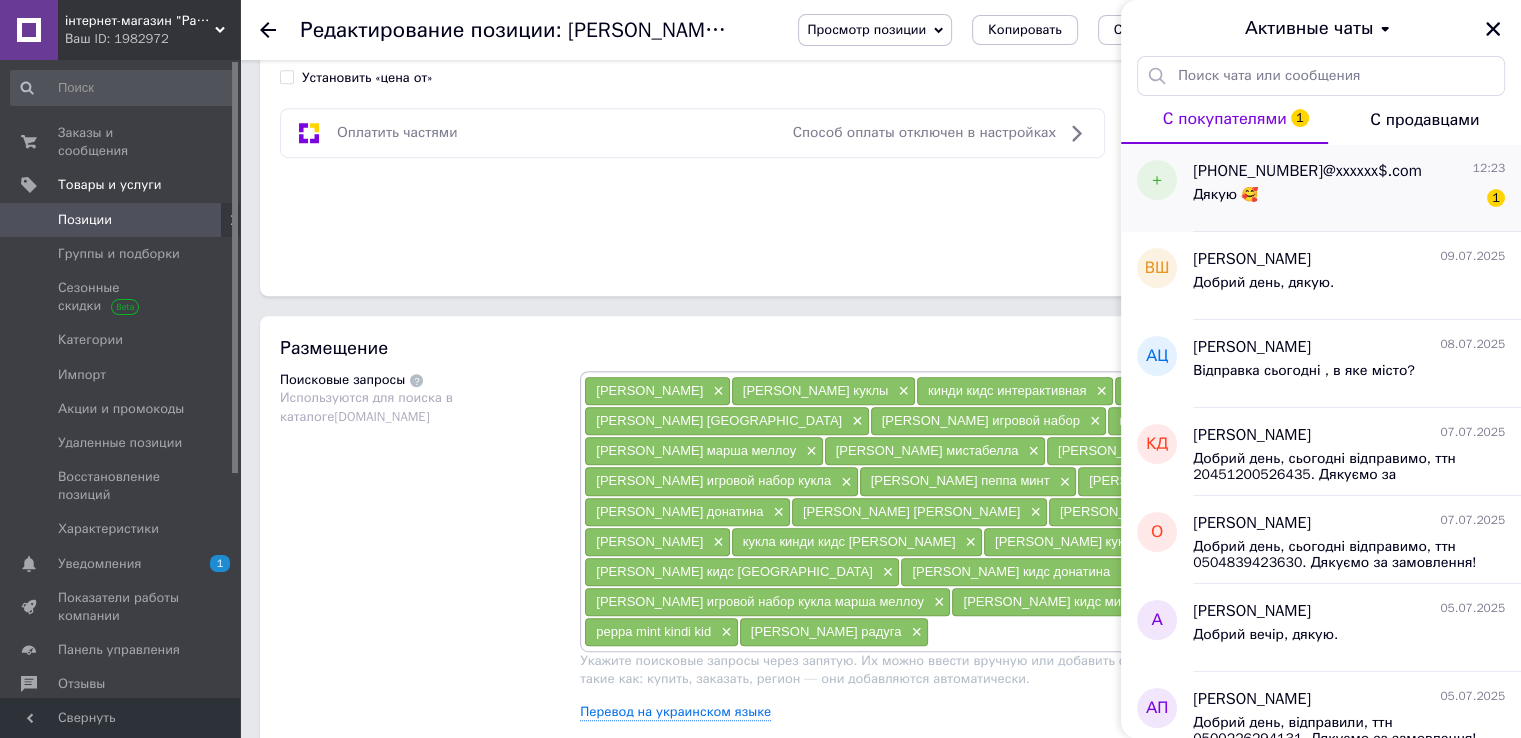 click on "[PHONE_NUMBER]@xxxxxx$.com" at bounding box center (1307, 171) 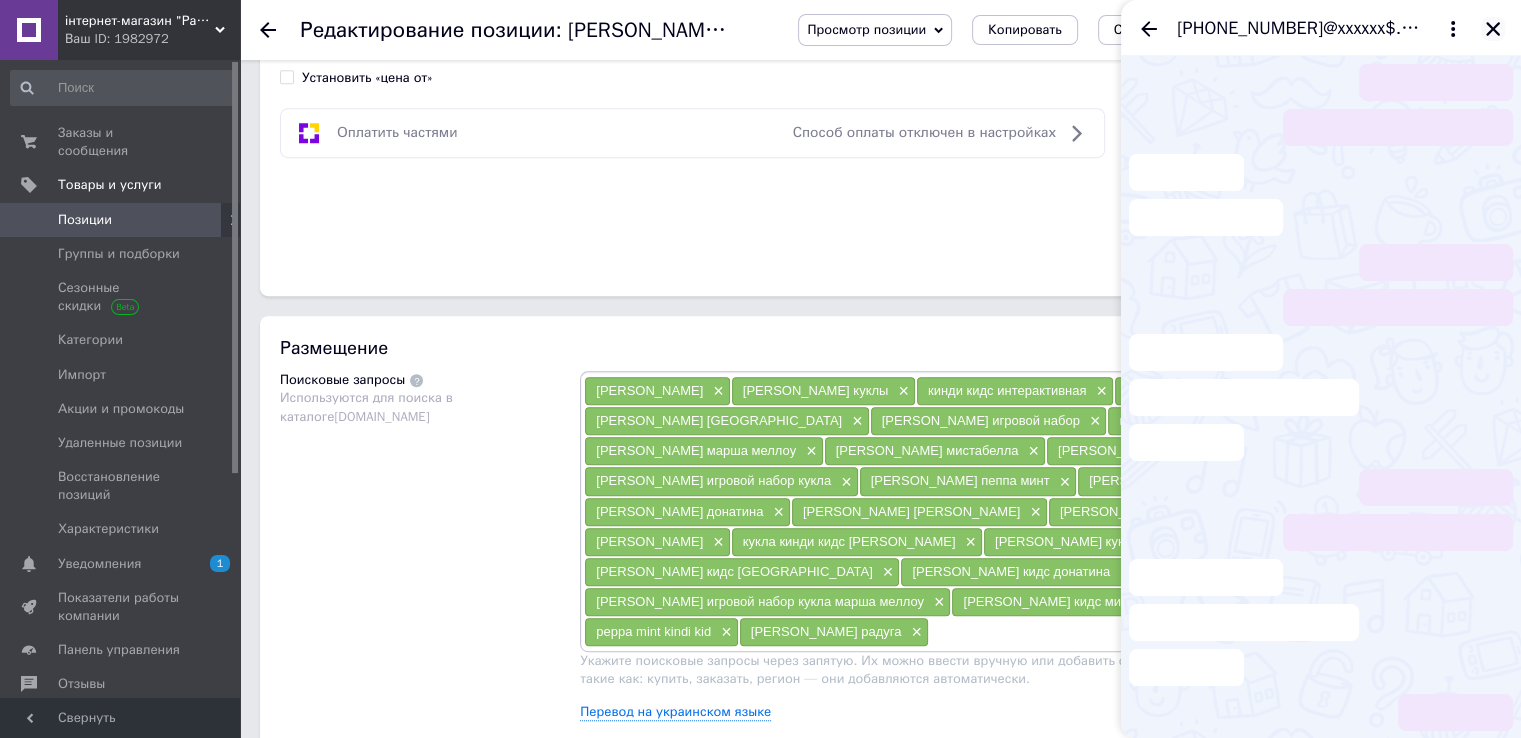 click 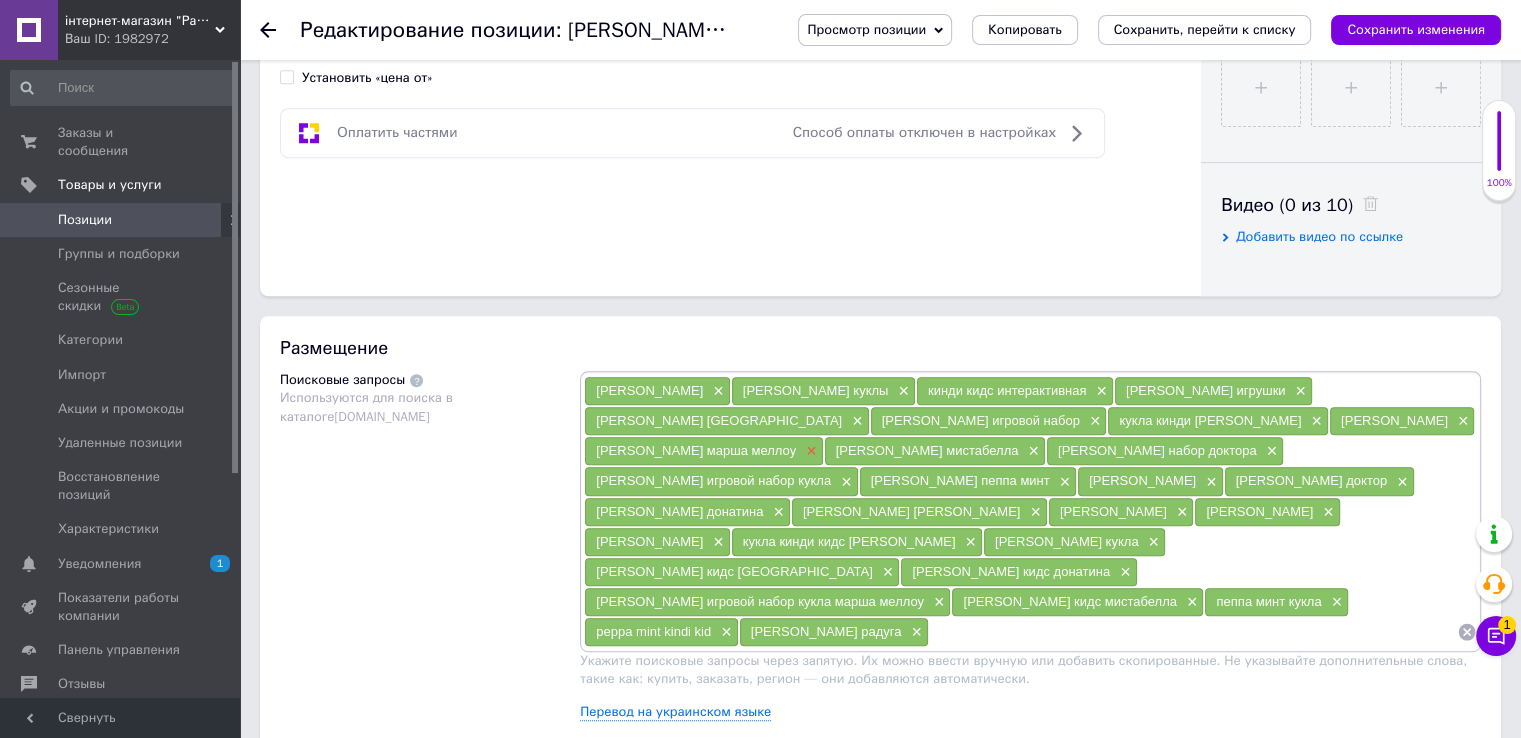 click on "×" at bounding box center (809, 451) 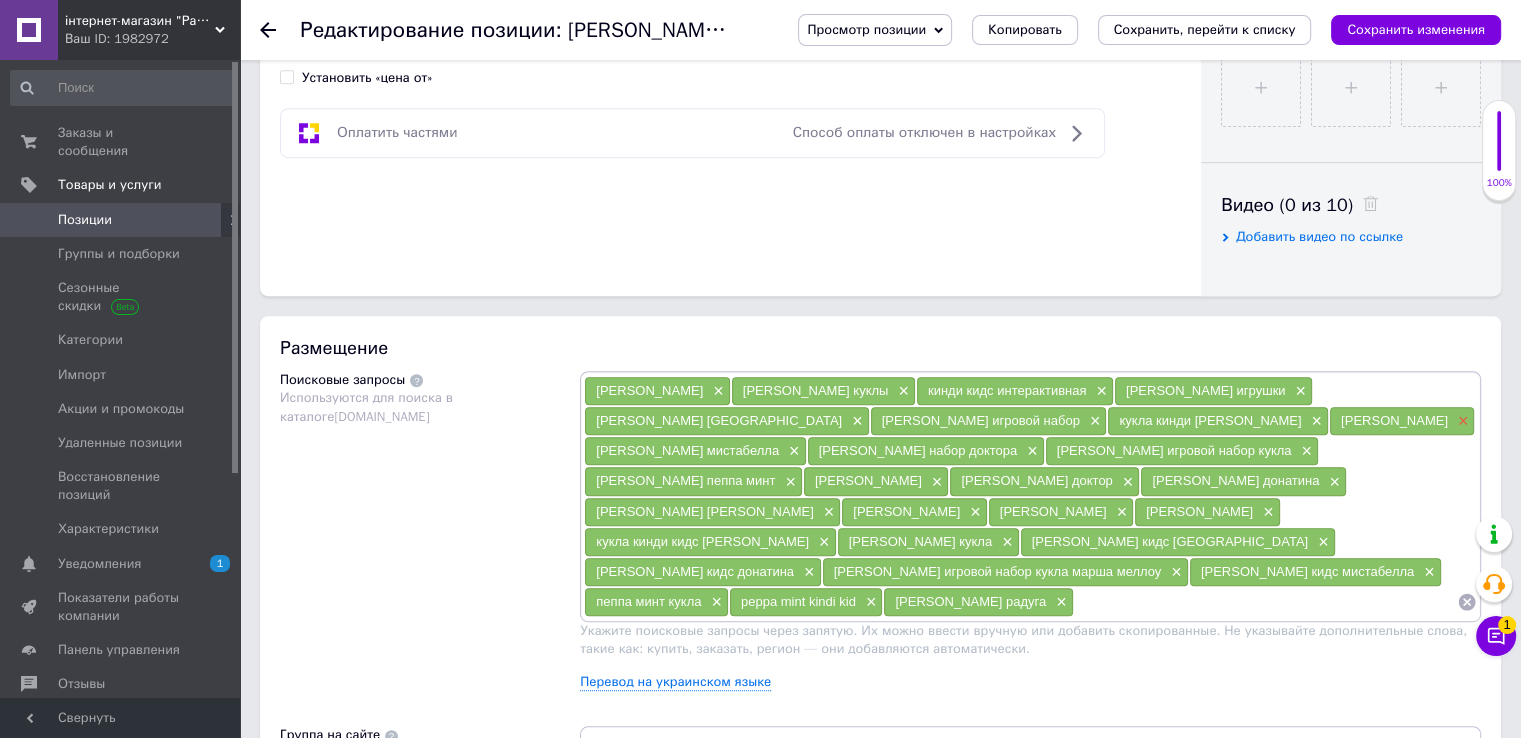 click on "×" at bounding box center [1461, 421] 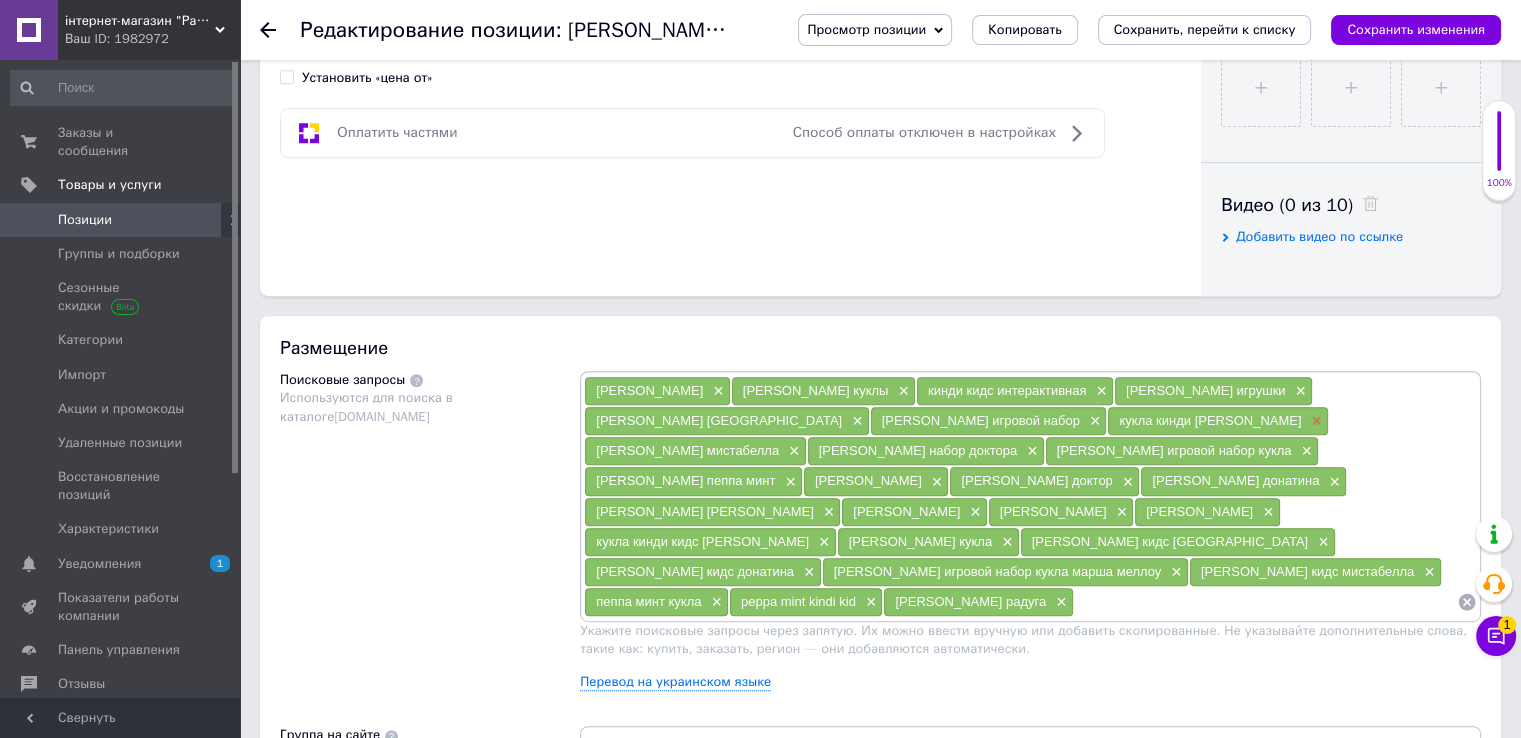 click on "×" at bounding box center [1314, 421] 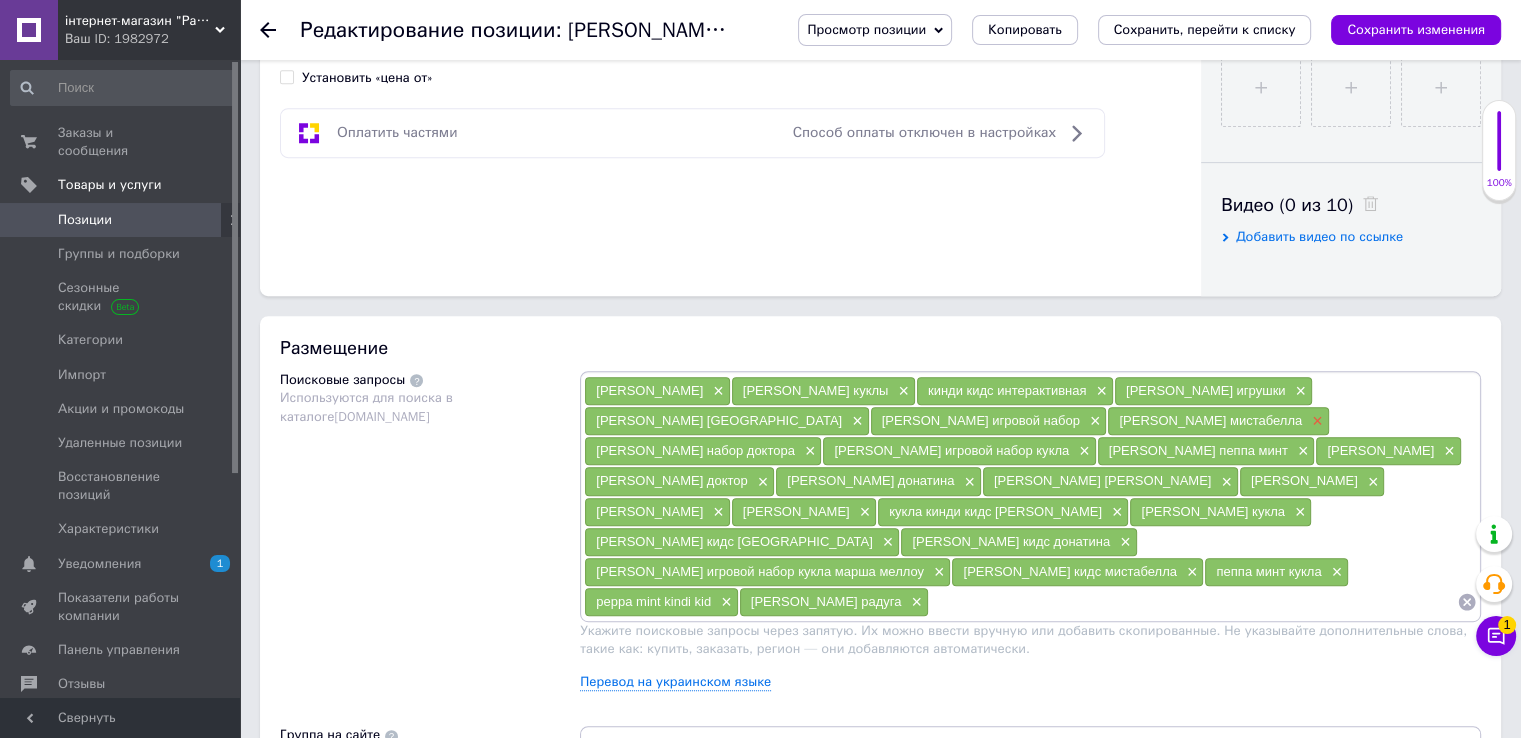 click on "×" at bounding box center [1315, 421] 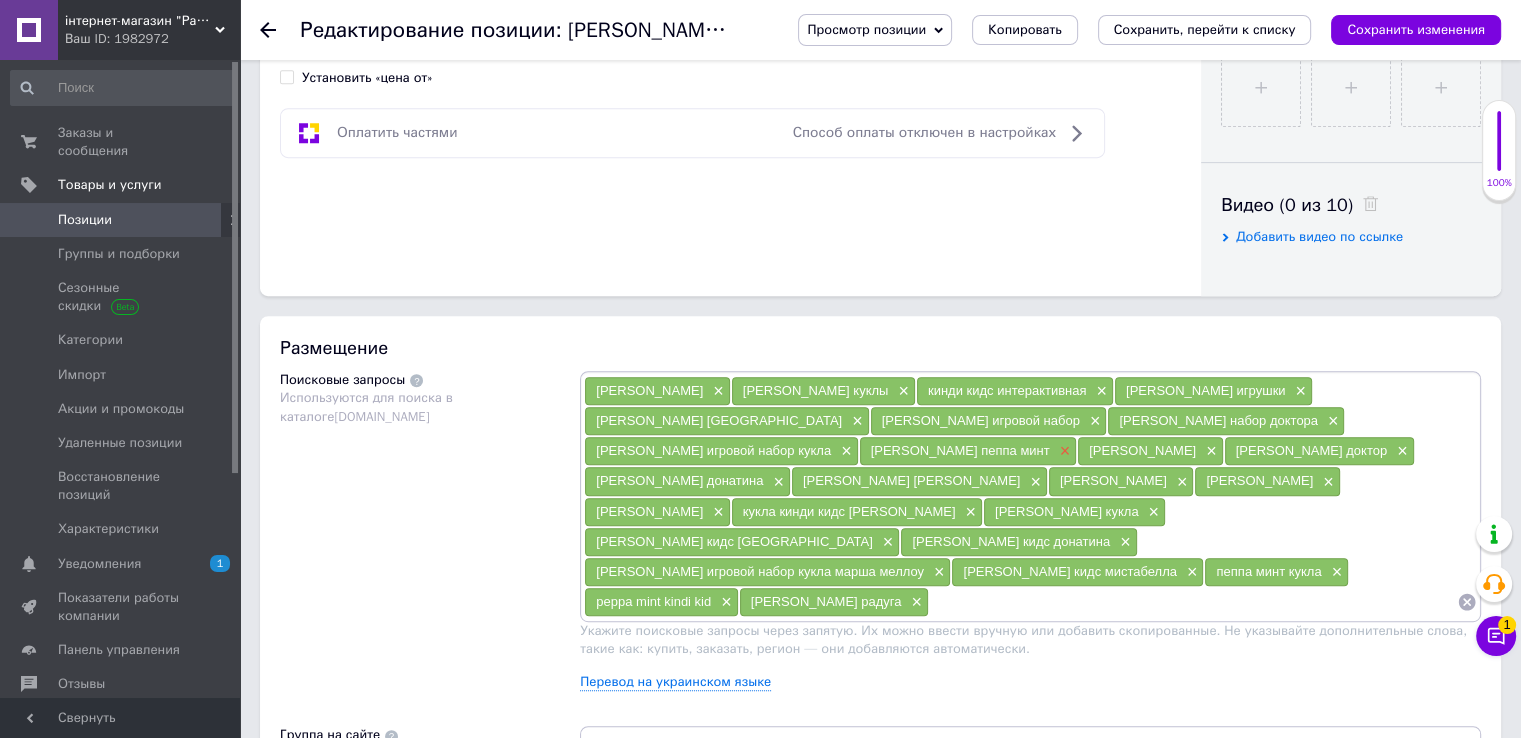 click on "×" at bounding box center [1063, 451] 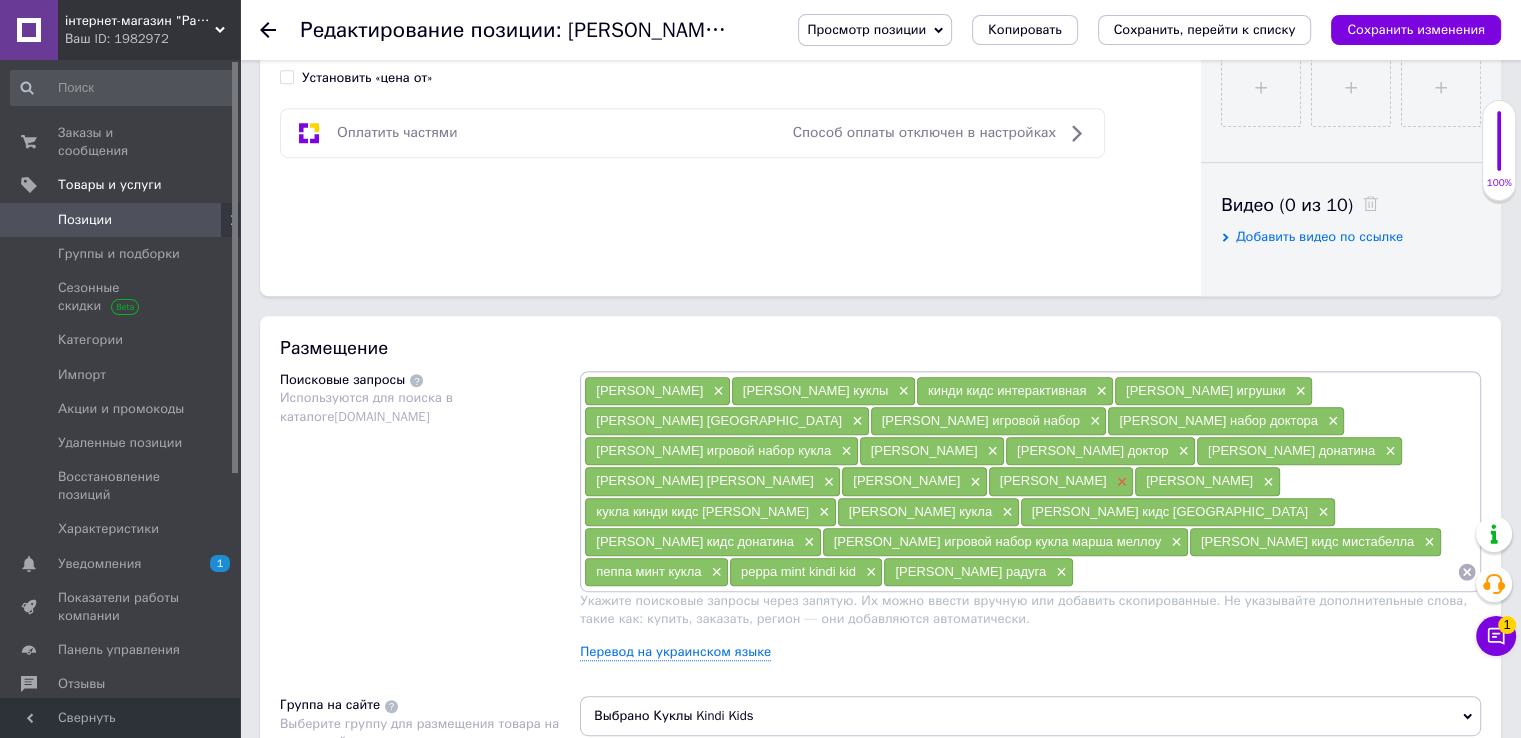click on "×" at bounding box center (1120, 482) 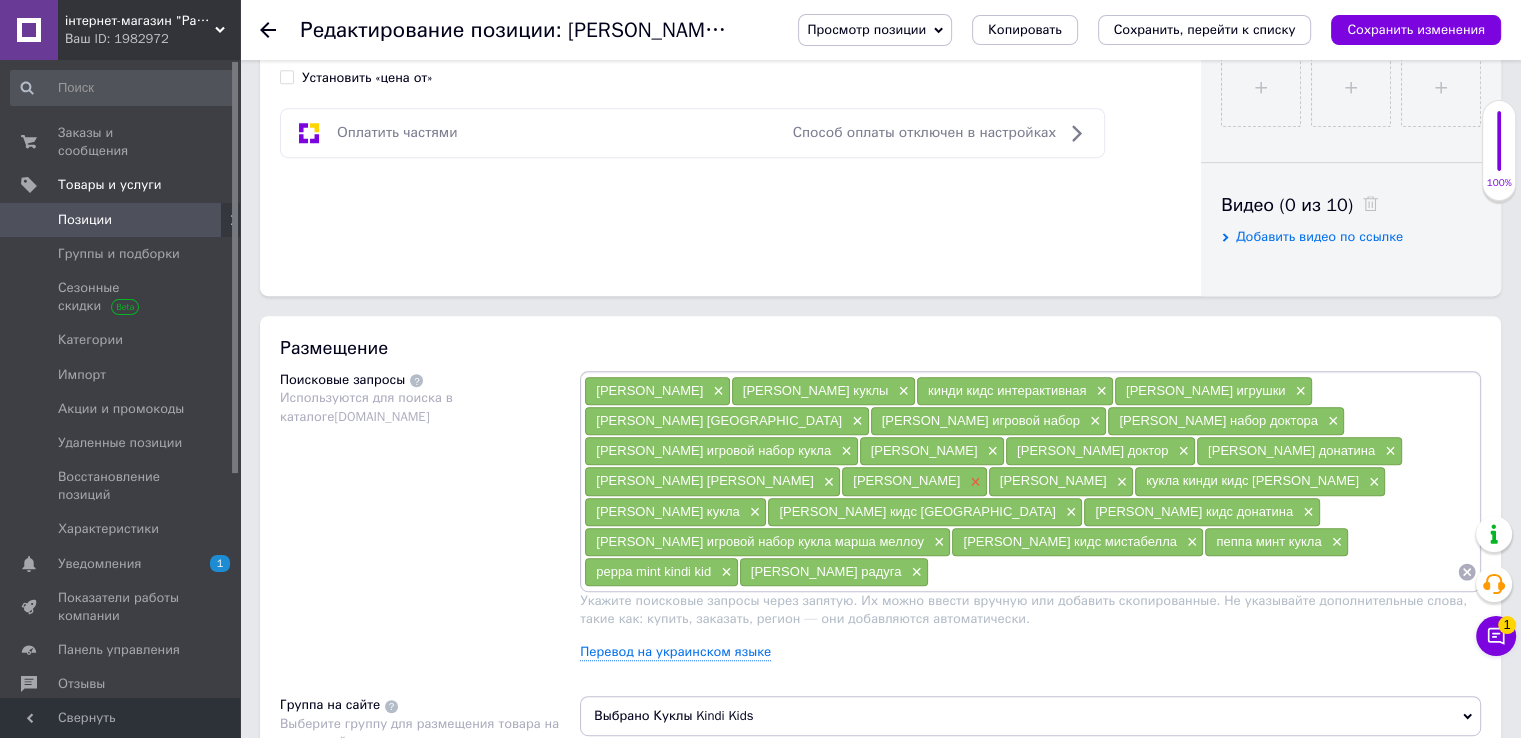 click on "×" at bounding box center (973, 482) 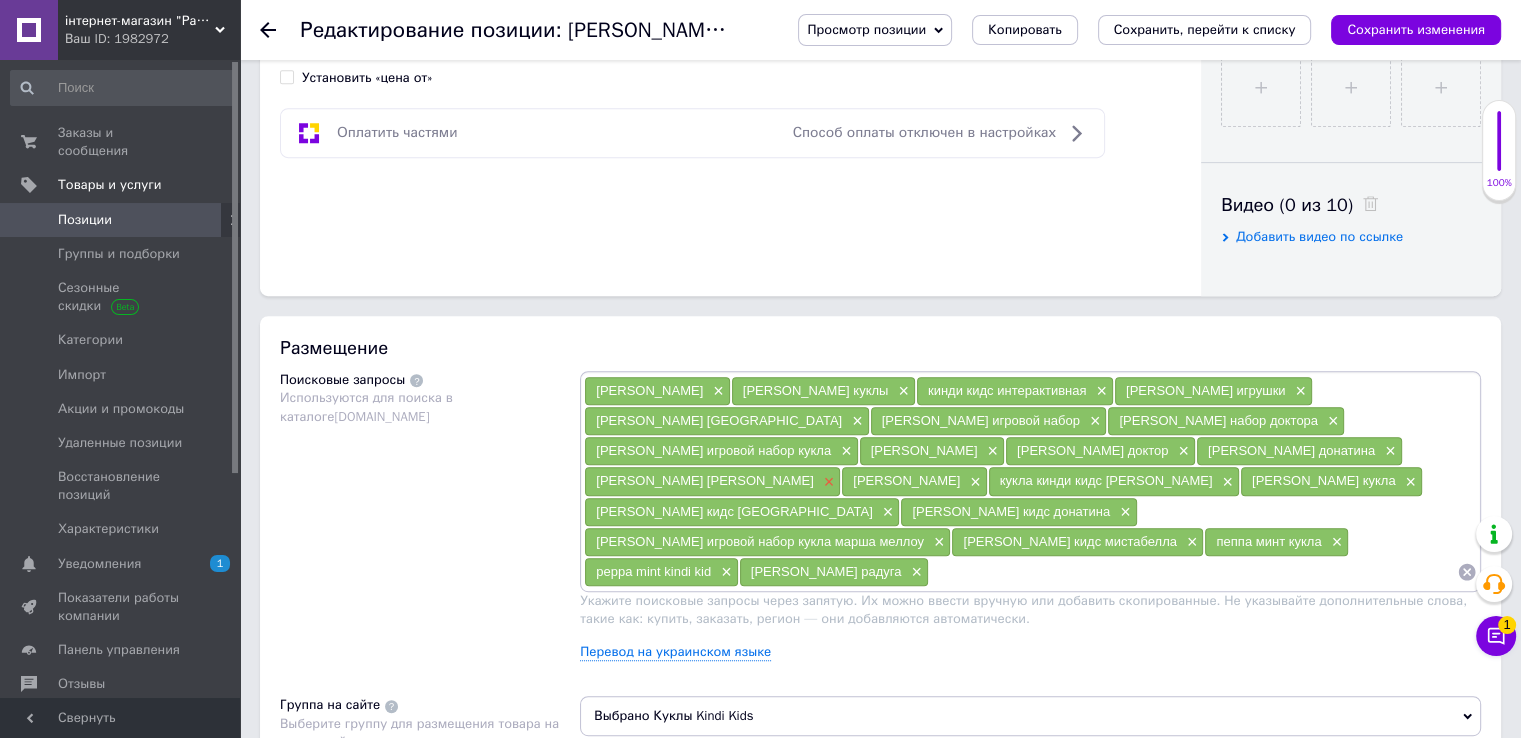 click on "×" at bounding box center [827, 482] 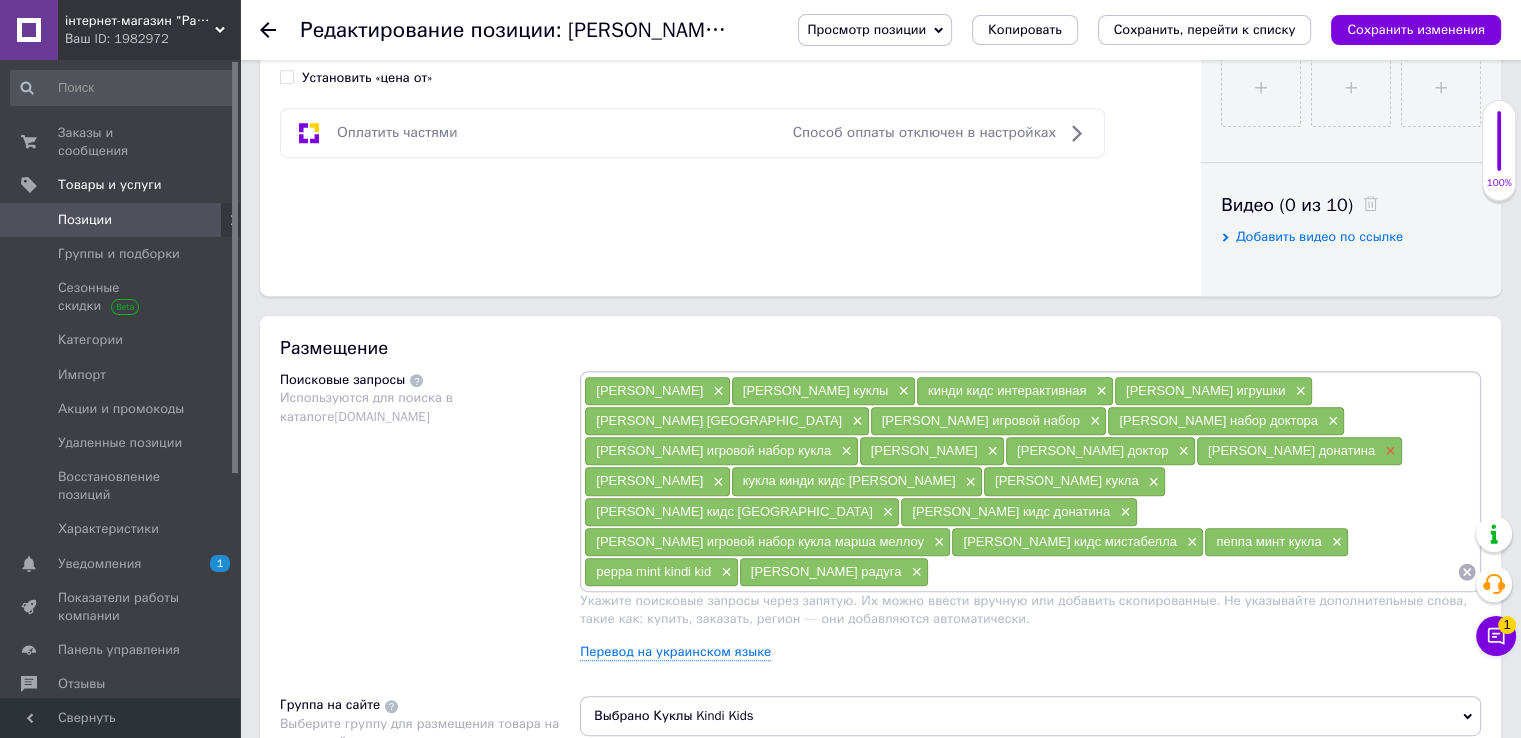 click on "×" at bounding box center [1388, 451] 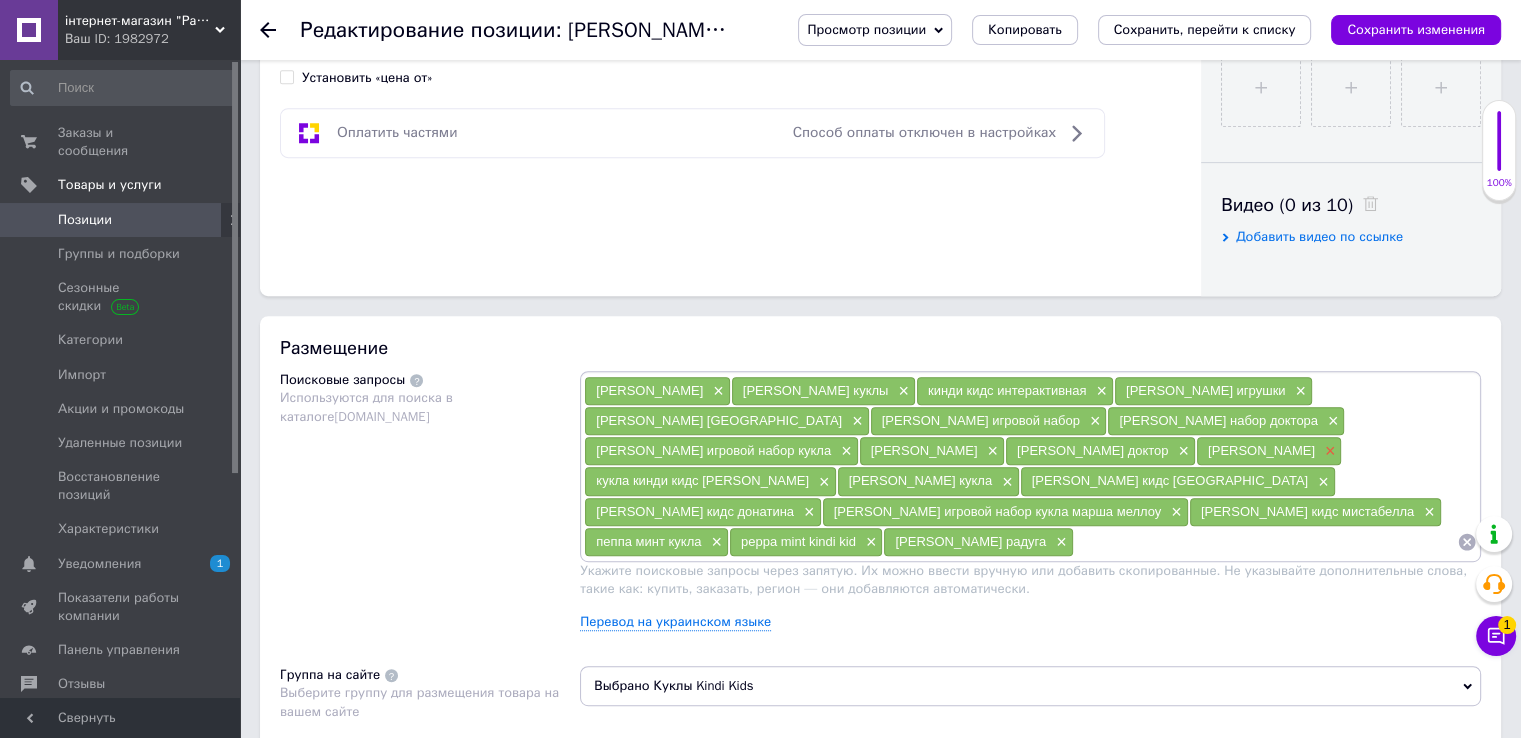 click on "×" at bounding box center [1328, 451] 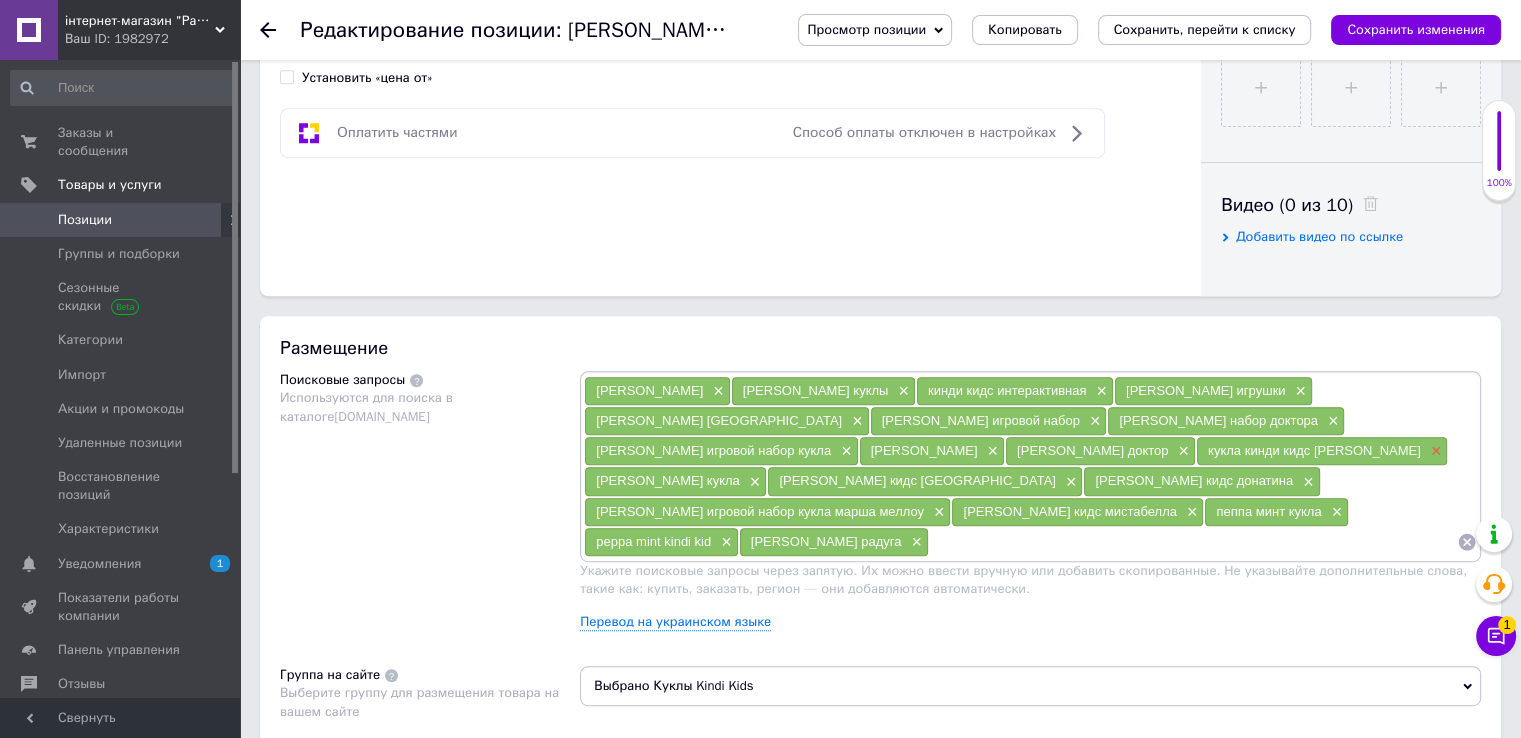 click on "×" at bounding box center (1434, 451) 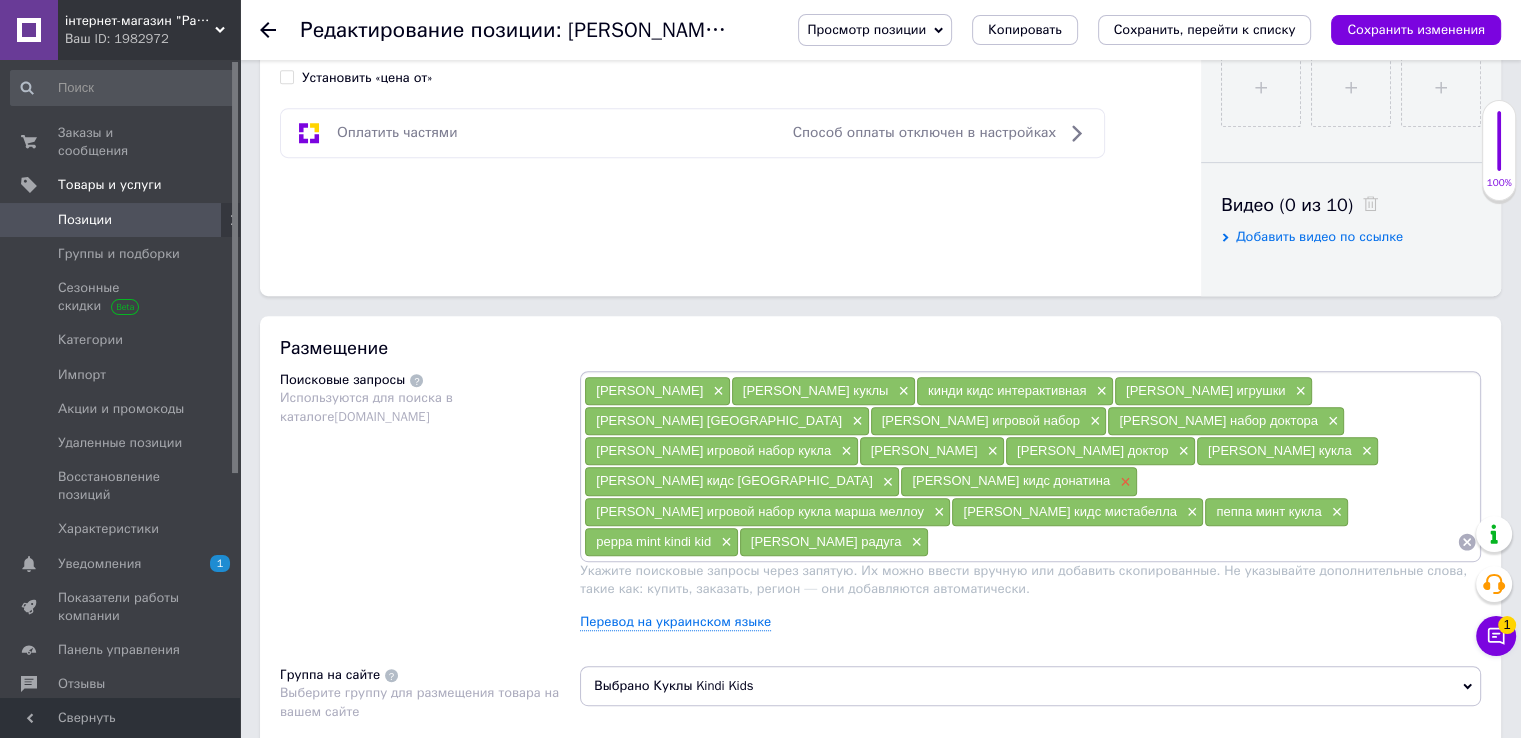 click on "×" at bounding box center [1123, 482] 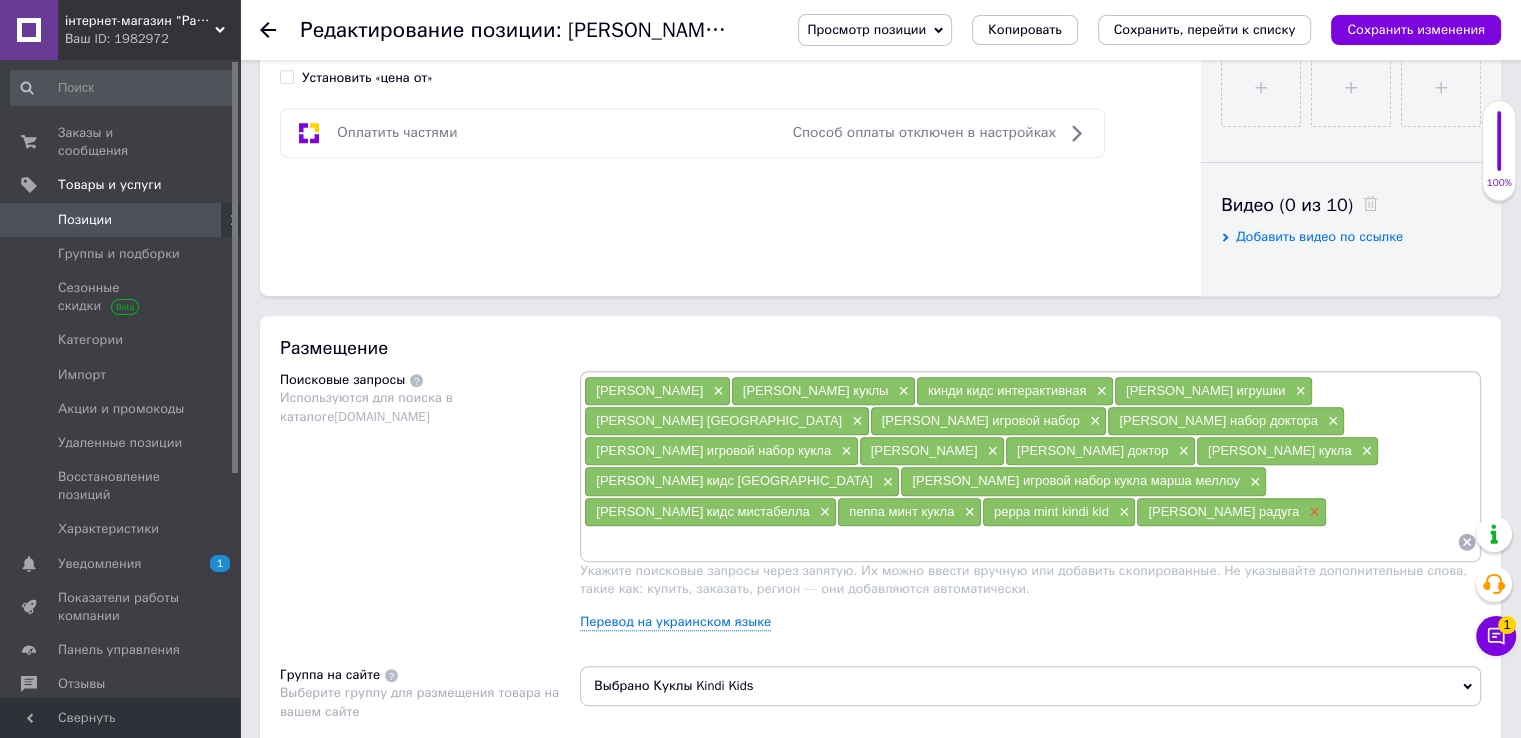 click on "×" at bounding box center [1312, 512] 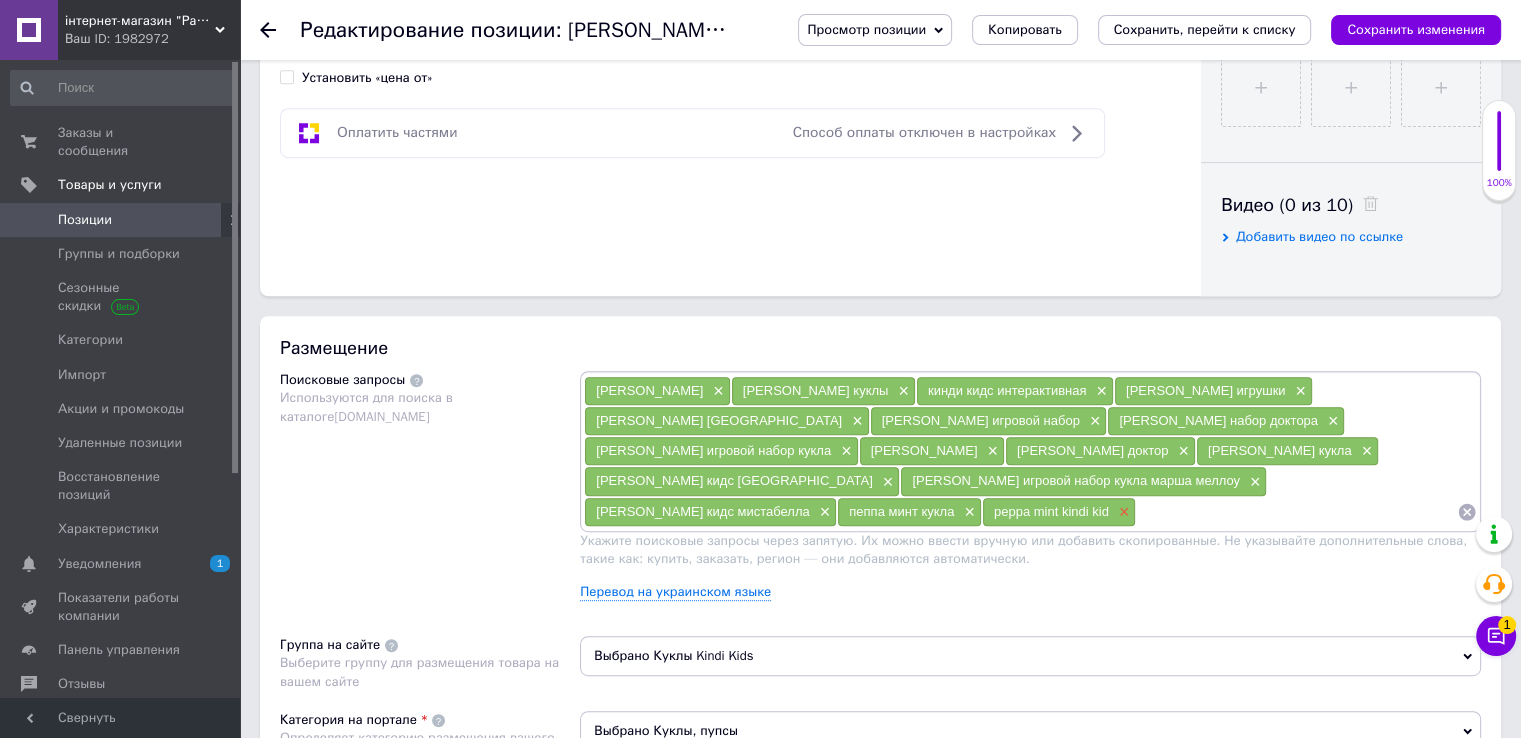 click on "×" at bounding box center [1122, 512] 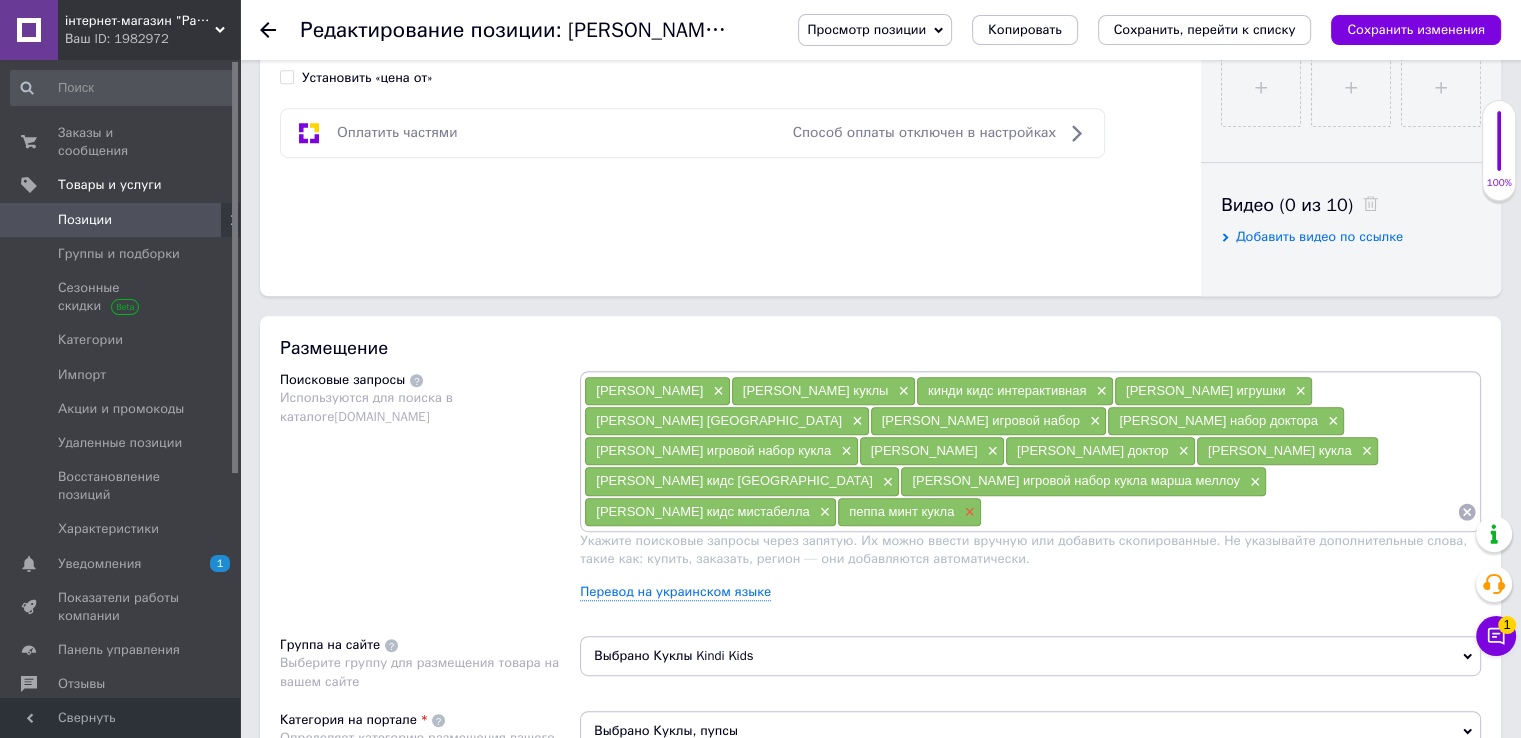 click on "×" at bounding box center [967, 512] 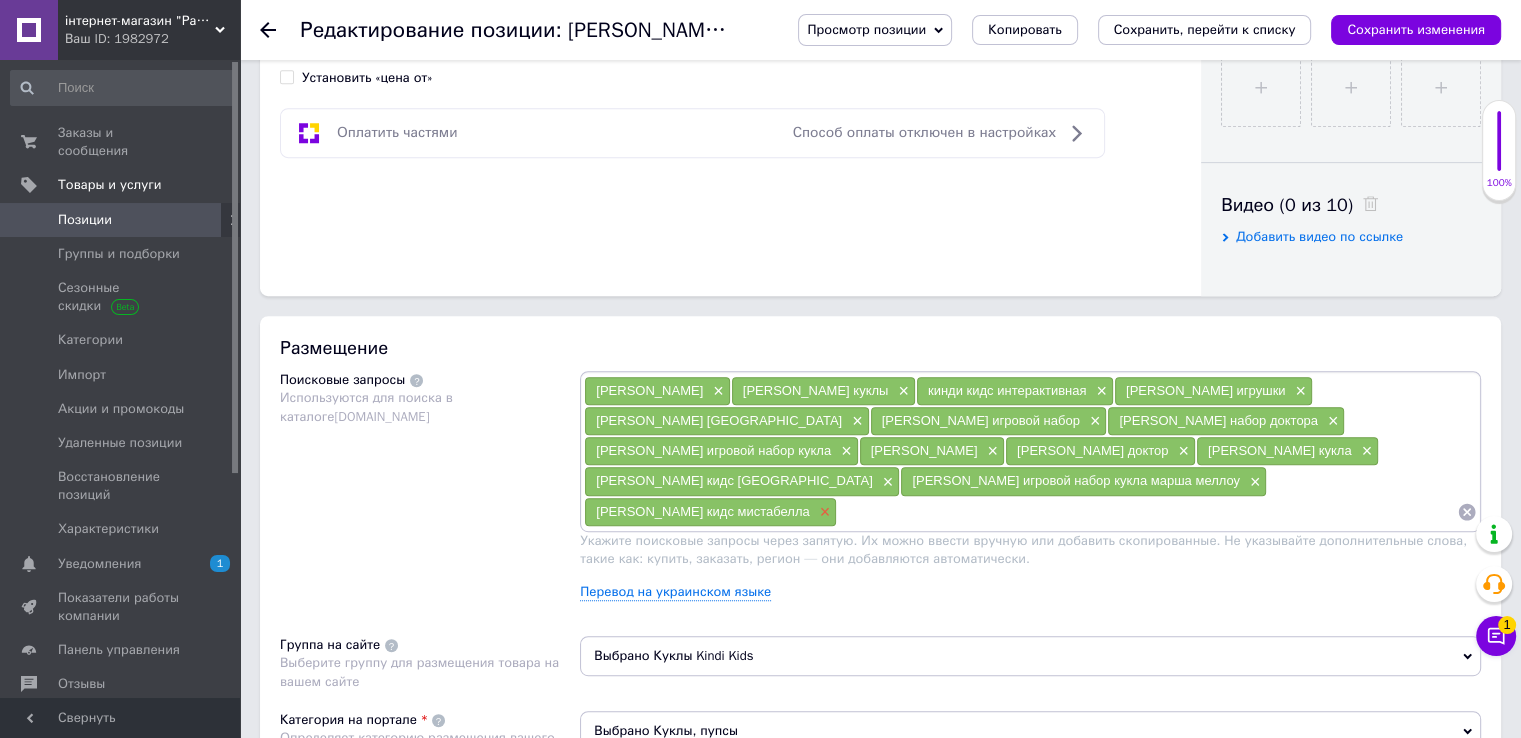 click on "×" at bounding box center [823, 512] 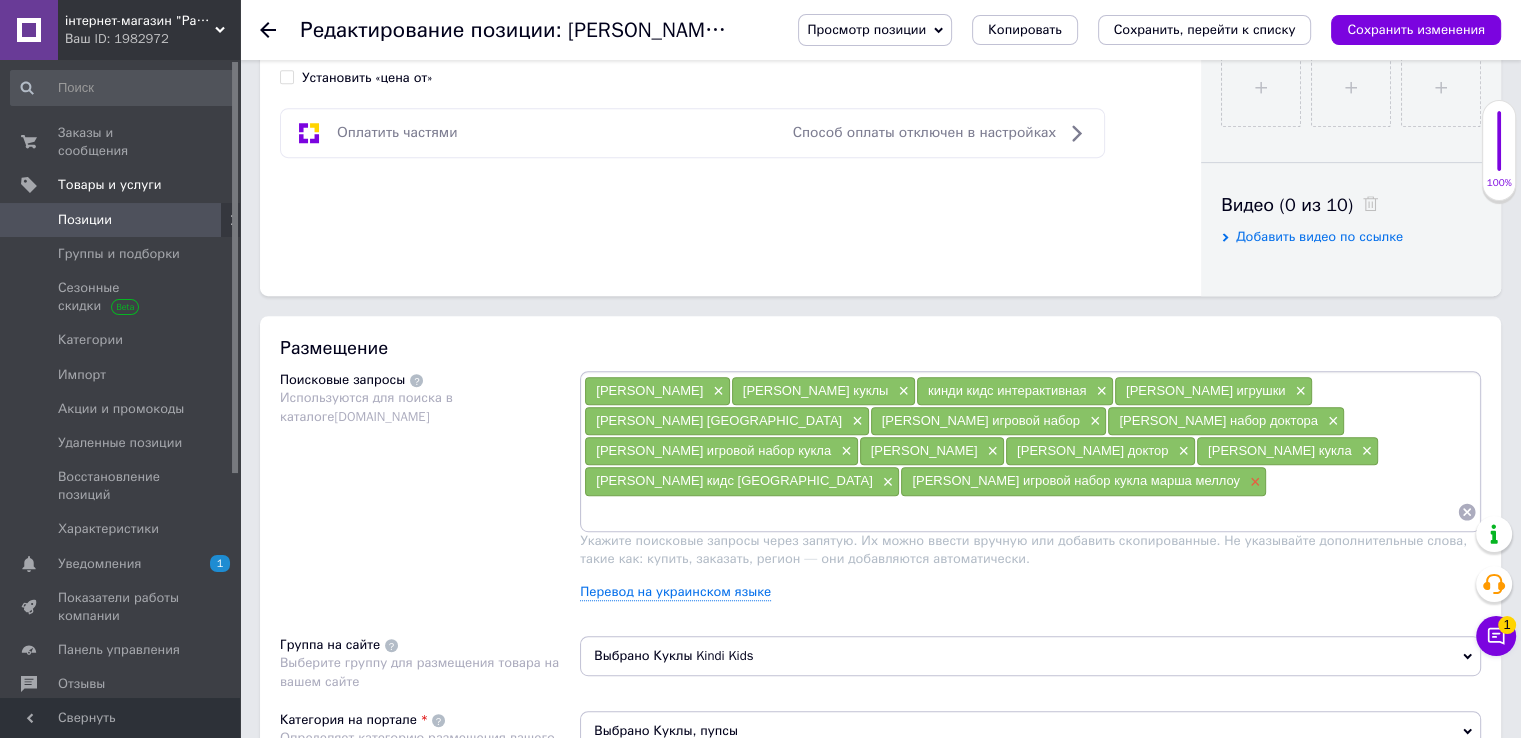 click on "×" at bounding box center (1253, 482) 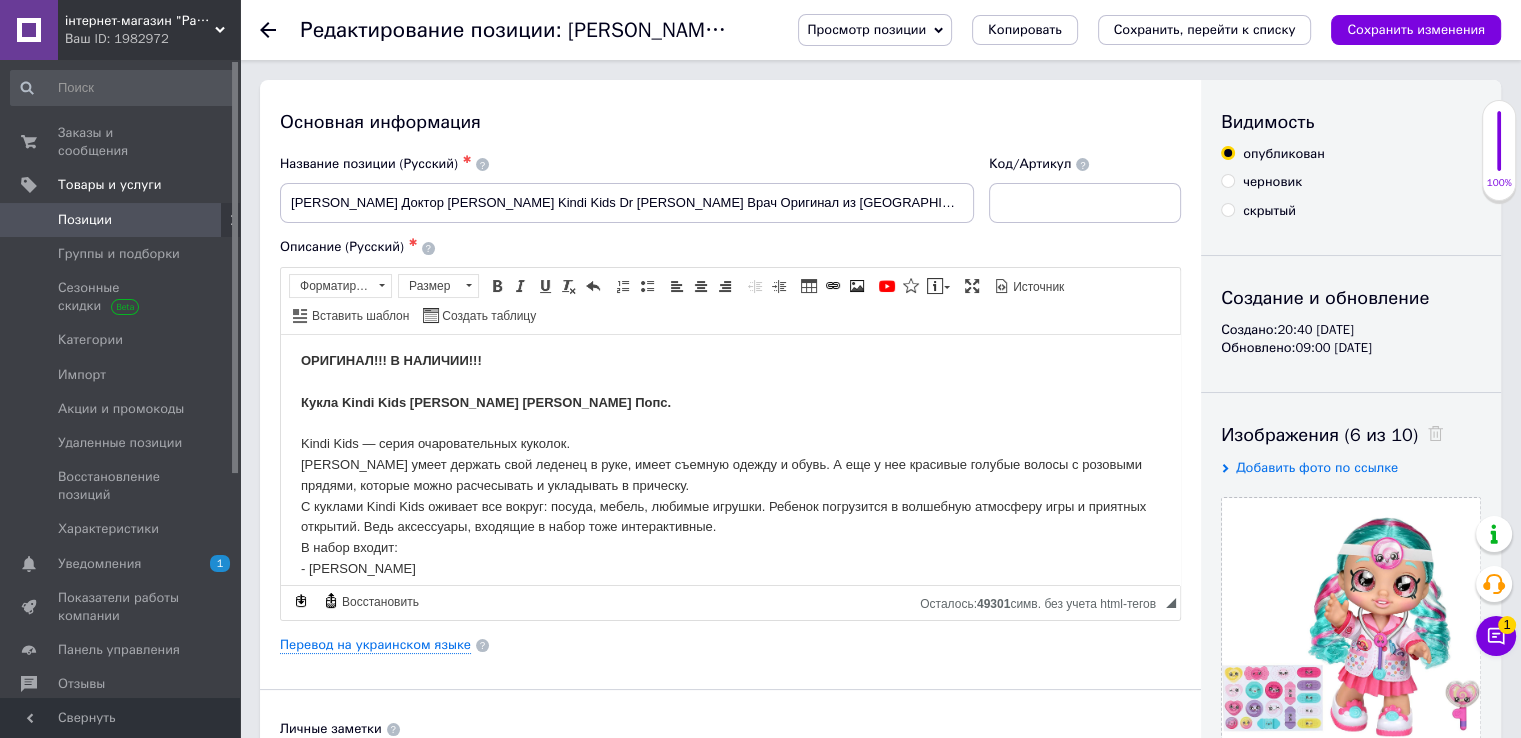 scroll, scrollTop: 0, scrollLeft: 0, axis: both 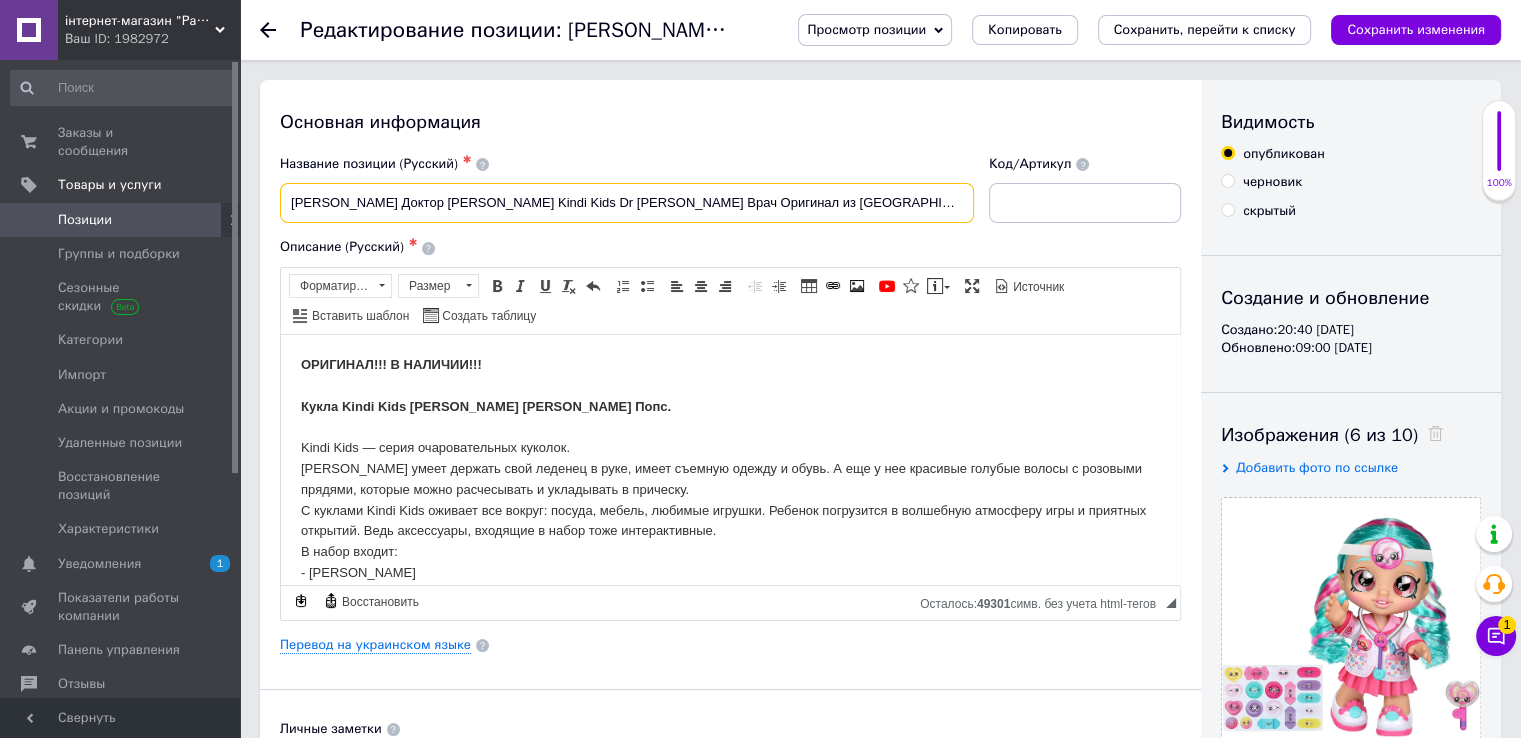 drag, startPoint x: 523, startPoint y: 202, endPoint x: 666, endPoint y: 208, distance: 143.12582 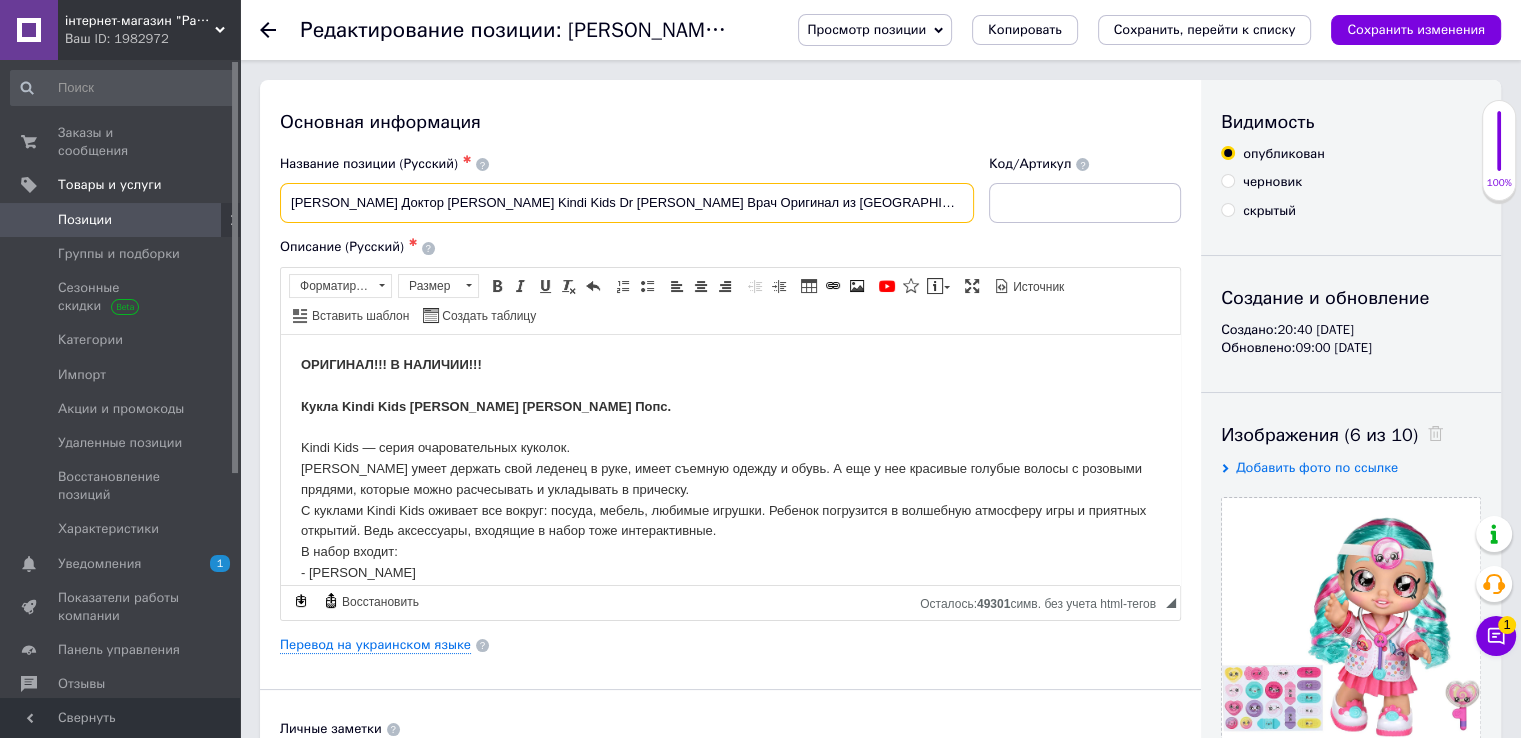 click on "[PERSON_NAME] Доктор [PERSON_NAME] Kindi Kids Dr [PERSON_NAME] Врач Оригинал из [GEOGRAPHIC_DATA]" at bounding box center [627, 203] 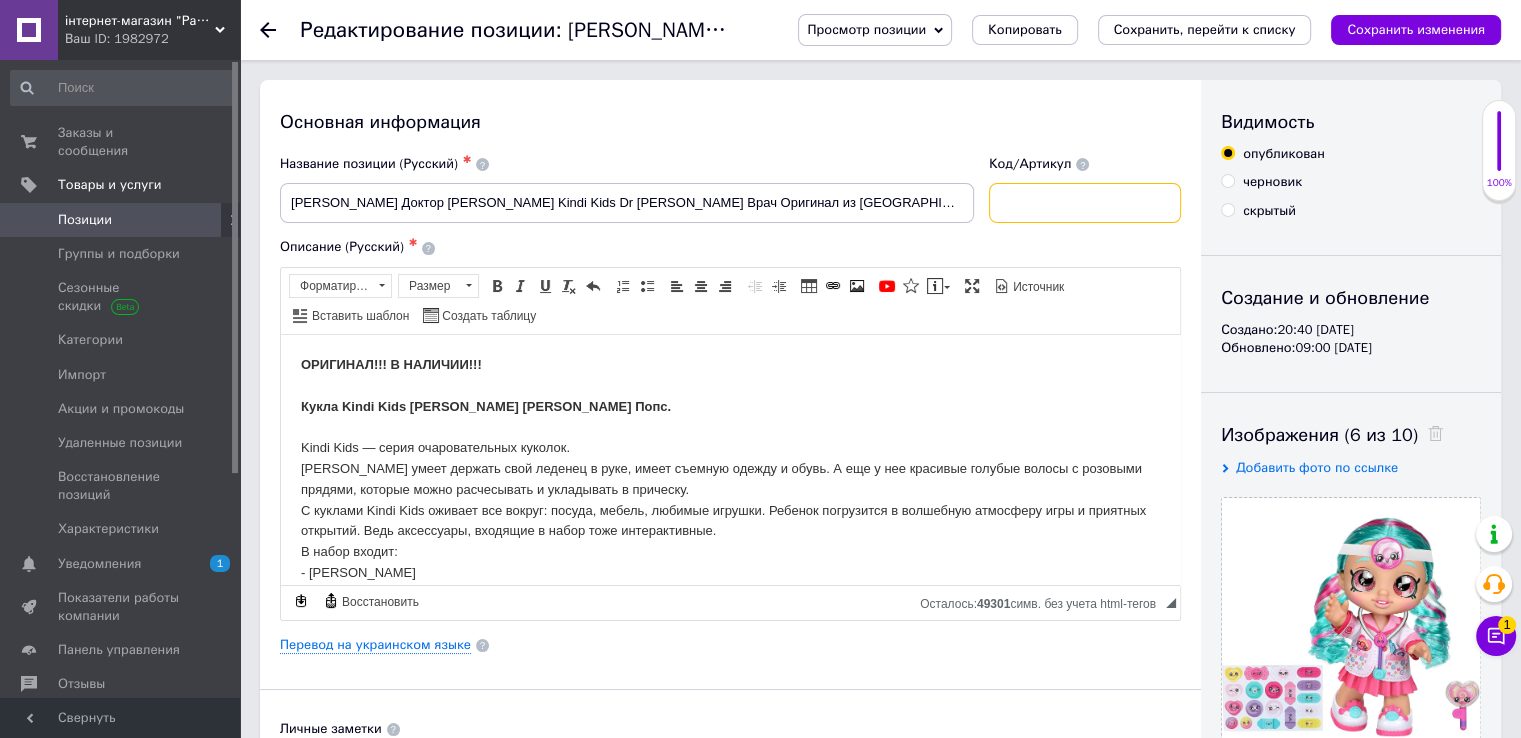 click at bounding box center [1085, 203] 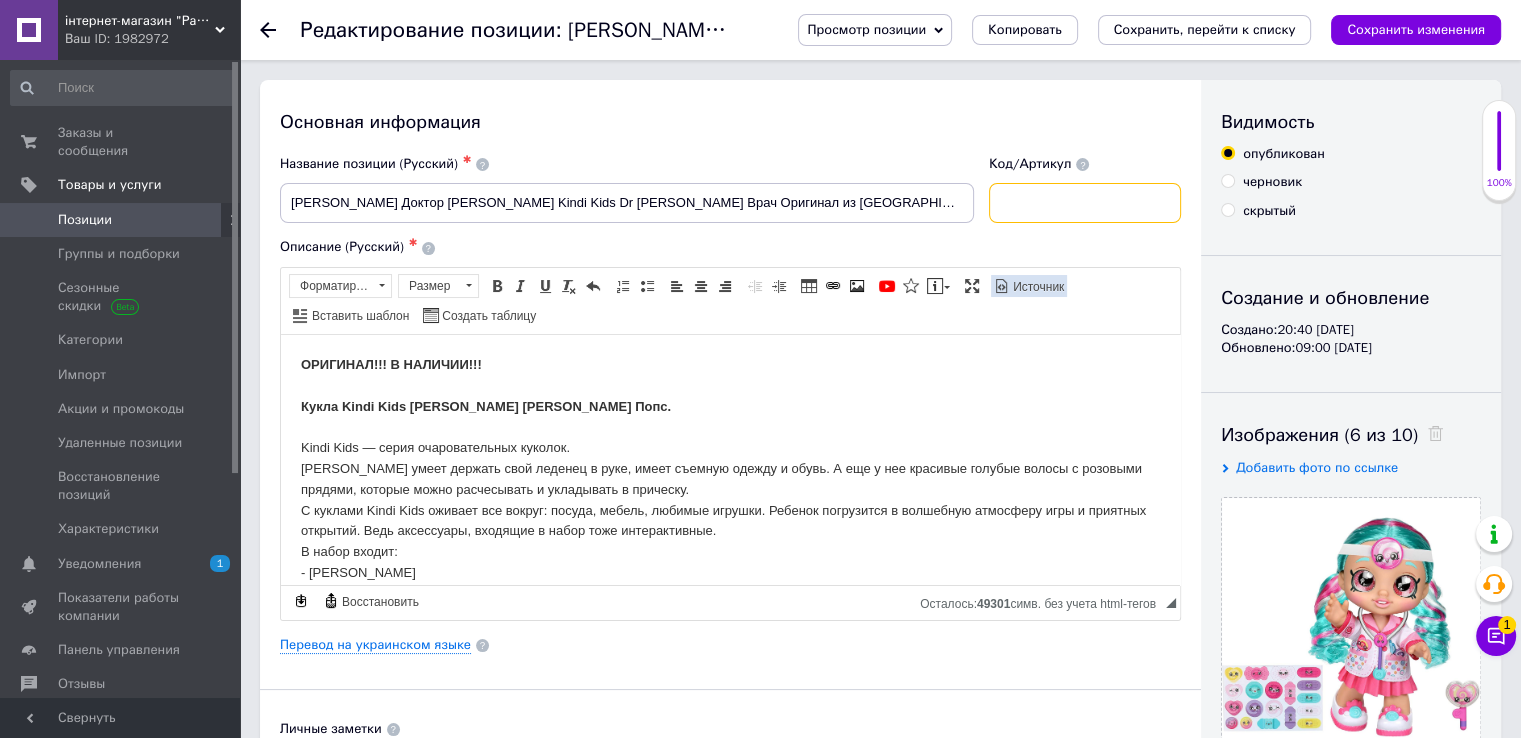 paste on "50036" 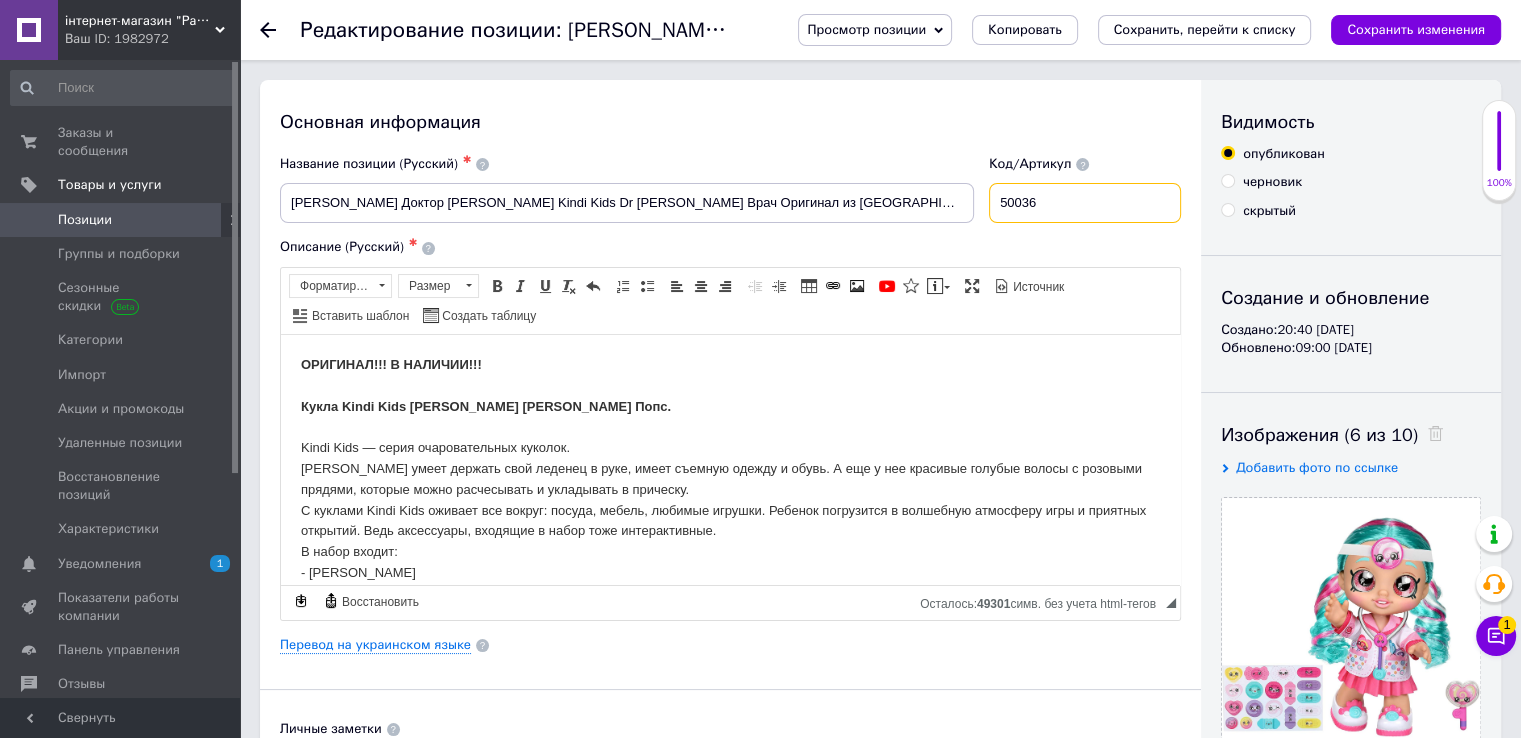 type on "50036" 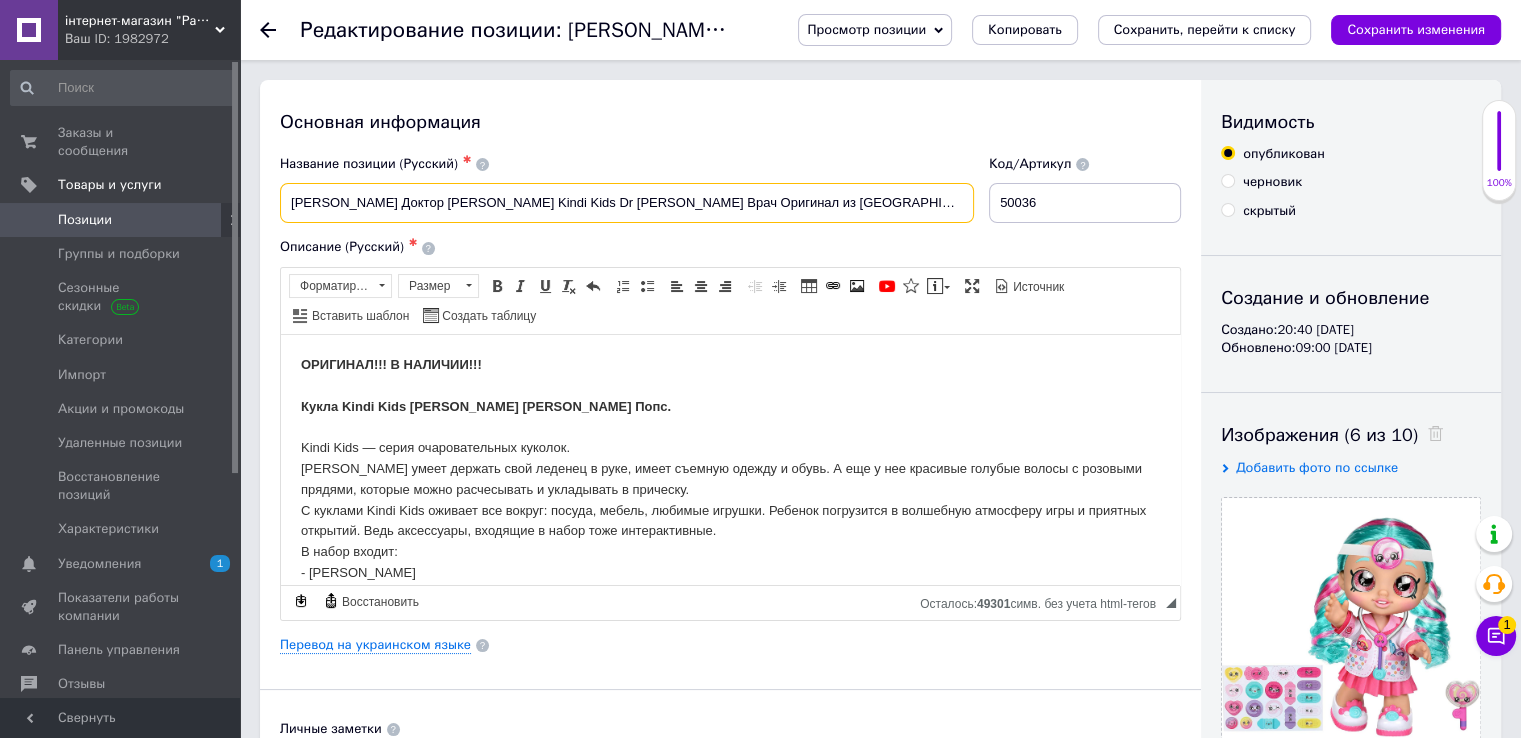 drag, startPoint x: 764, startPoint y: 205, endPoint x: 852, endPoint y: 211, distance: 88.20431 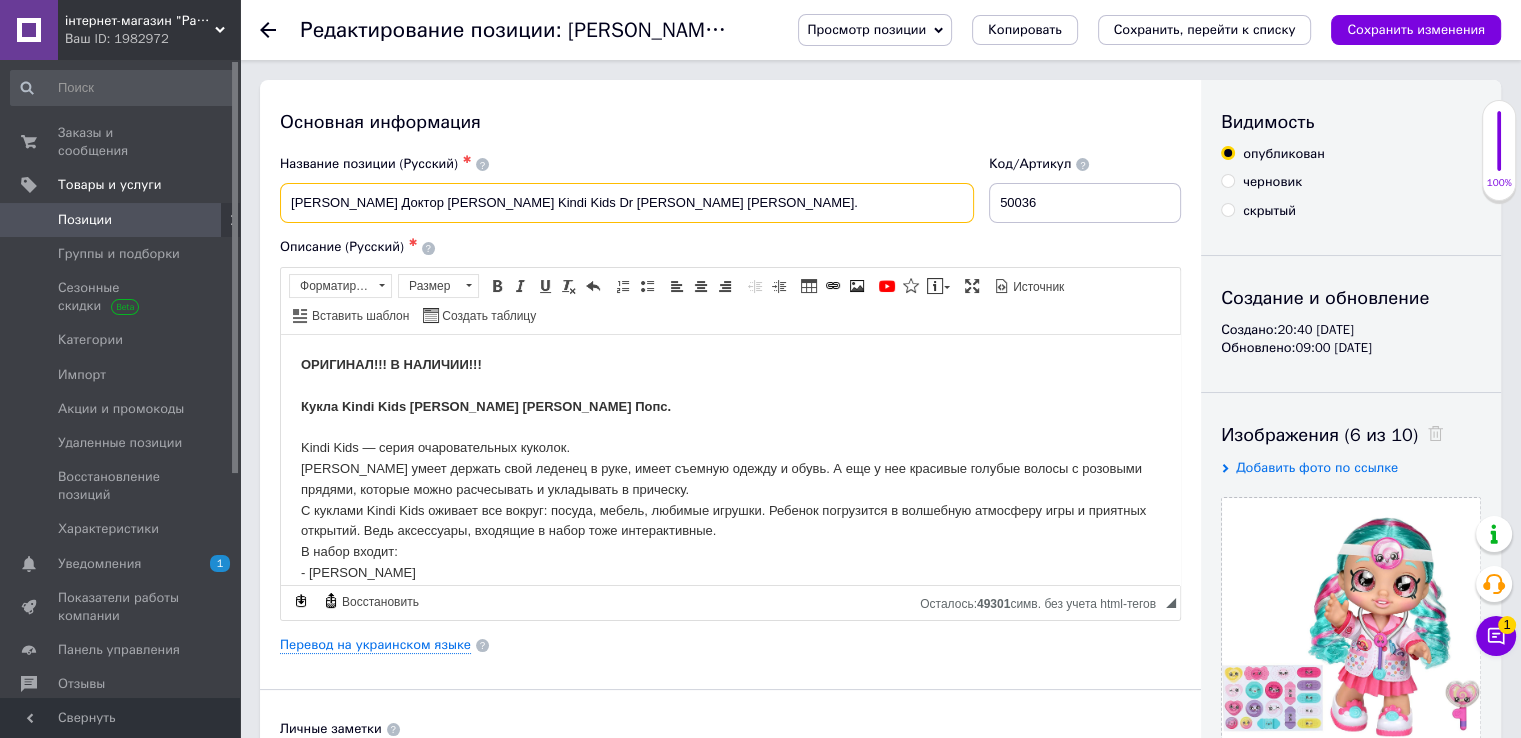 click on "[PERSON_NAME] Доктор [PERSON_NAME] Kindi Kids Dr [PERSON_NAME] [PERSON_NAME]." at bounding box center [627, 203] 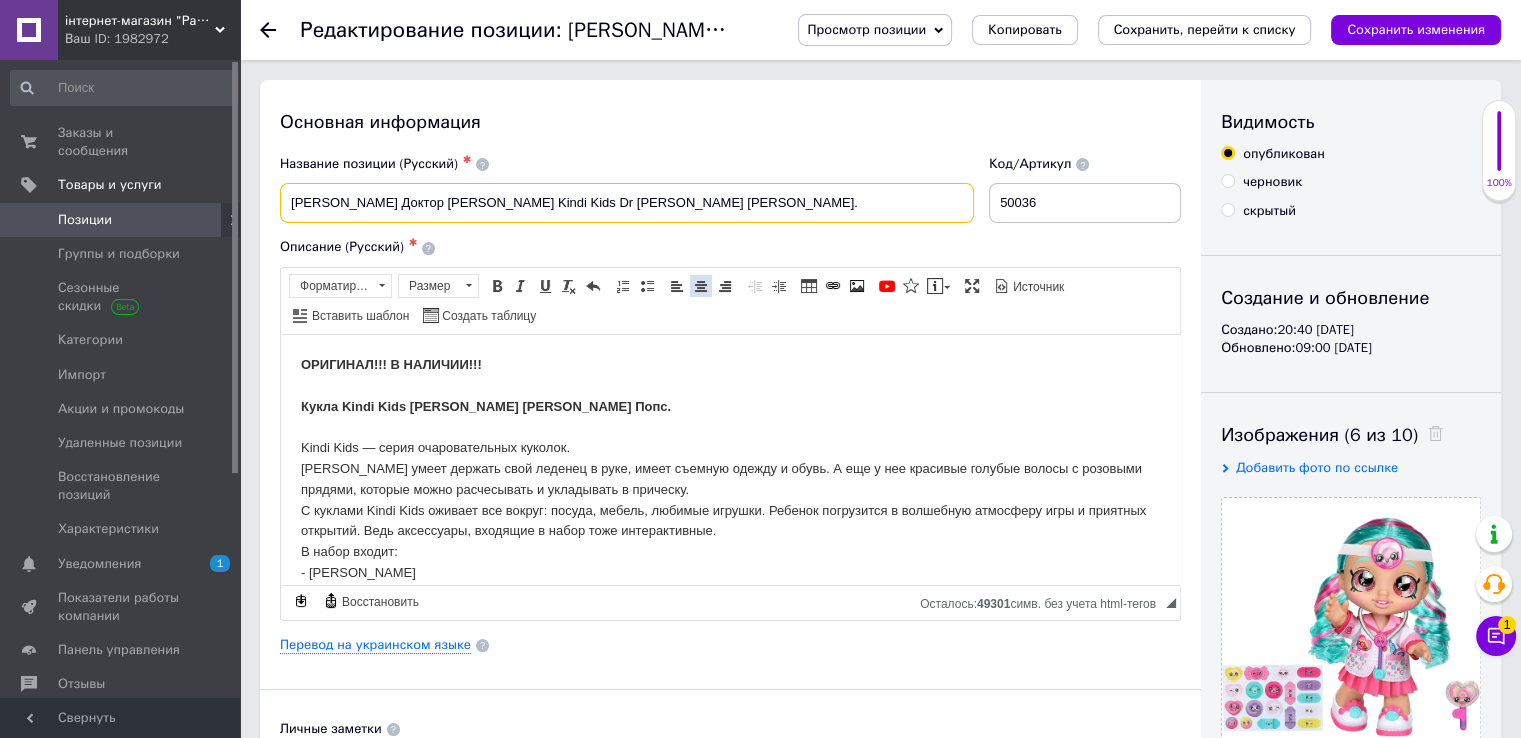 paste on "50036" 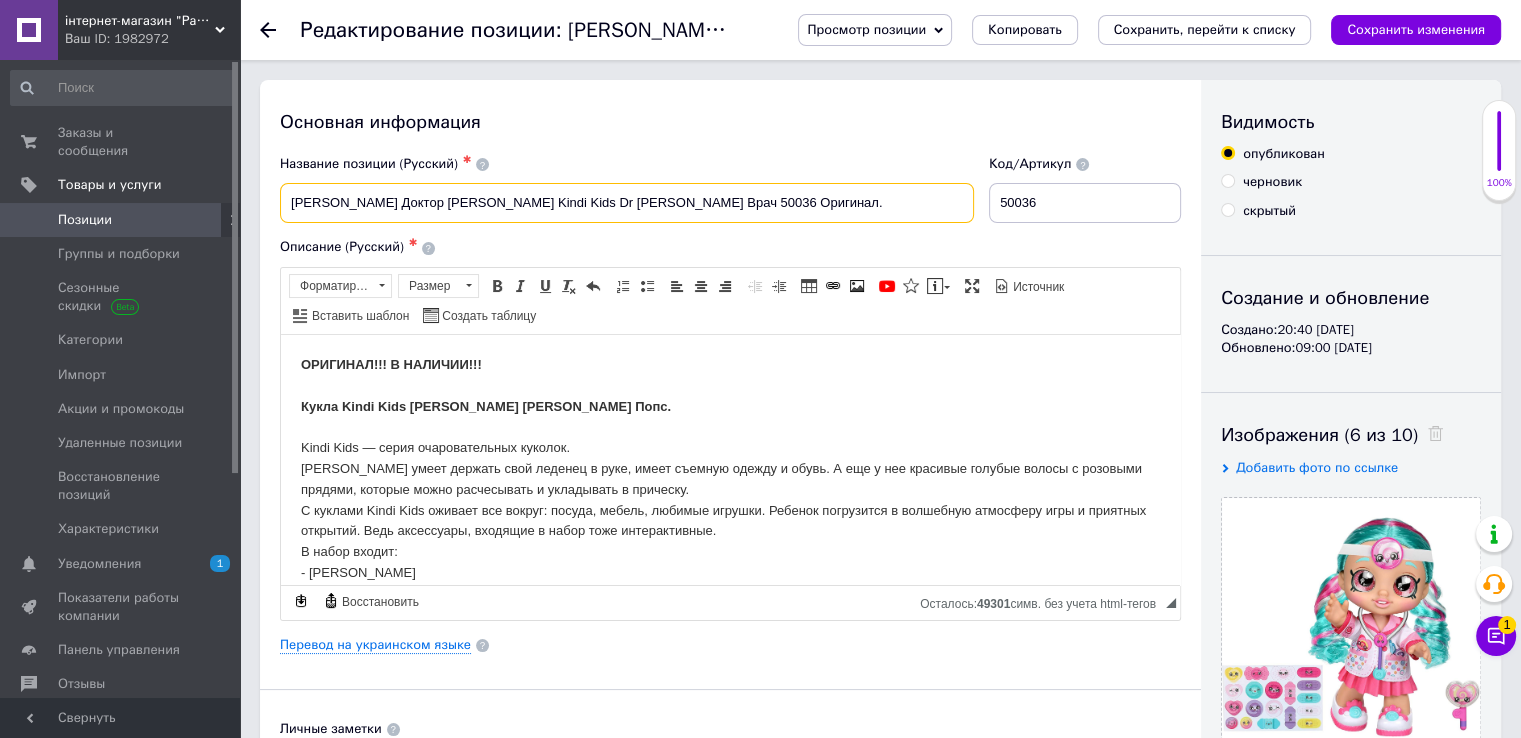 drag, startPoint x: 525, startPoint y: 201, endPoint x: 581, endPoint y: 201, distance: 56 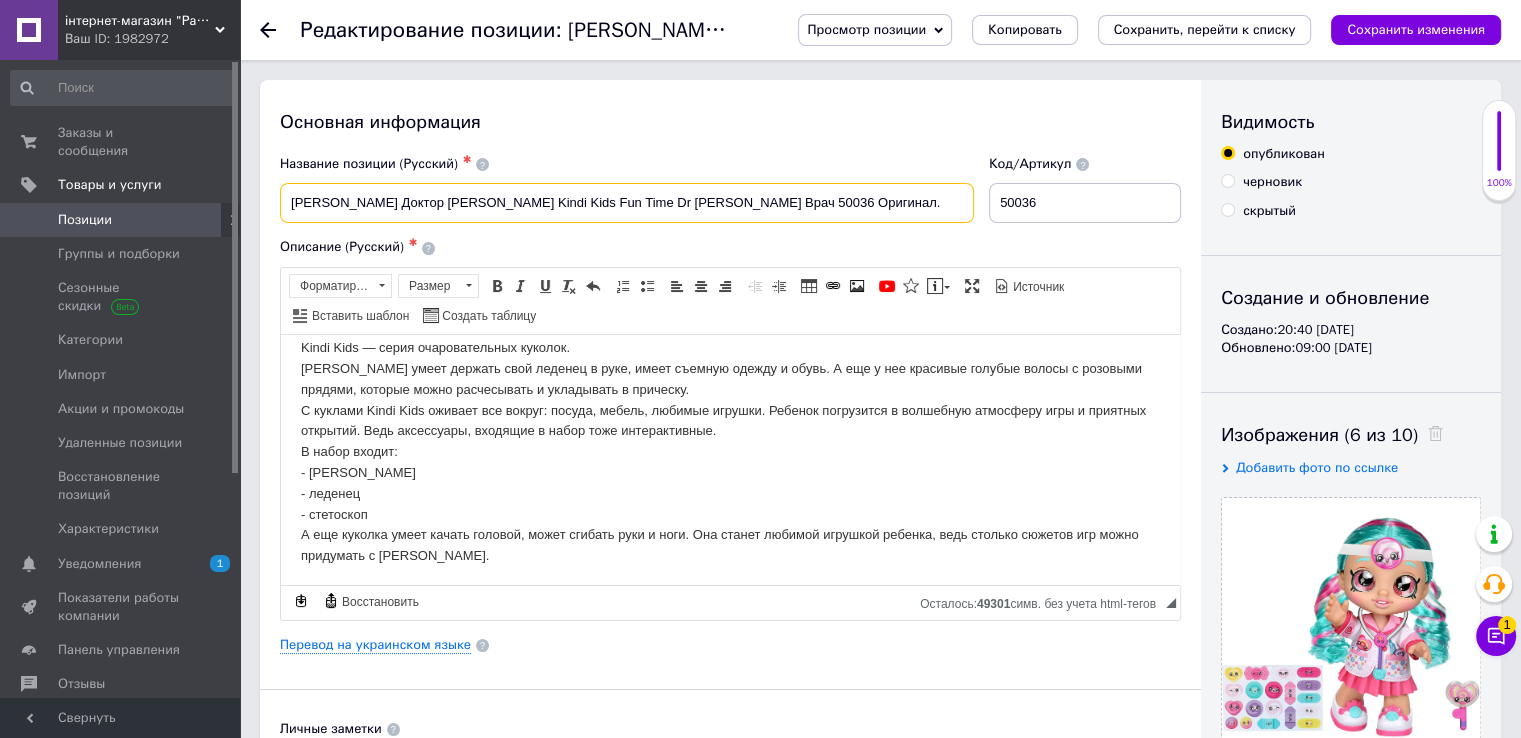 scroll, scrollTop: 0, scrollLeft: 0, axis: both 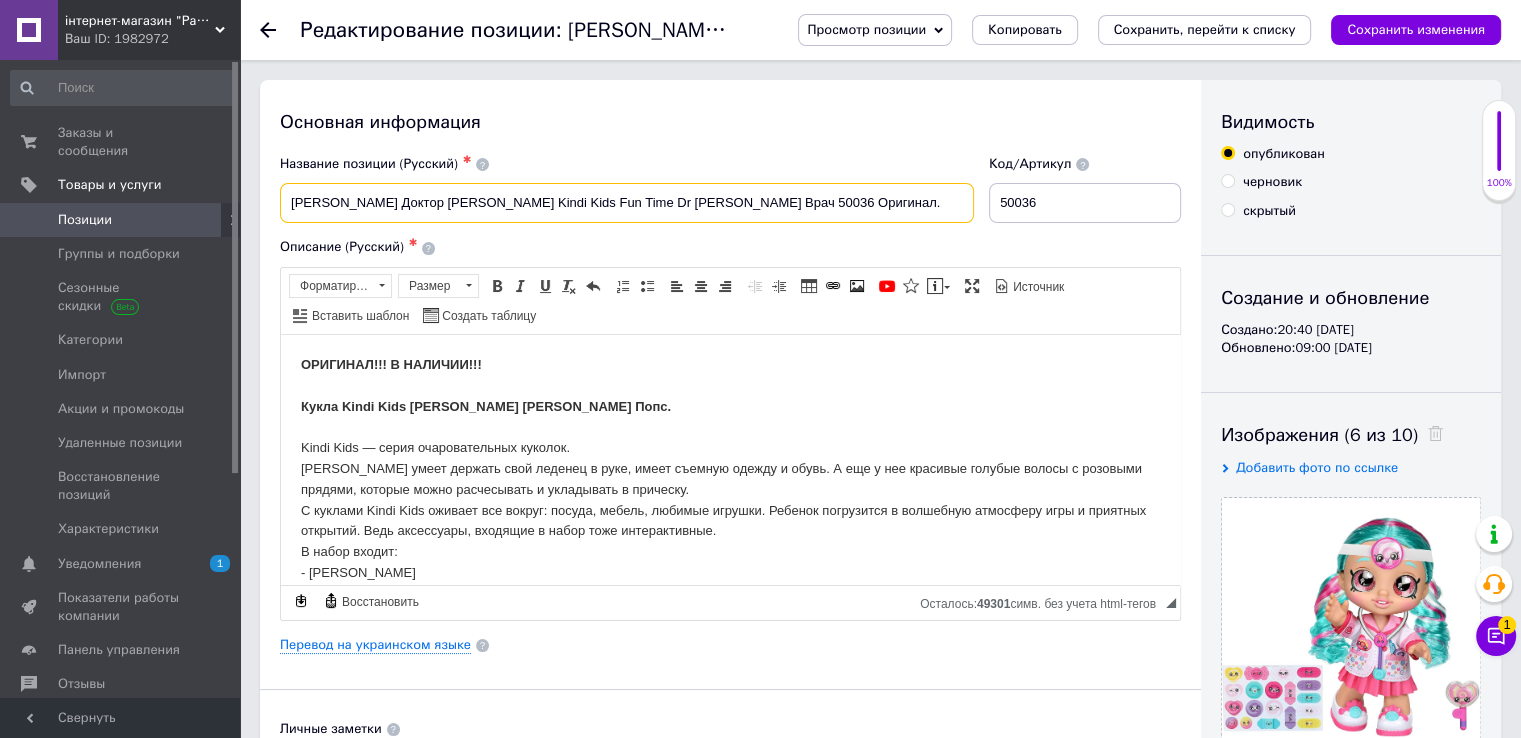 type on "[PERSON_NAME] Доктор [PERSON_NAME] Kindi Kids Fun Time Dr [PERSON_NAME] Врач 50036 Оригинал." 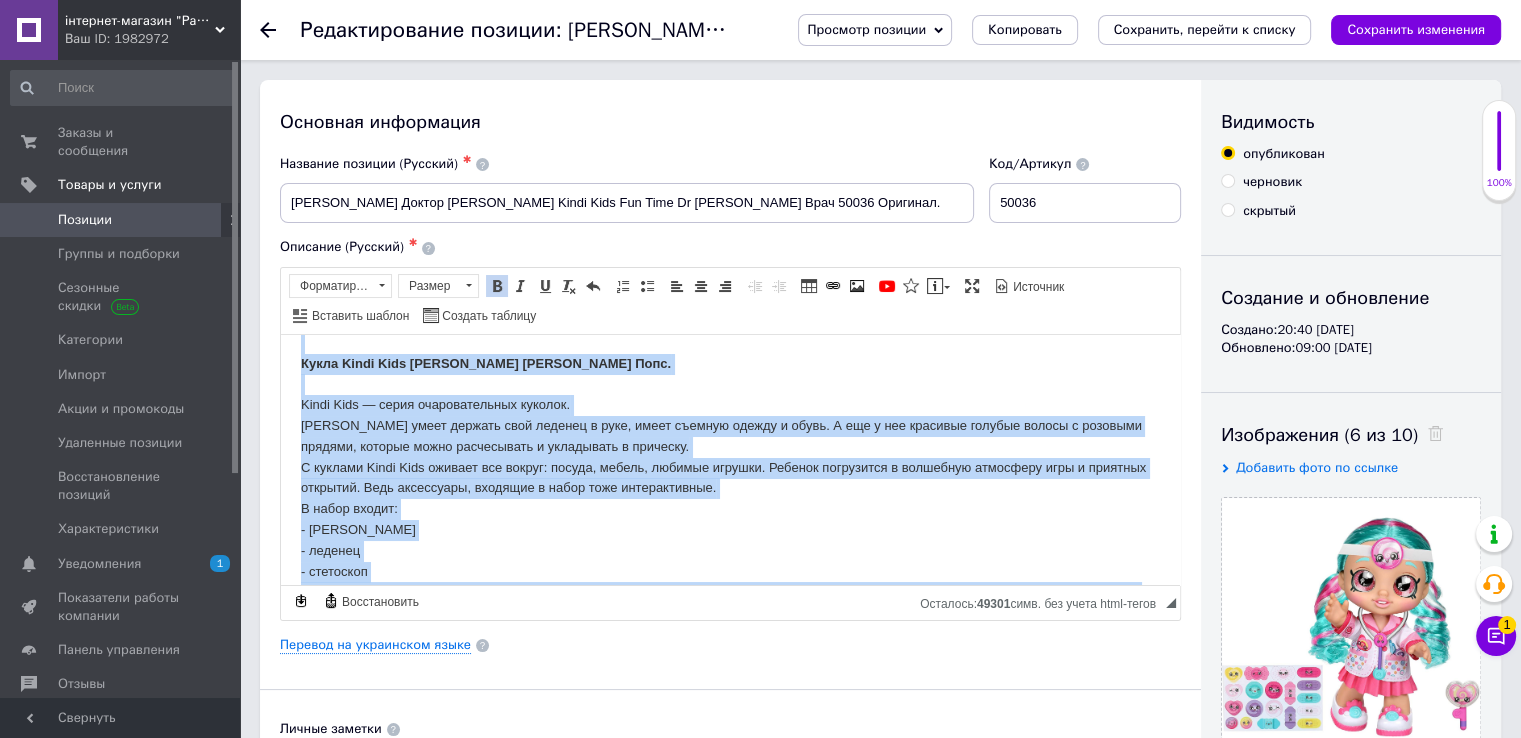 scroll, scrollTop: 101, scrollLeft: 0, axis: vertical 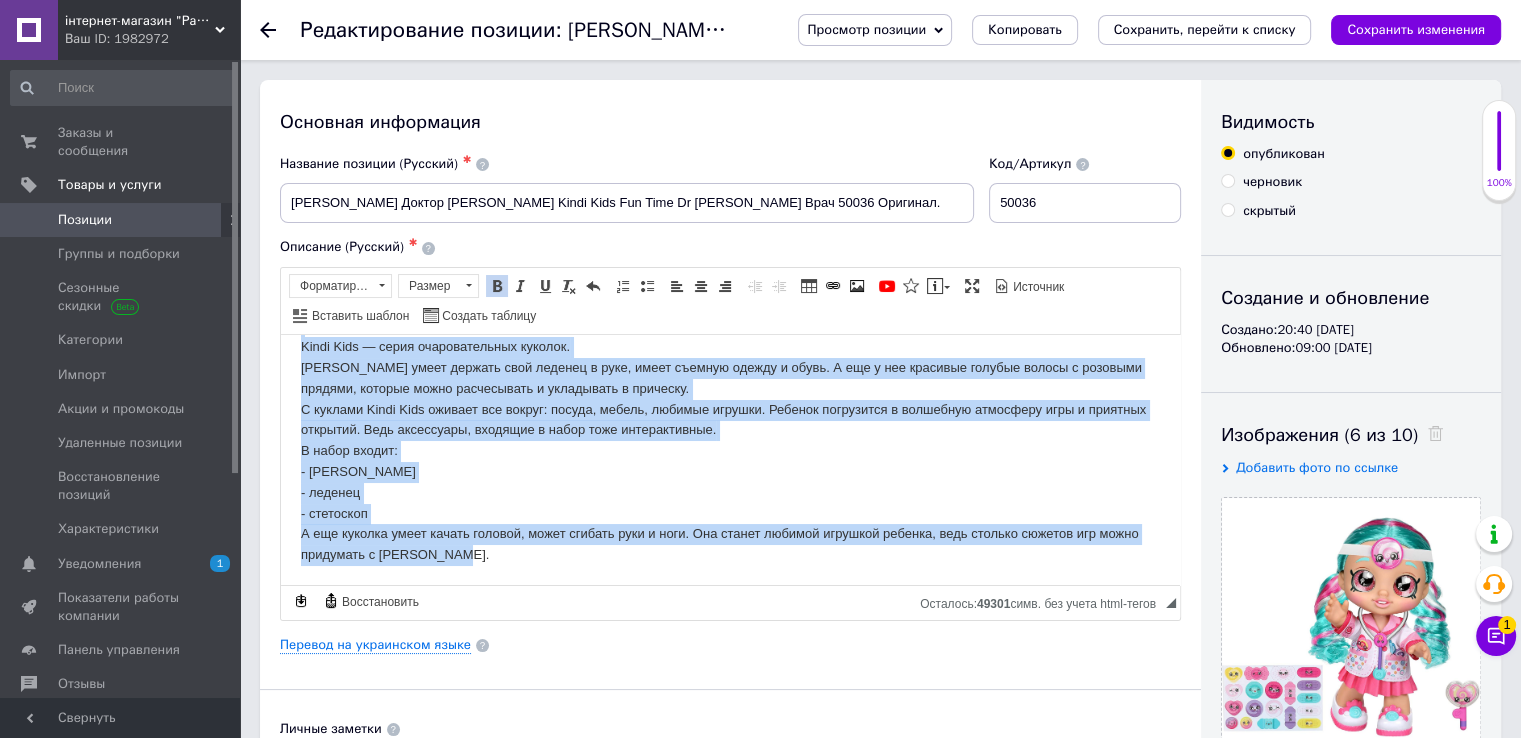 drag, startPoint x: 297, startPoint y: 357, endPoint x: 875, endPoint y: 919, distance: 806.1811 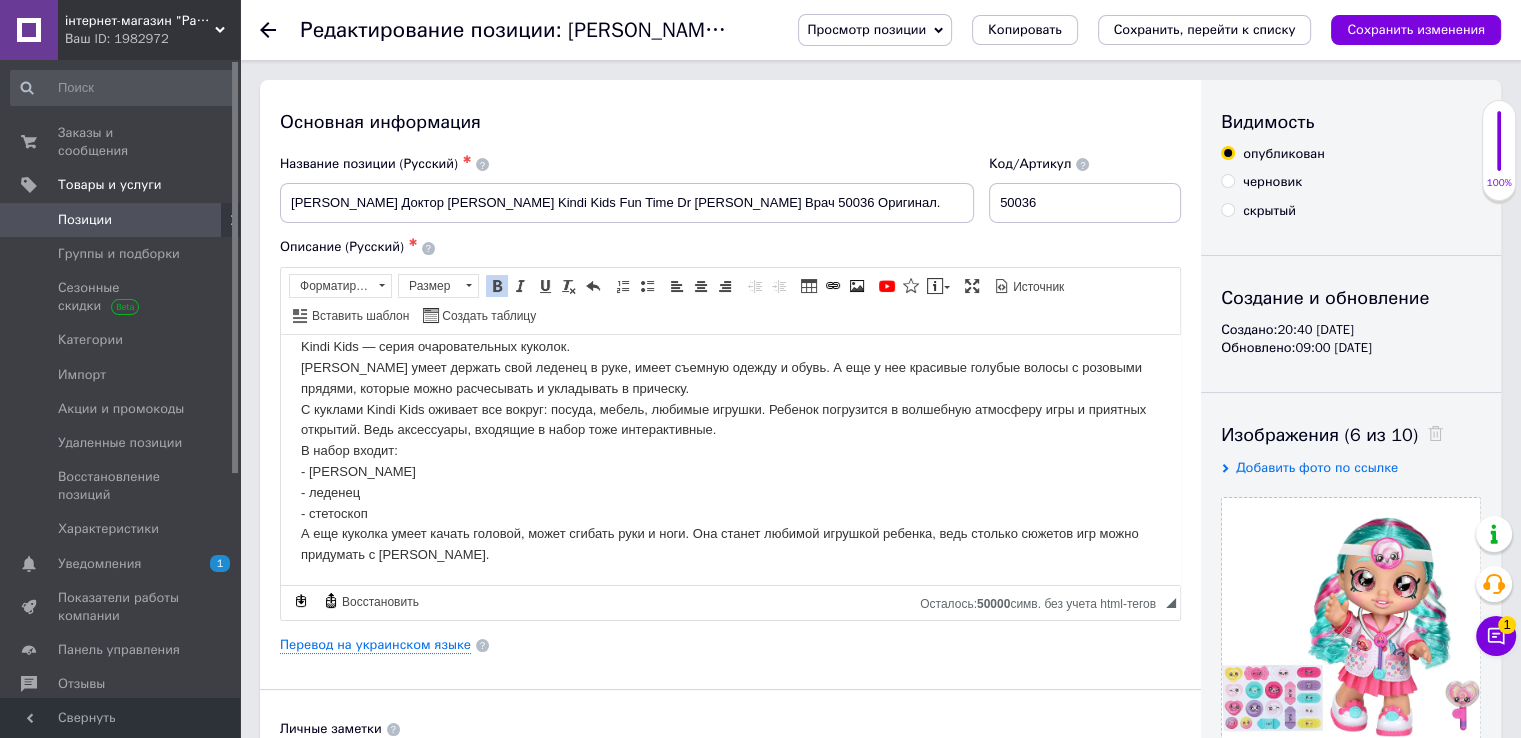 scroll, scrollTop: 0, scrollLeft: 0, axis: both 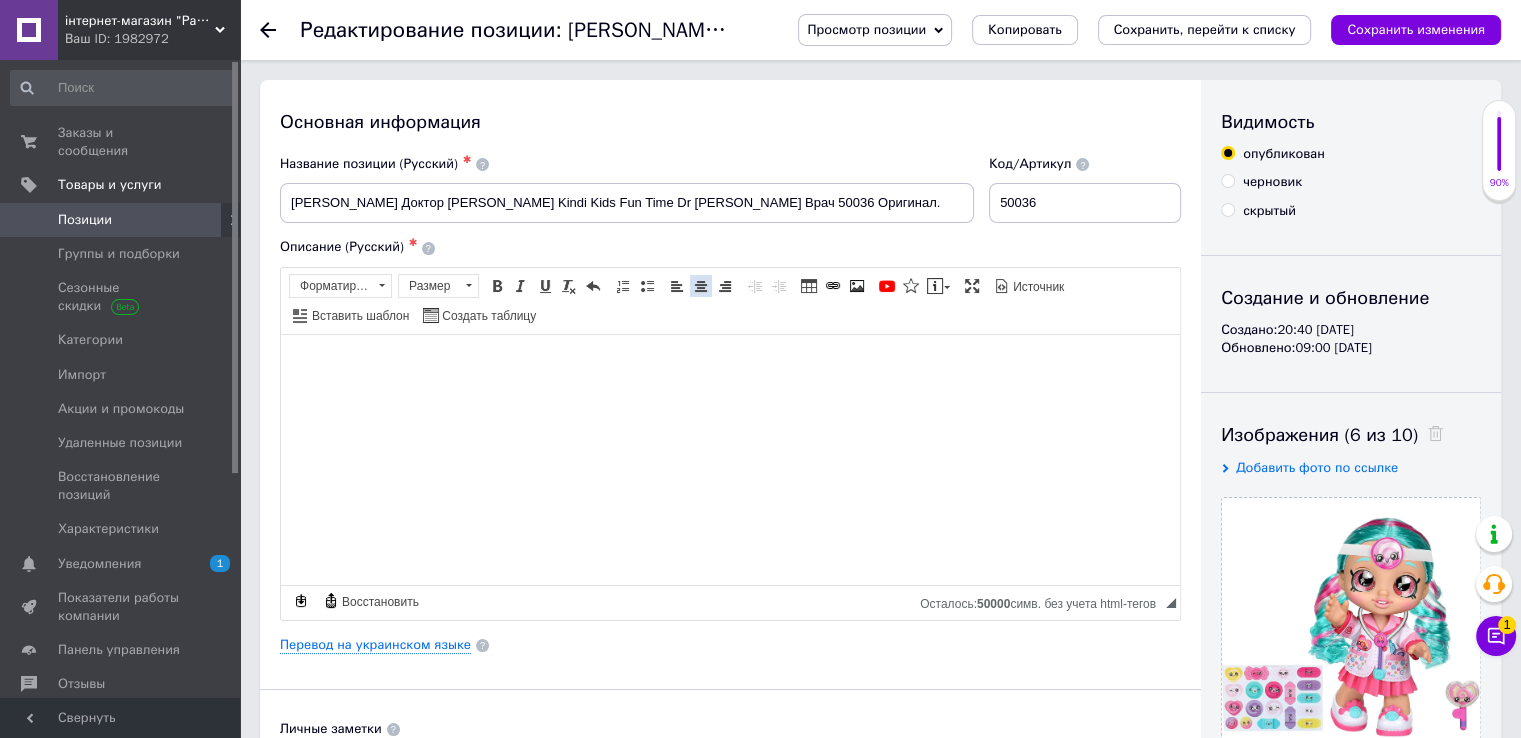 click at bounding box center [701, 286] 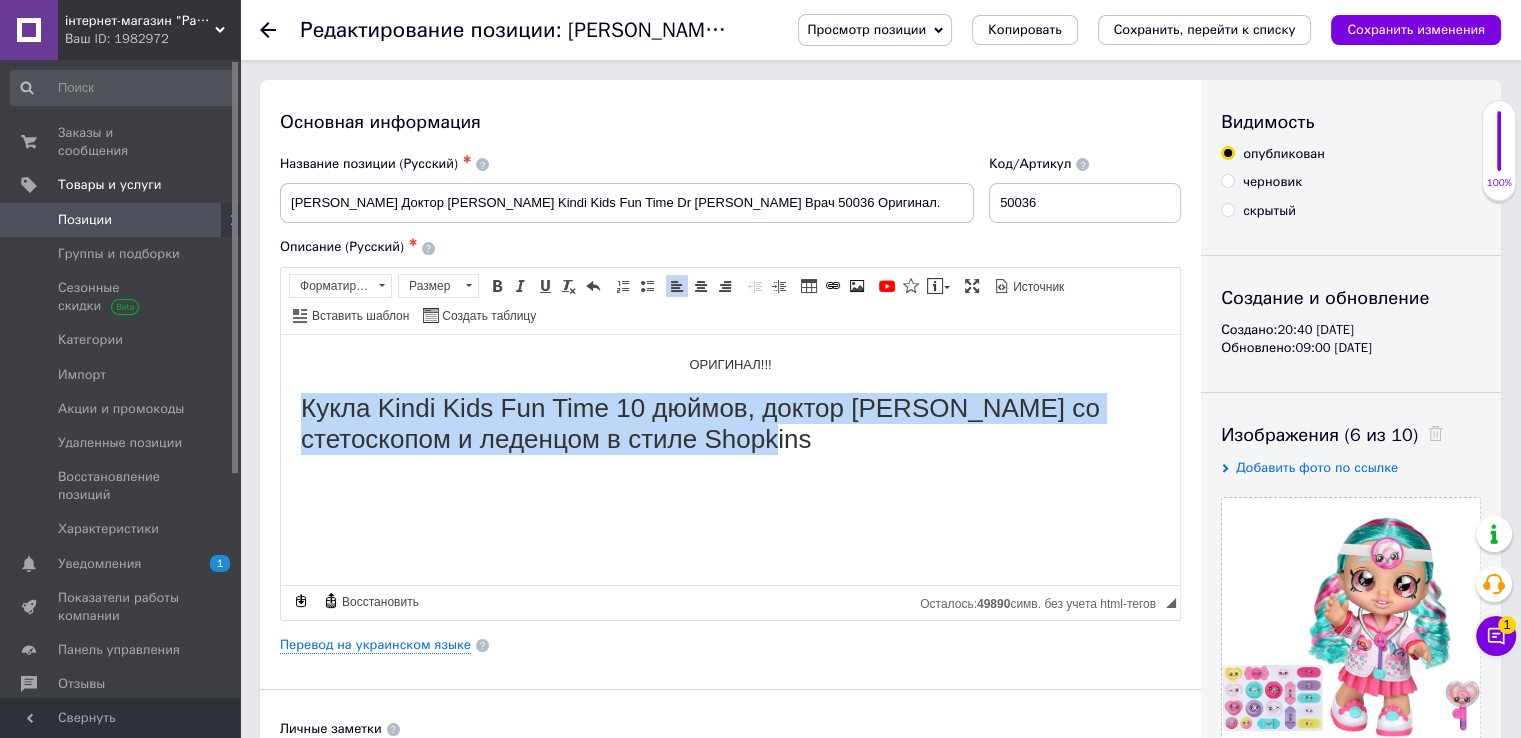 drag, startPoint x: 831, startPoint y: 444, endPoint x: 561, endPoint y: 736, distance: 397.69836 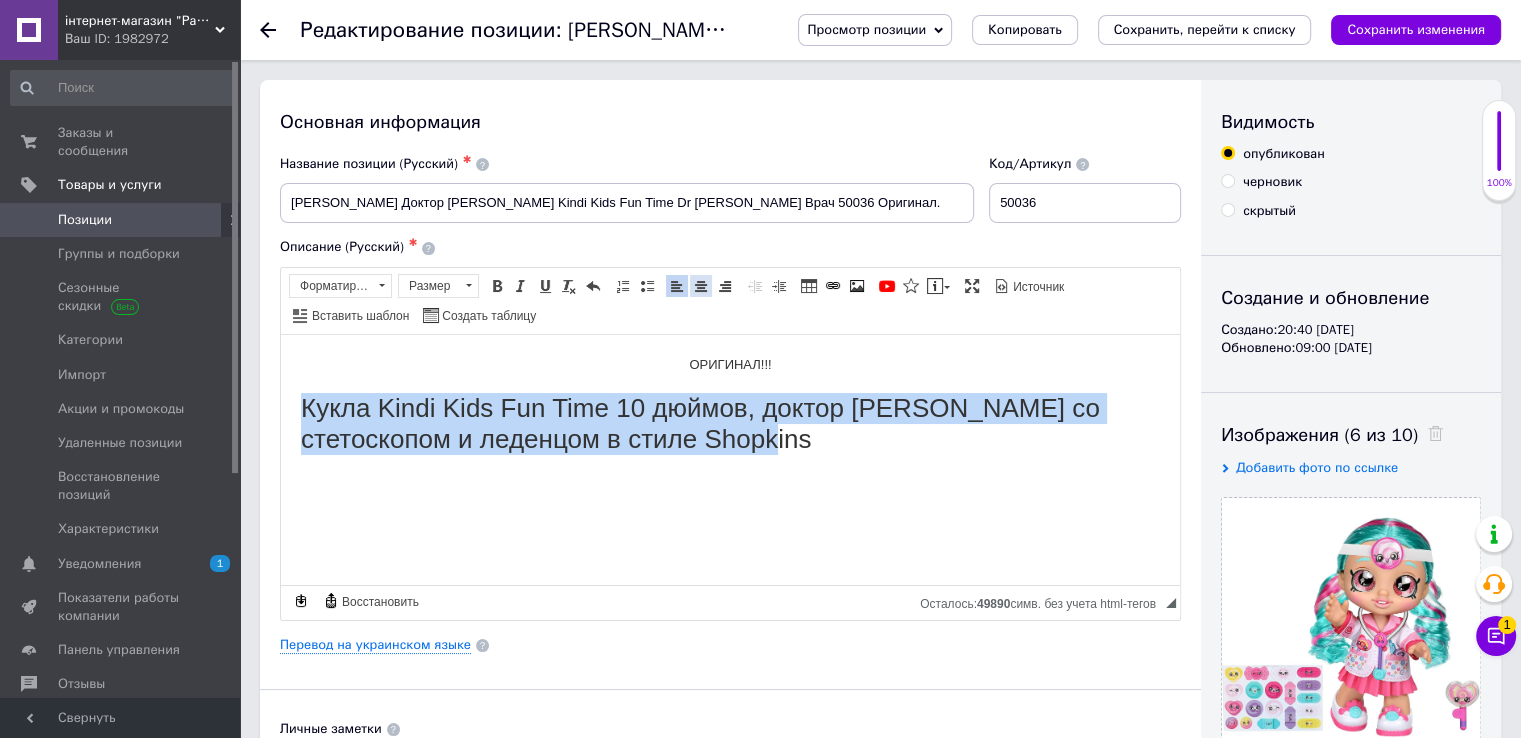 click at bounding box center (701, 286) 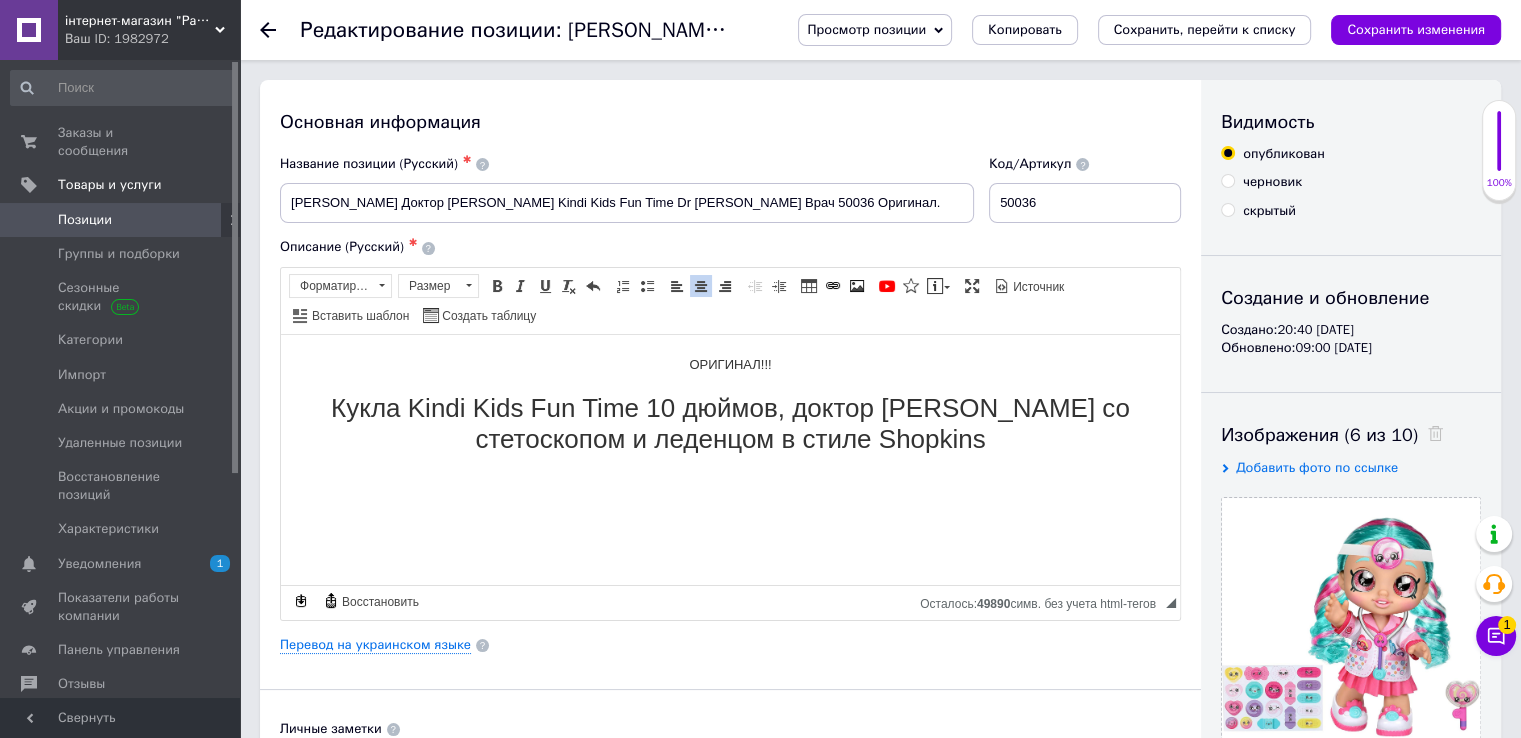 click on "Кукла Kindi Kids Fun Time 10 дюймов, доктор [PERSON_NAME] со стетоскопом и леденцом в стиле Shopkins" at bounding box center (730, 422) 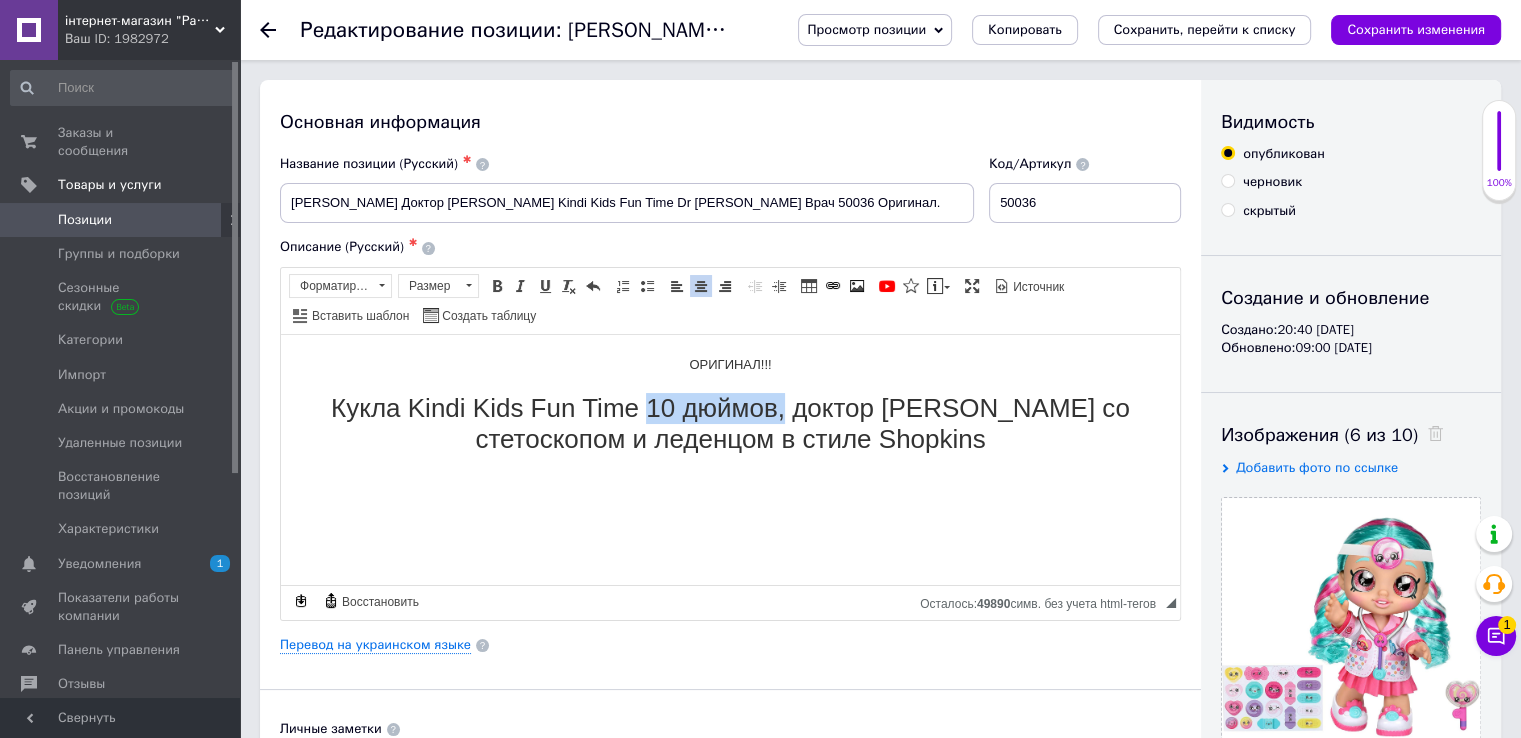 drag, startPoint x: 682, startPoint y: 404, endPoint x: 819, endPoint y: 406, distance: 137.0146 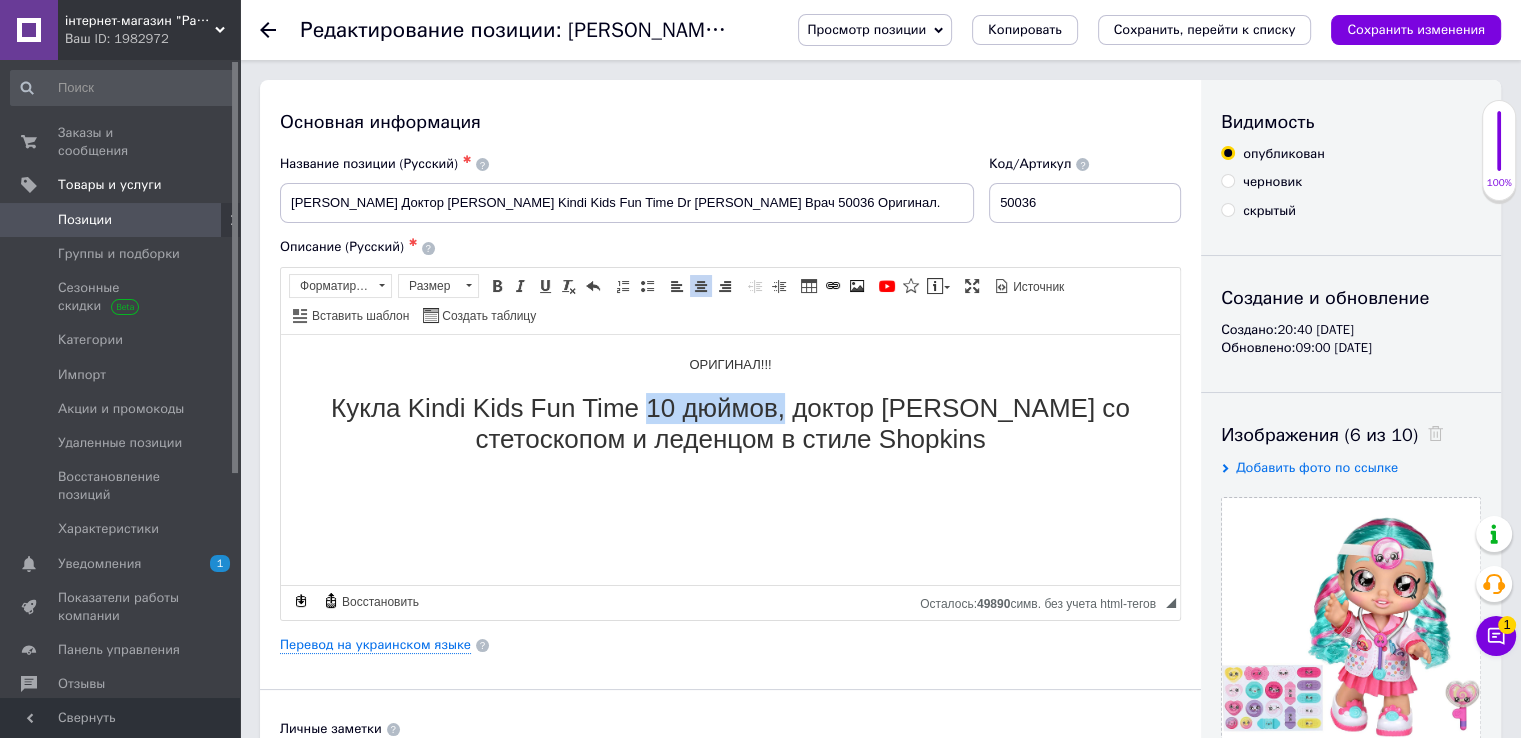click on "Кукла Kindi Kids Fun Time 10 дюймов, доктор [PERSON_NAME] со стетоскопом и леденцом в стиле Shopkins" at bounding box center [730, 422] 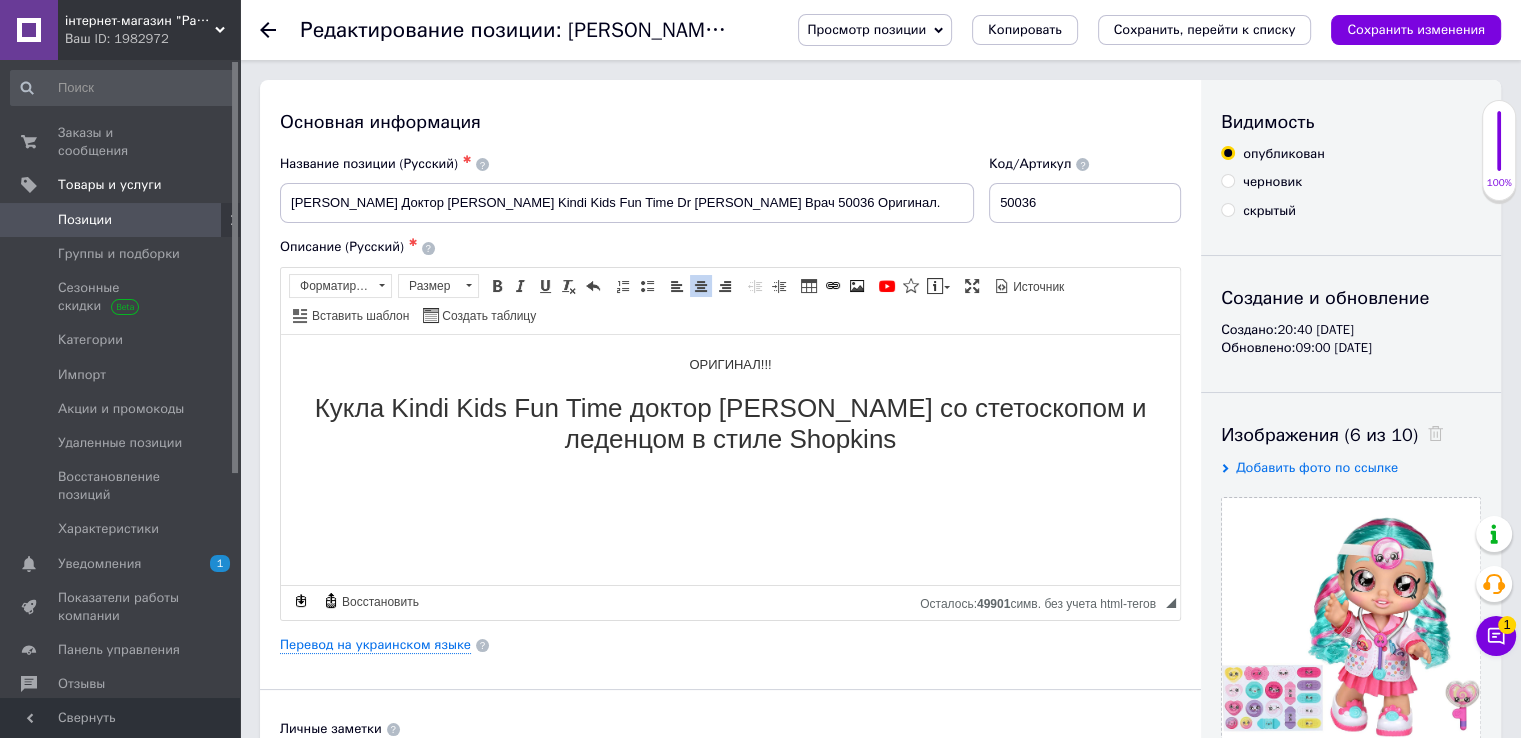 click on "Кукла Kindi Kids Fun Time доктор [PERSON_NAME] со стетоскопом и леденцом в стиле Shopkins" at bounding box center [730, 423] 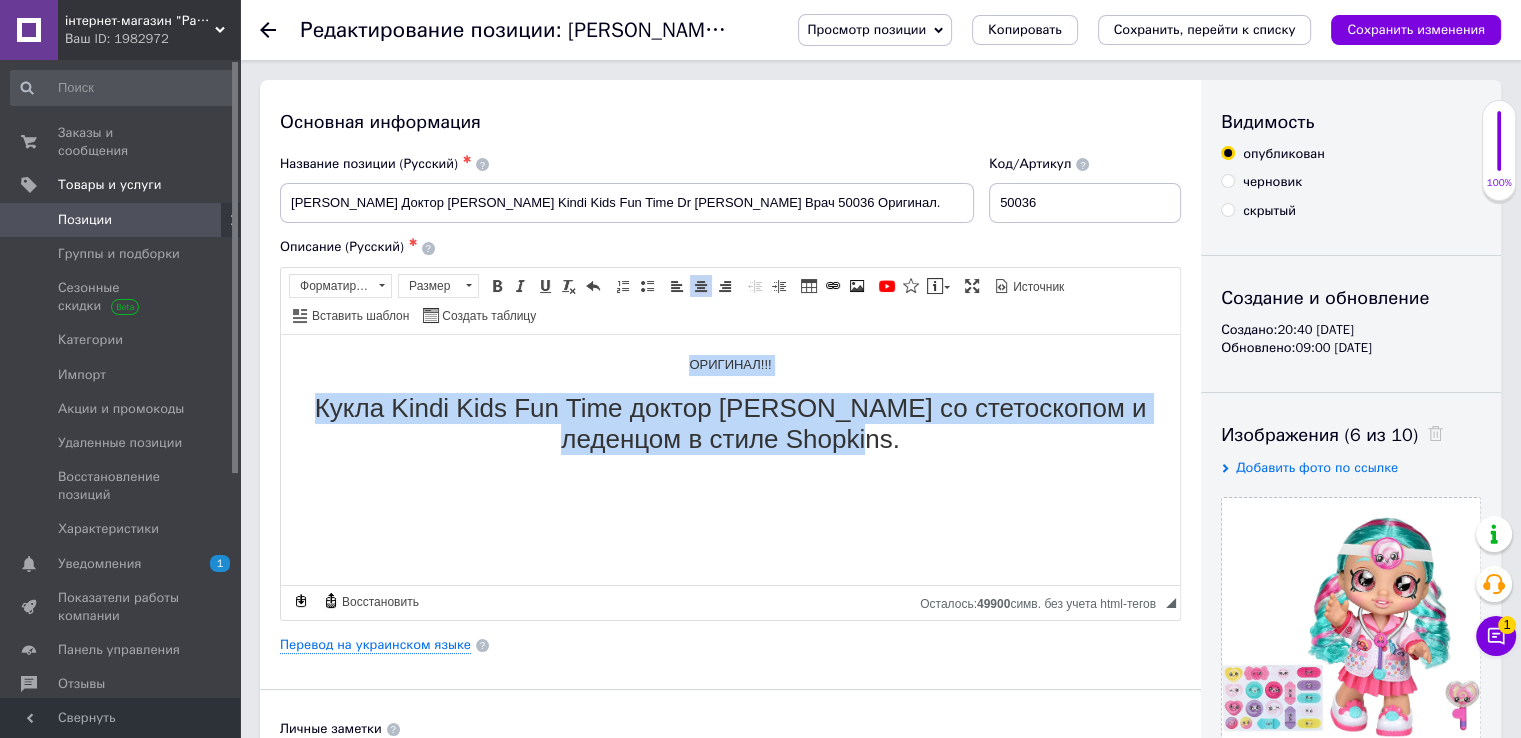drag, startPoint x: 908, startPoint y: 438, endPoint x: 549, endPoint y: 346, distance: 370.60086 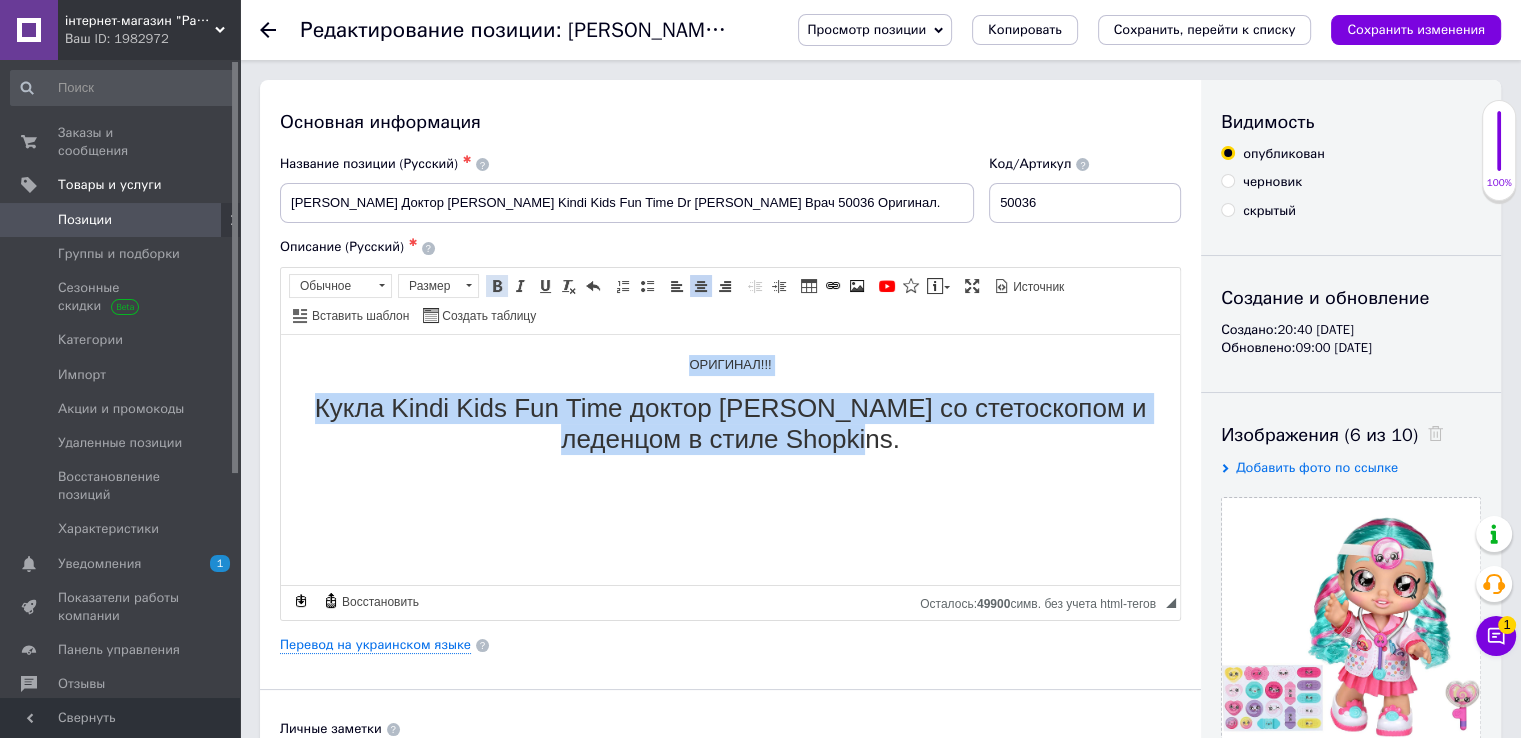 click at bounding box center (497, 286) 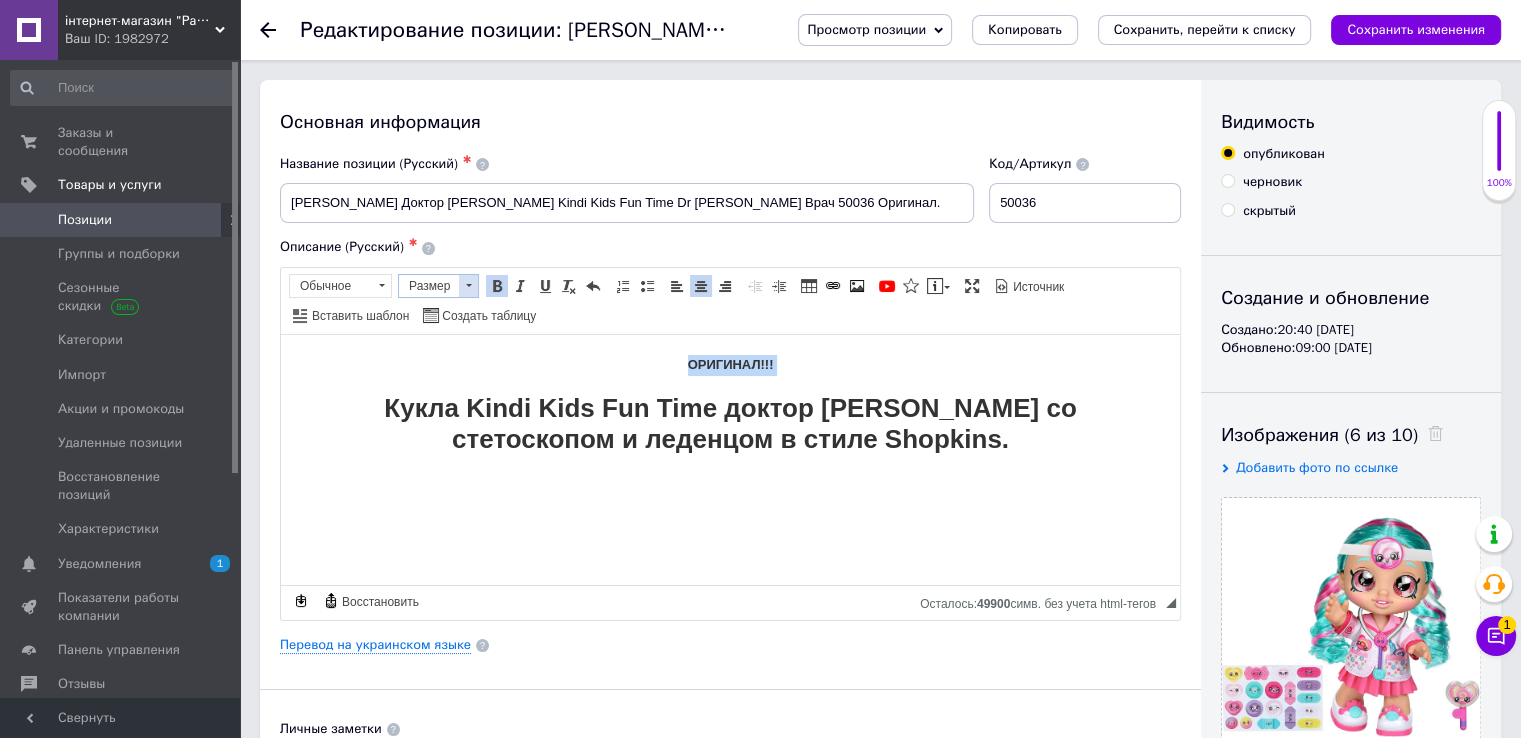 click at bounding box center (468, 286) 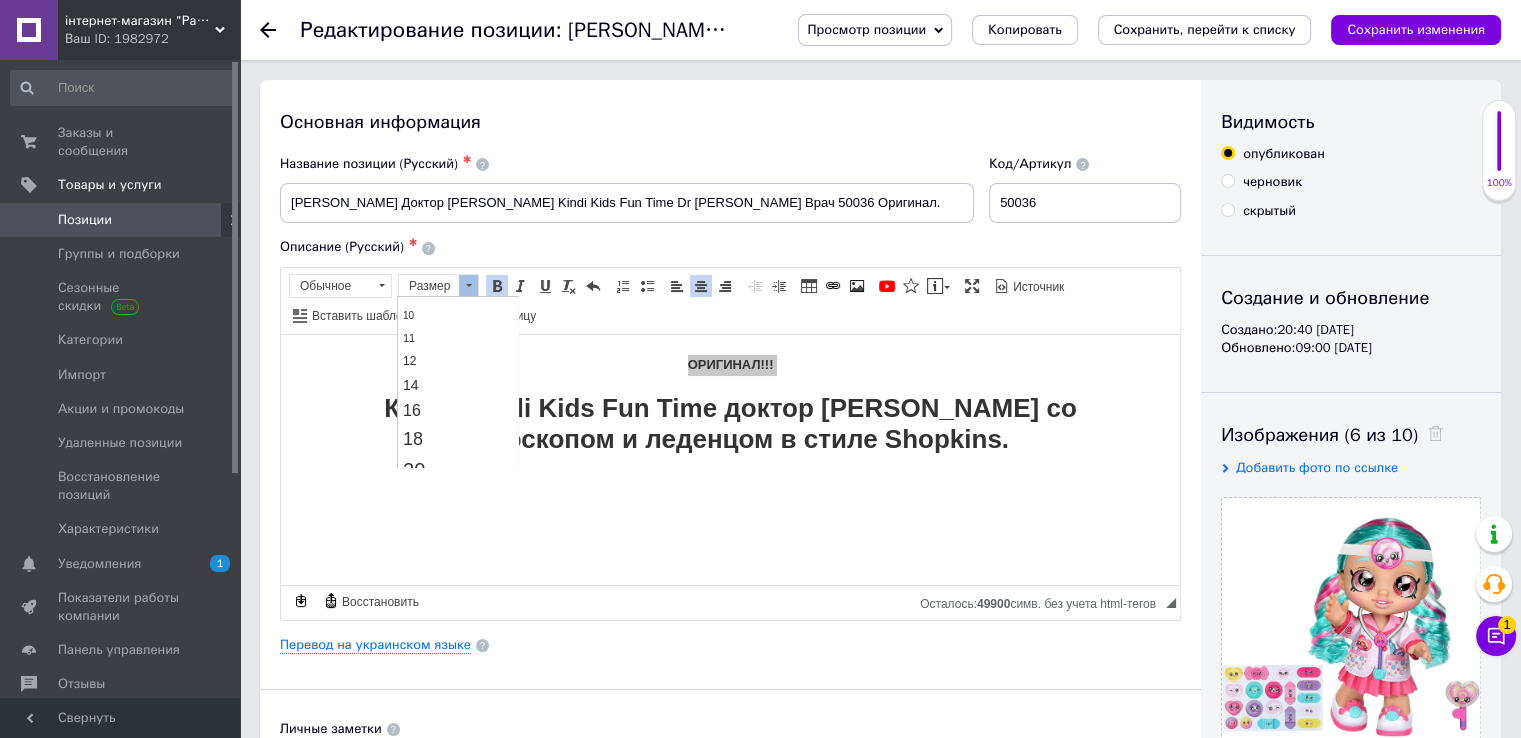 scroll, scrollTop: 200, scrollLeft: 0, axis: vertical 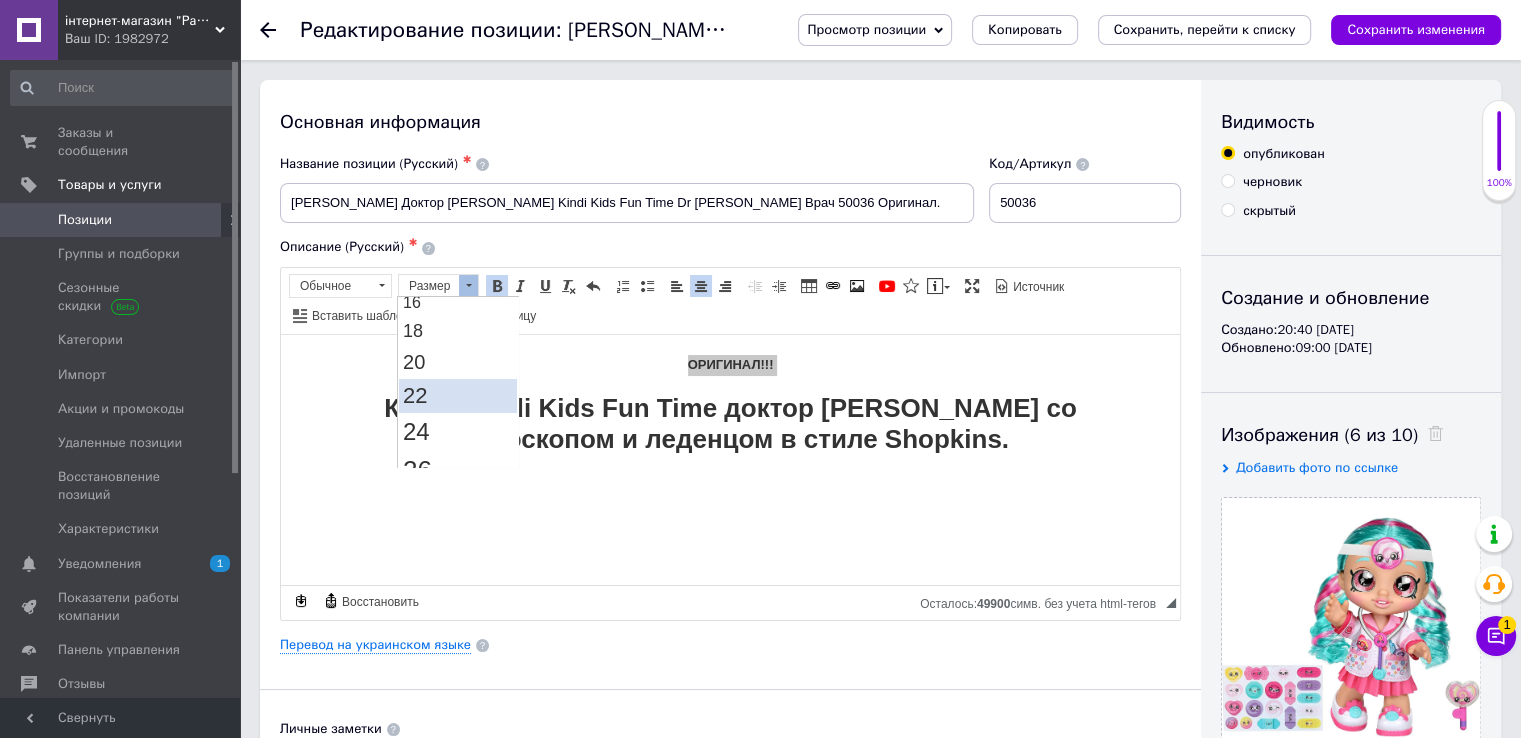 click on "22" at bounding box center (458, 396) 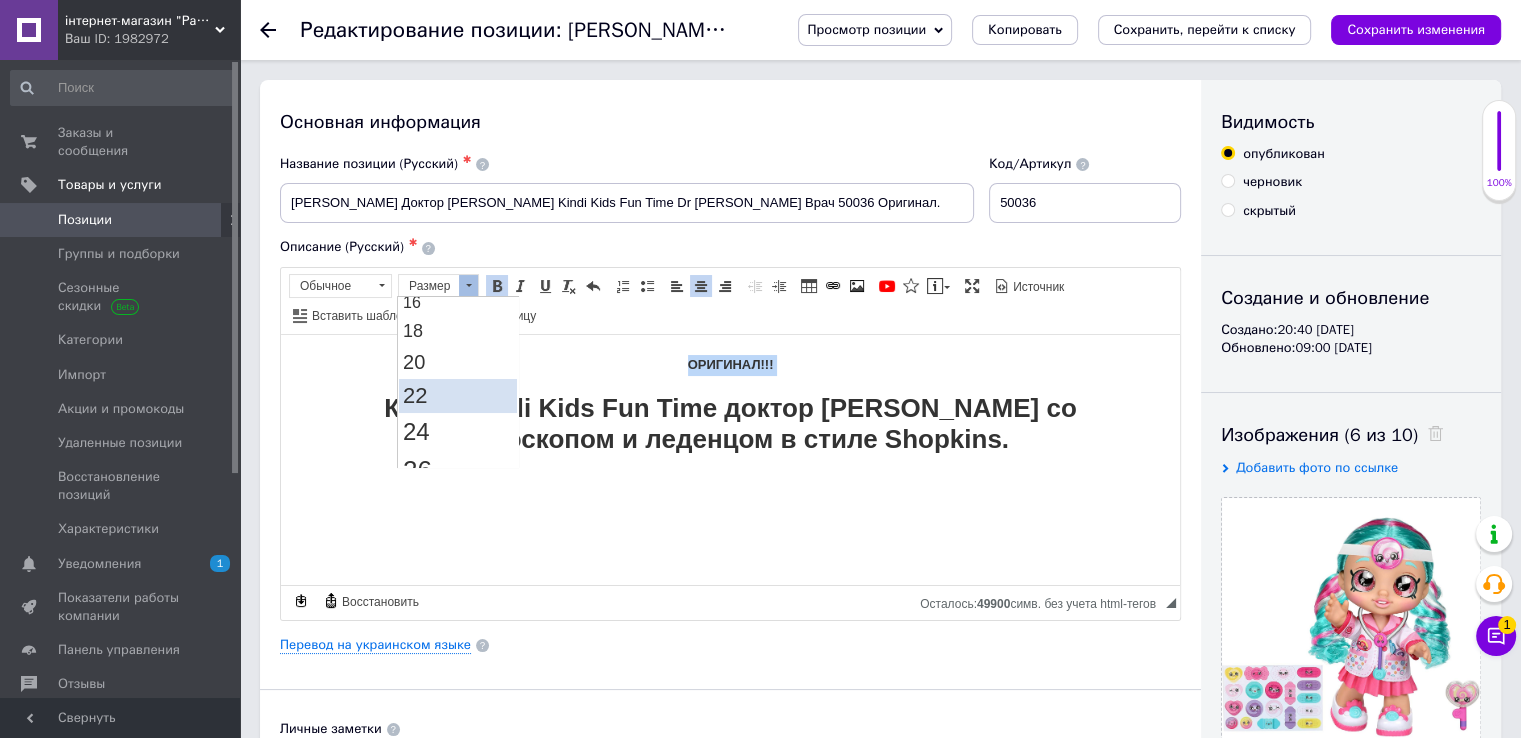 scroll, scrollTop: 0, scrollLeft: 0, axis: both 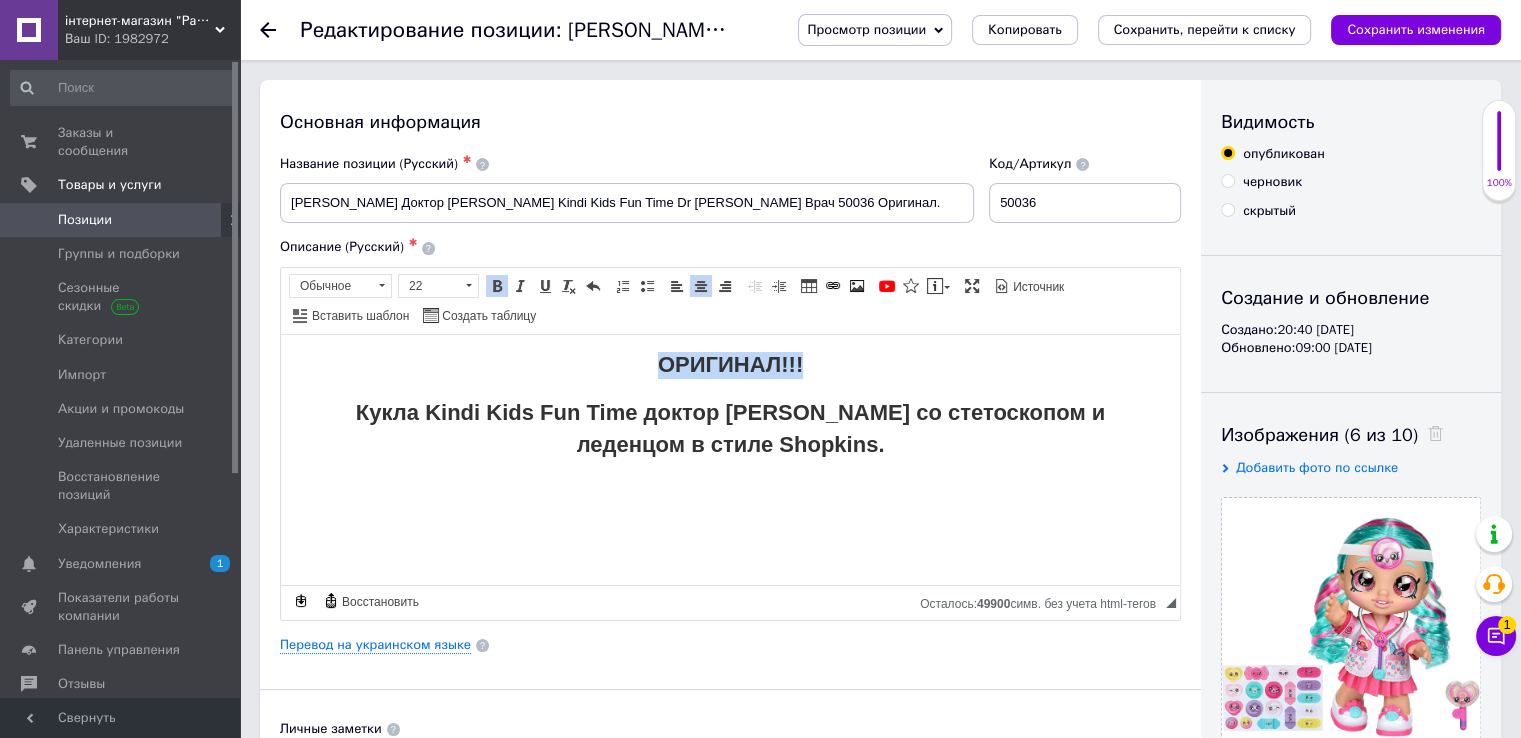 click on "Кукла Kindi Kids Fun Time доктор [PERSON_NAME] со стетоскопом и леденцом в стиле Shopkins." at bounding box center (730, 427) 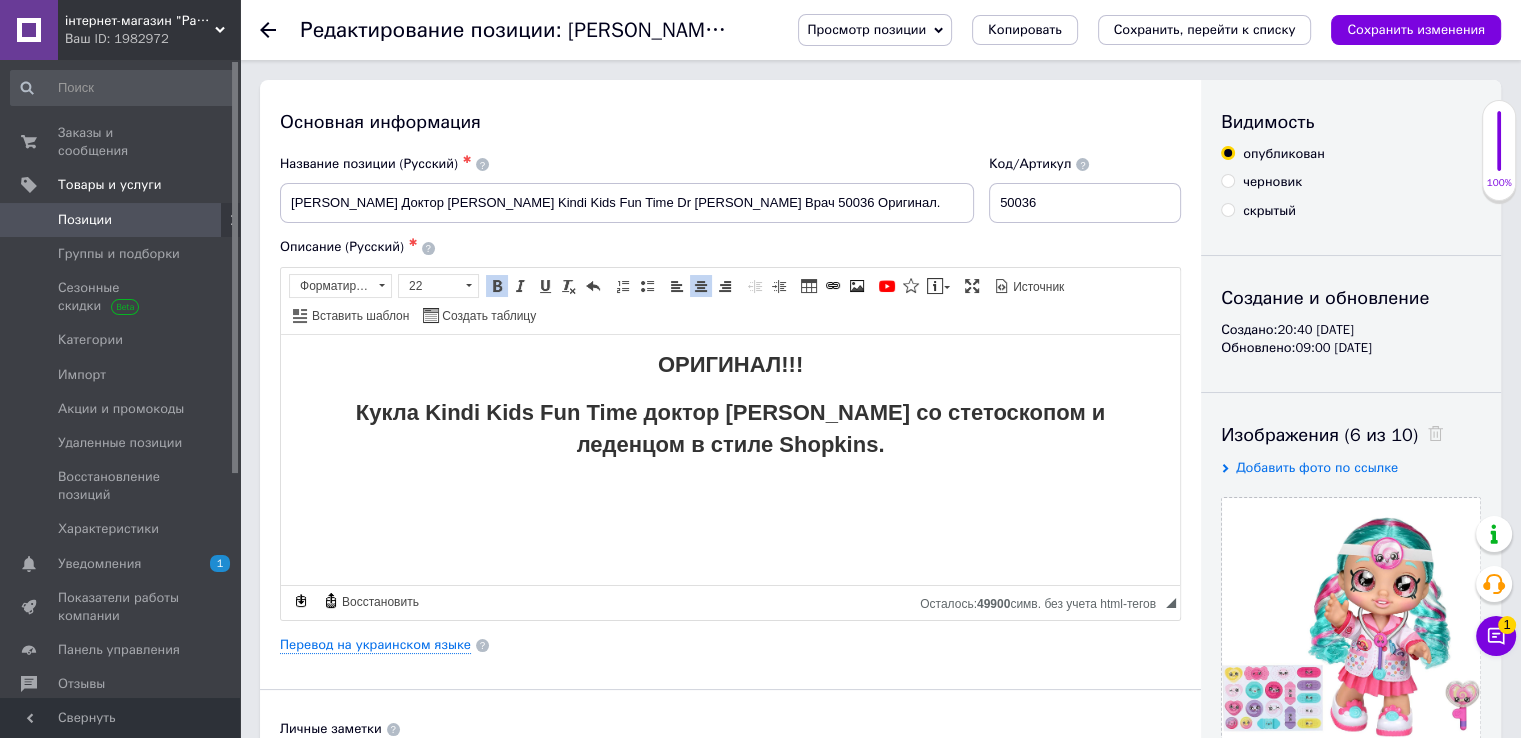 click on "ОРИГИНАЛ!!!" at bounding box center (730, 366) 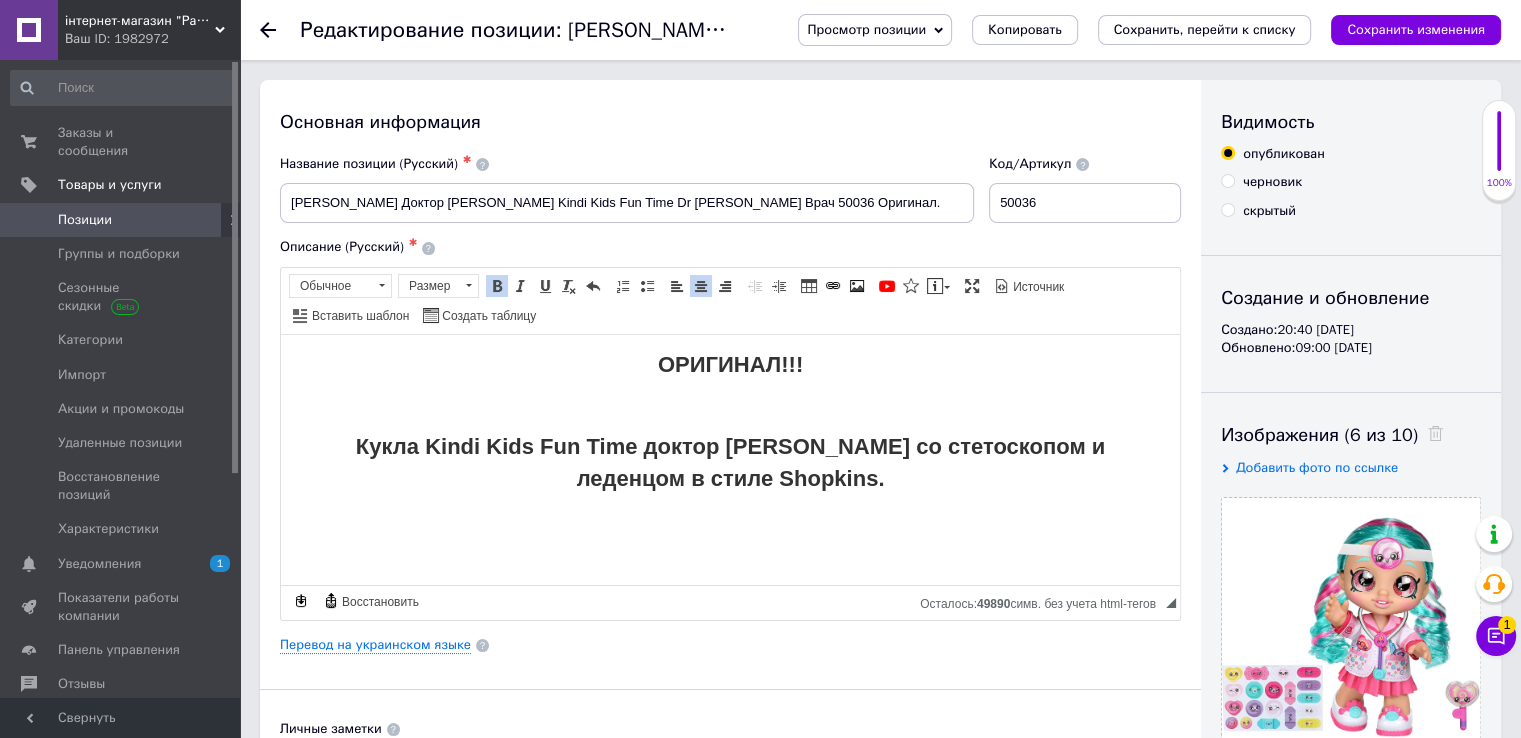 click on "Кукла Kindi Kids Fun Time доктор [PERSON_NAME] со стетоскопом и леденцом в стиле Shopkins." at bounding box center (730, 461) 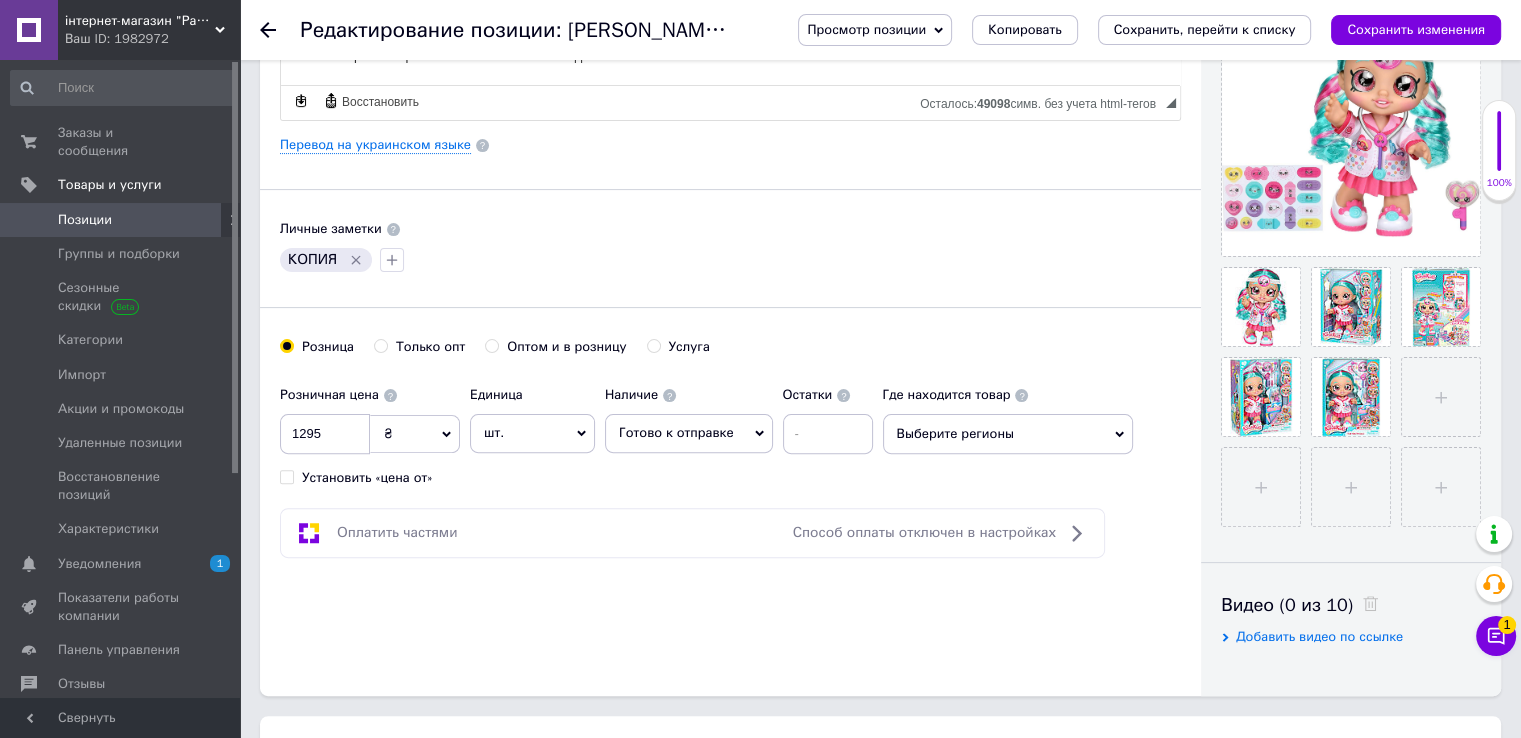 scroll, scrollTop: 0, scrollLeft: 0, axis: both 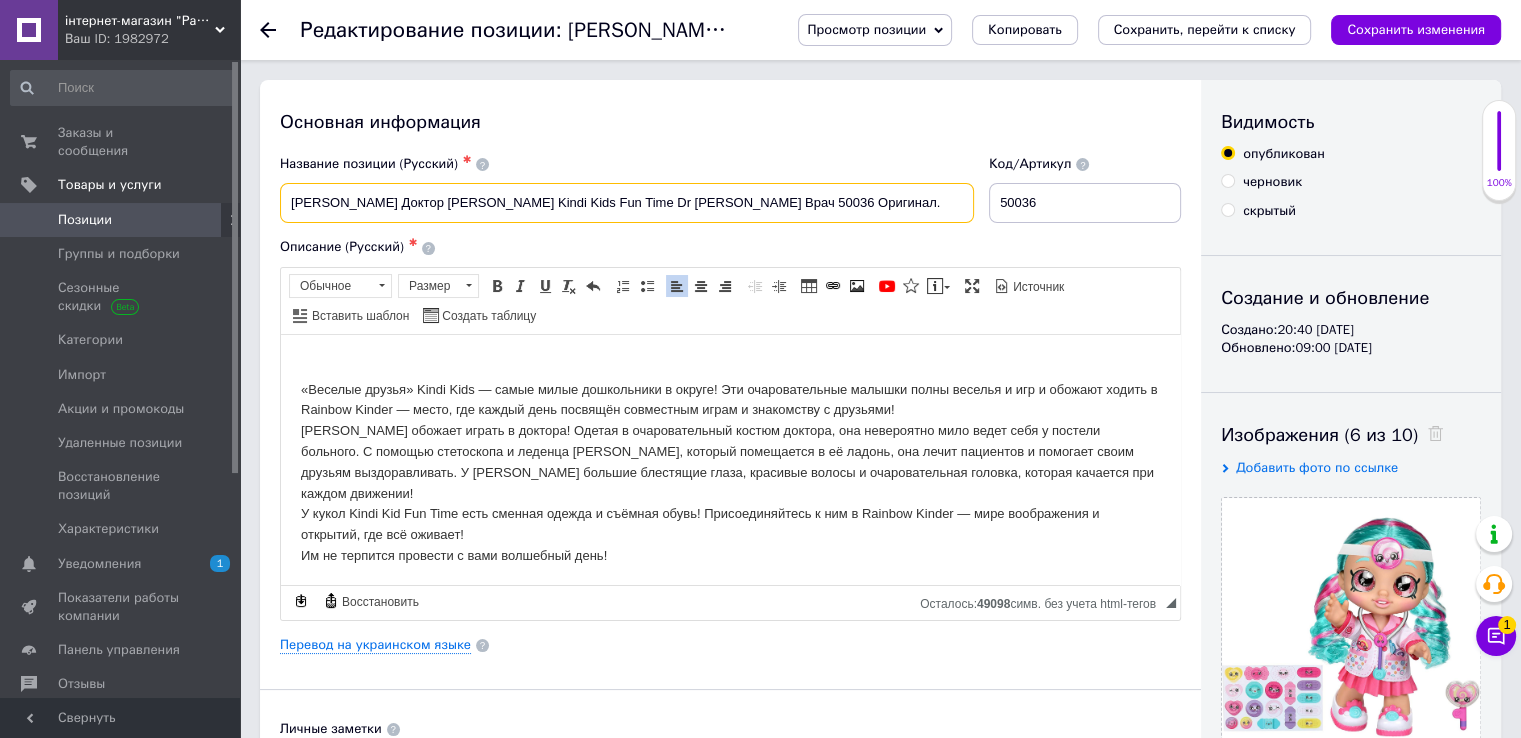 drag, startPoint x: 888, startPoint y: 203, endPoint x: 380, endPoint y: 245, distance: 509.73328 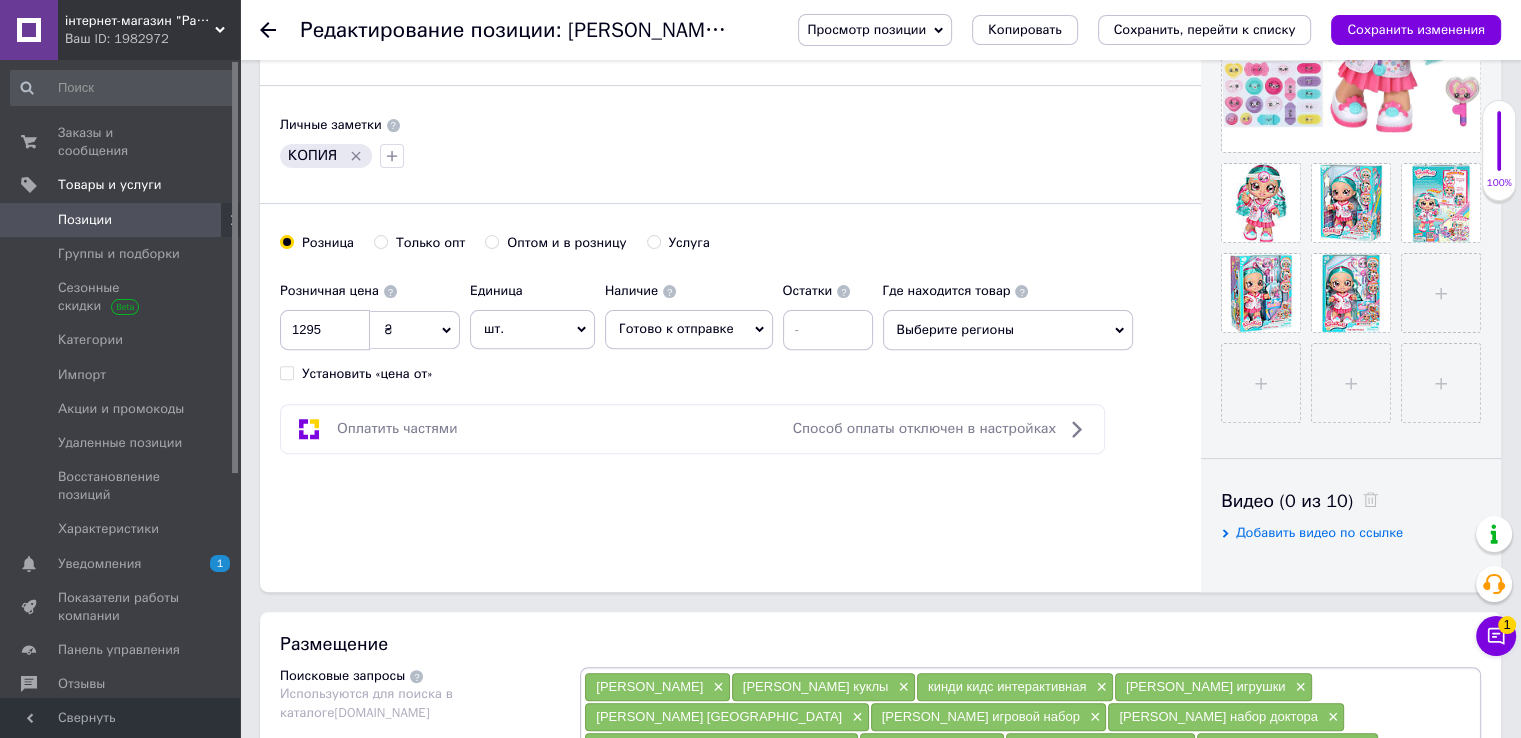 scroll, scrollTop: 900, scrollLeft: 0, axis: vertical 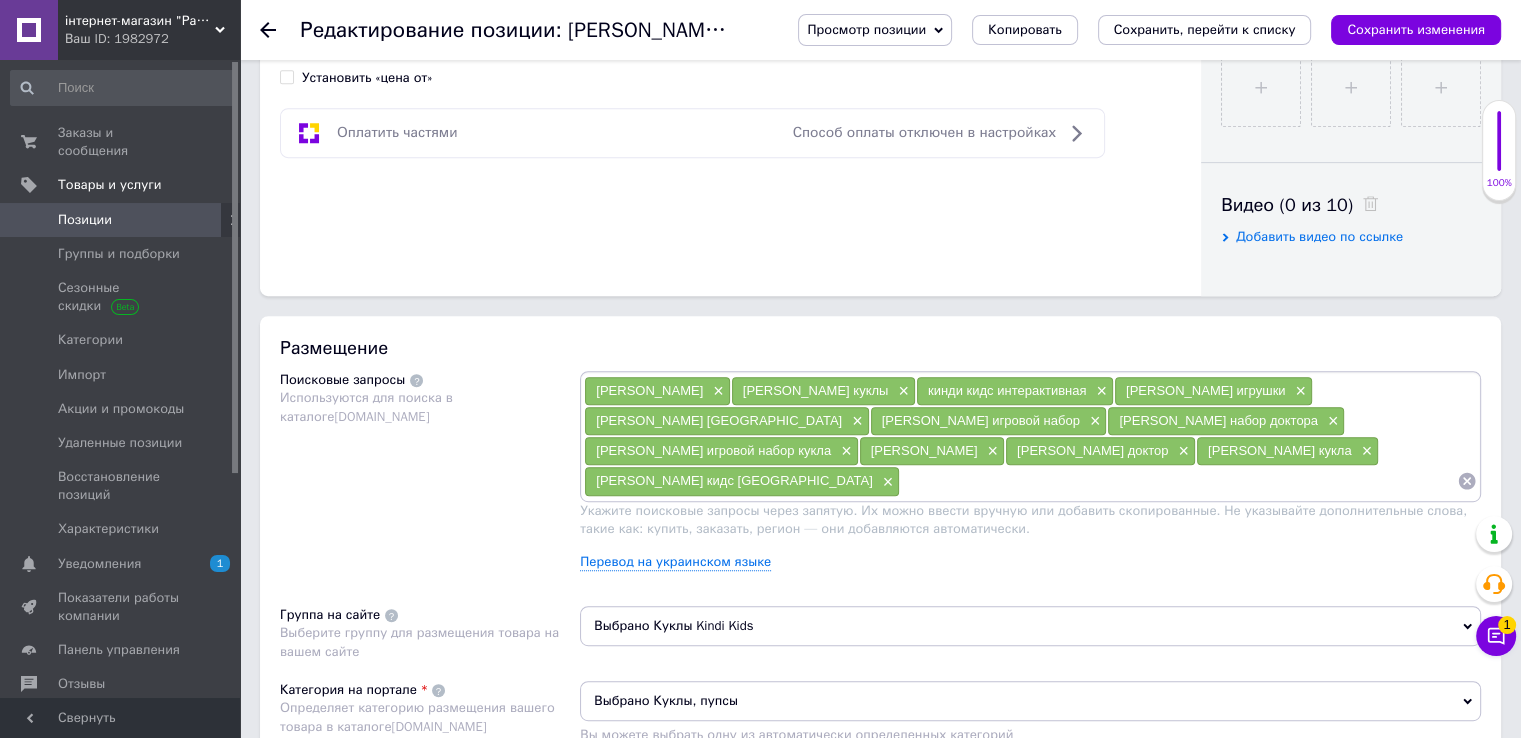 click at bounding box center (1178, 481) 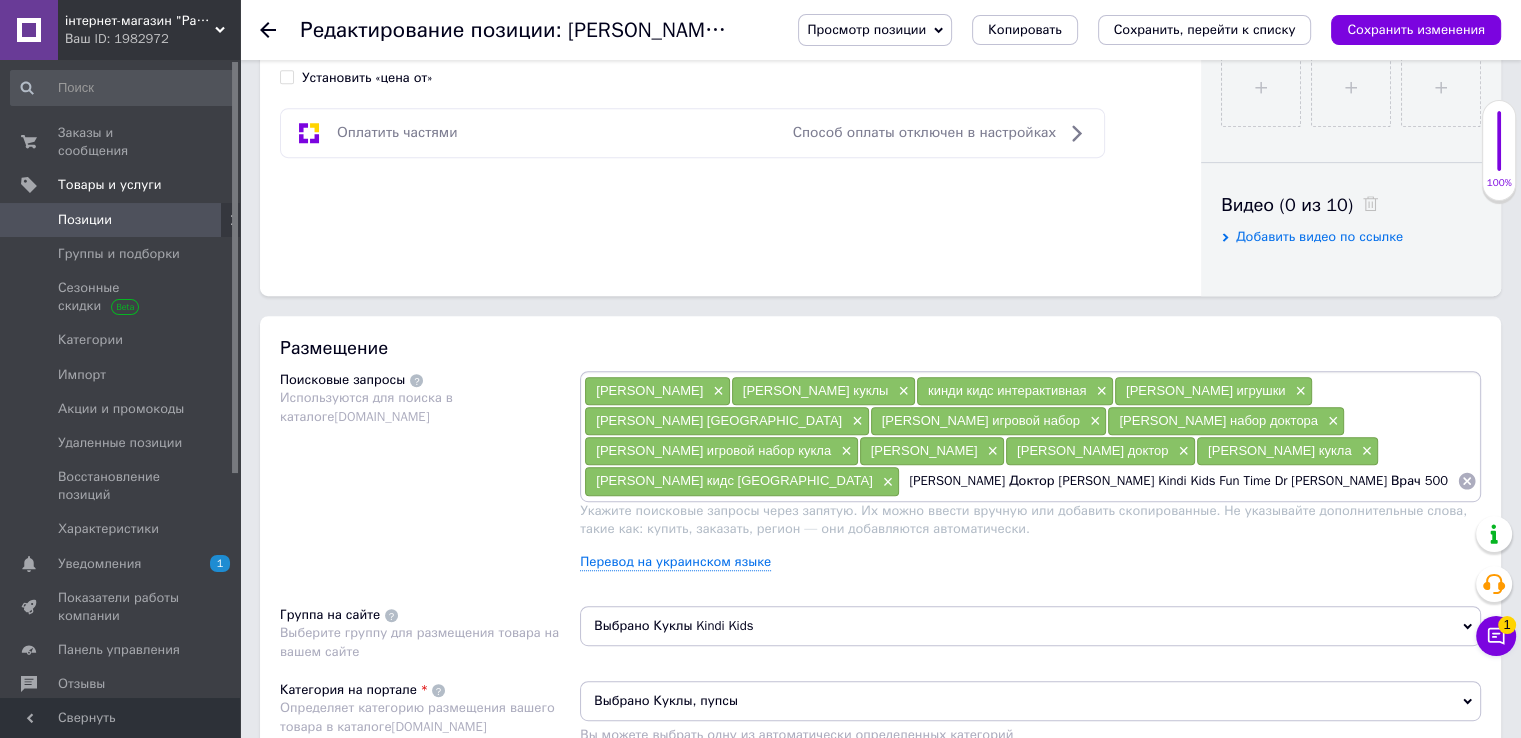 type on "[PERSON_NAME] Доктор [PERSON_NAME] Kindi Kids Fun Time Dr [PERSON_NAME] Врач 50036 Оригинал." 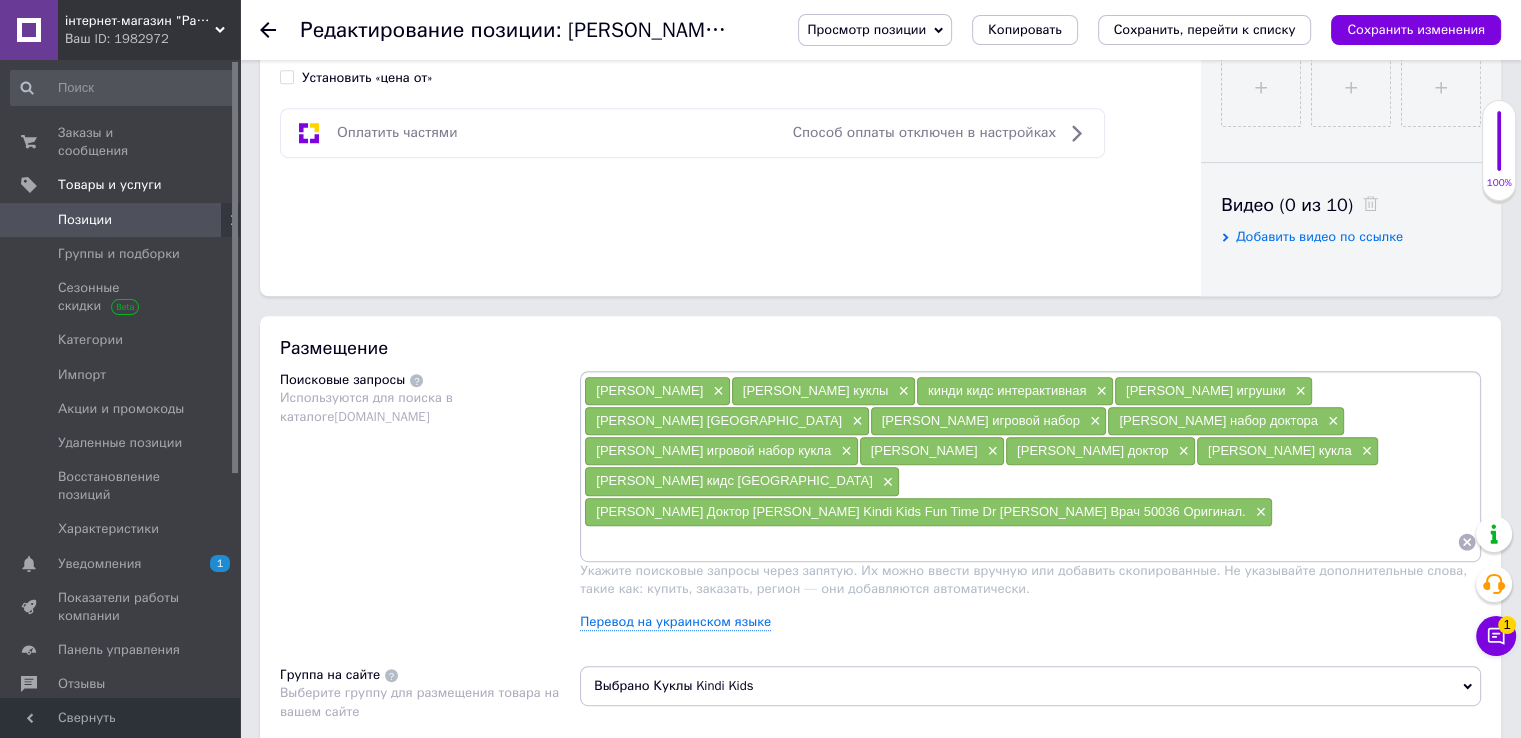 scroll, scrollTop: 0, scrollLeft: 0, axis: both 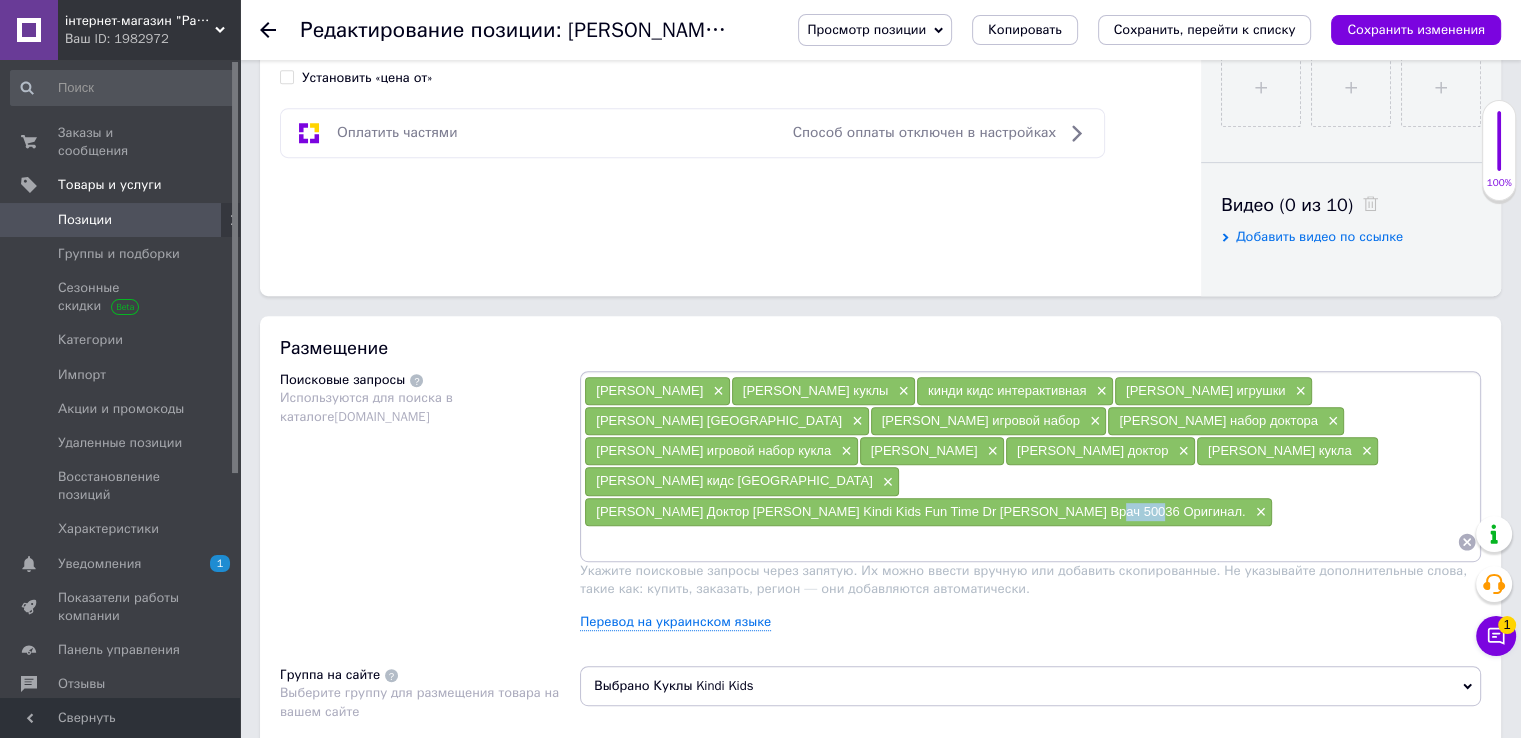 click on "[PERSON_NAME] Доктор [PERSON_NAME] Kindi Kids Fun Time Dr [PERSON_NAME] Врач 50036 Оригинал." at bounding box center (920, 511) 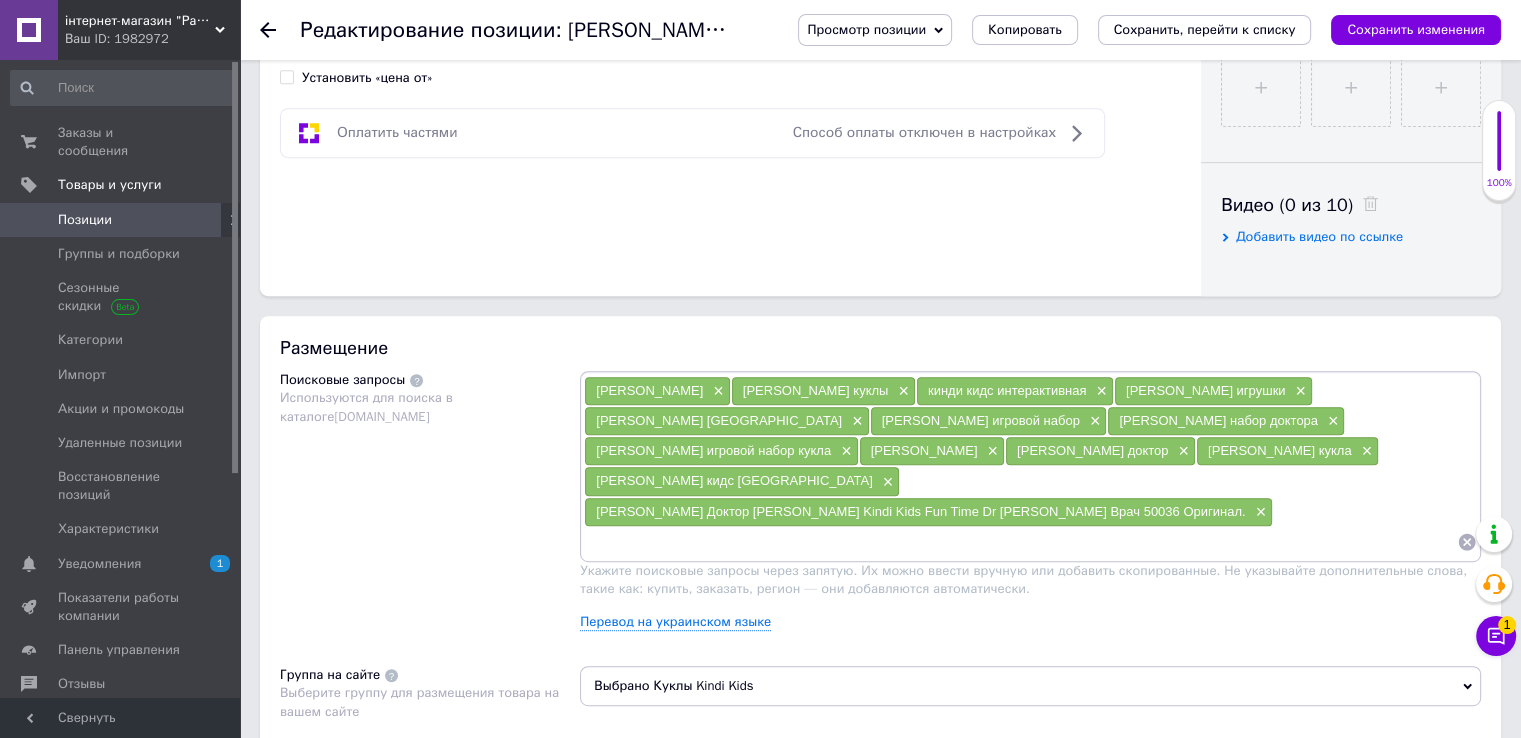 click at bounding box center [1020, 542] 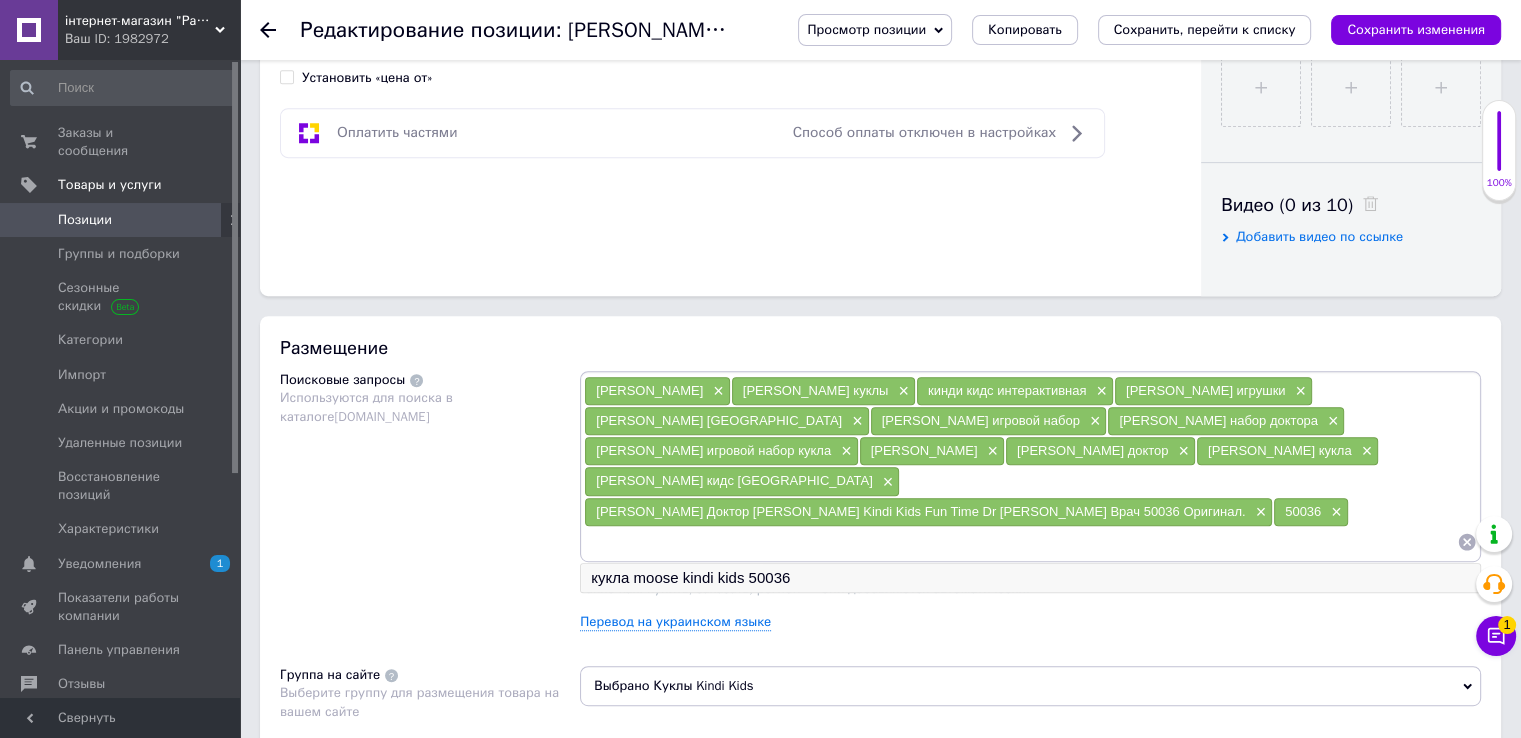 click on "кукла moose kindi kids 50036" at bounding box center [1030, 578] 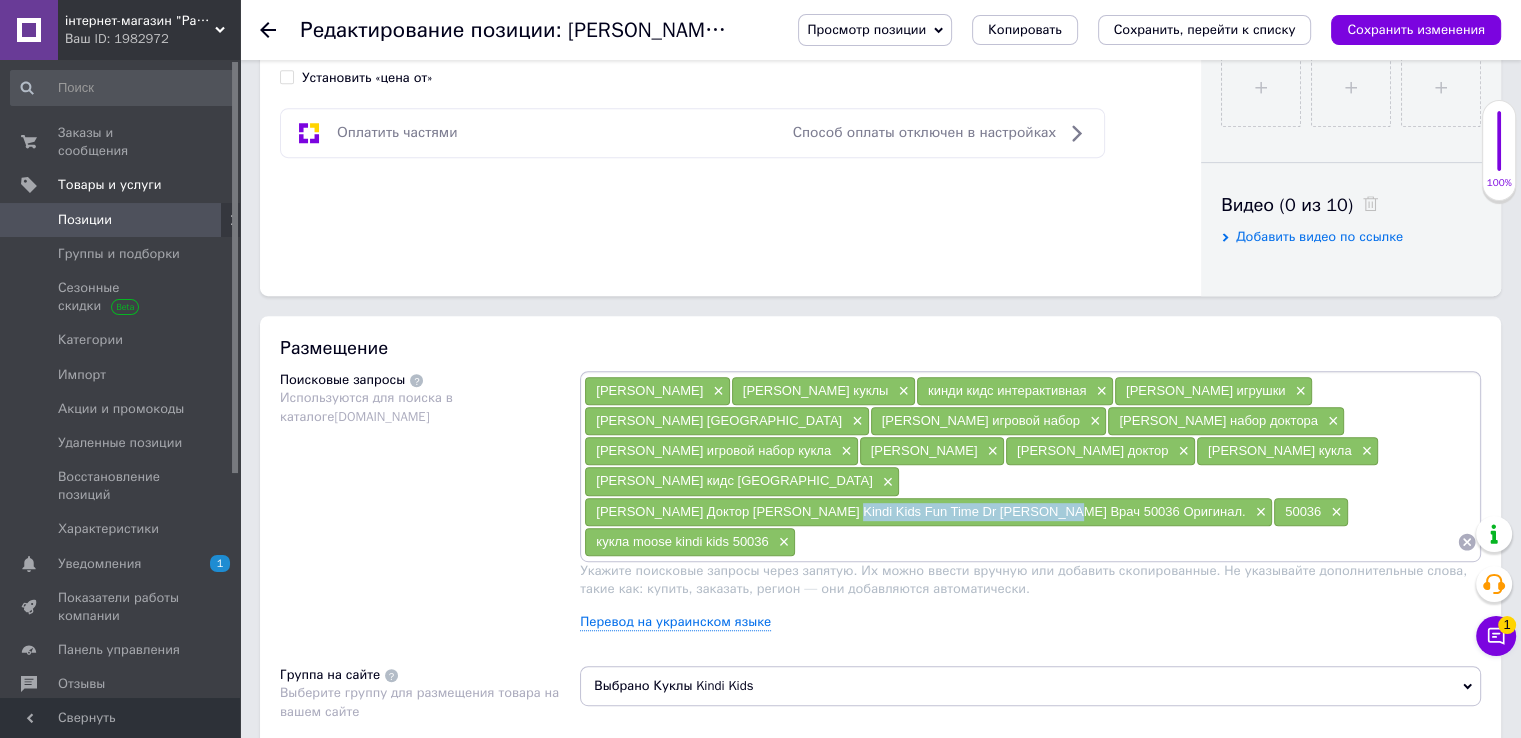 drag, startPoint x: 829, startPoint y: 476, endPoint x: 1030, endPoint y: 479, distance: 201.02238 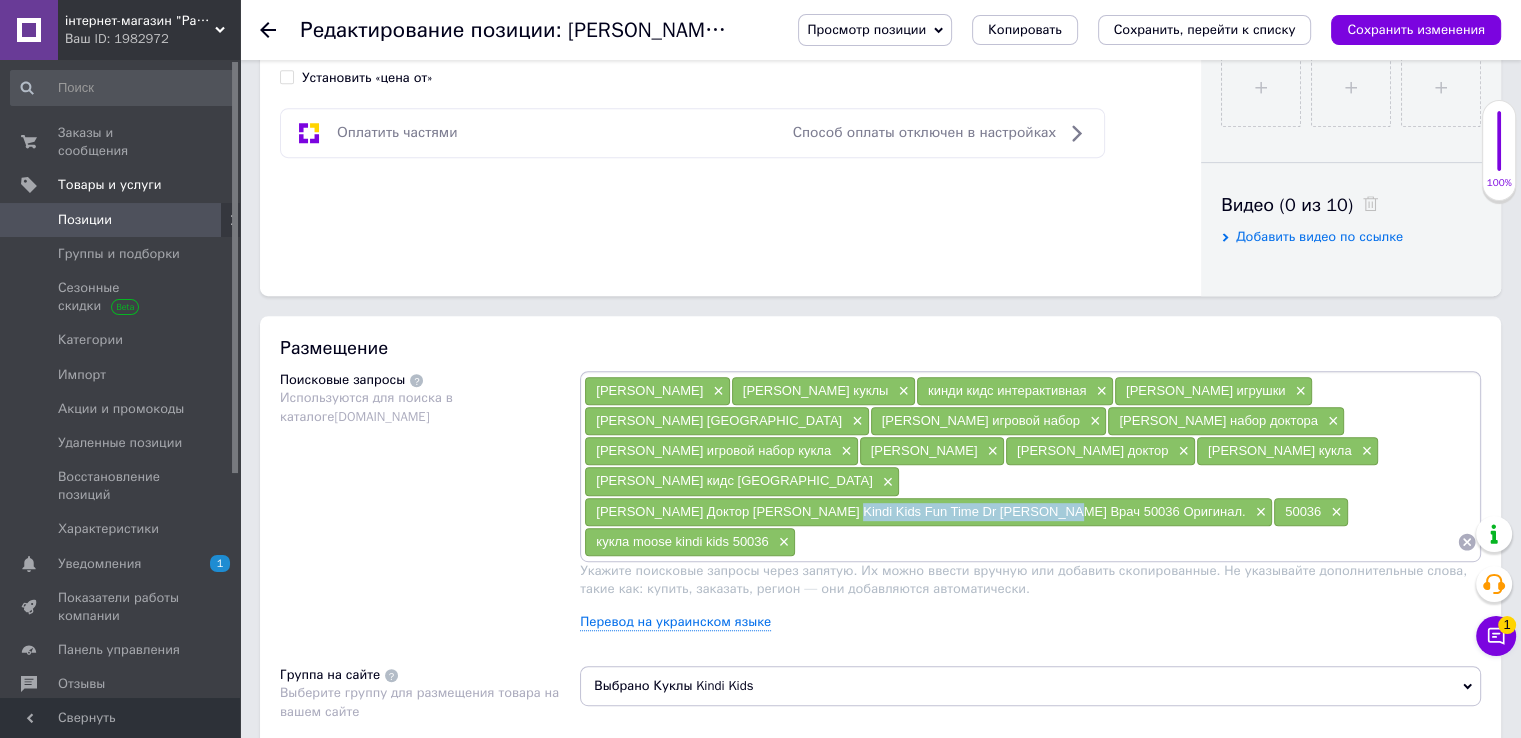 click on "[PERSON_NAME] Доктор [PERSON_NAME] Kindi Kids Fun Time Dr [PERSON_NAME] Врач 50036 Оригинал." at bounding box center [920, 511] 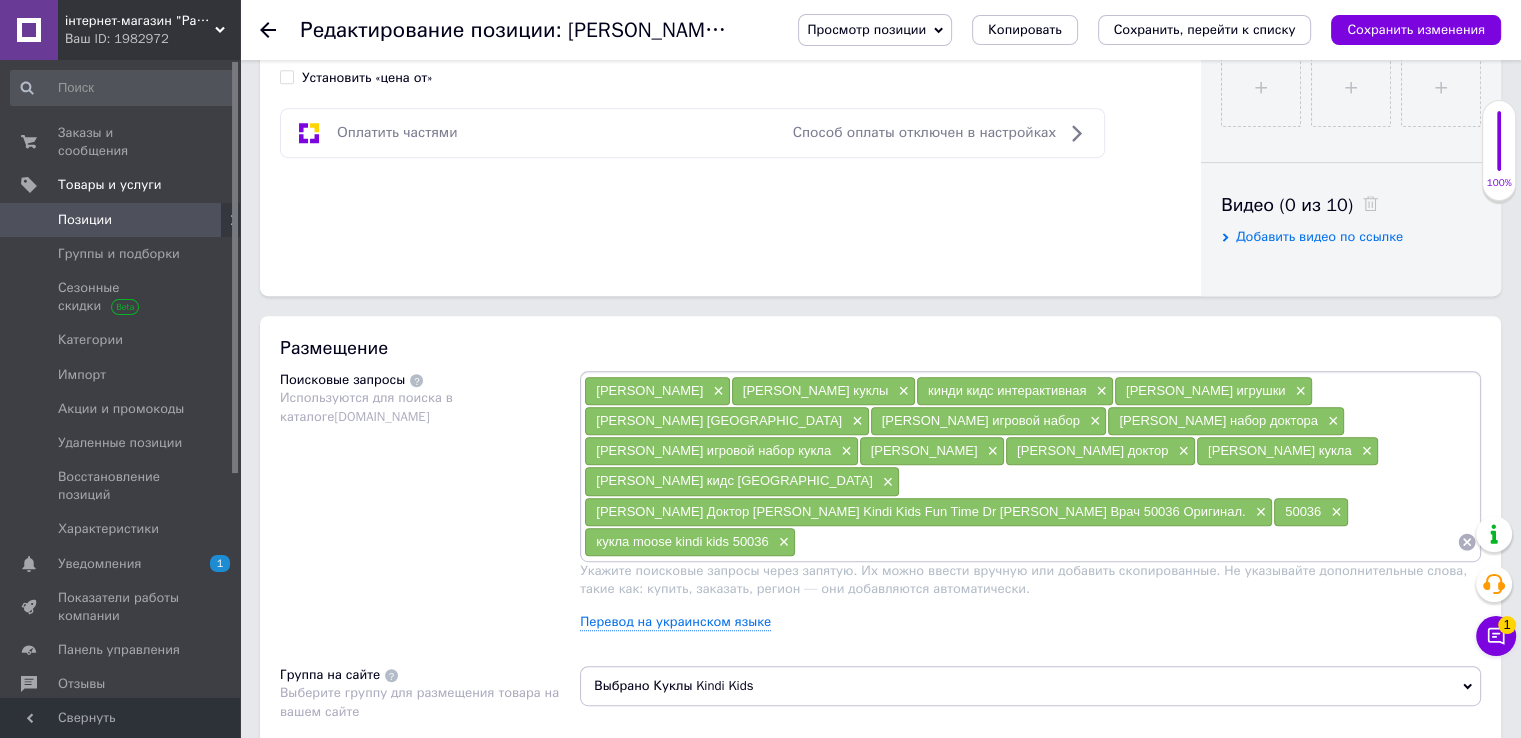 click at bounding box center (1126, 542) 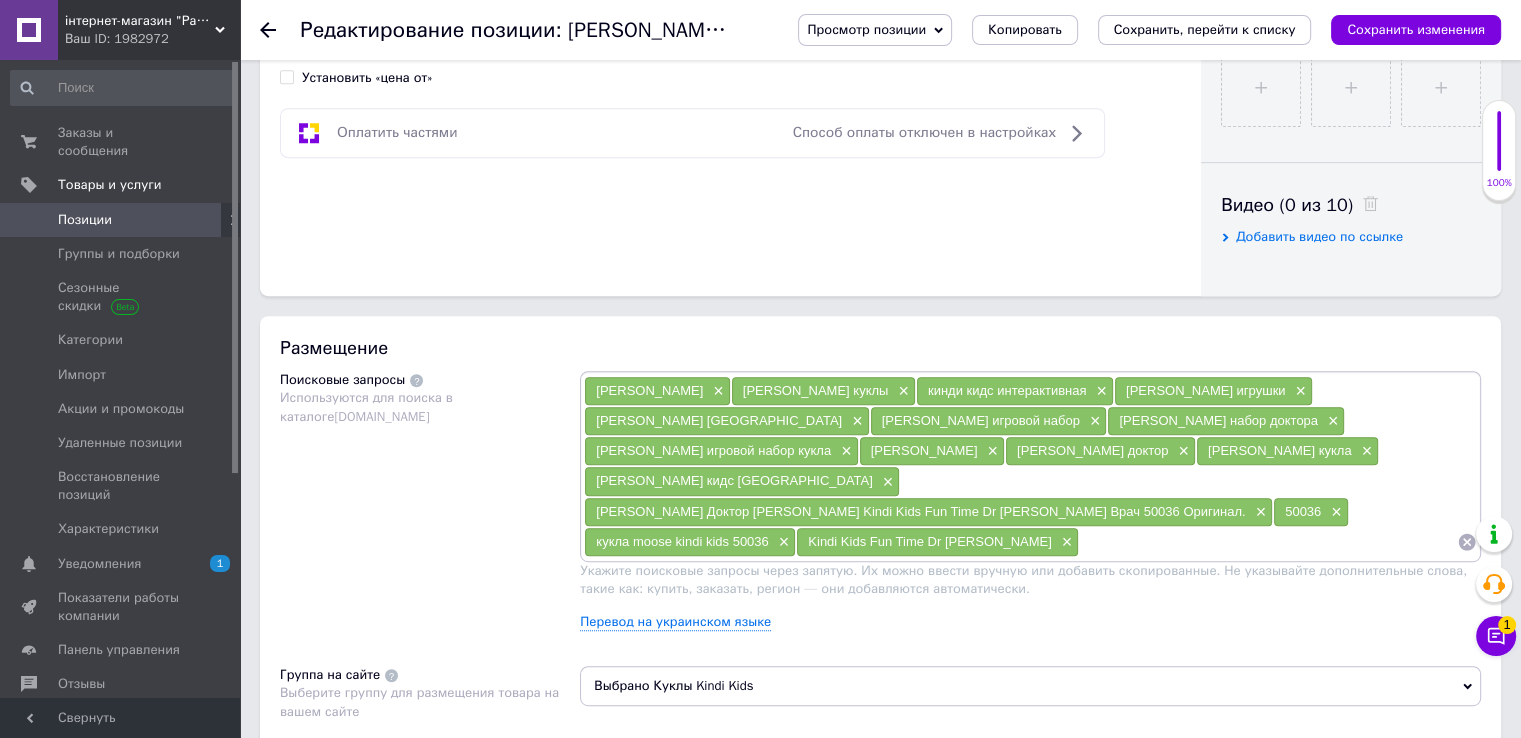 paste on "Kindi Kids Fun Time Dr [PERSON_NAME]" 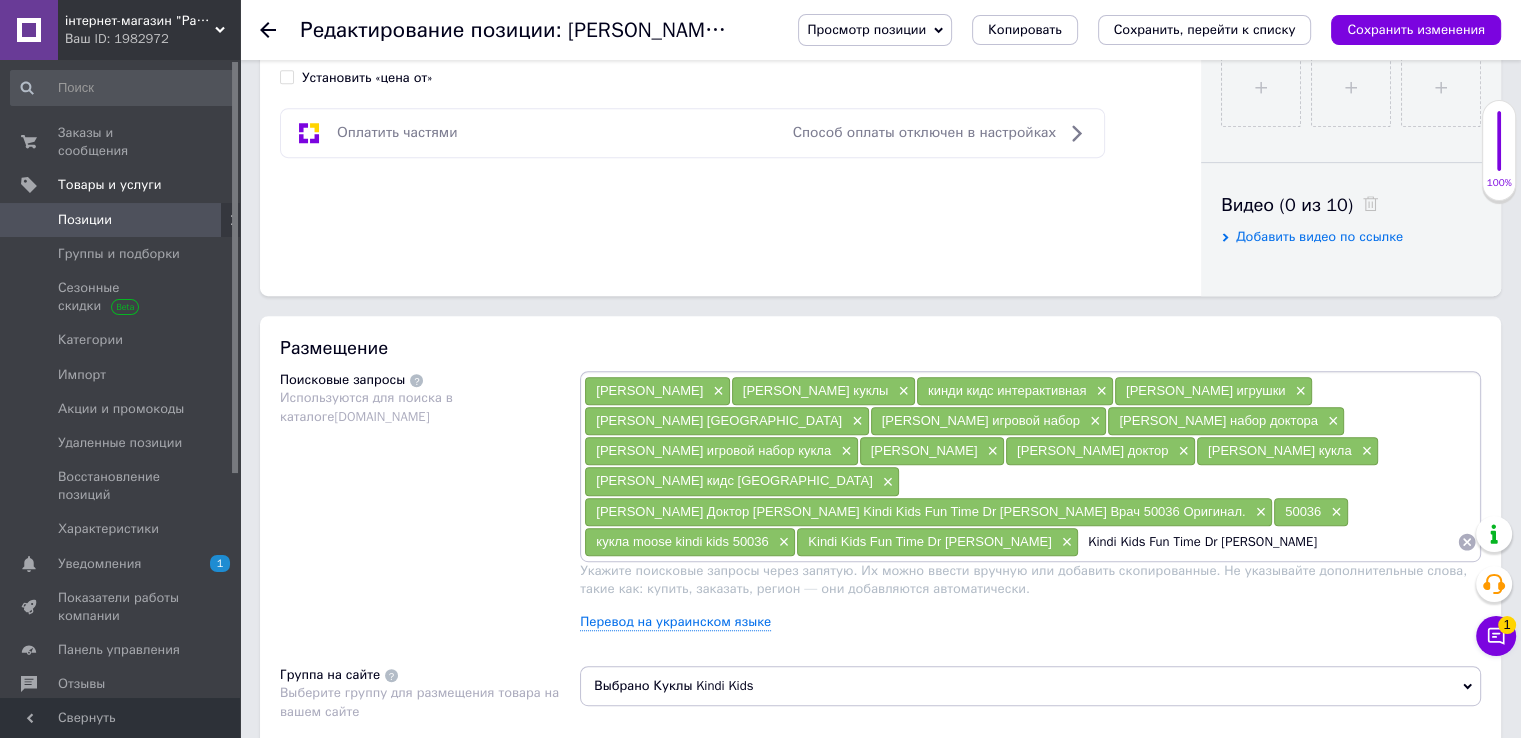 drag, startPoint x: 1105, startPoint y: 512, endPoint x: 1160, endPoint y: 509, distance: 55.081757 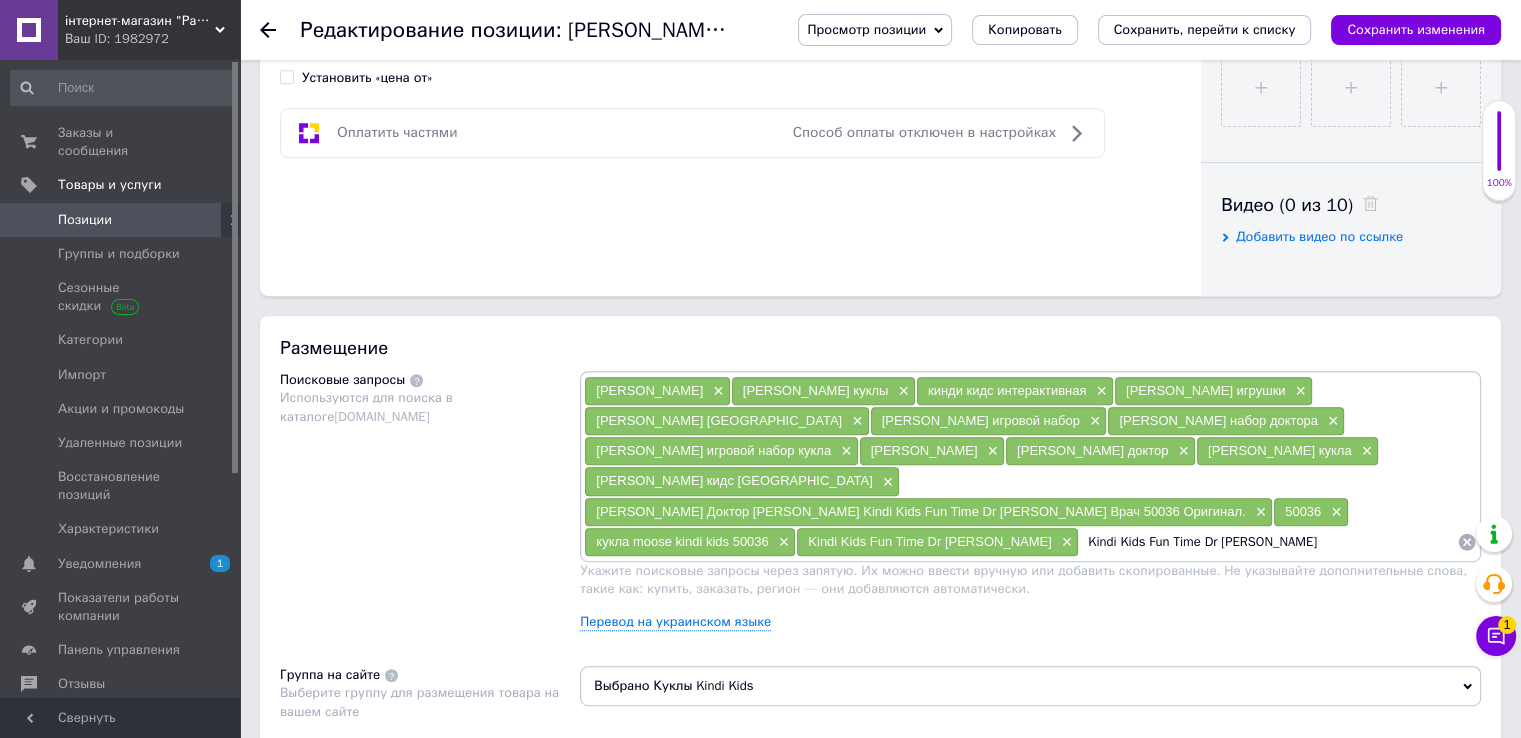 click on "Kindi Kids Fun Time Dr [PERSON_NAME]" at bounding box center [1268, 542] 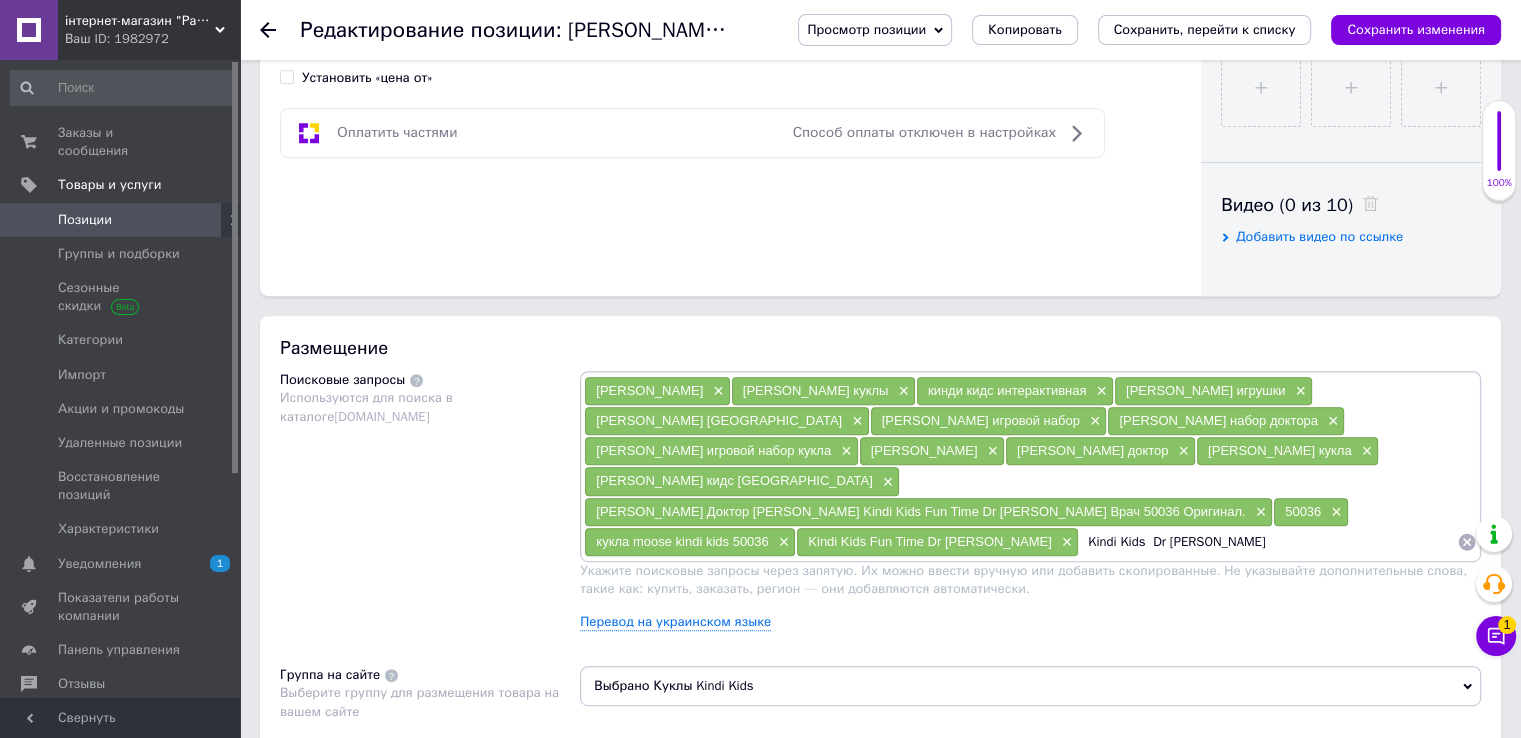 type on "Kindi Kids Dr [PERSON_NAME]" 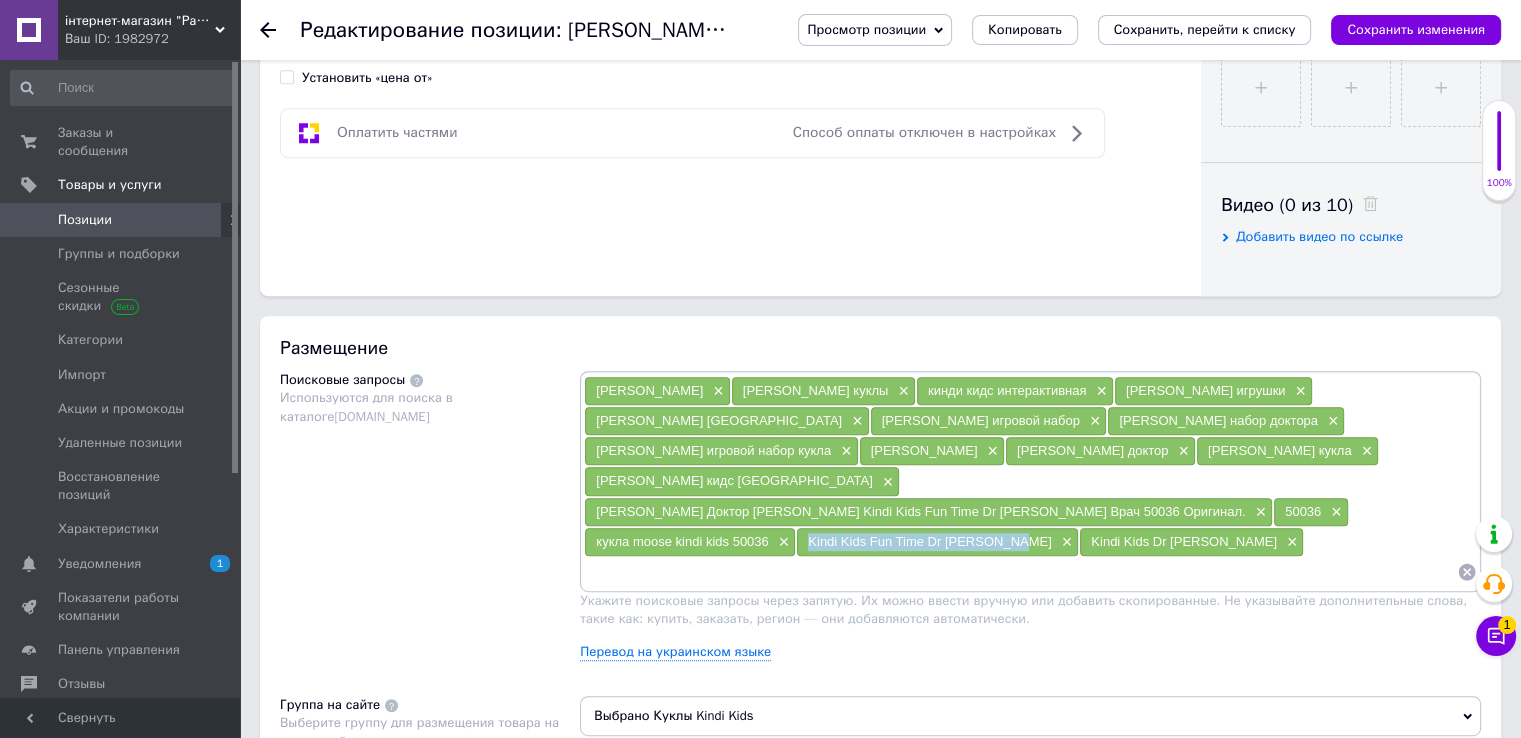 drag, startPoint x: 807, startPoint y: 505, endPoint x: 1008, endPoint y: 509, distance: 201.0398 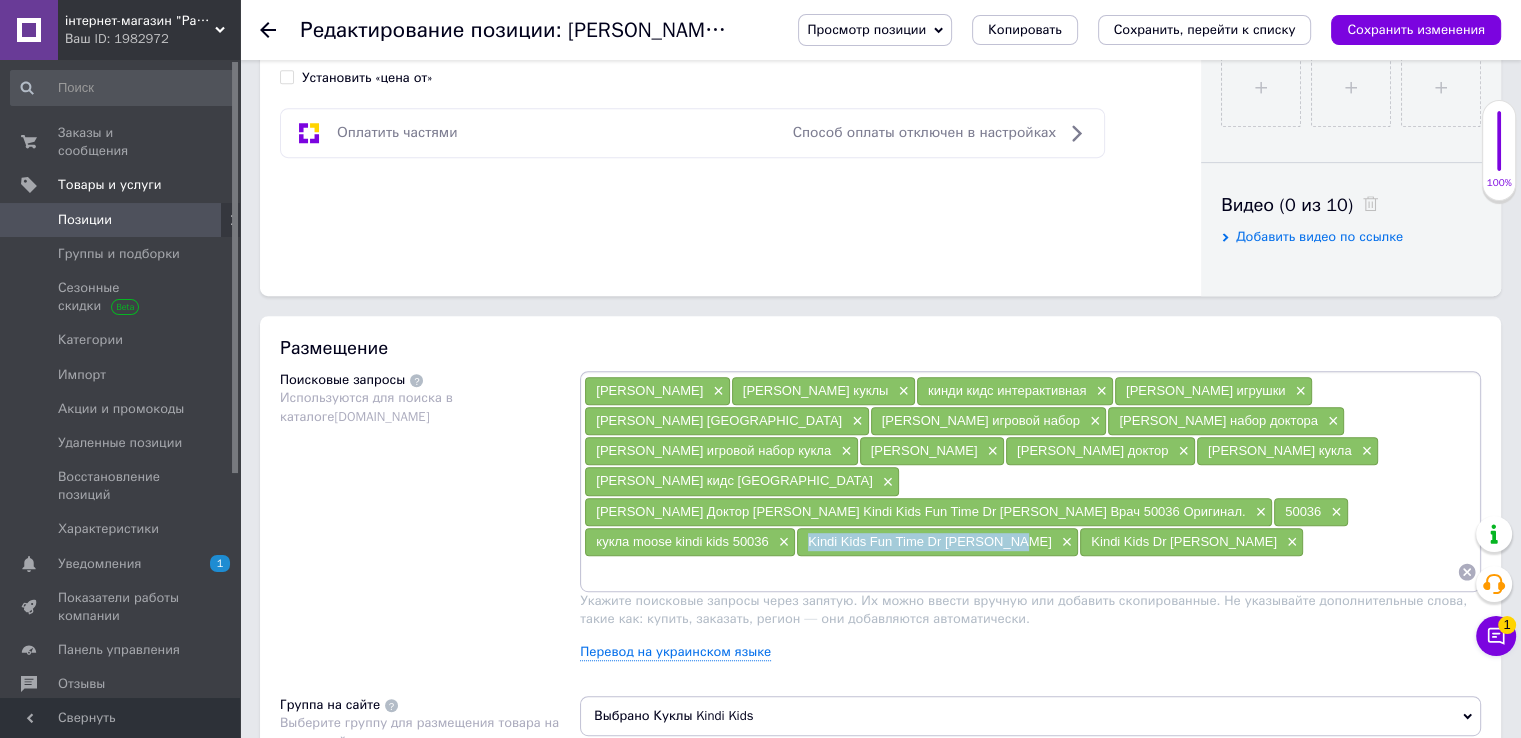 click on "Kindi Kids Fun Time Dr [PERSON_NAME]" at bounding box center (929, 541) 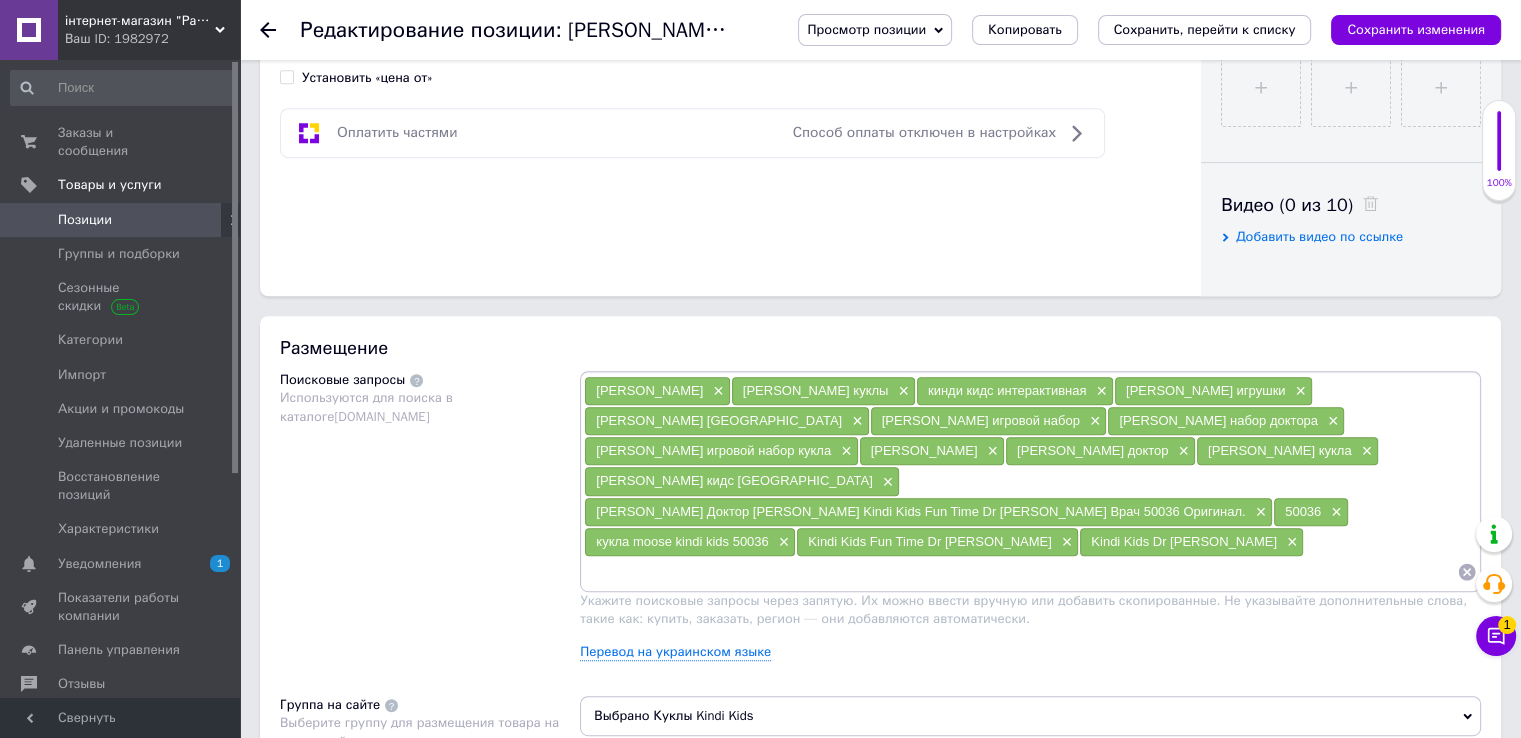 click at bounding box center (1020, 572) 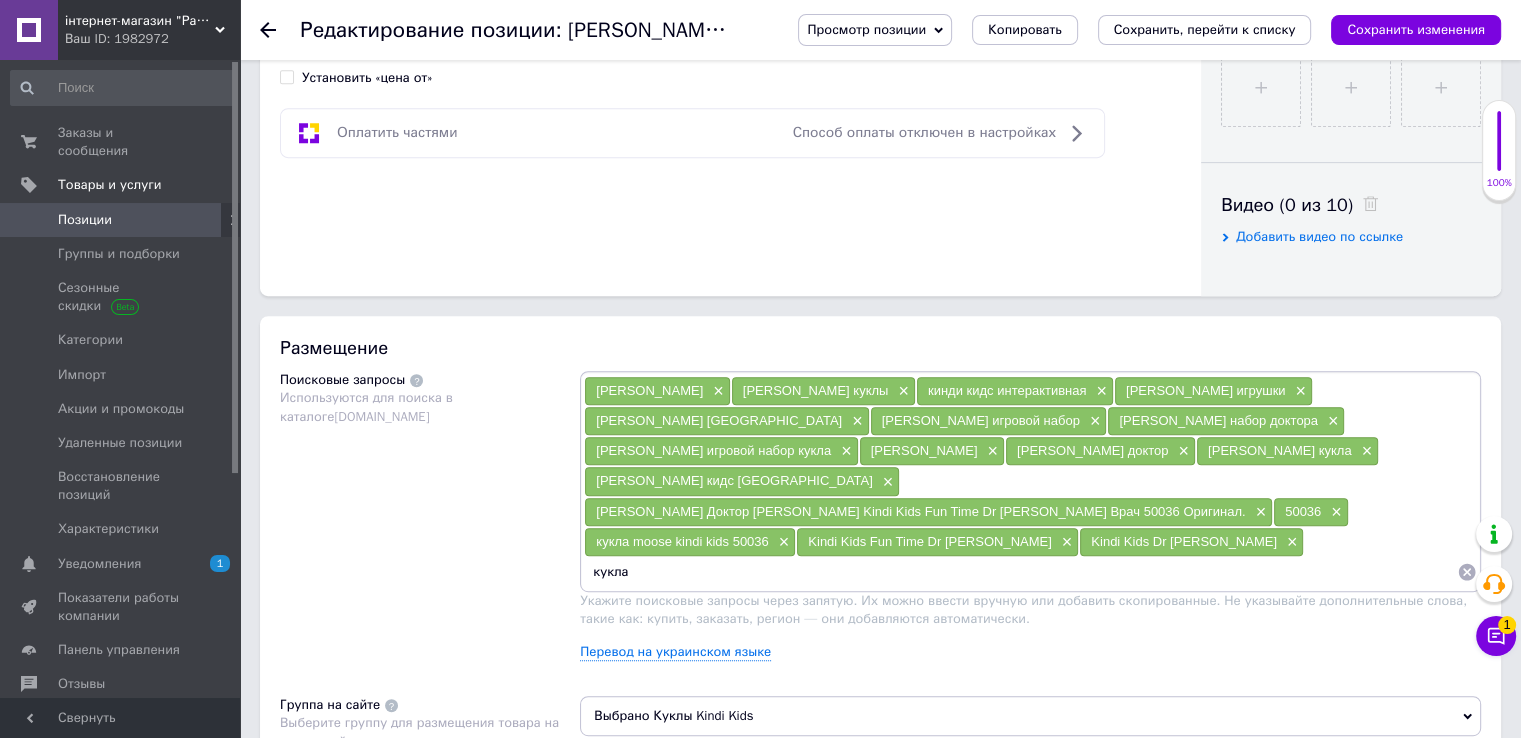 paste on "Kindi Kids Fun Time Dr [PERSON_NAME]" 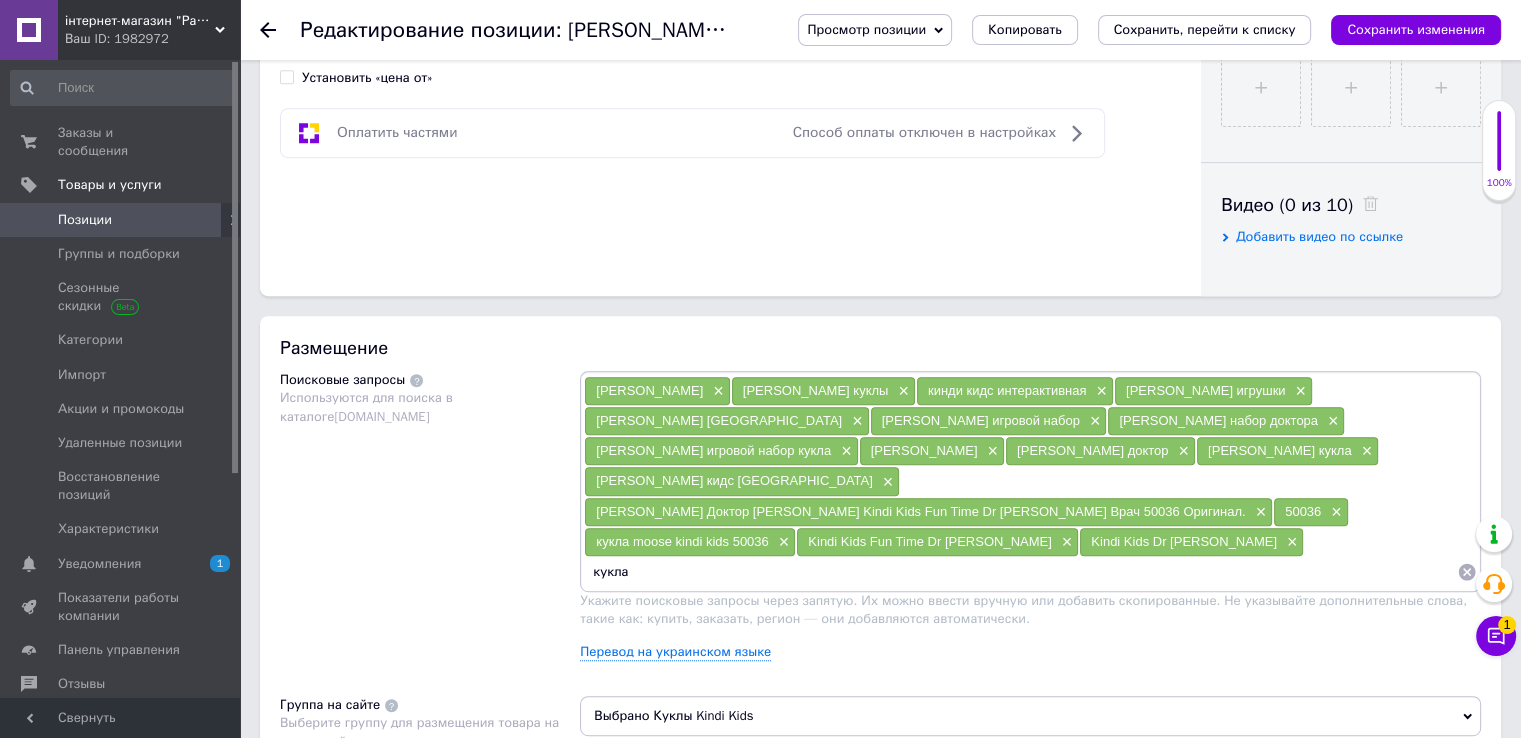 type on "кукла Kindi Kids Fun Time Dr [PERSON_NAME]" 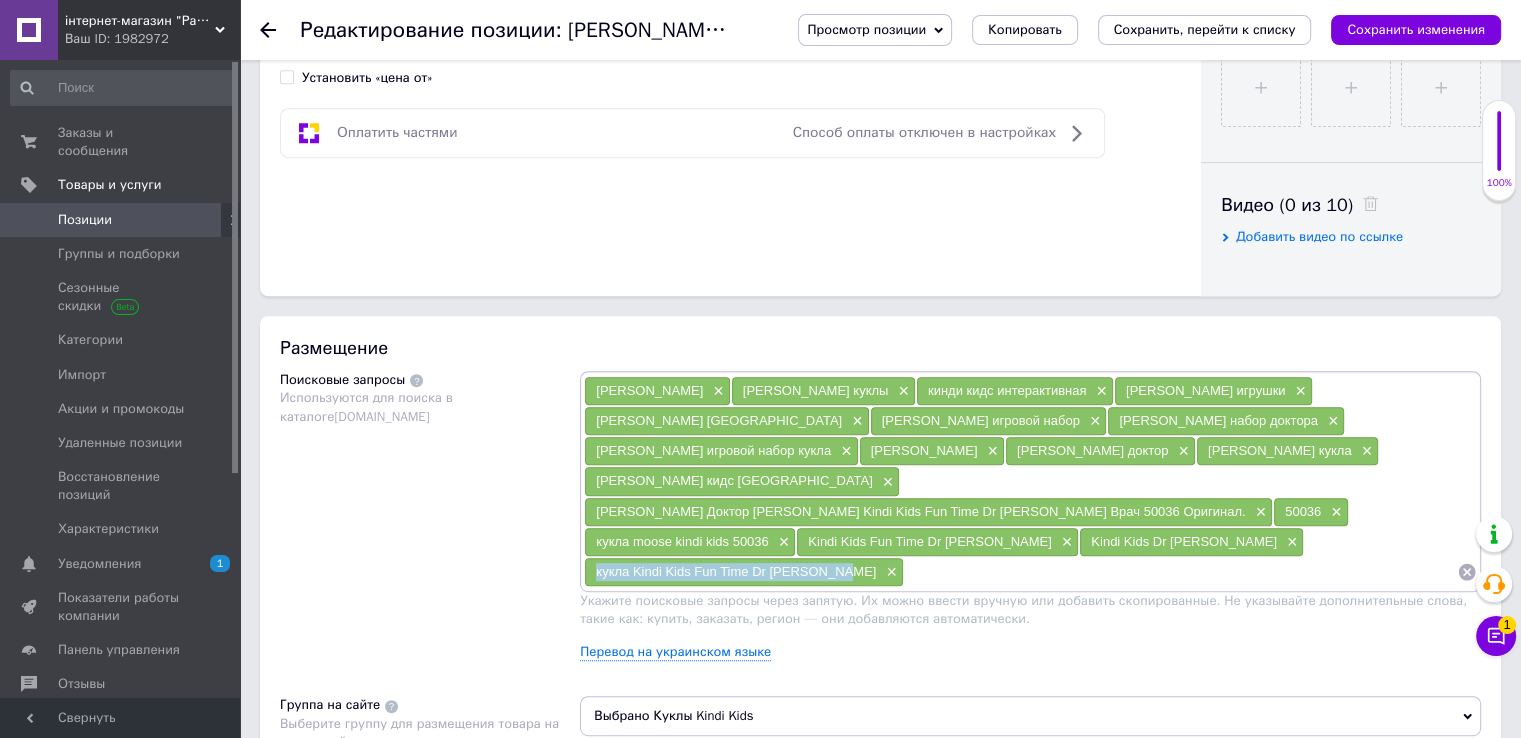 drag, startPoint x: 588, startPoint y: 535, endPoint x: 833, endPoint y: 542, distance: 245.09998 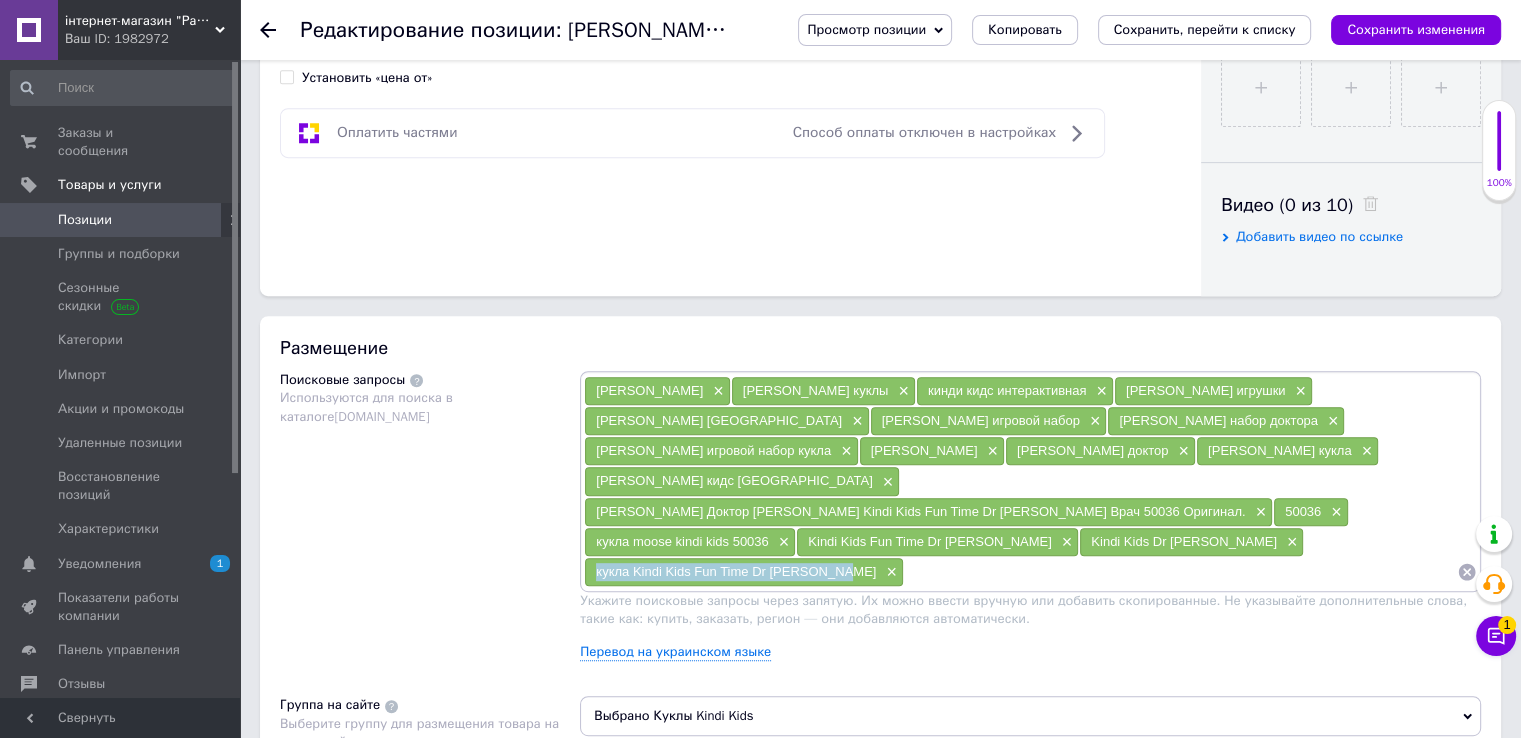 click on "кукла Kindi Kids Fun Time Dr [PERSON_NAME] ×" at bounding box center (744, 572) 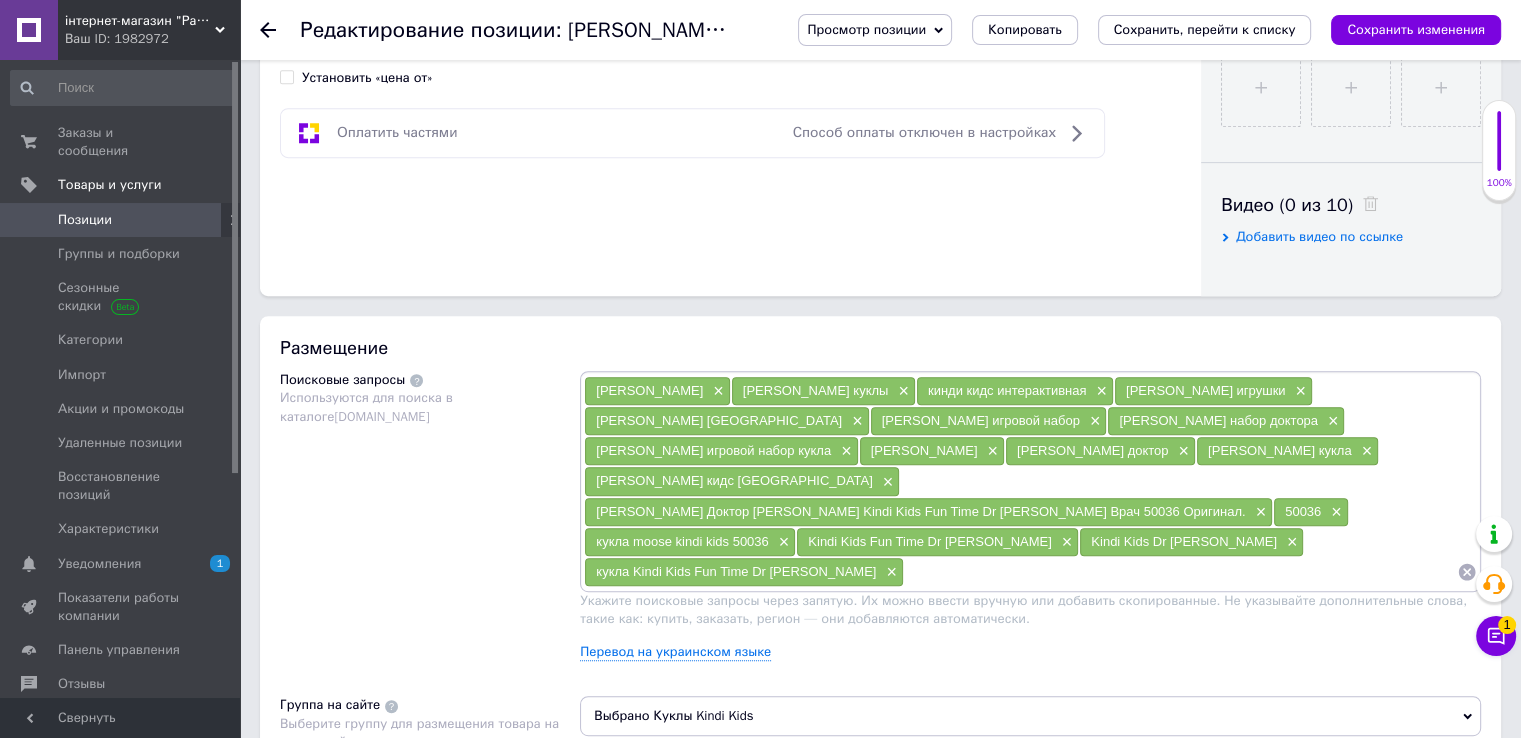 click at bounding box center (1180, 572) 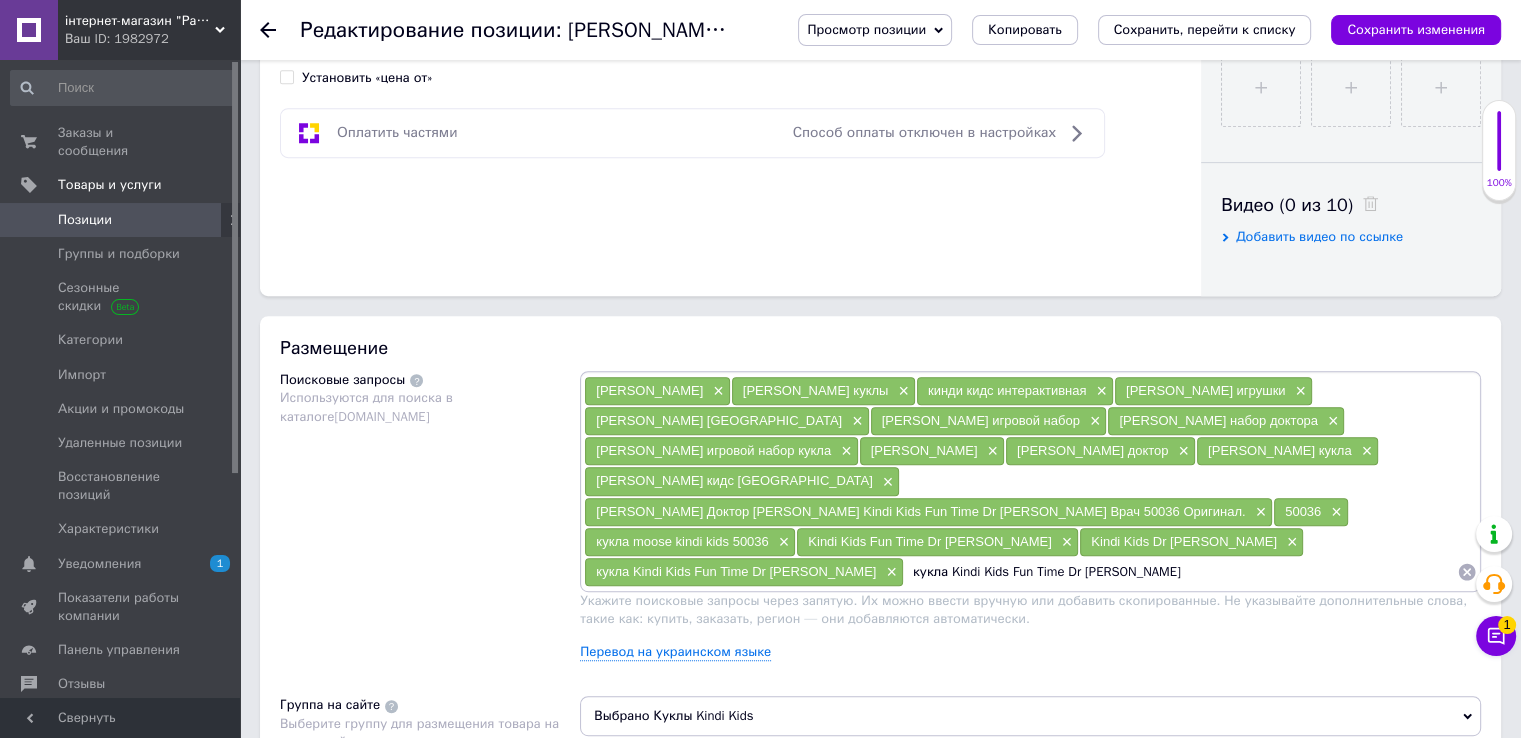 drag, startPoint x: 1020, startPoint y: 537, endPoint x: 968, endPoint y: 536, distance: 52.009613 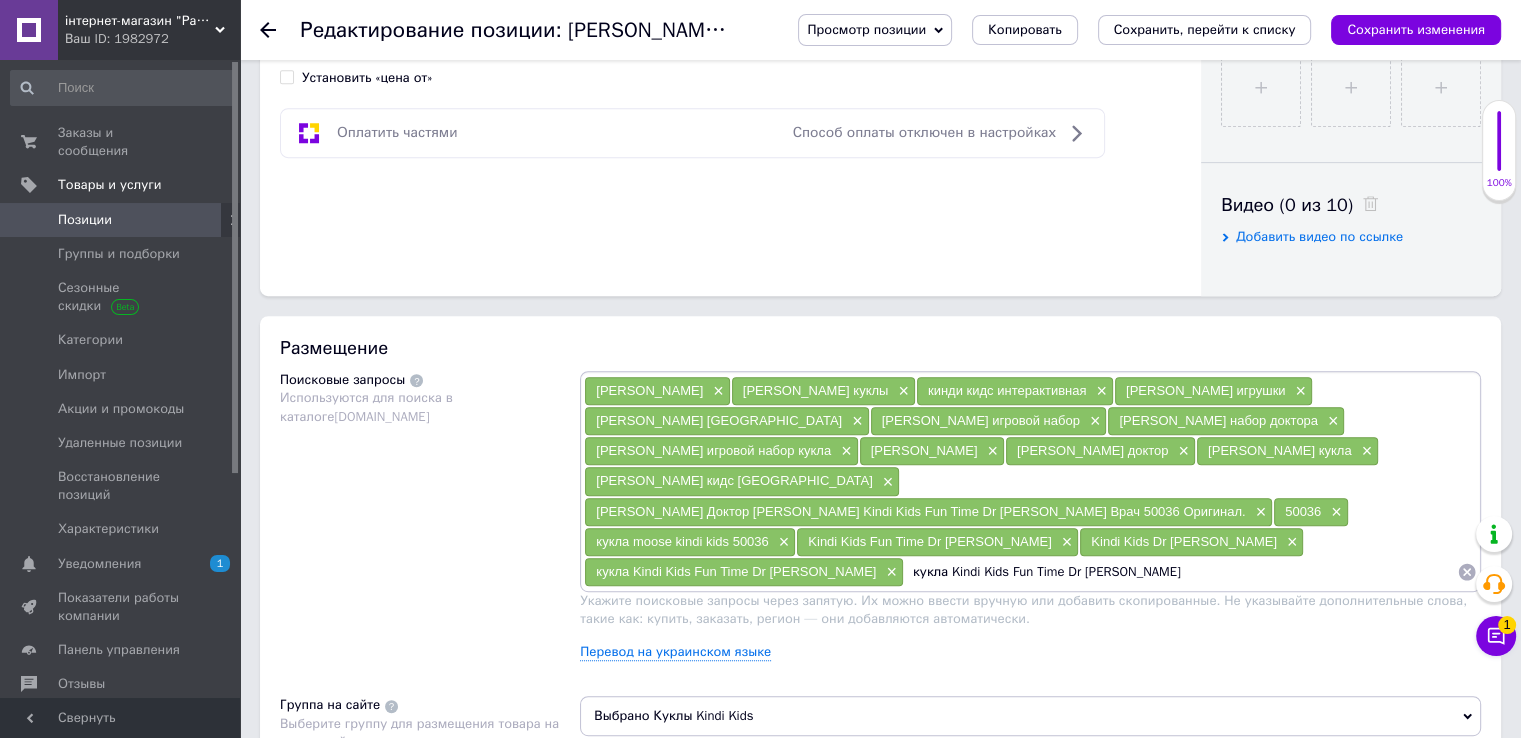 click on "кукла Kindi Kids Fun Time Dr [PERSON_NAME]" at bounding box center [1180, 572] 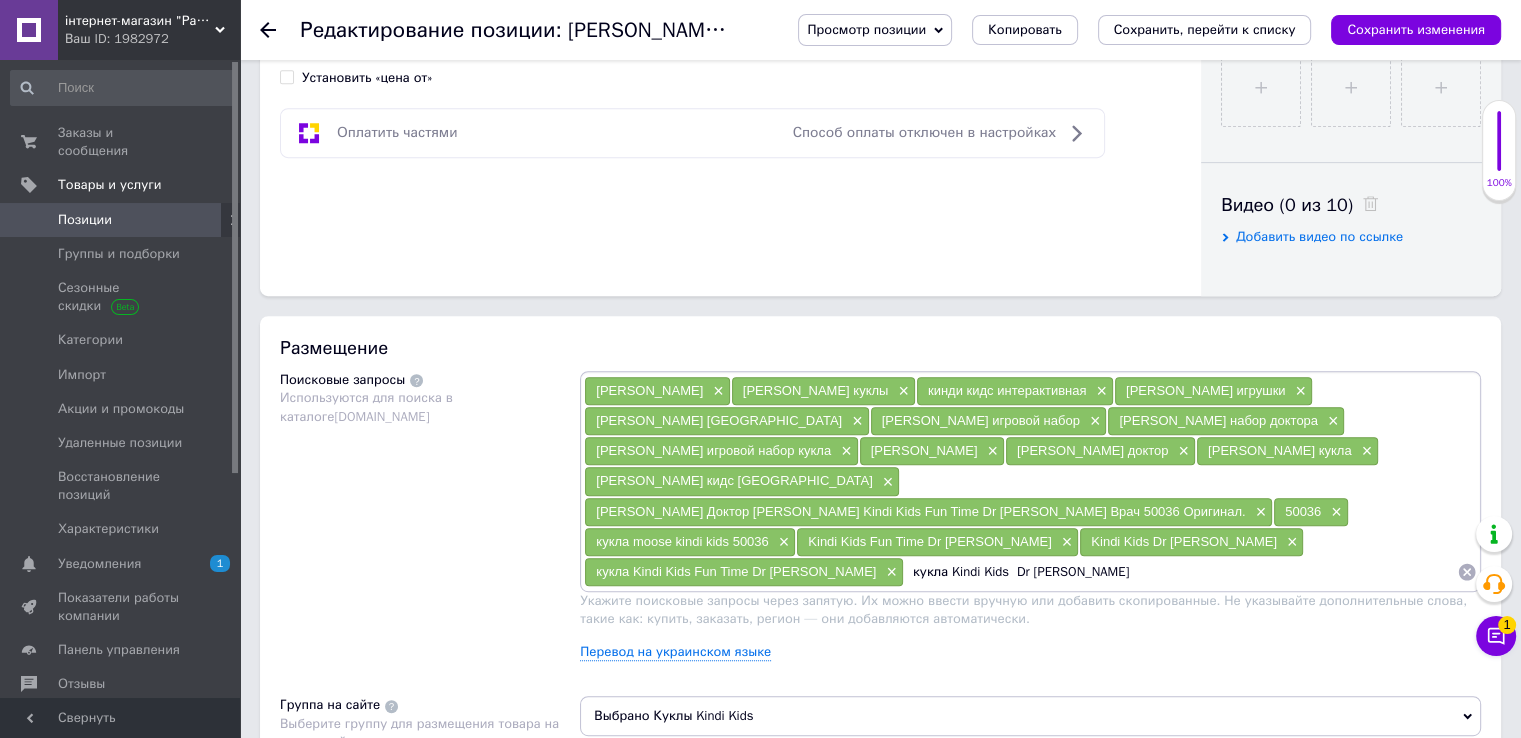 type on "кукла Kindi Kids Dr [PERSON_NAME]" 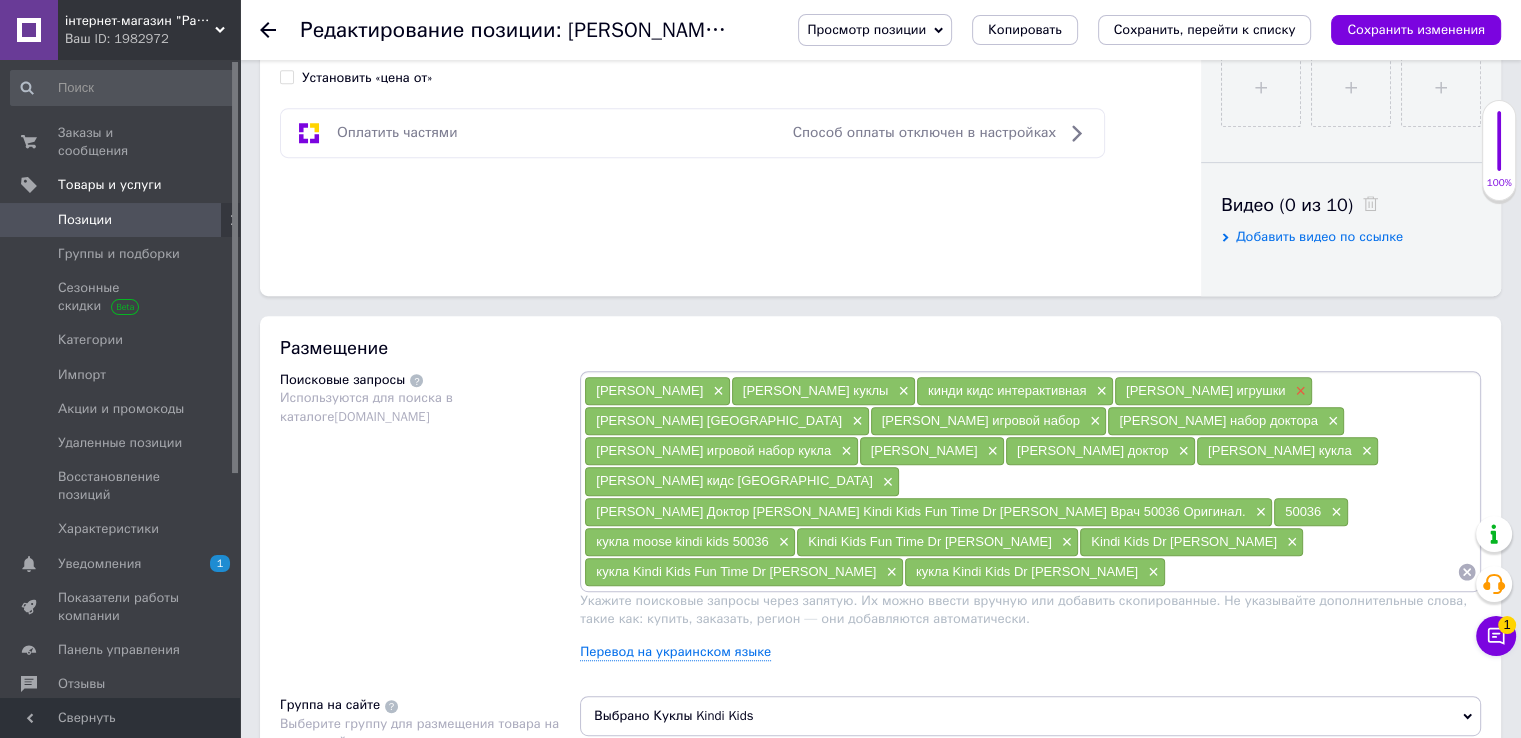 click on "×" at bounding box center [1298, 391] 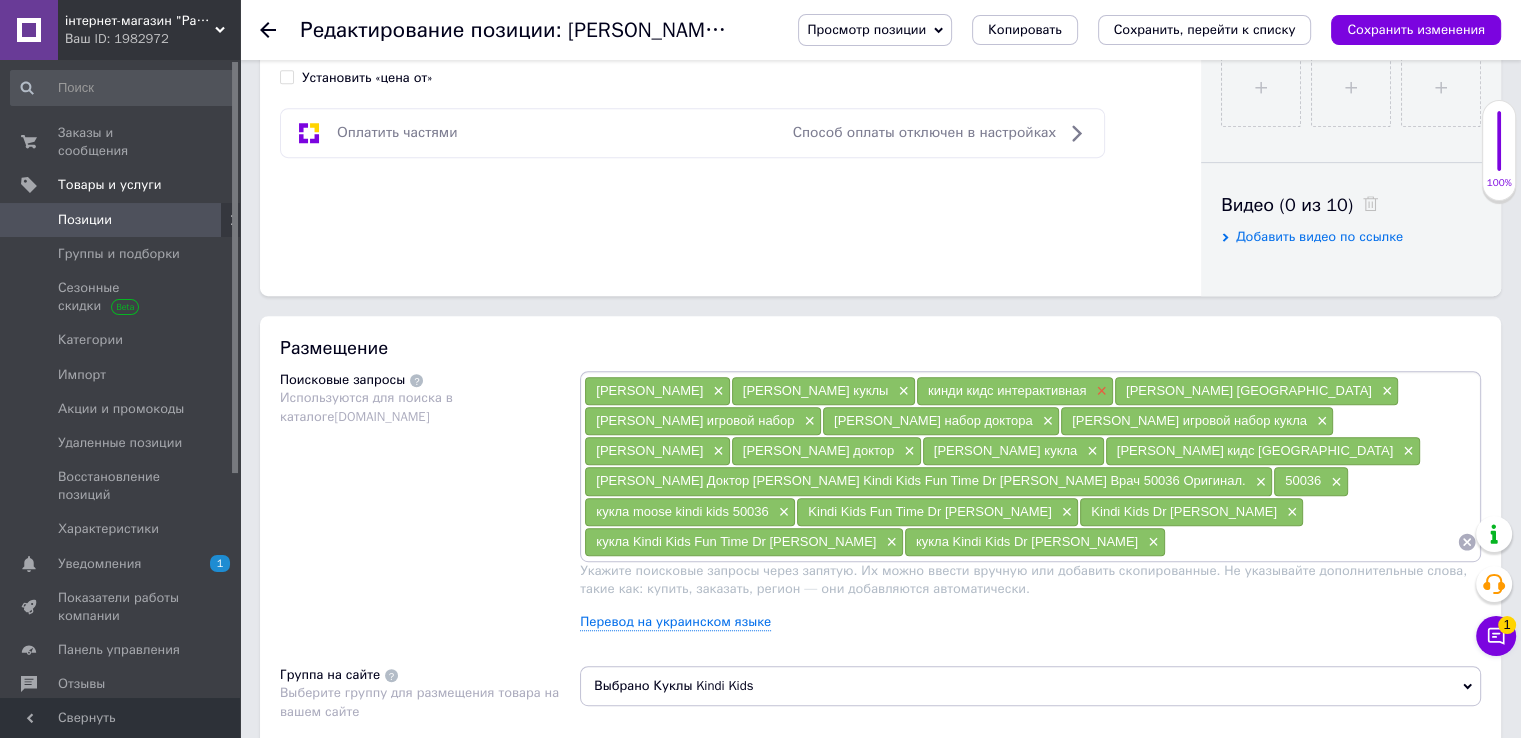 click on "×" at bounding box center (1099, 391) 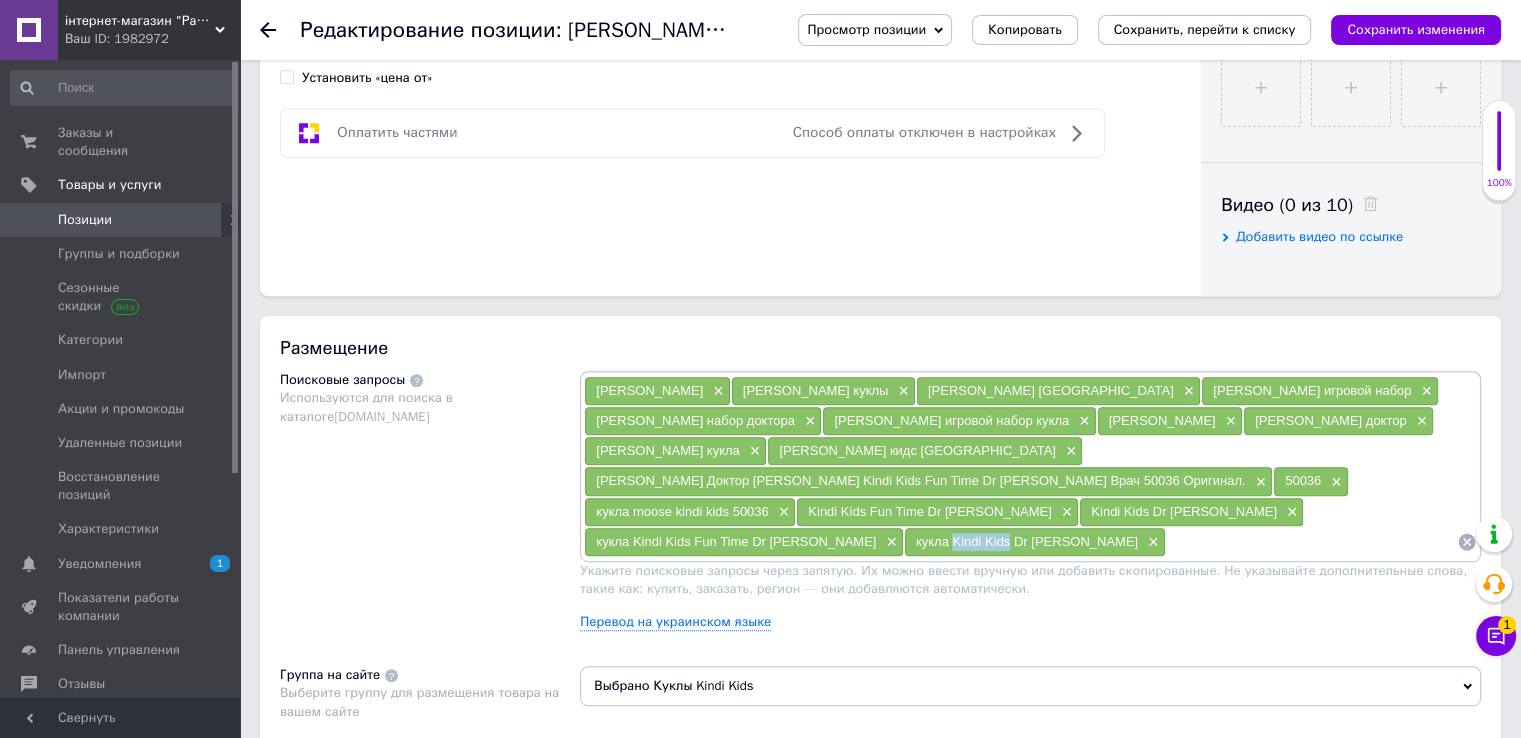 drag, startPoint x: 912, startPoint y: 504, endPoint x: 970, endPoint y: 509, distance: 58.21512 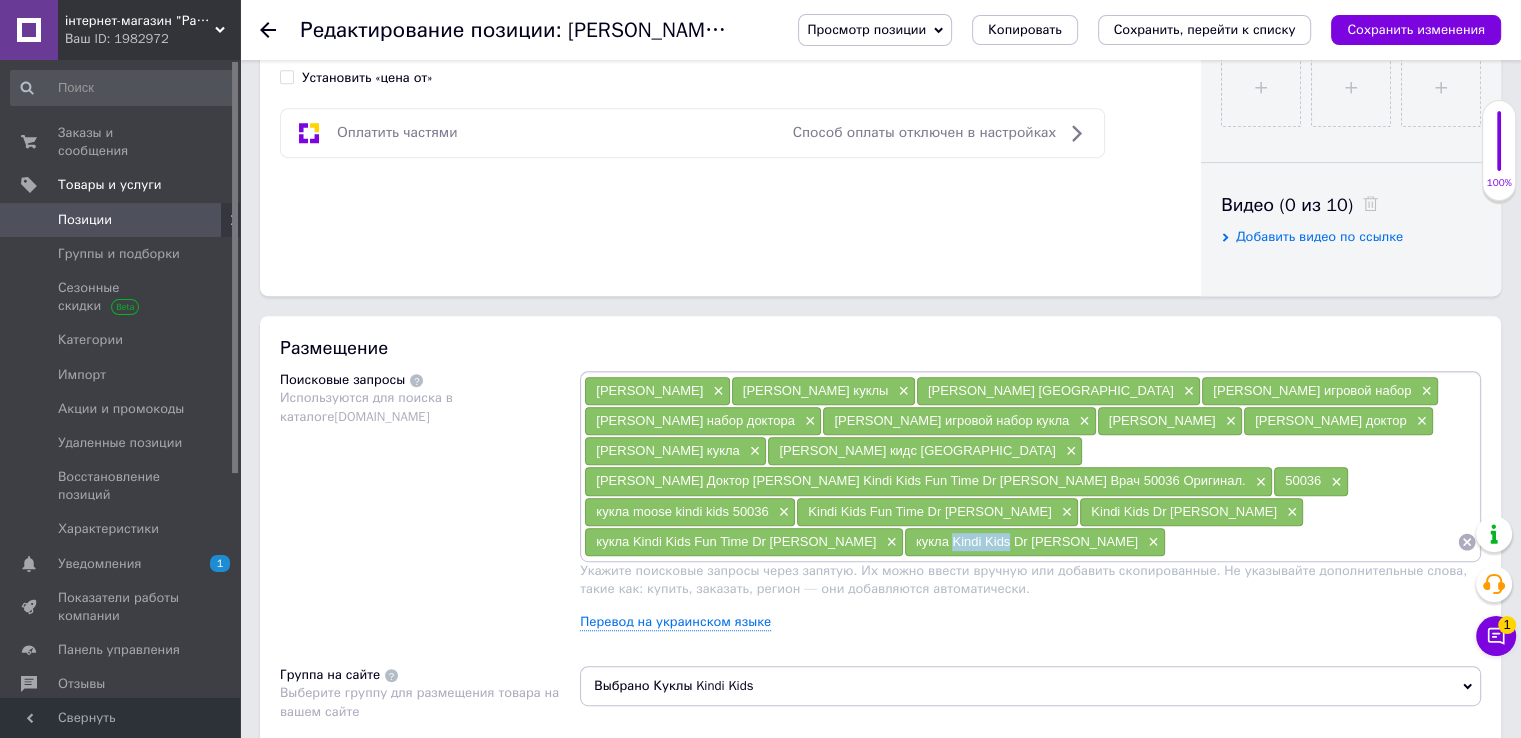 click on "кукла Kindi Kids Dr [PERSON_NAME]" at bounding box center (1027, 541) 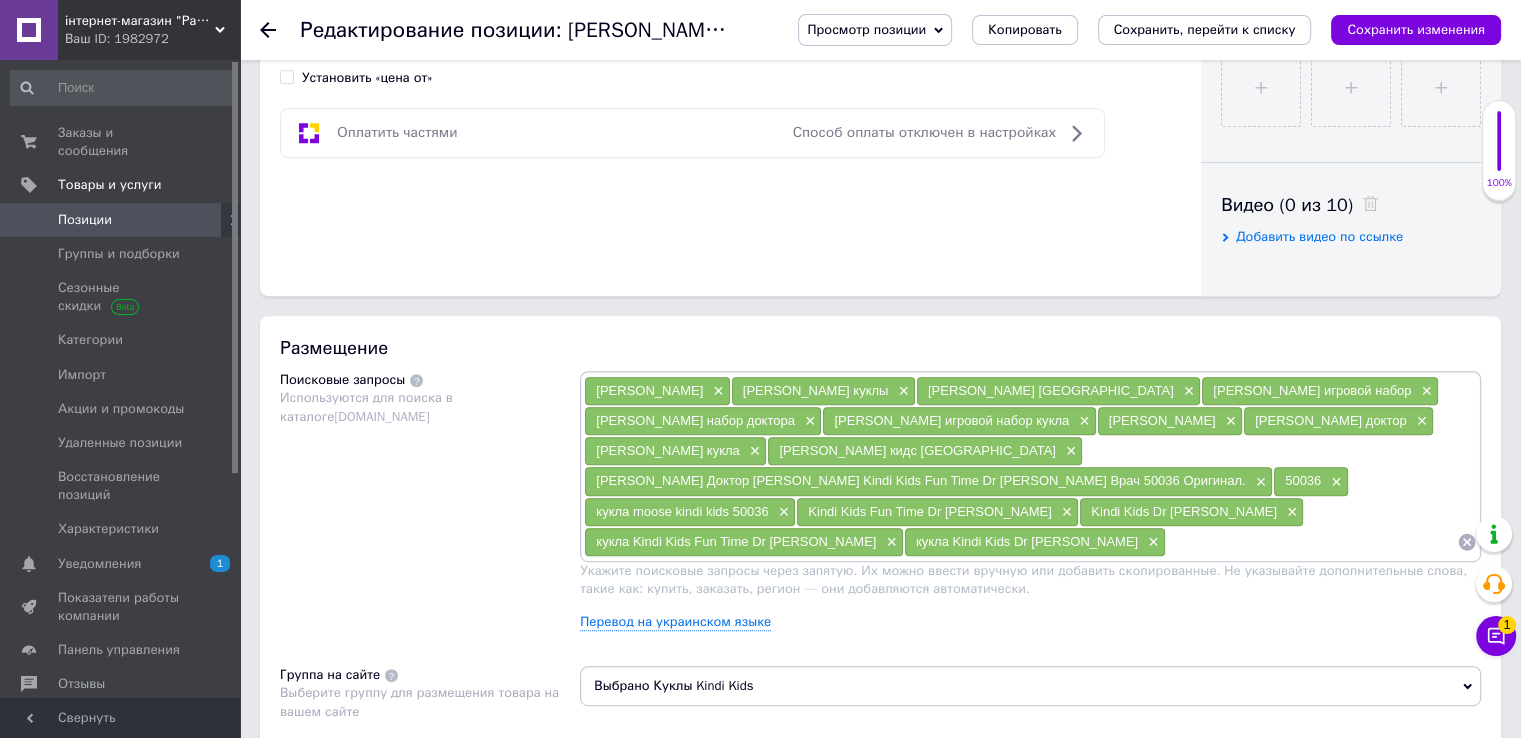 click at bounding box center [1311, 542] 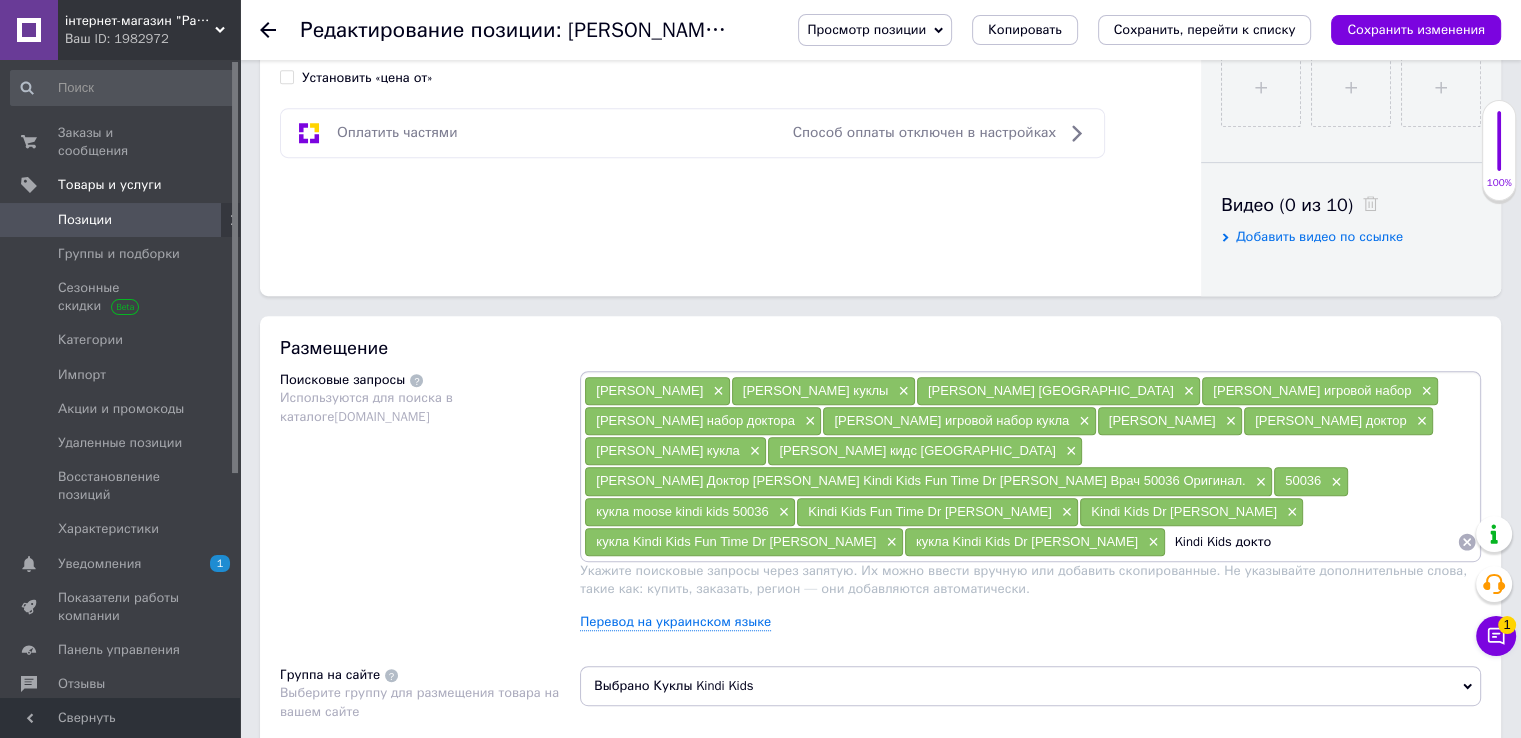 type on "Kindi Kids доктор" 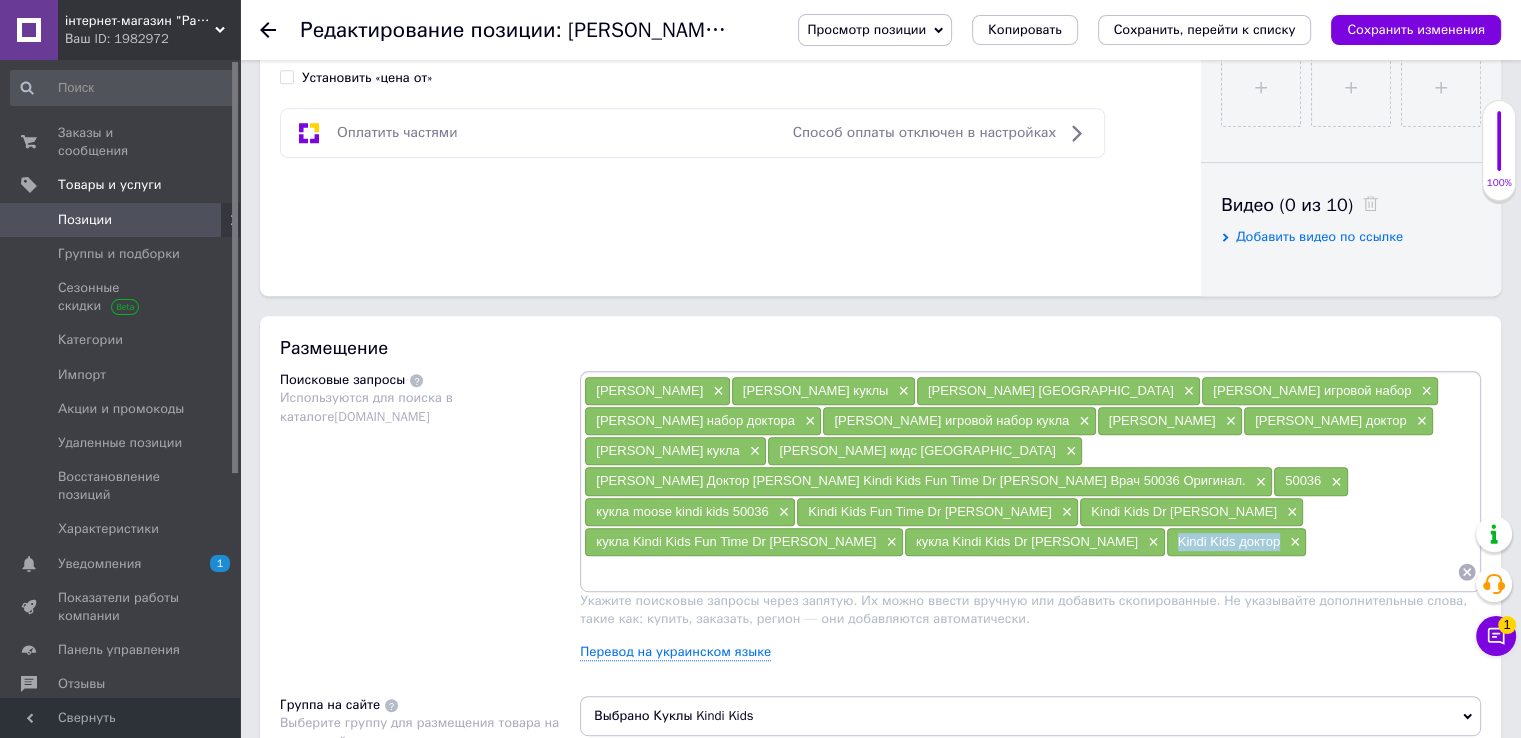 drag, startPoint x: 1093, startPoint y: 505, endPoint x: 1194, endPoint y: 516, distance: 101.597244 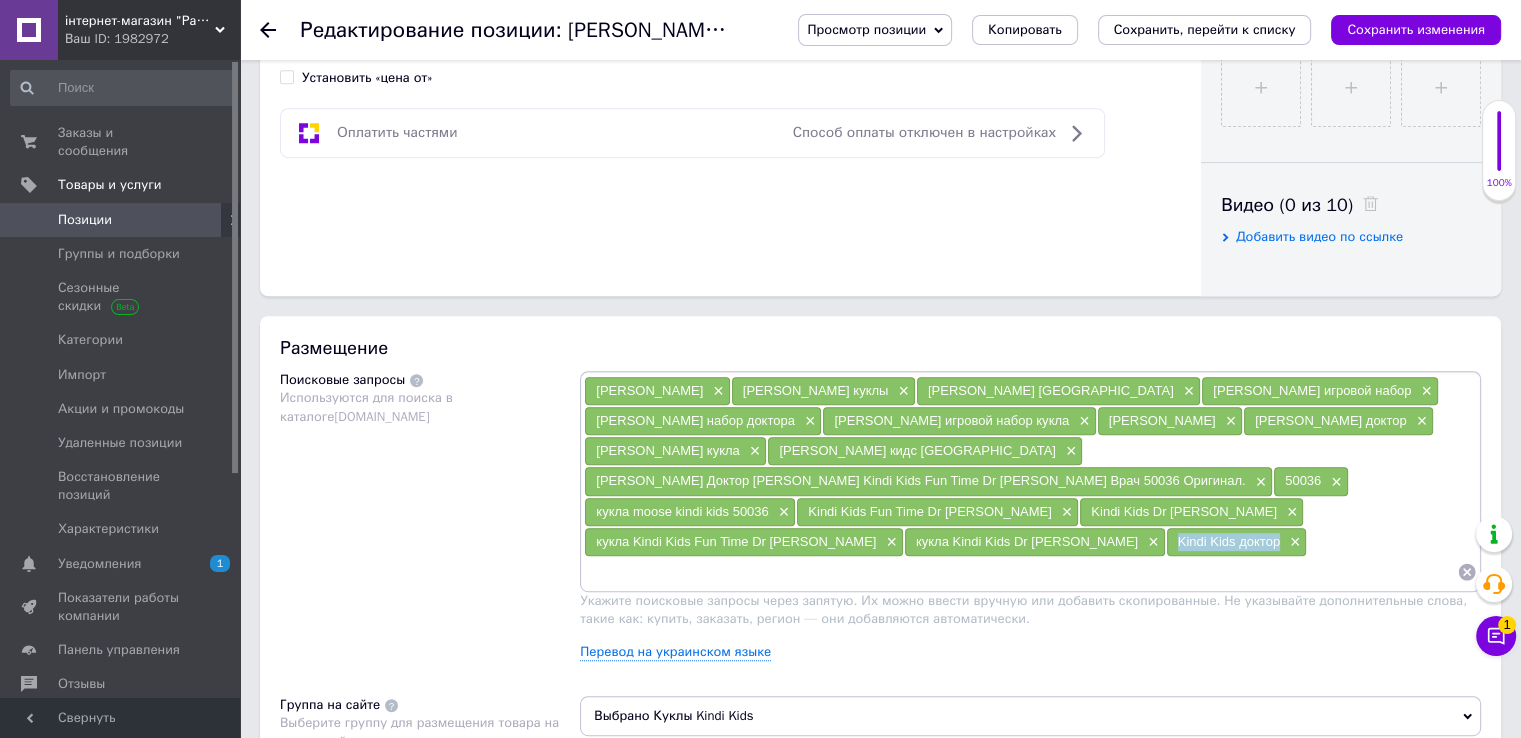 click on "Kindi Kids доктор ×" at bounding box center [1237, 542] 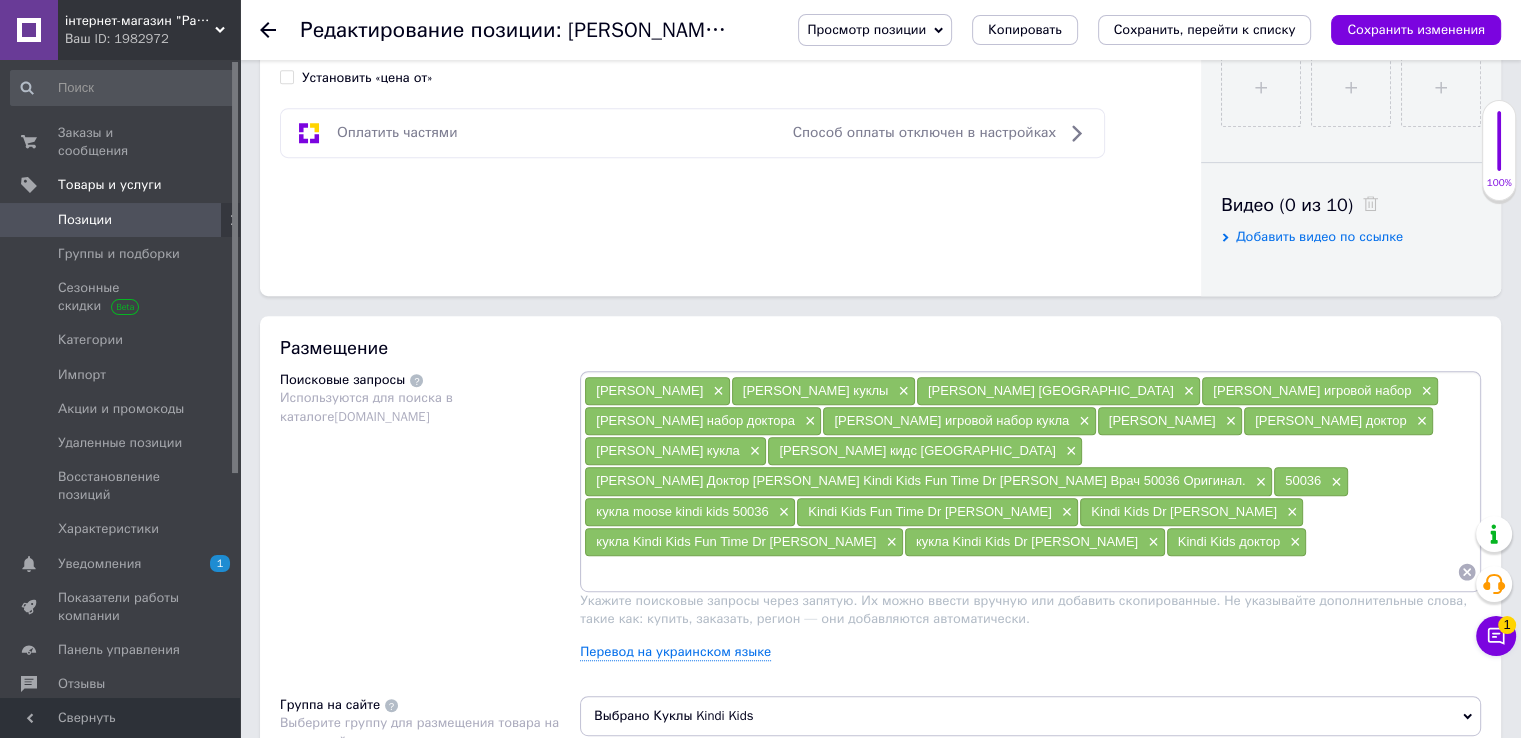 click at bounding box center (1020, 572) 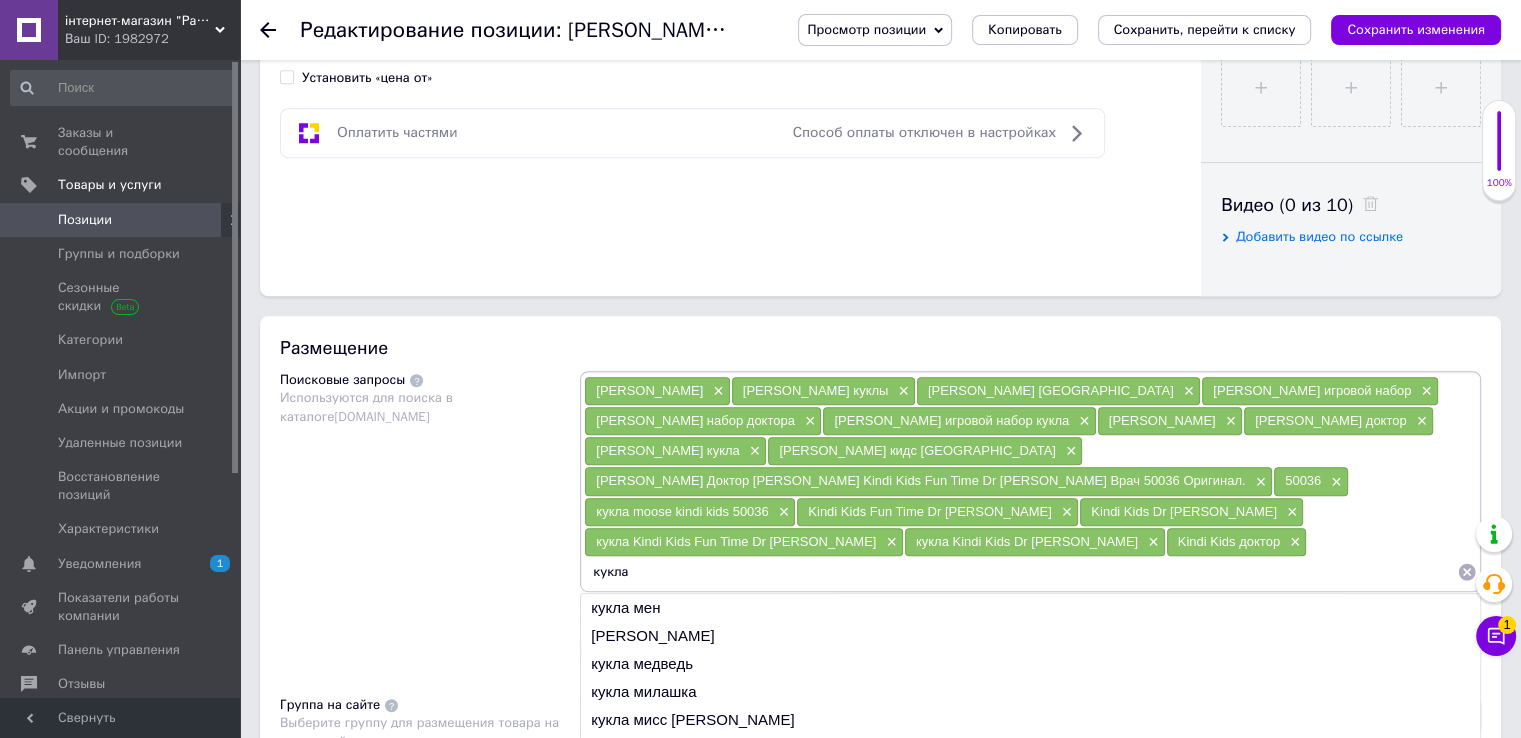 paste on "Kindi Kids доктор" 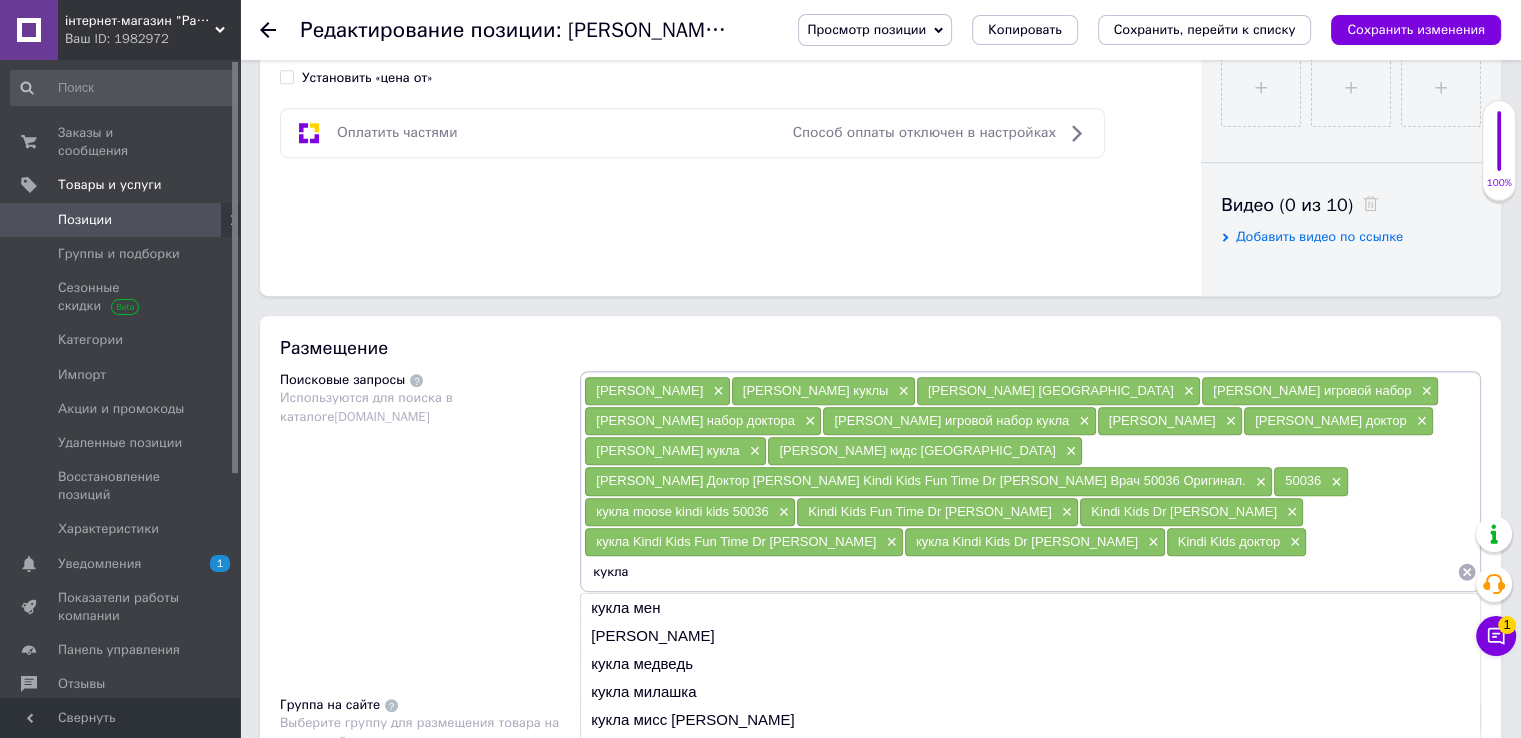 type on "кукла Kindi Kids доктор" 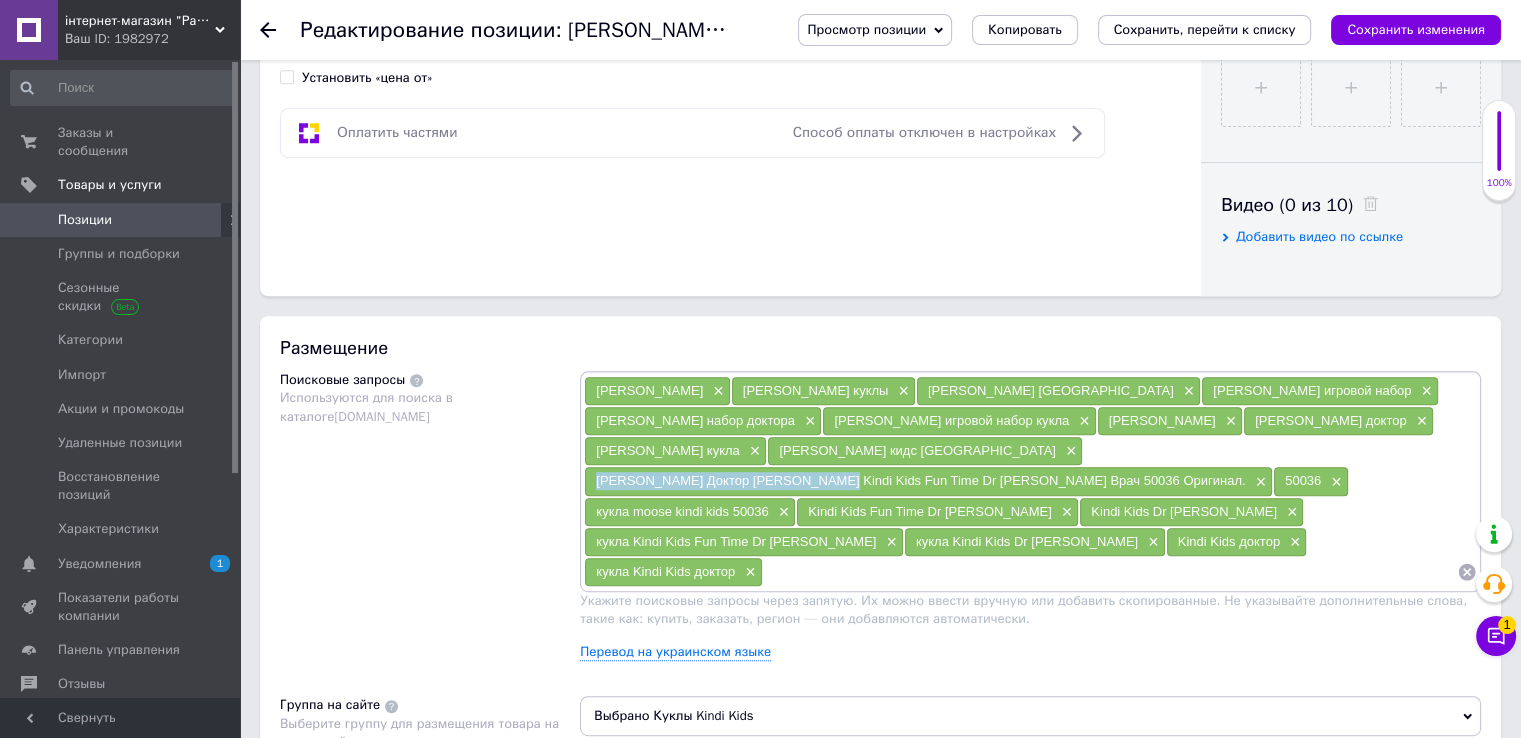 drag, startPoint x: 589, startPoint y: 449, endPoint x: 825, endPoint y: 452, distance: 236.01907 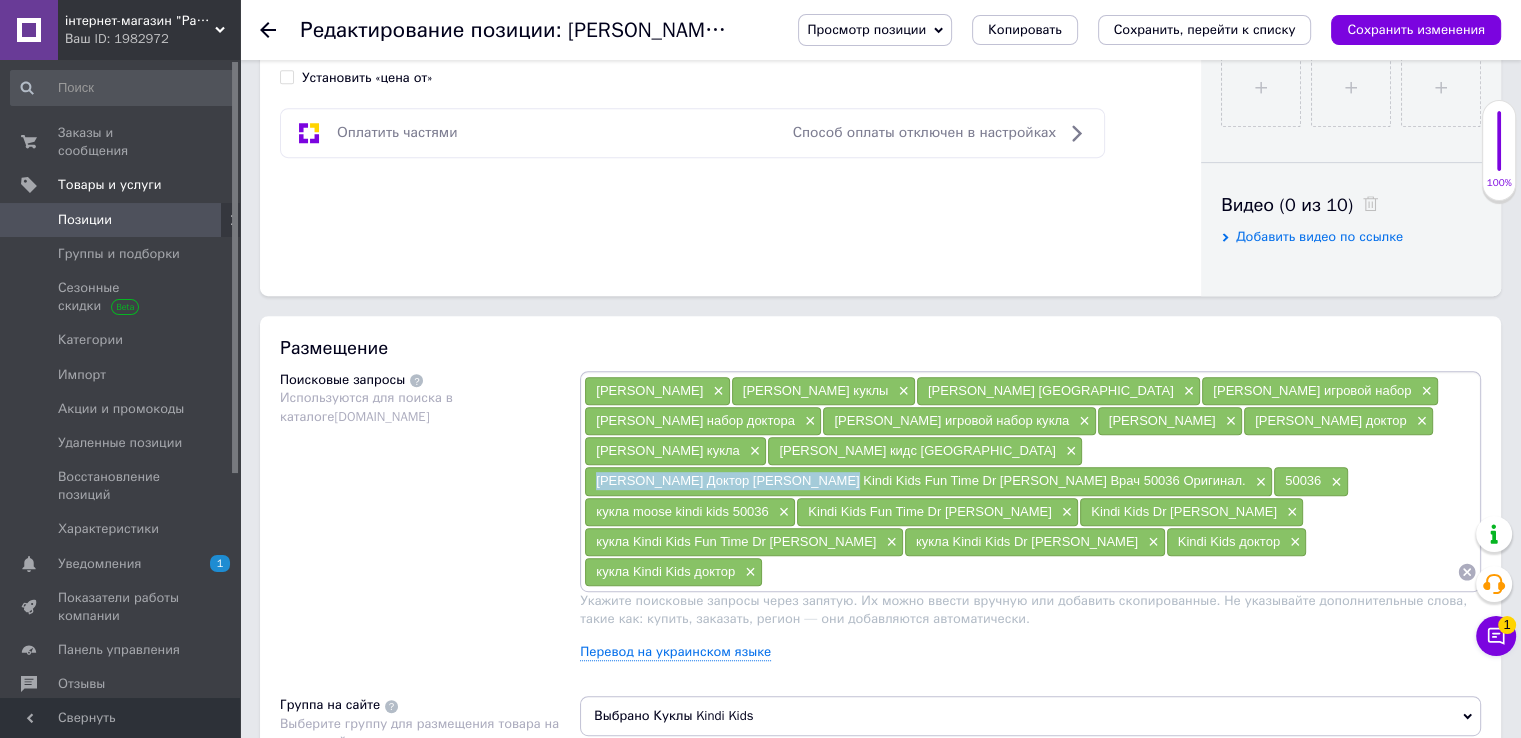 click on "[PERSON_NAME] Доктор [PERSON_NAME] Kindi Kids Fun Time Dr [PERSON_NAME] Врач 50036 Оригинал. ×" at bounding box center [928, 481] 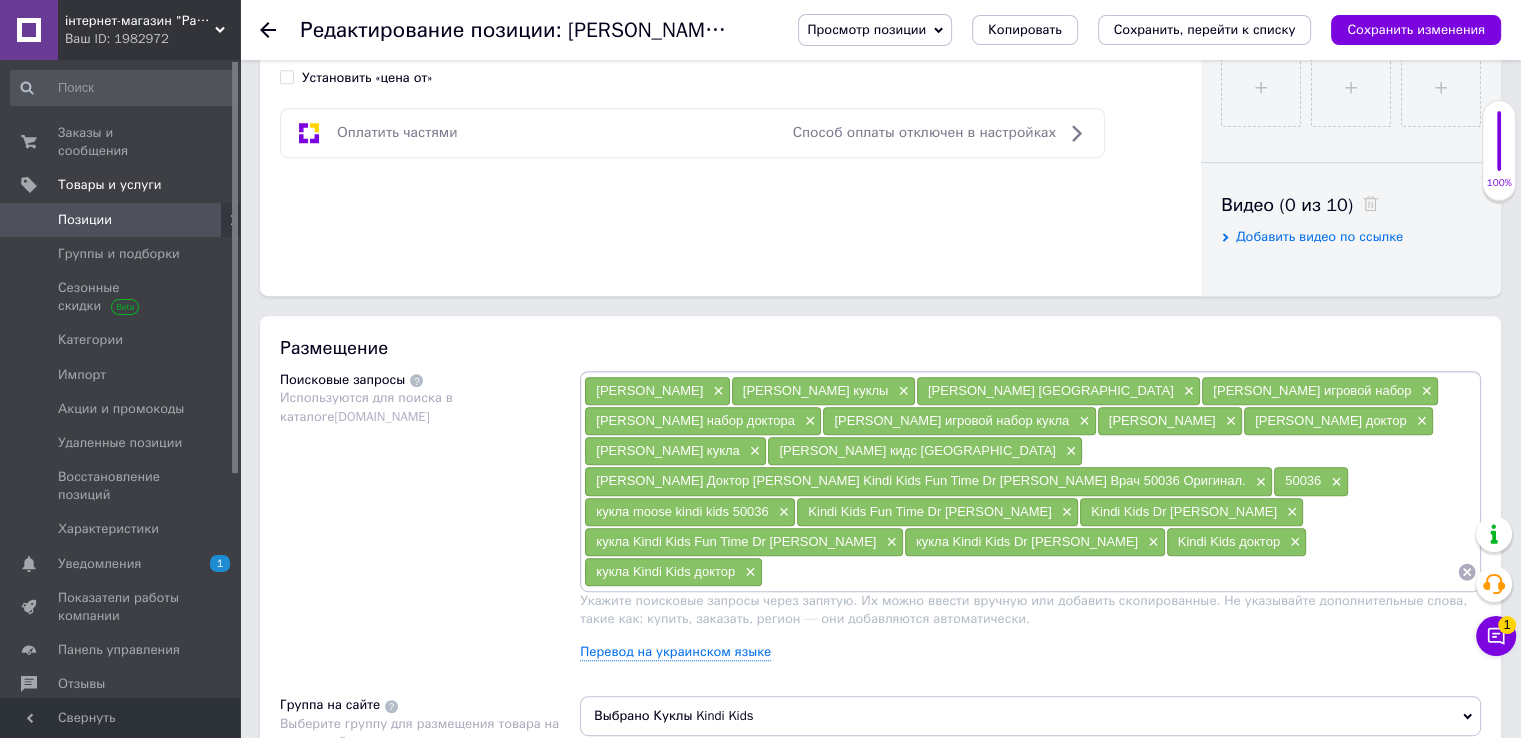 click at bounding box center (1110, 572) 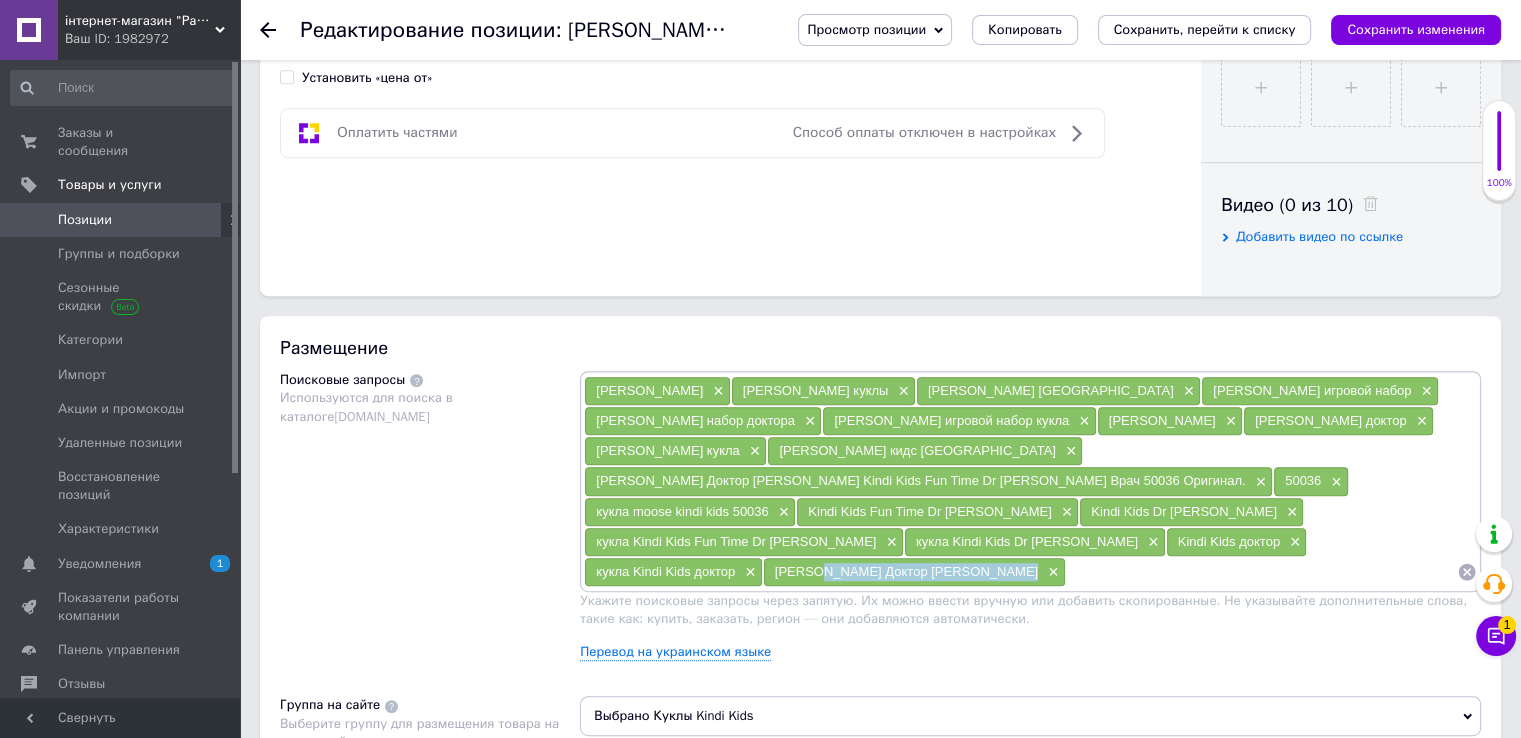 drag, startPoint x: 635, startPoint y: 535, endPoint x: 825, endPoint y: 541, distance: 190.09471 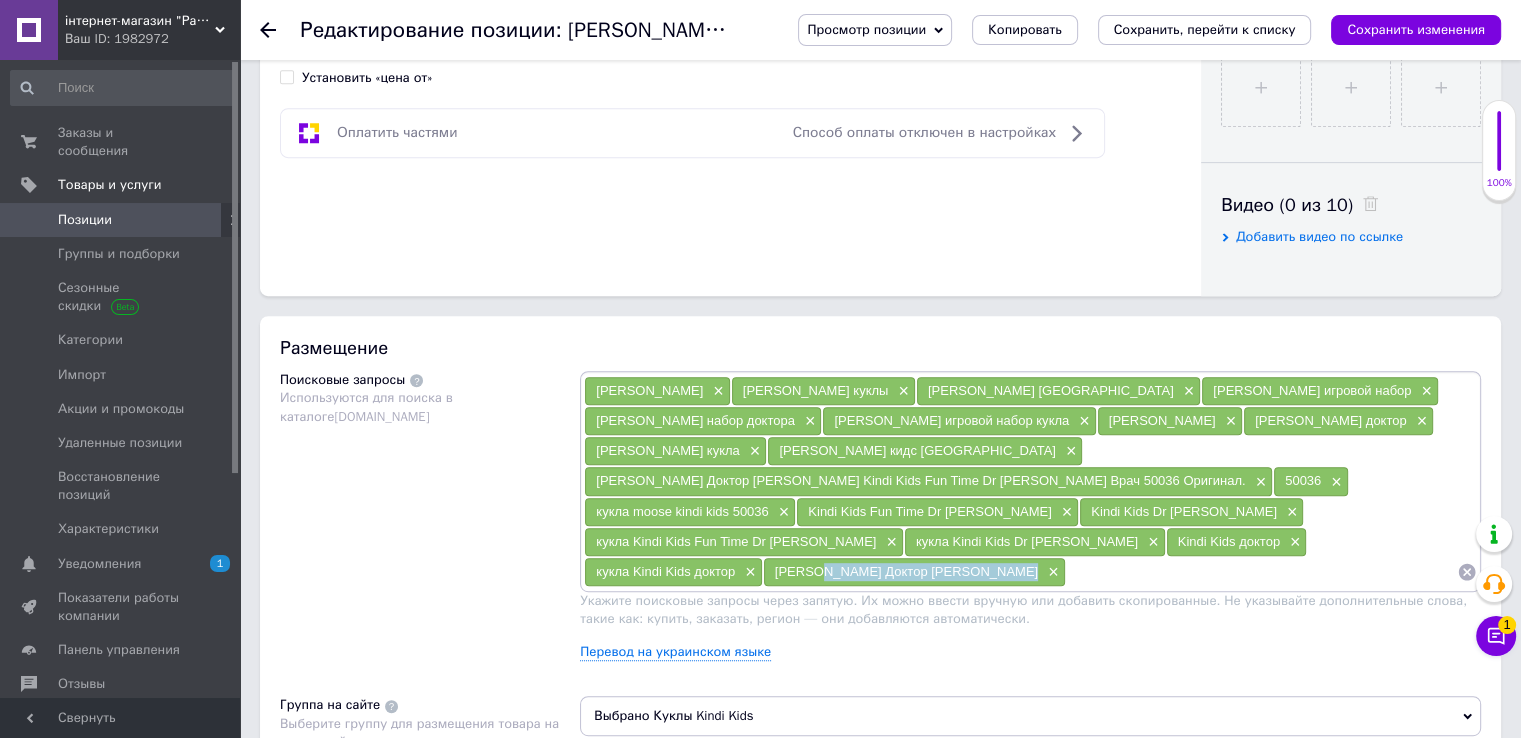 click on "[PERSON_NAME] Кидс Доктор [PERSON_NAME] ×" at bounding box center (914, 572) 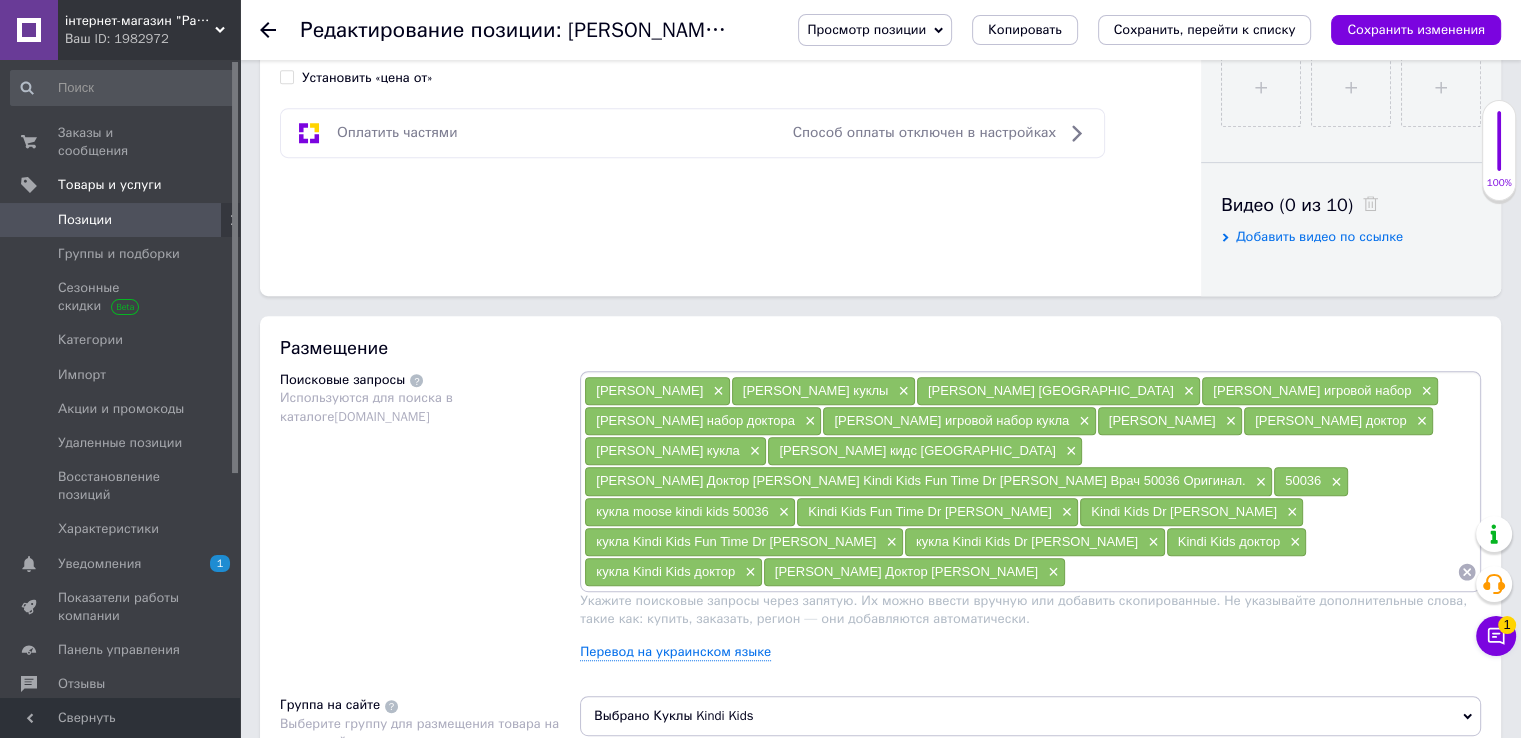 click at bounding box center [1261, 572] 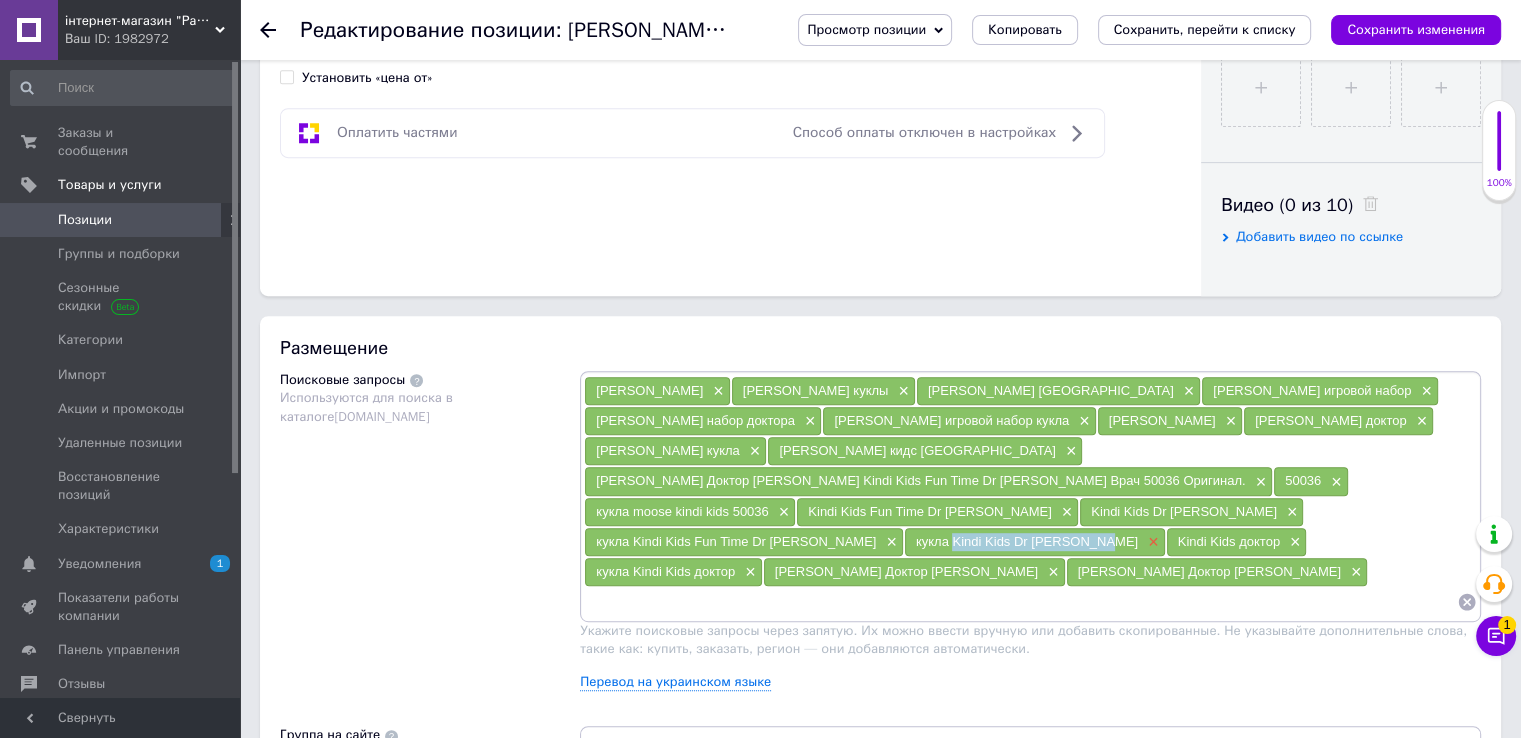 drag, startPoint x: 928, startPoint y: 509, endPoint x: 1061, endPoint y: 514, distance: 133.09395 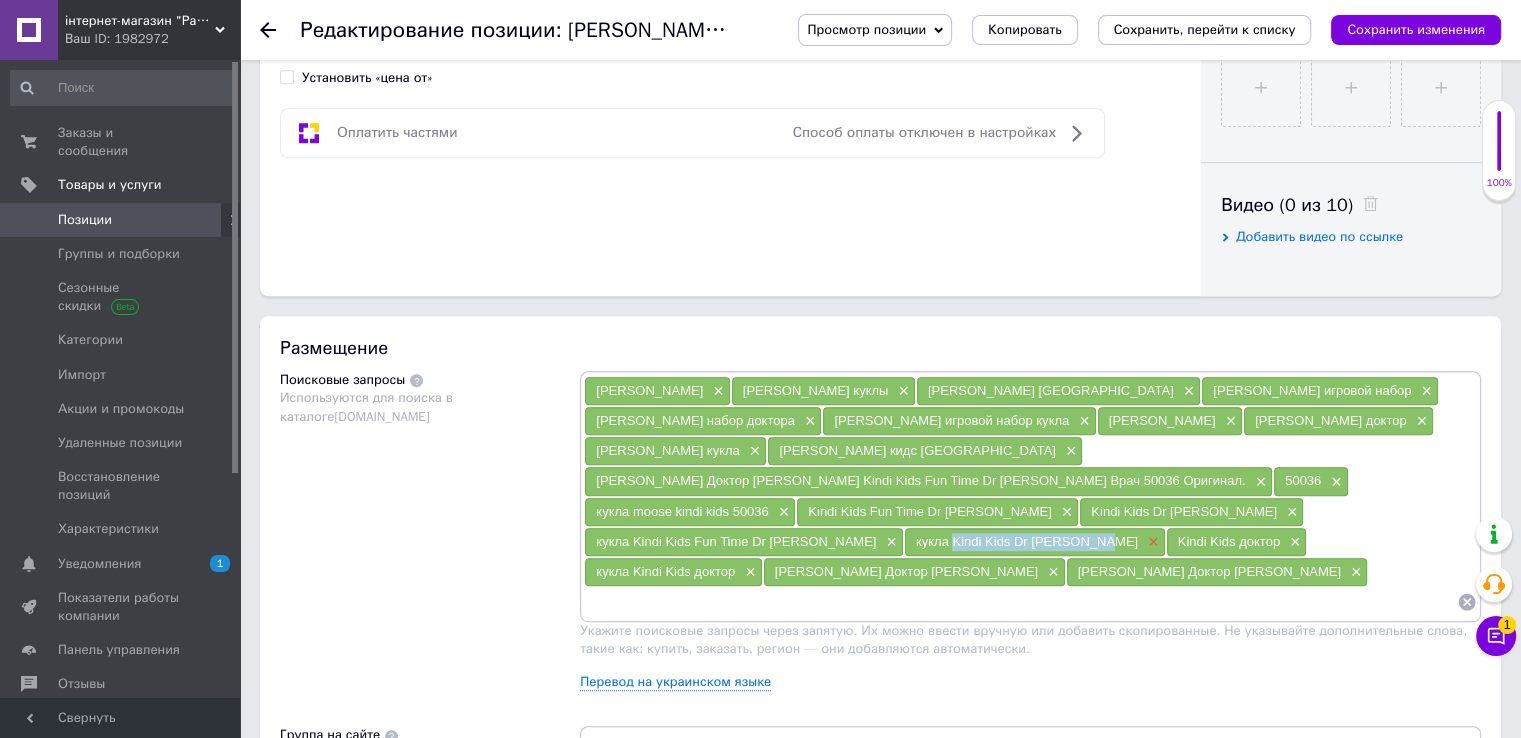 click on "кукла Kindi Kids Dr [PERSON_NAME] ×" at bounding box center (1035, 542) 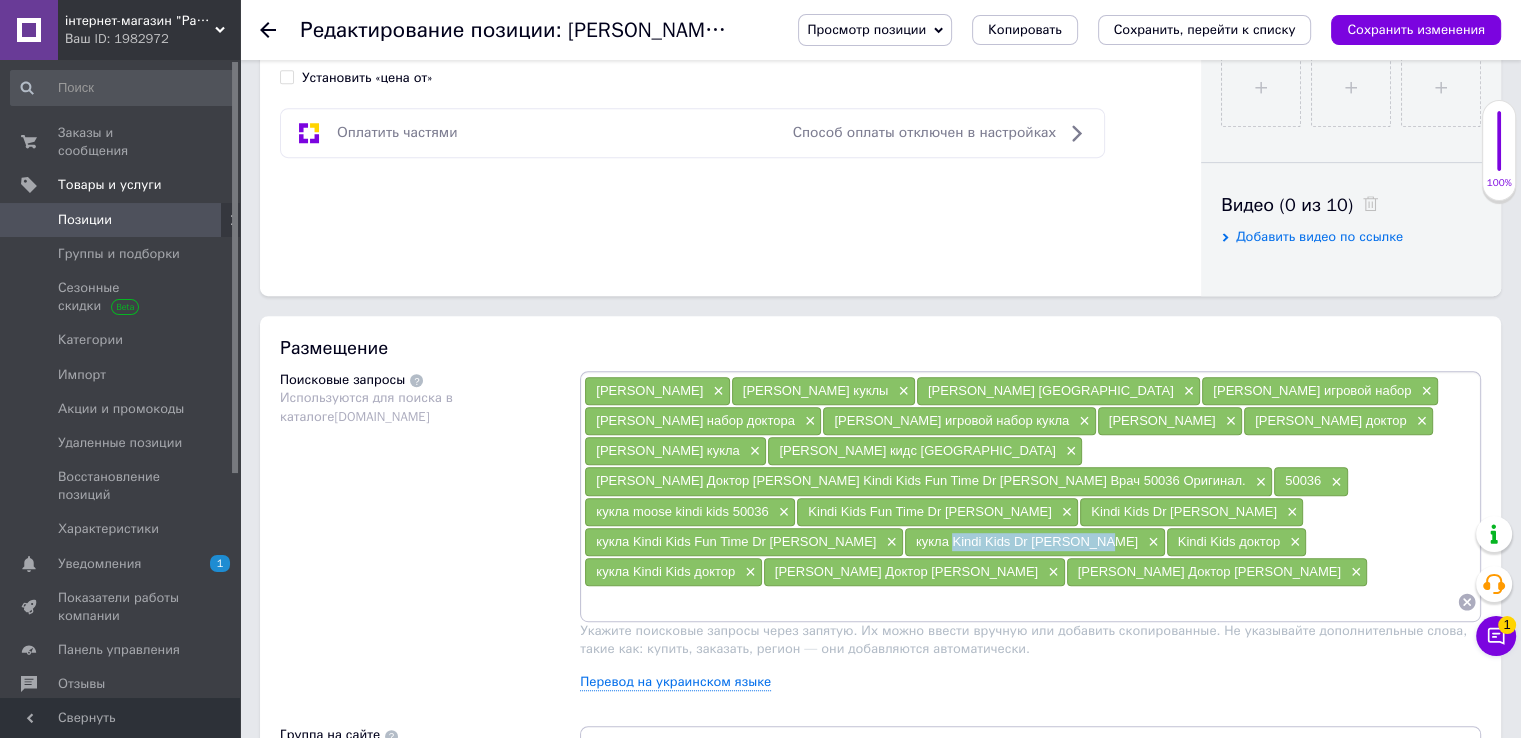 copy on "Kindi Kids Dr [PERSON_NAME]" 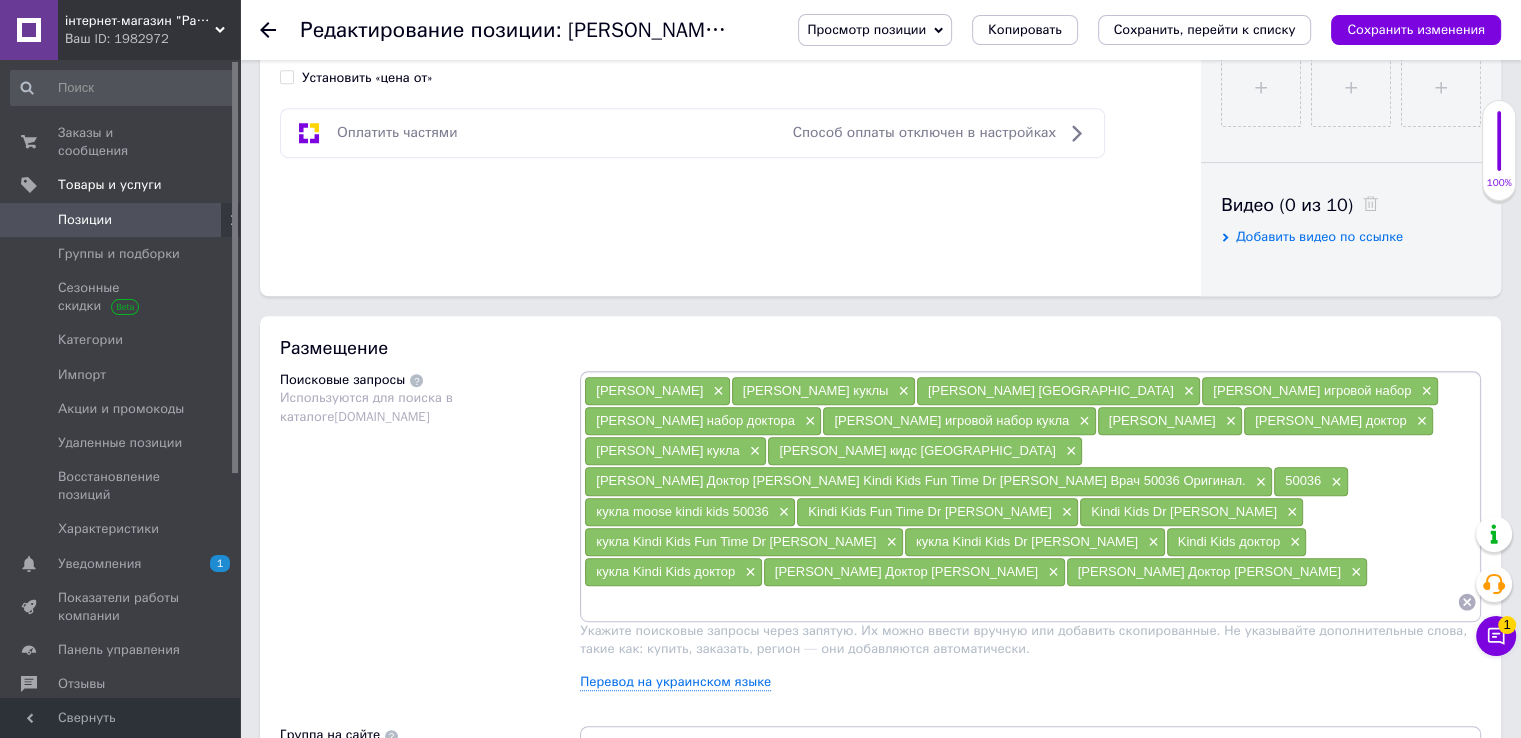 click at bounding box center (1020, 602) 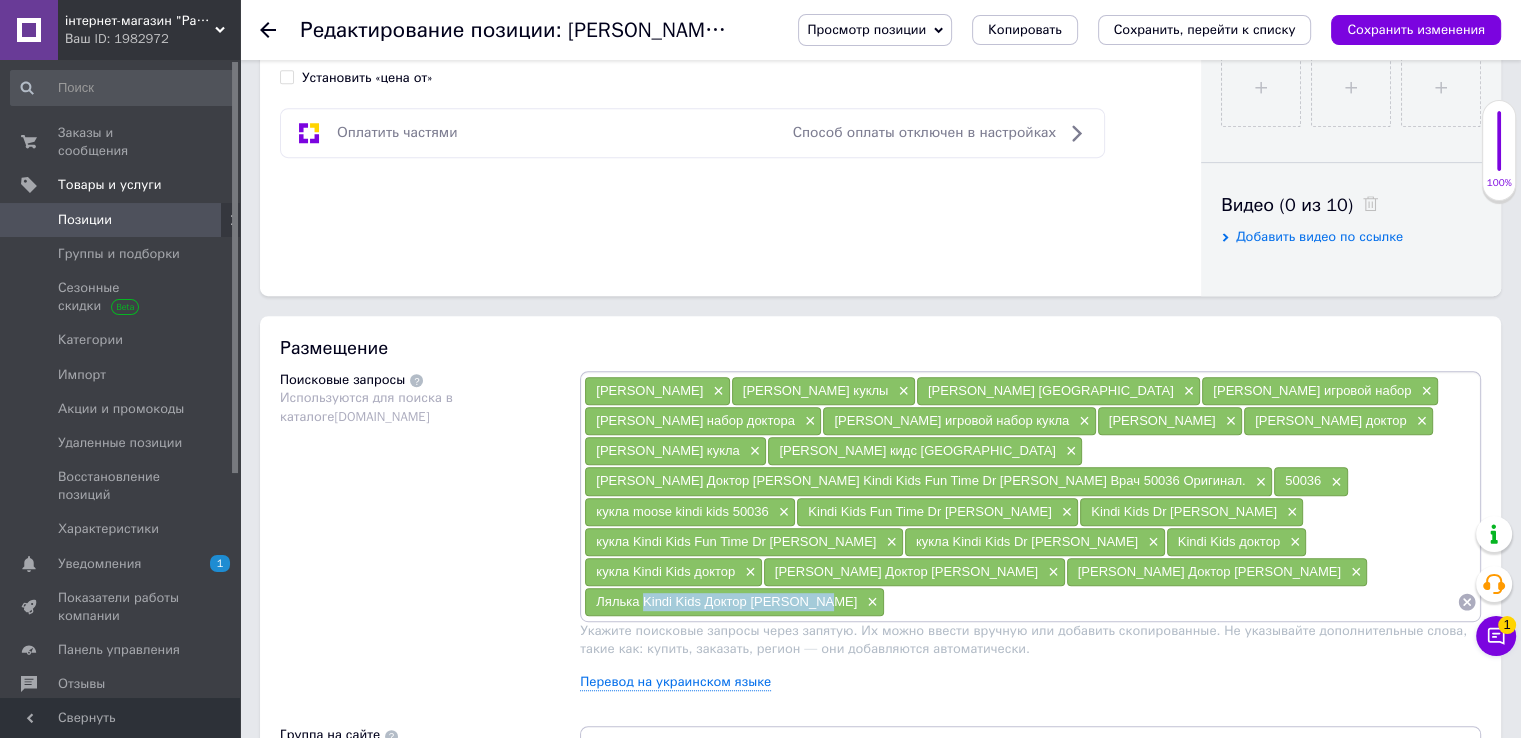 drag, startPoint x: 1143, startPoint y: 534, endPoint x: 1315, endPoint y: 536, distance: 172.01163 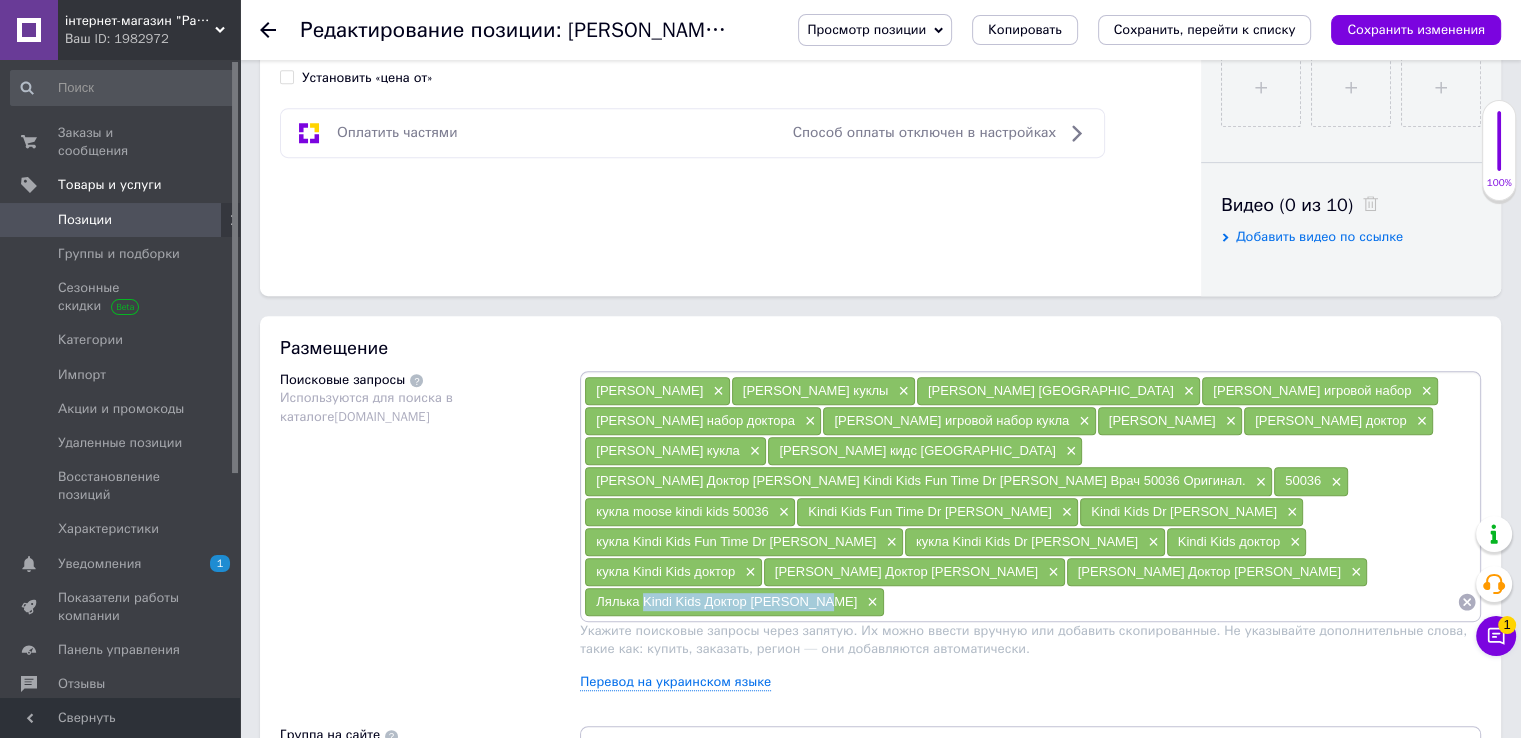 click on "Лялька Kindi Kids Доктор [PERSON_NAME] ×" at bounding box center (734, 602) 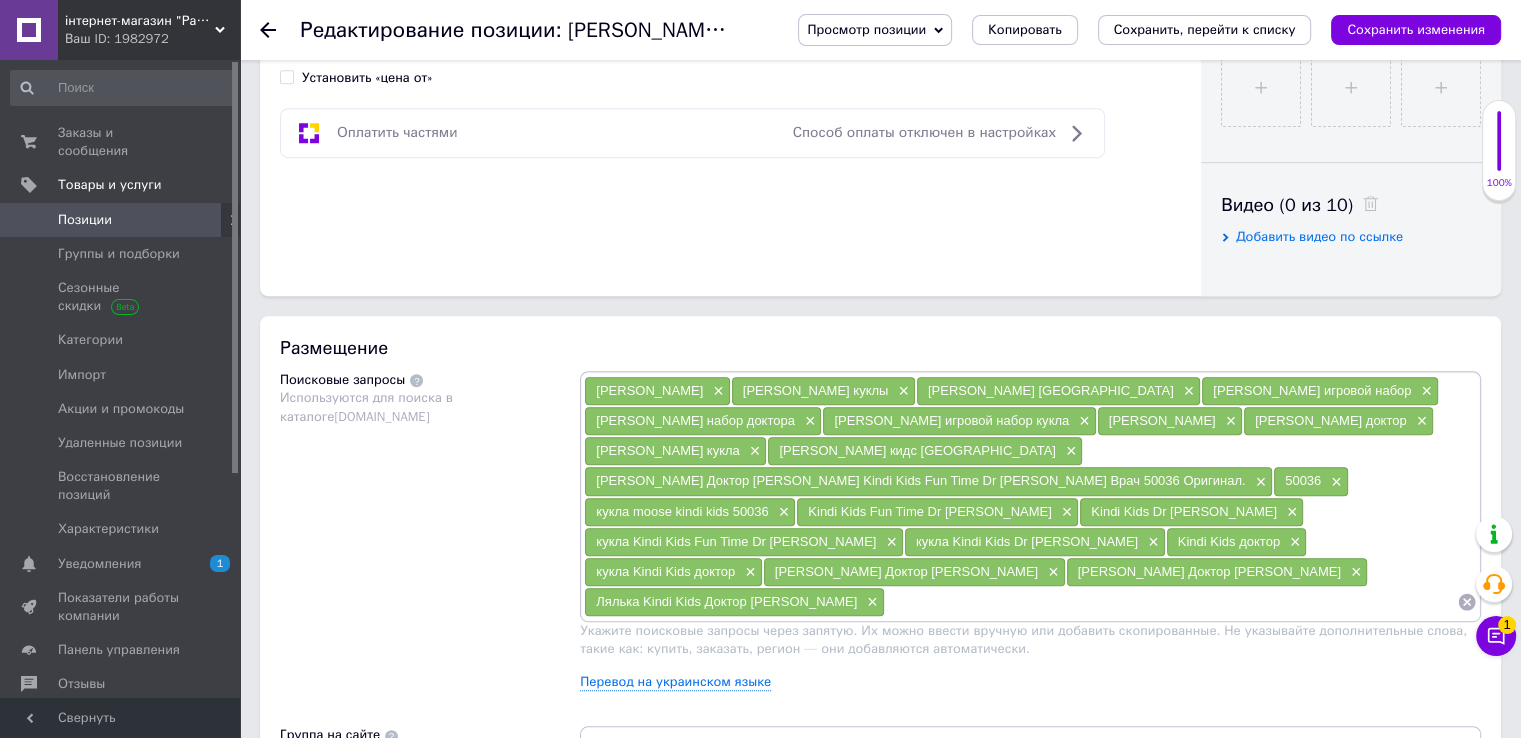 click at bounding box center [1171, 602] 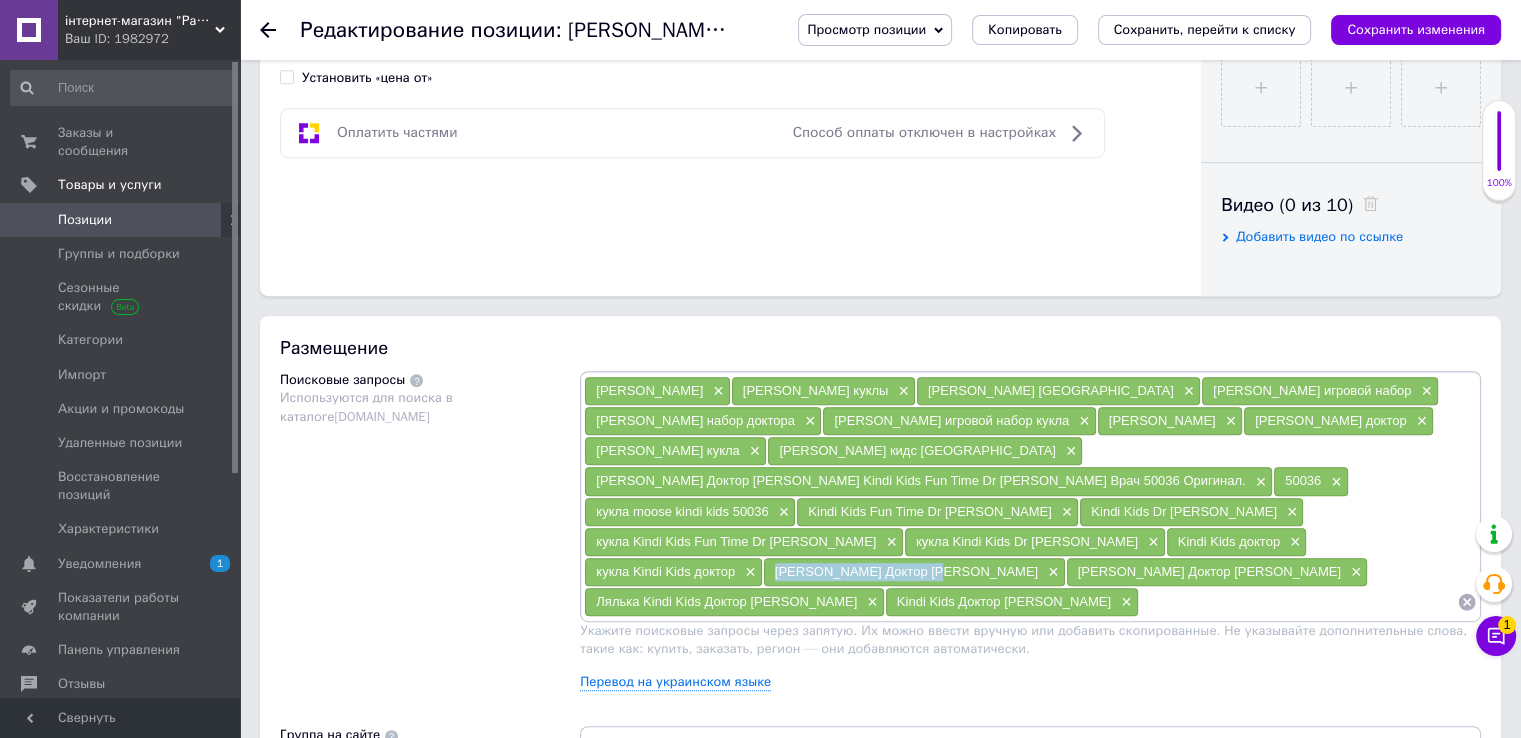 drag, startPoint x: 591, startPoint y: 537, endPoint x: 748, endPoint y: 539, distance: 157.01274 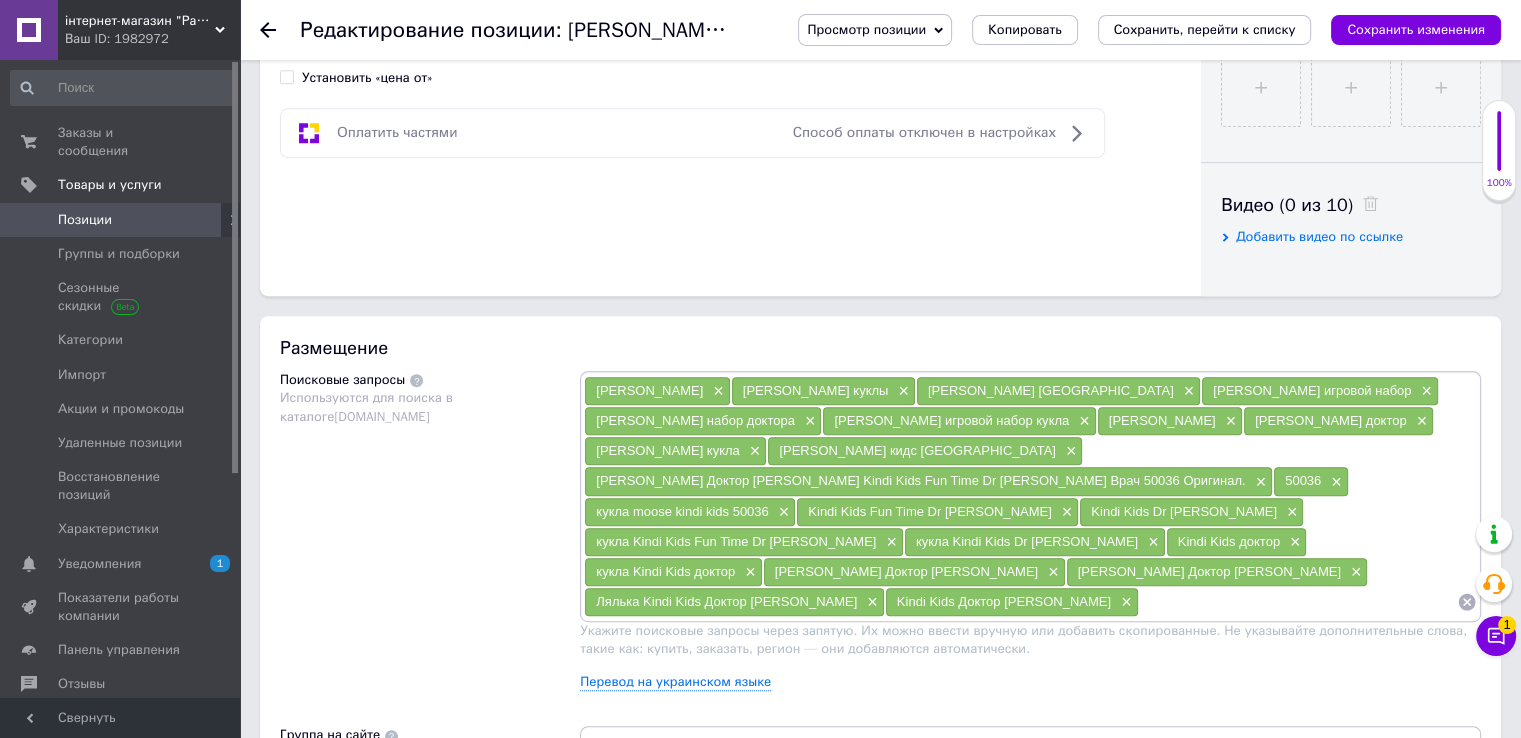 click at bounding box center [1298, 602] 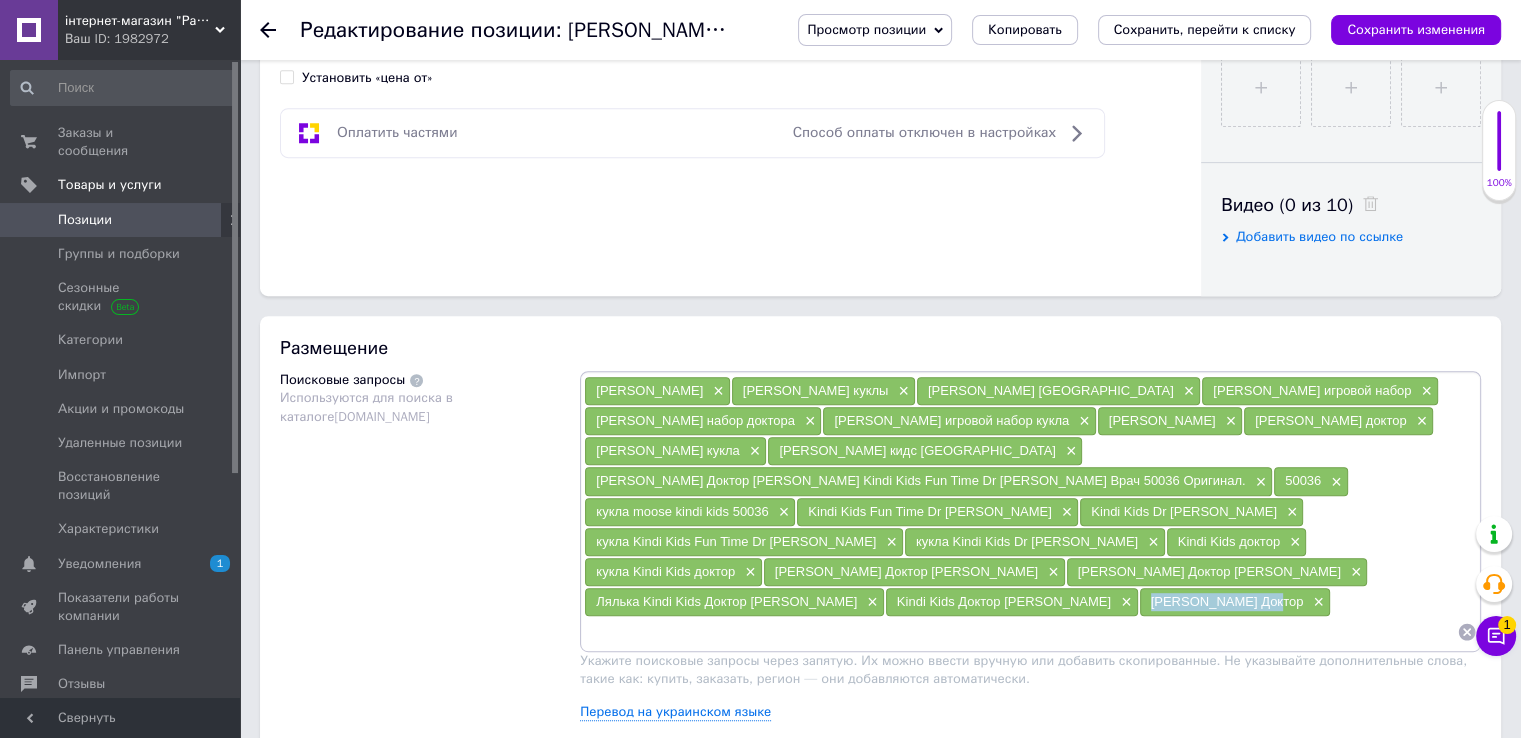 drag, startPoint x: 802, startPoint y: 567, endPoint x: 916, endPoint y: 566, distance: 114.00439 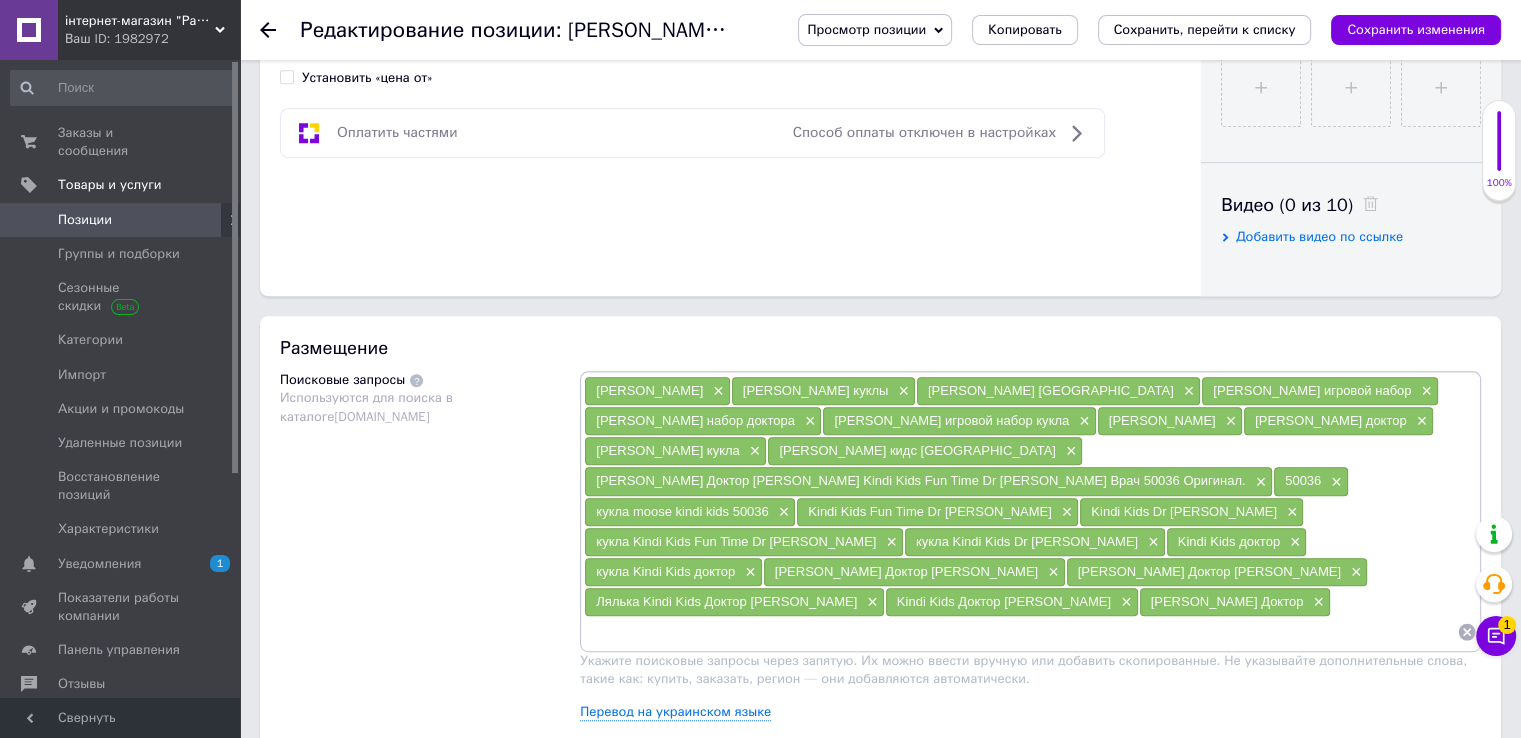 click at bounding box center [1020, 632] 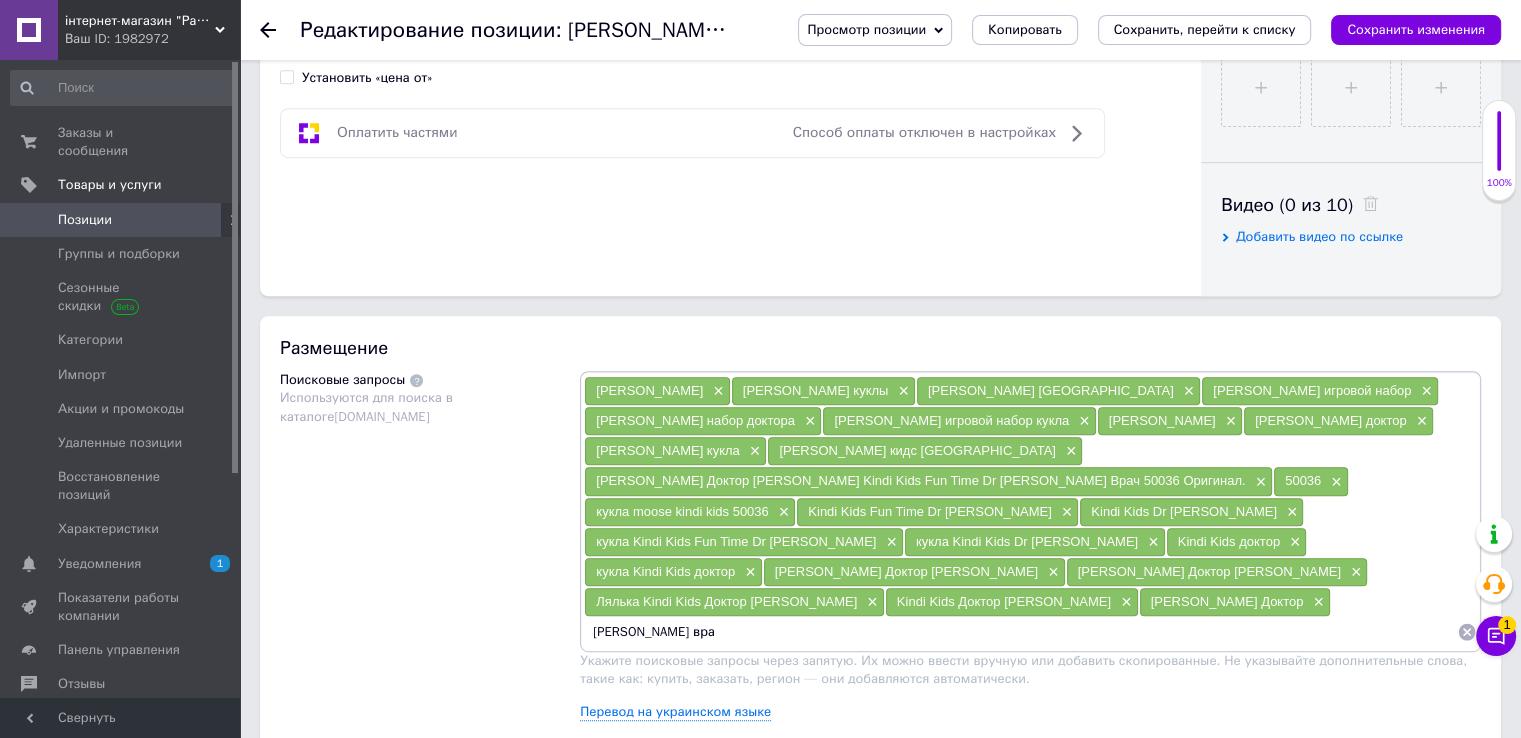type on "[PERSON_NAME] врач" 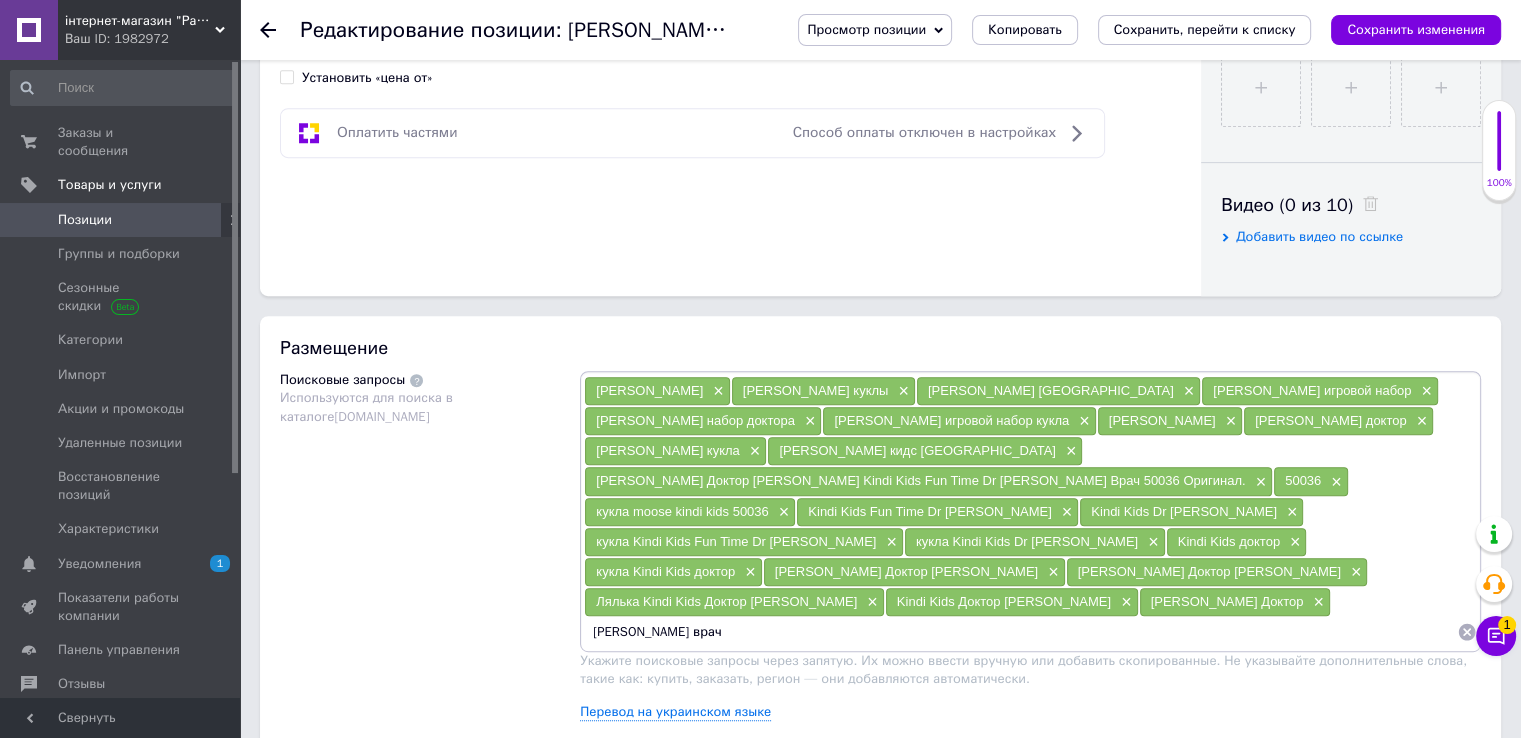 type 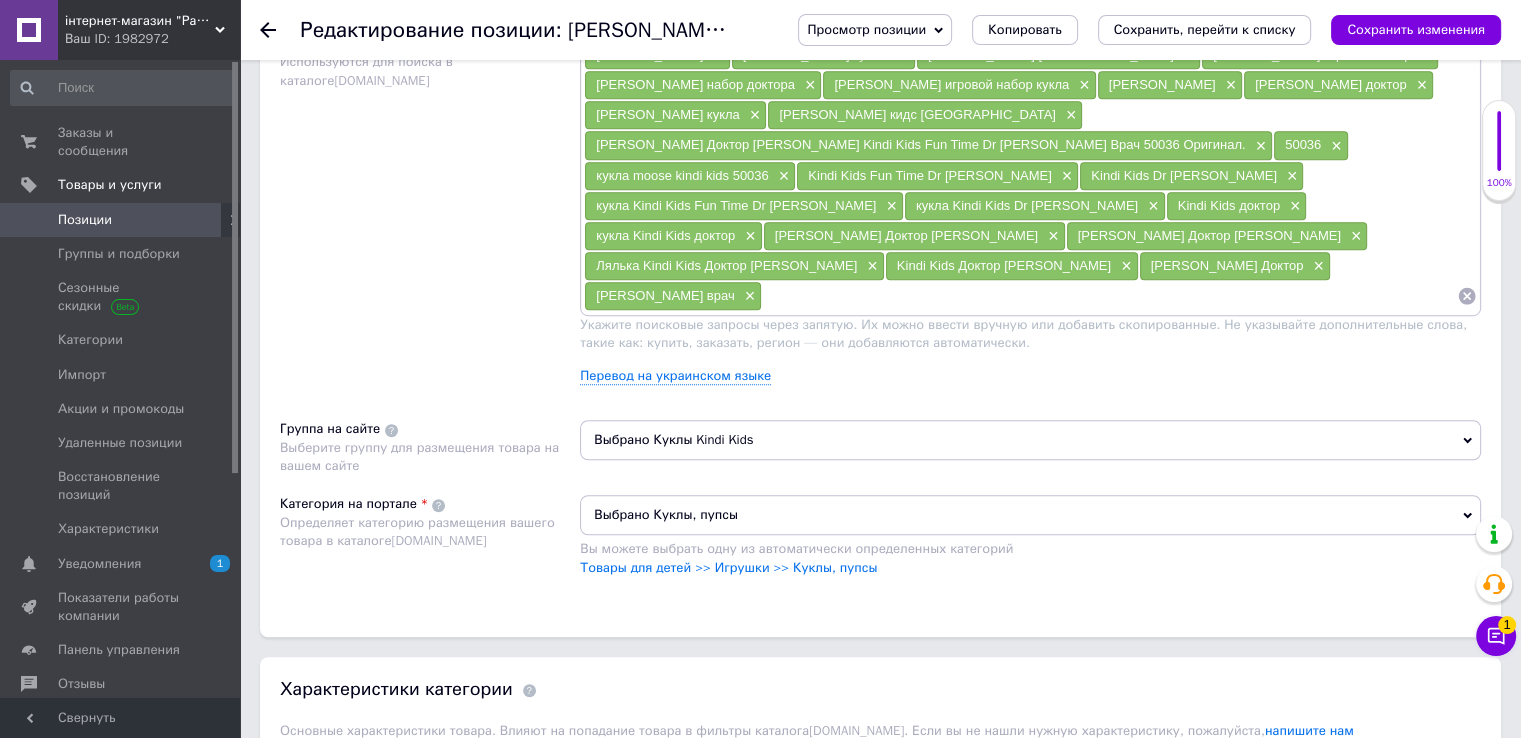 scroll, scrollTop: 1400, scrollLeft: 0, axis: vertical 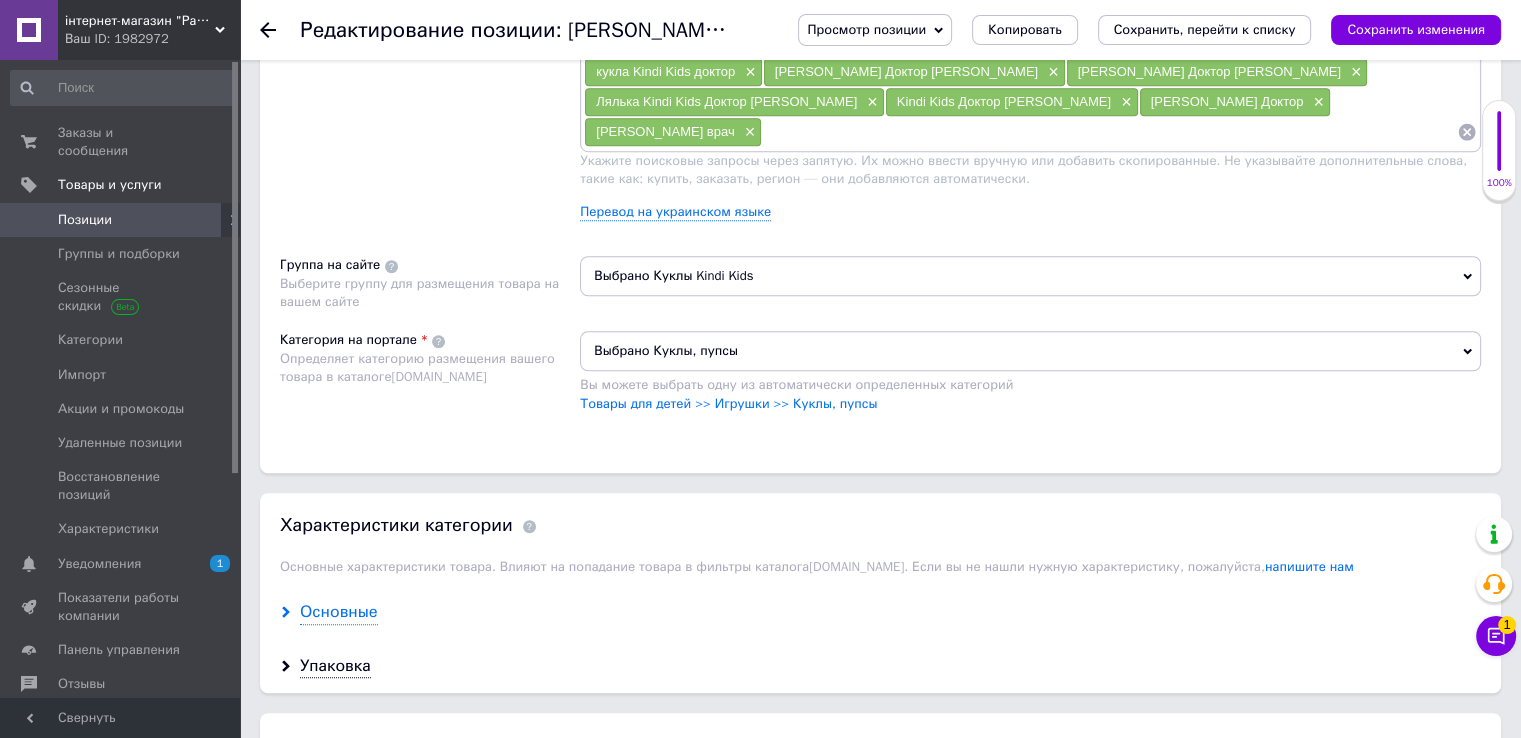 click on "Основные" at bounding box center (339, 612) 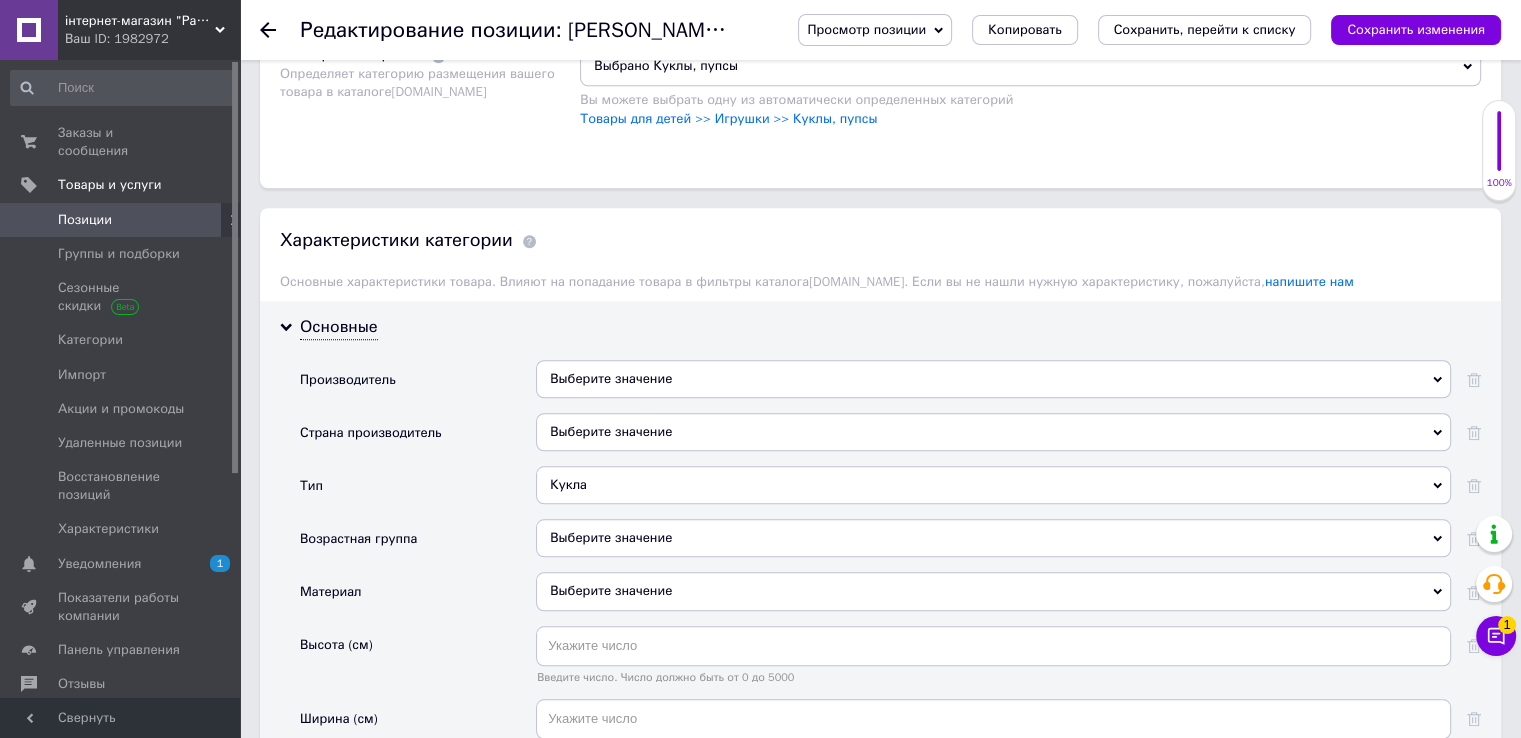 scroll, scrollTop: 1700, scrollLeft: 0, axis: vertical 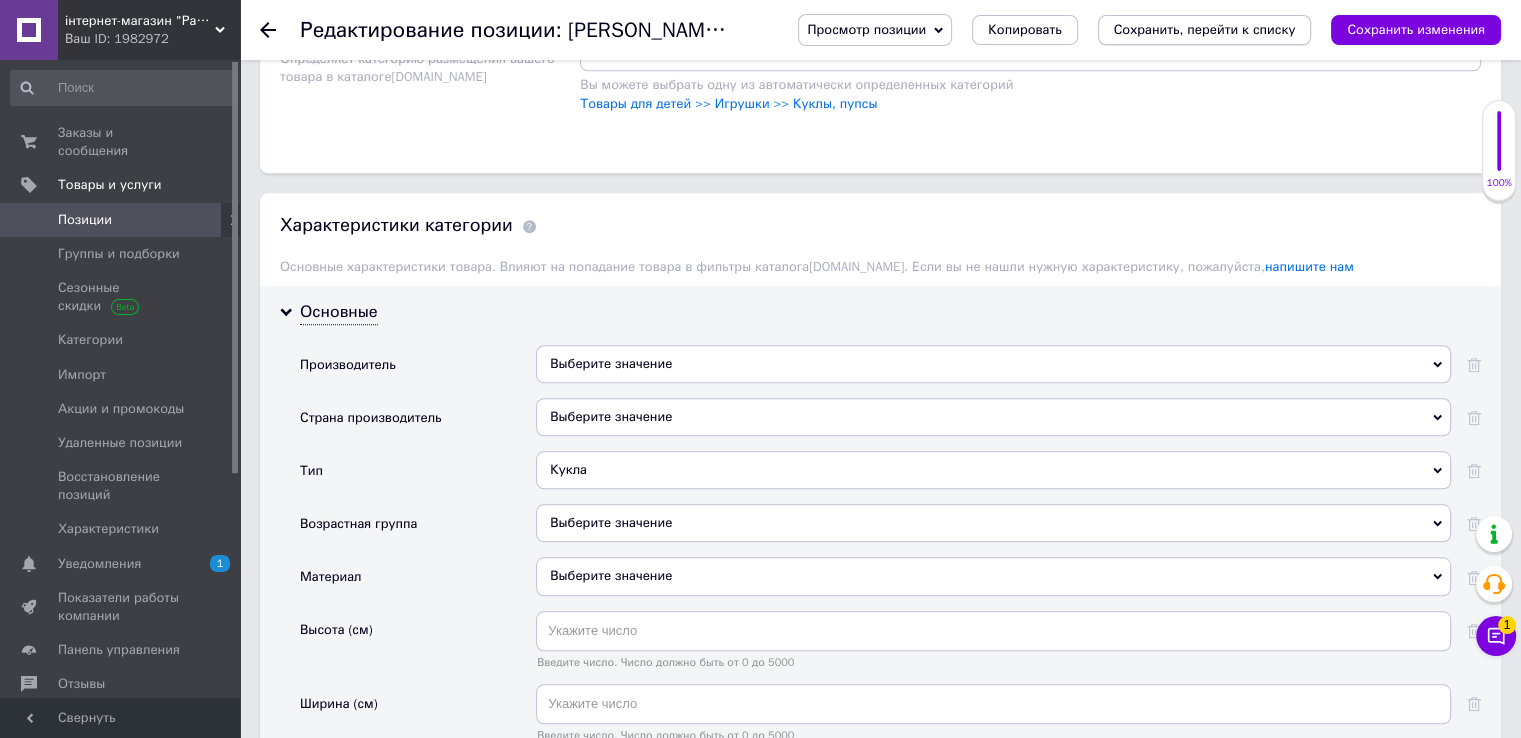 click on "Сохранить, перейти к списку" at bounding box center [1205, 29] 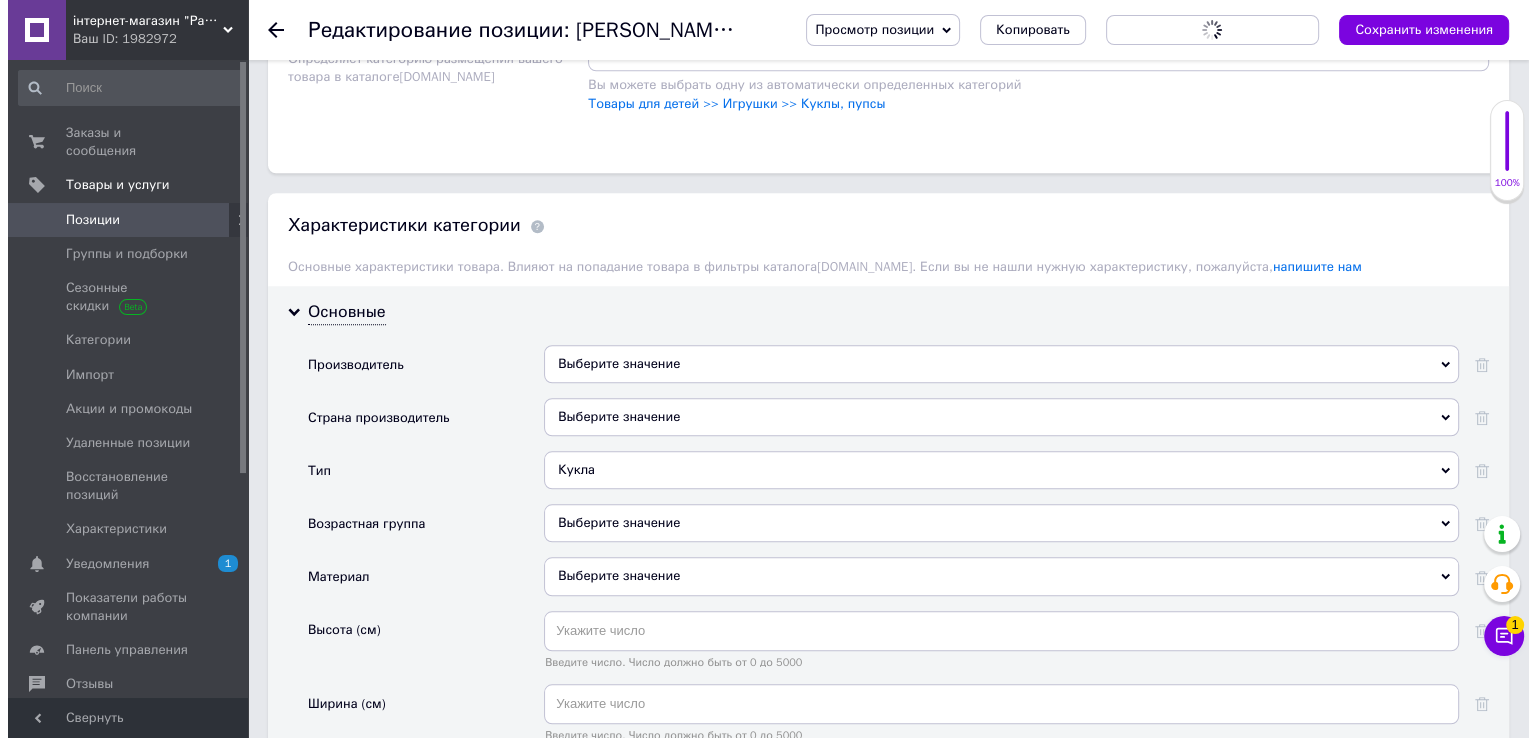 scroll, scrollTop: 0, scrollLeft: 0, axis: both 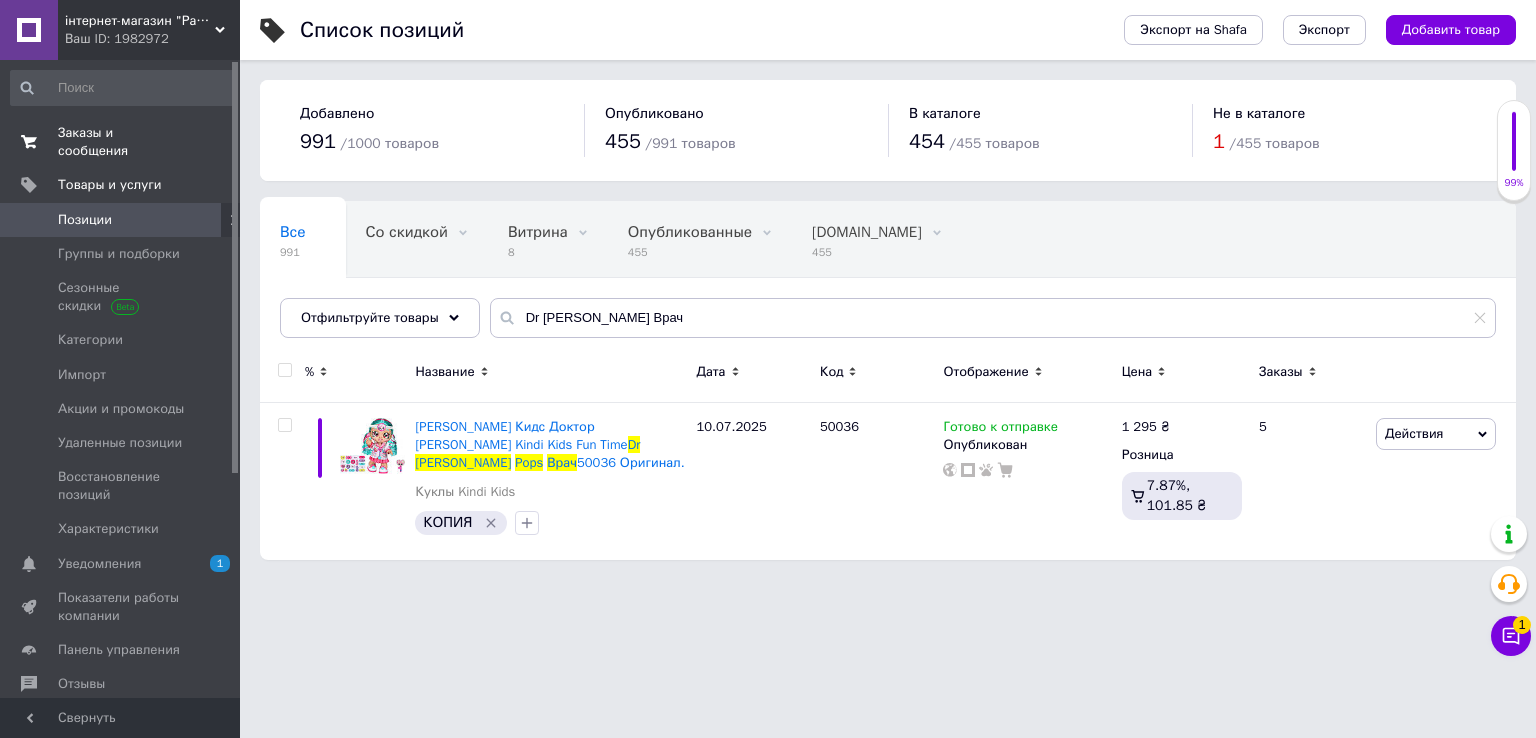 click on "Заказы и сообщения" at bounding box center (121, 142) 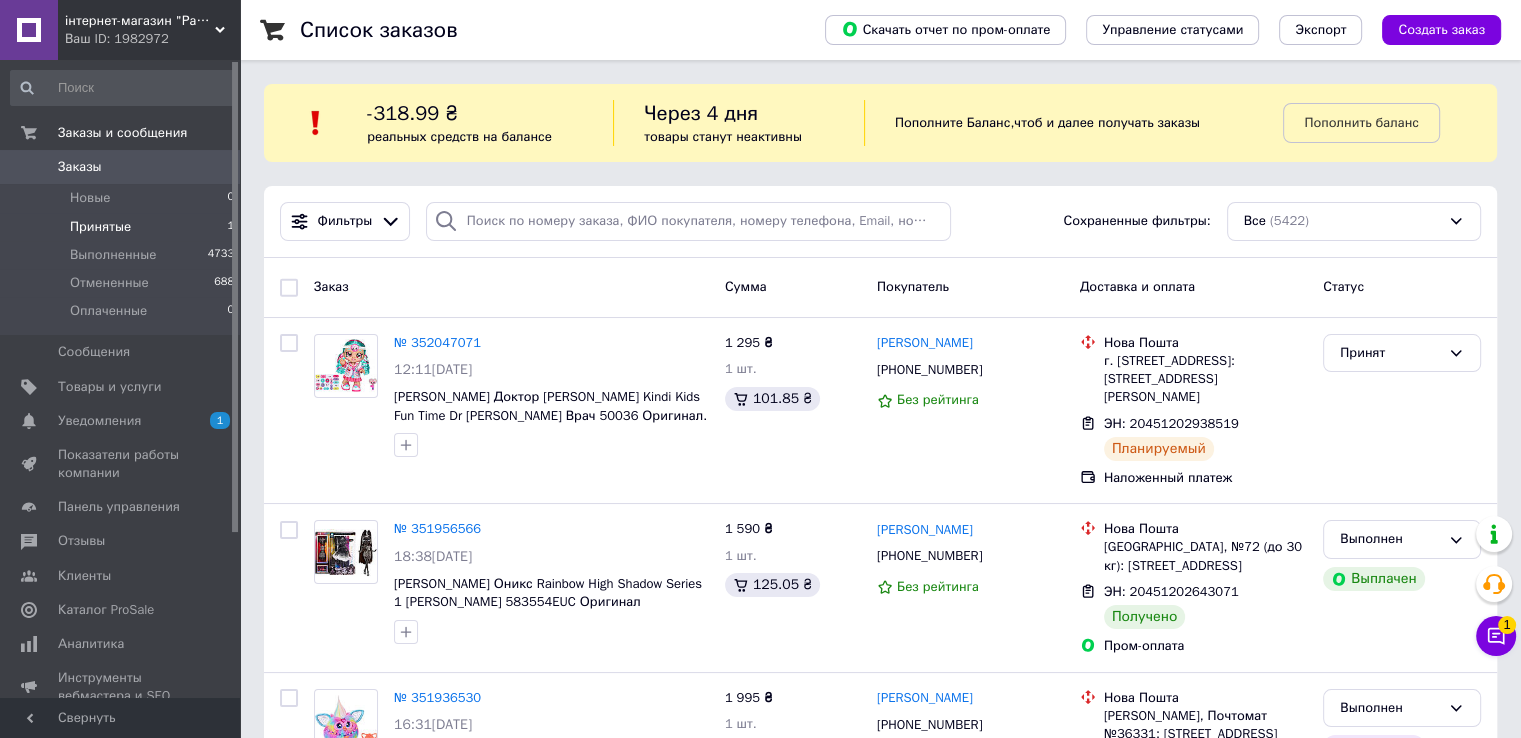 click on "Принятые 1" at bounding box center (123, 227) 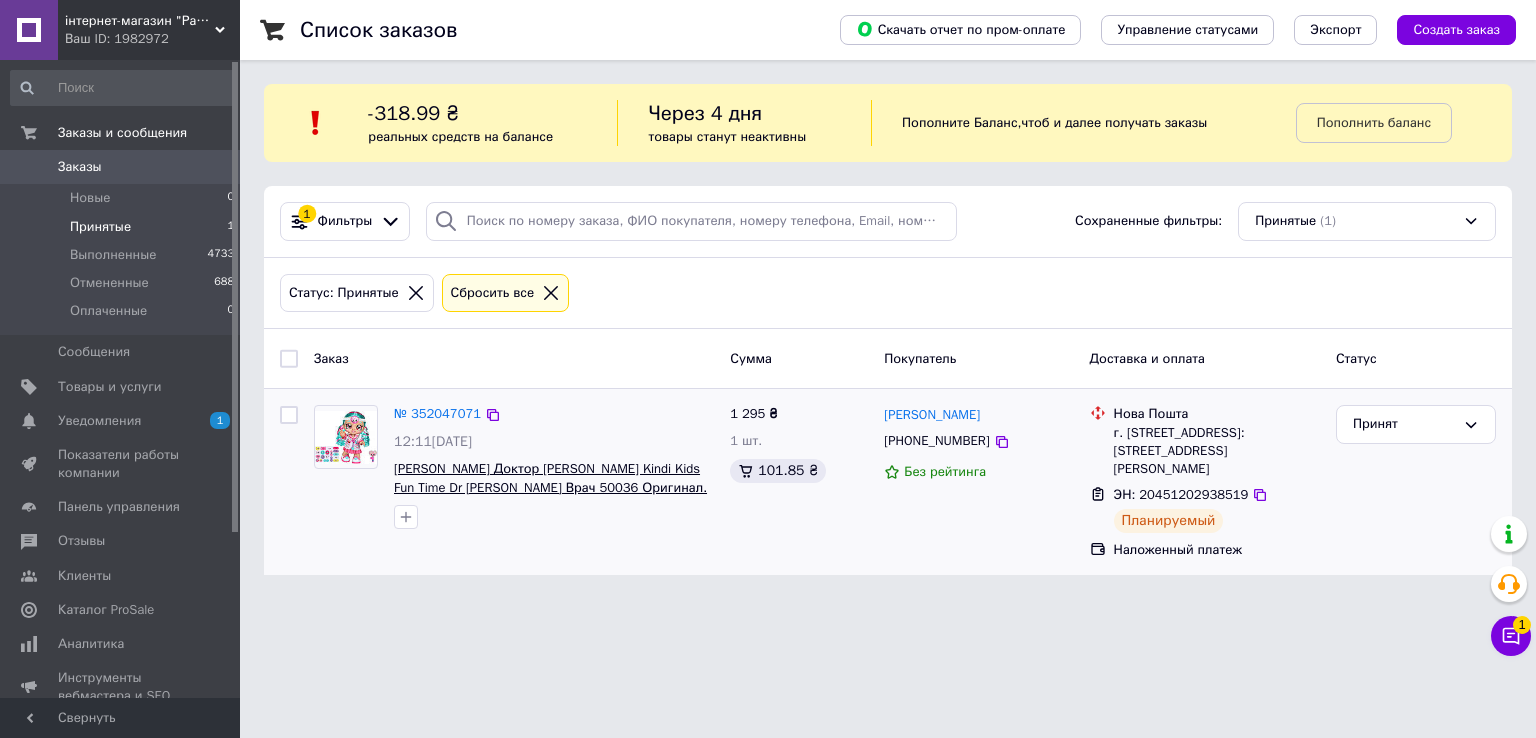 click on "[PERSON_NAME] Доктор [PERSON_NAME] Kindi Kids Fun Time Dr [PERSON_NAME] Врач 50036 Оригинал." at bounding box center [550, 478] 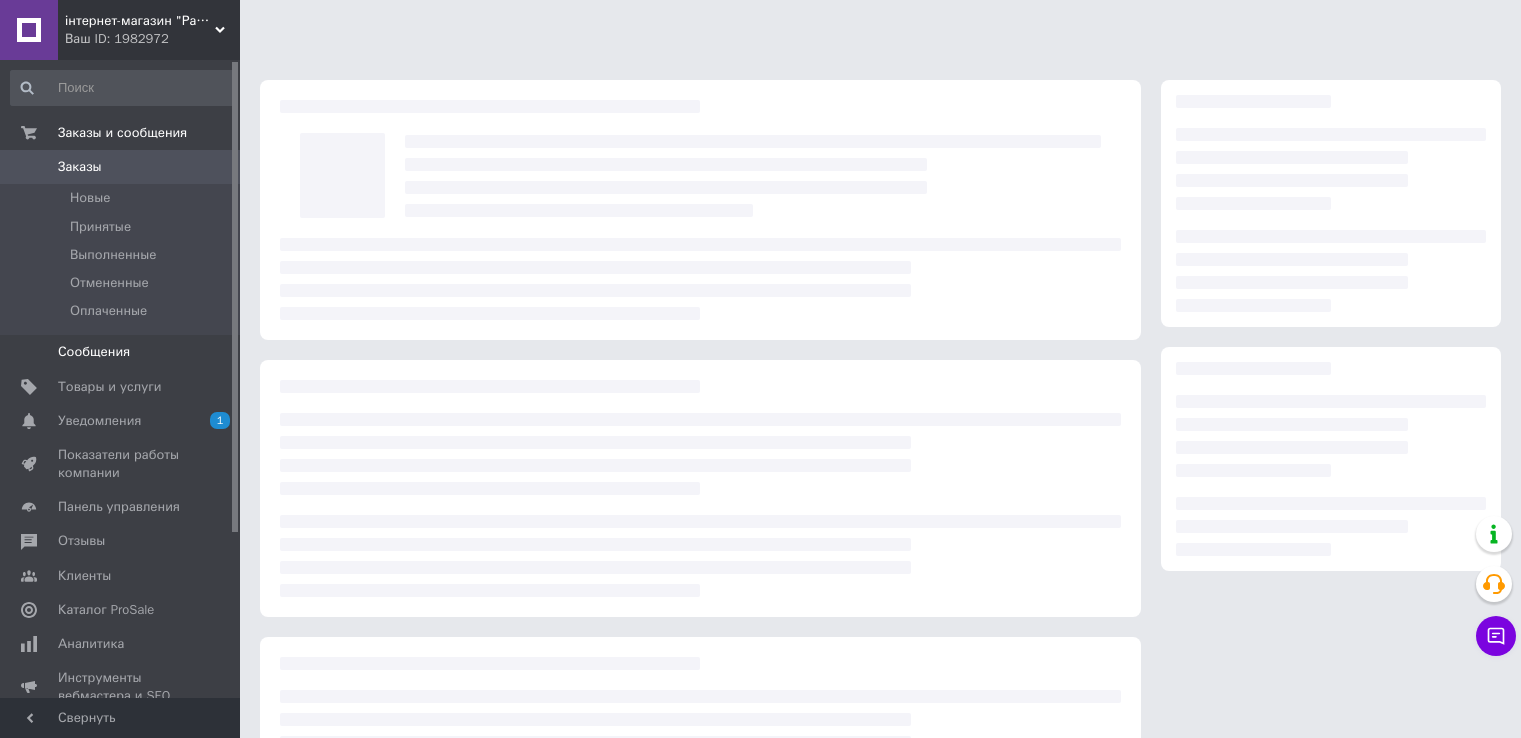 scroll, scrollTop: 0, scrollLeft: 0, axis: both 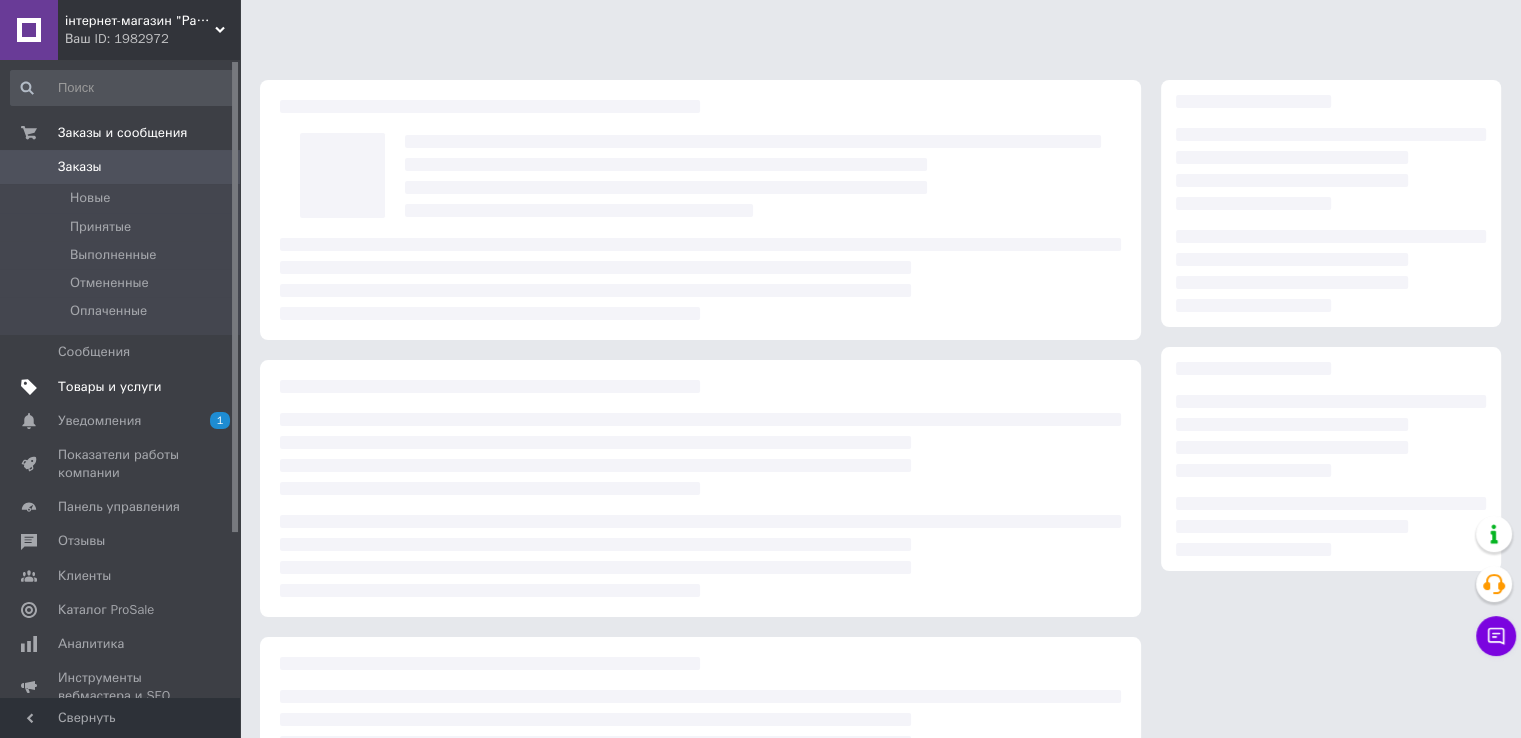 click on "Товары и услуги" at bounding box center [110, 387] 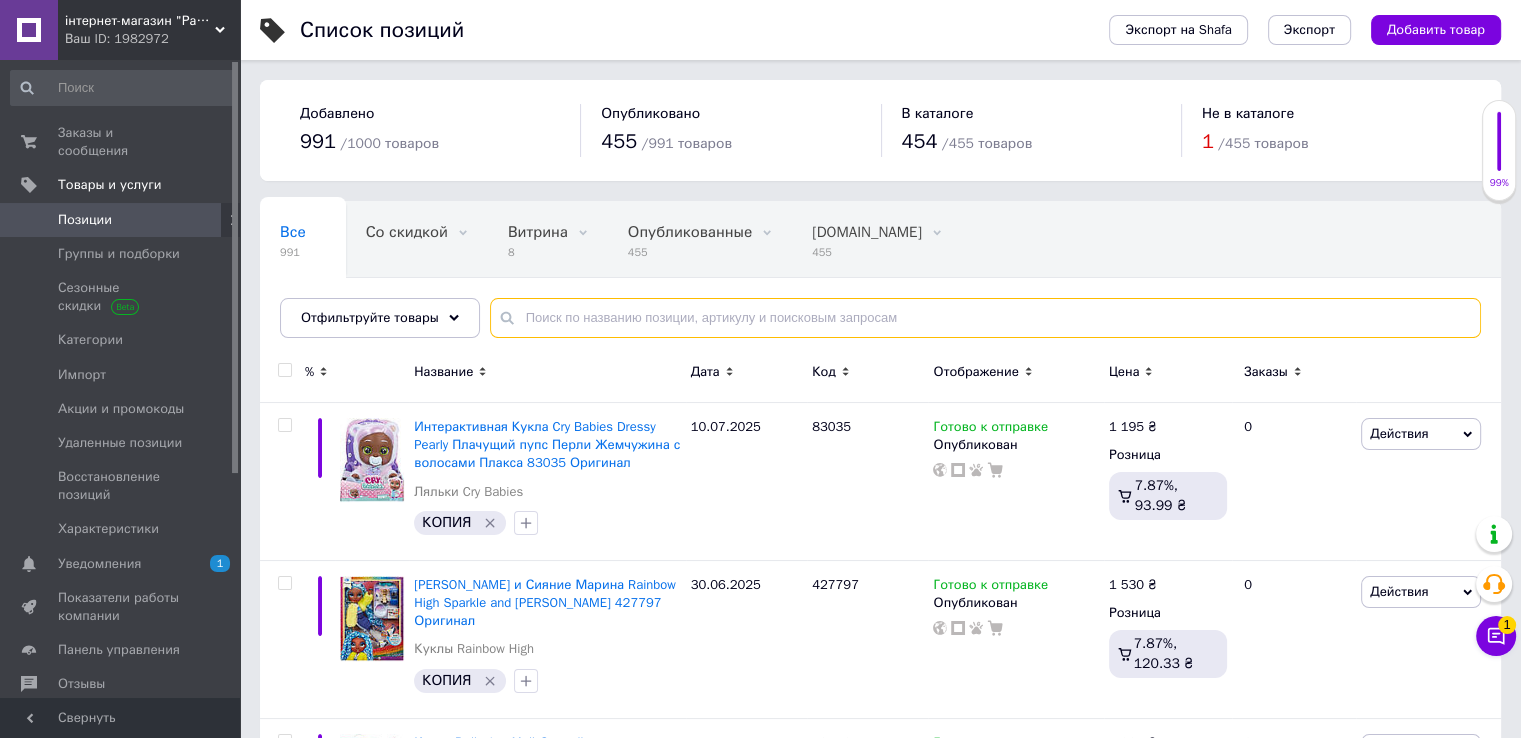 click at bounding box center [985, 318] 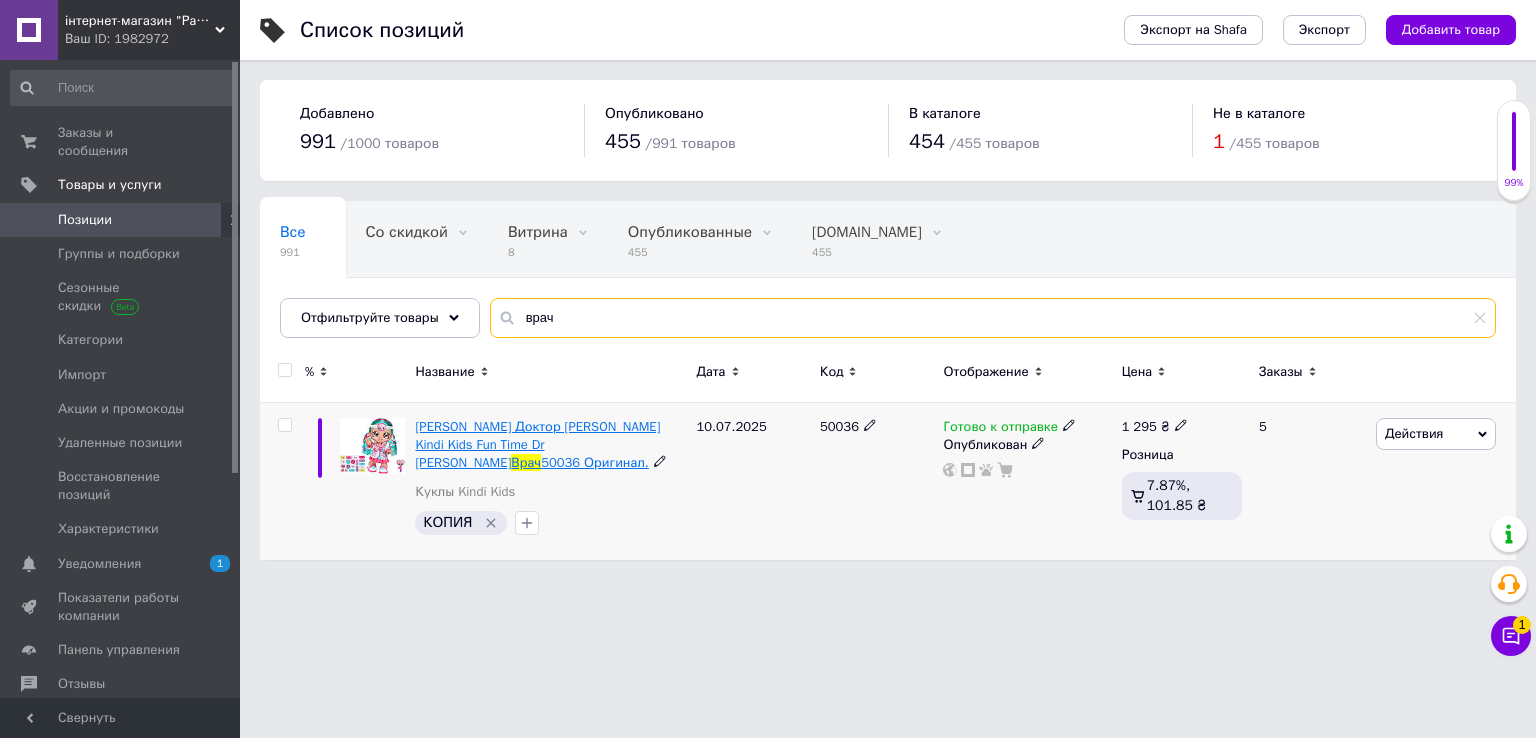 type on "врач" 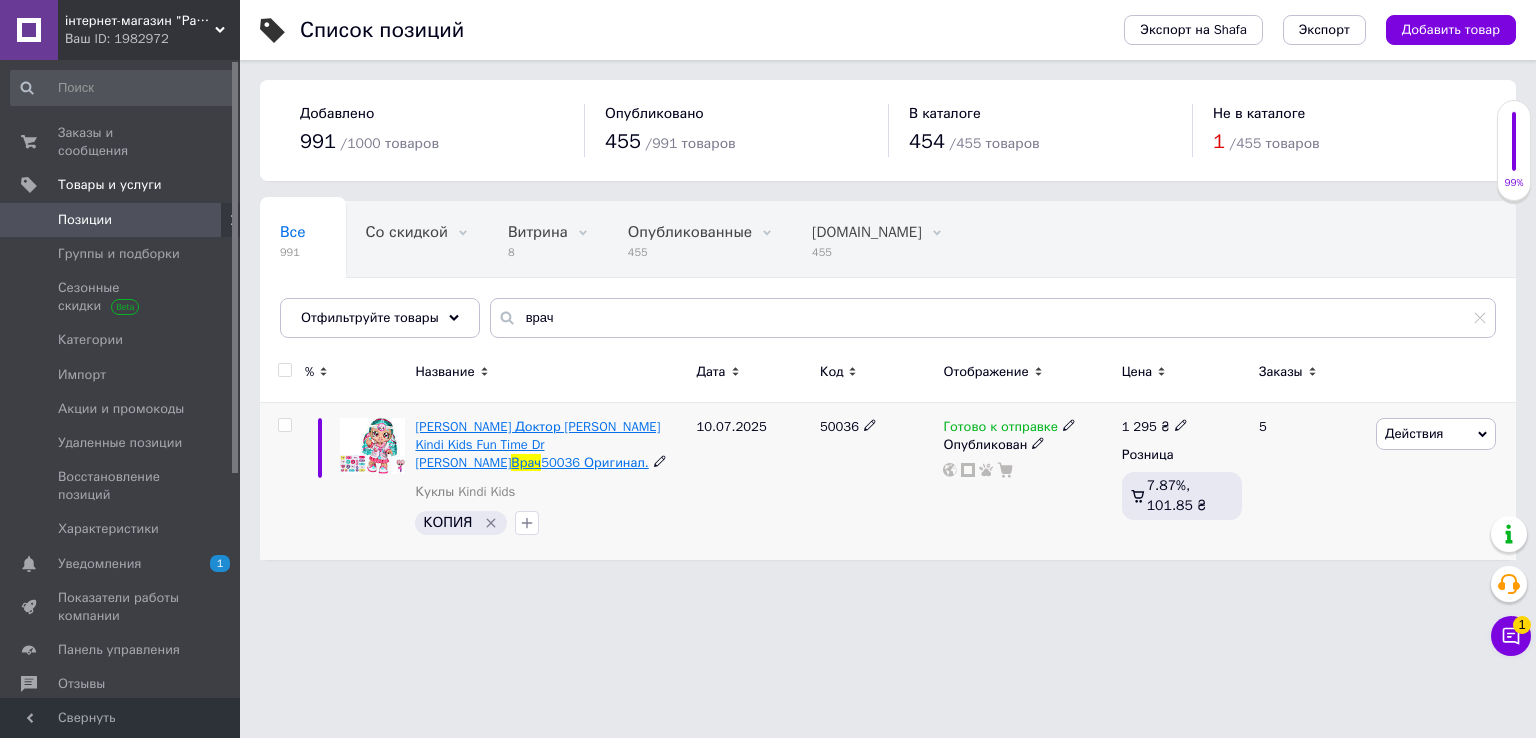 click on "Кукла Кинди Кидс Доктор Синди Попс Kindi Kids Fun Time Dr Cindy Pops" at bounding box center (537, 444) 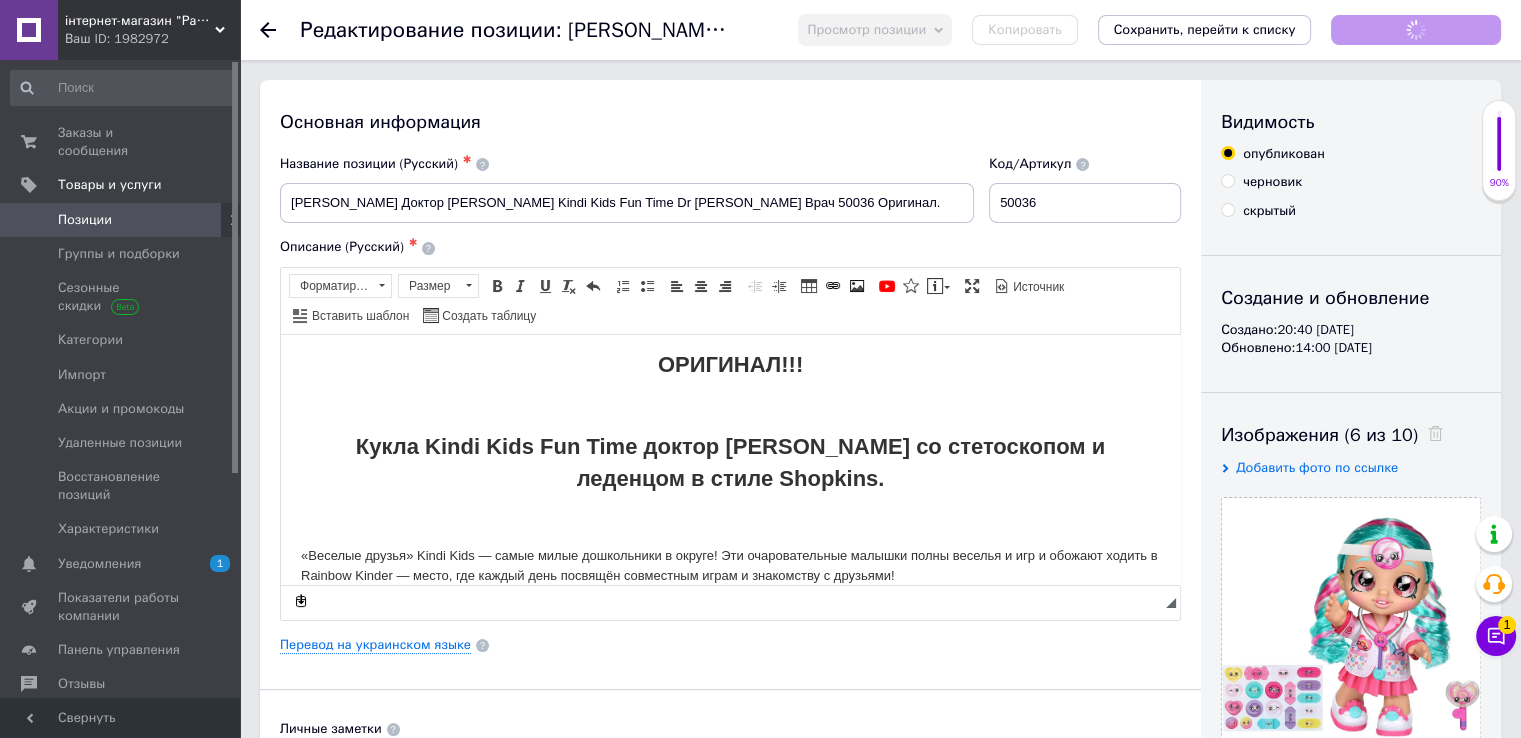 scroll, scrollTop: 0, scrollLeft: 0, axis: both 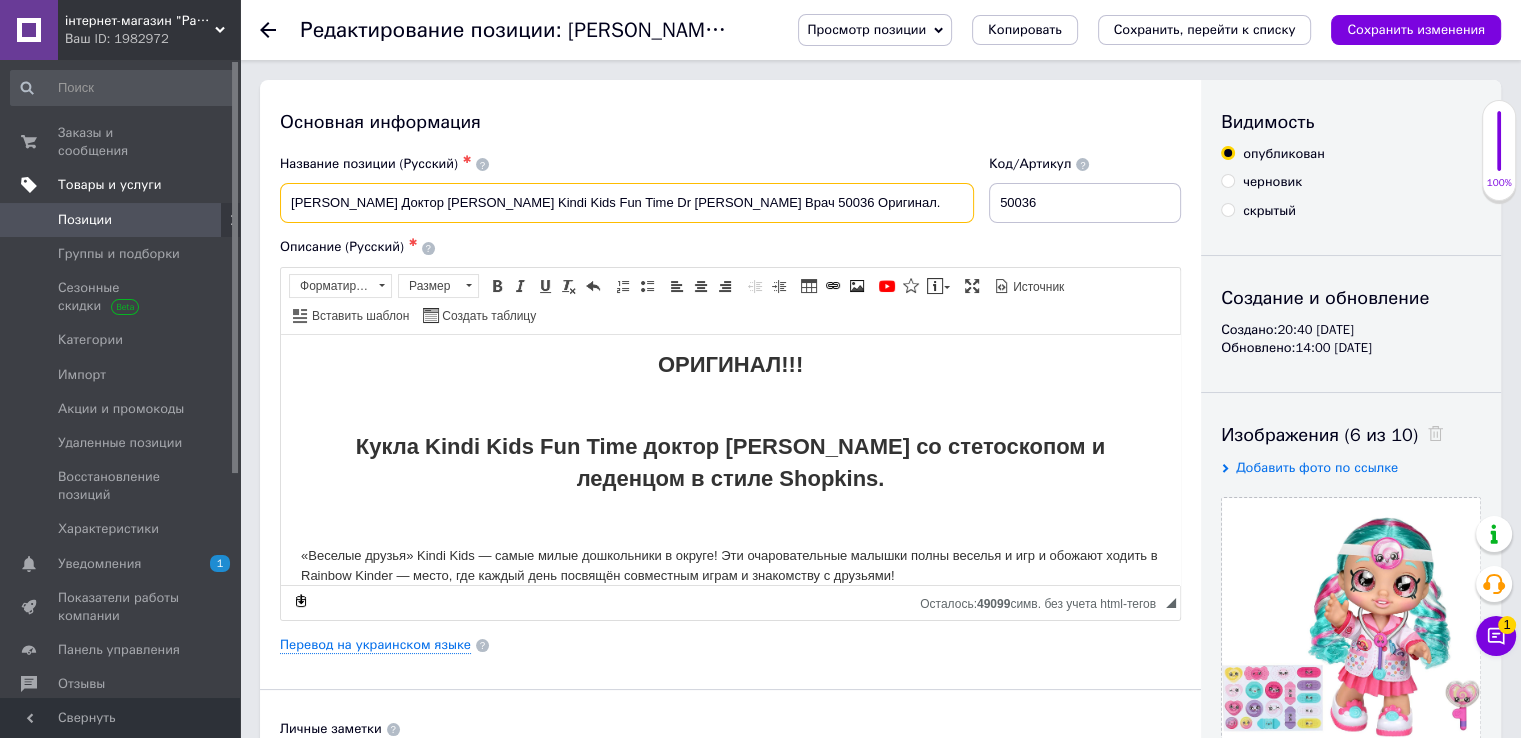drag, startPoint x: 891, startPoint y: 209, endPoint x: 92, endPoint y: 181, distance: 799.4905 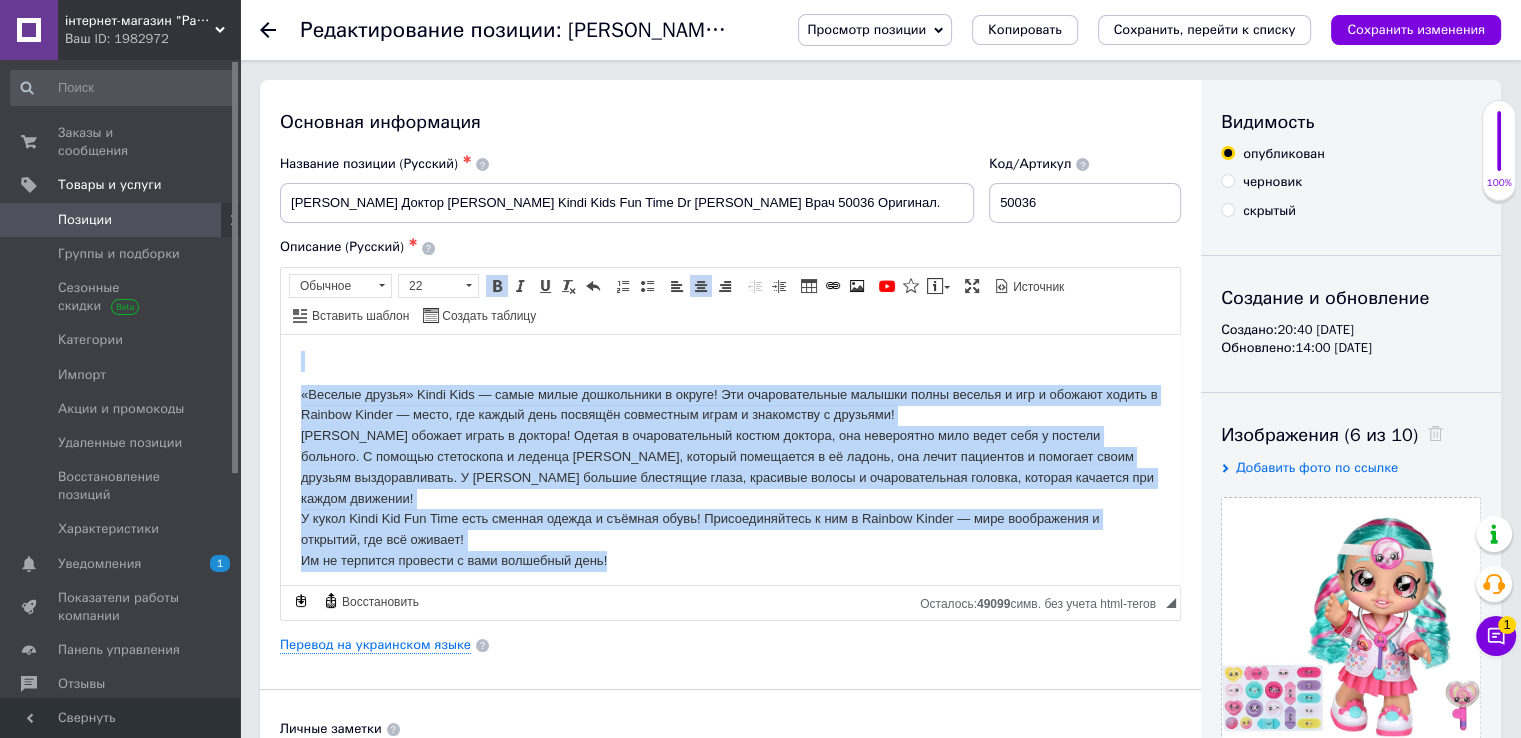 scroll, scrollTop: 166, scrollLeft: 0, axis: vertical 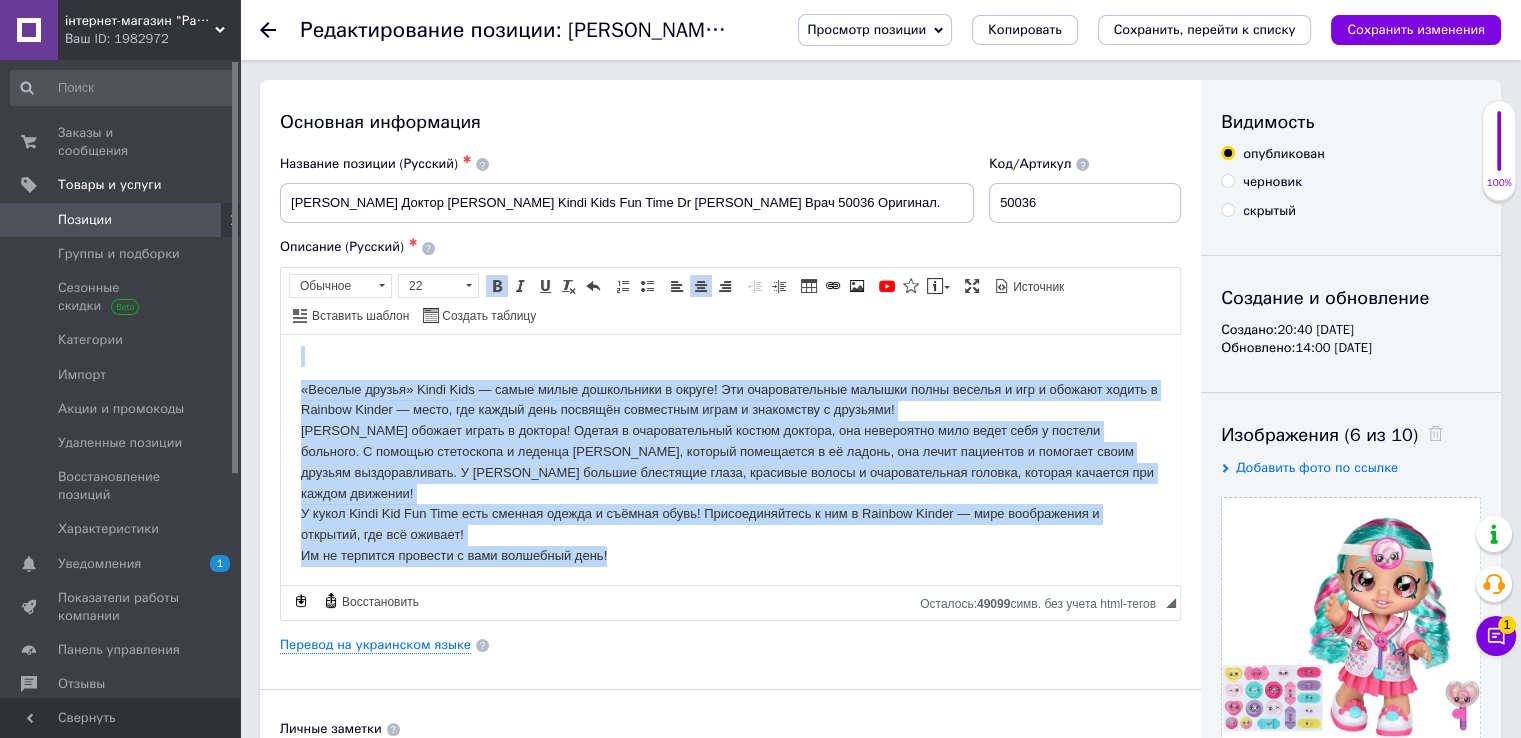 drag, startPoint x: 643, startPoint y: 359, endPoint x: 1008, endPoint y: 643, distance: 462.4727 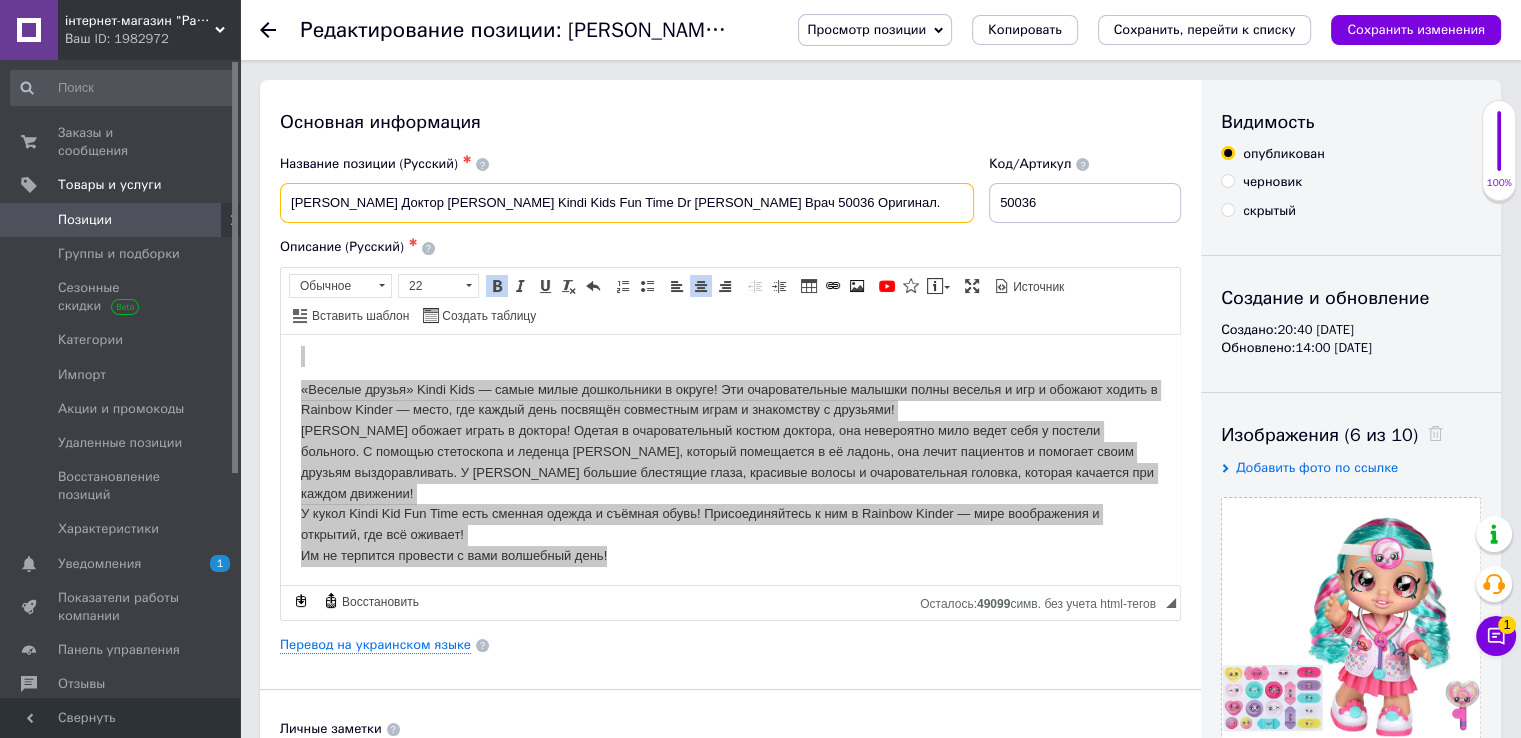 click on "[PERSON_NAME] Доктор [PERSON_NAME] Kindi Kids Fun Time Dr [PERSON_NAME] Врач 50036 Оригинал." at bounding box center [627, 203] 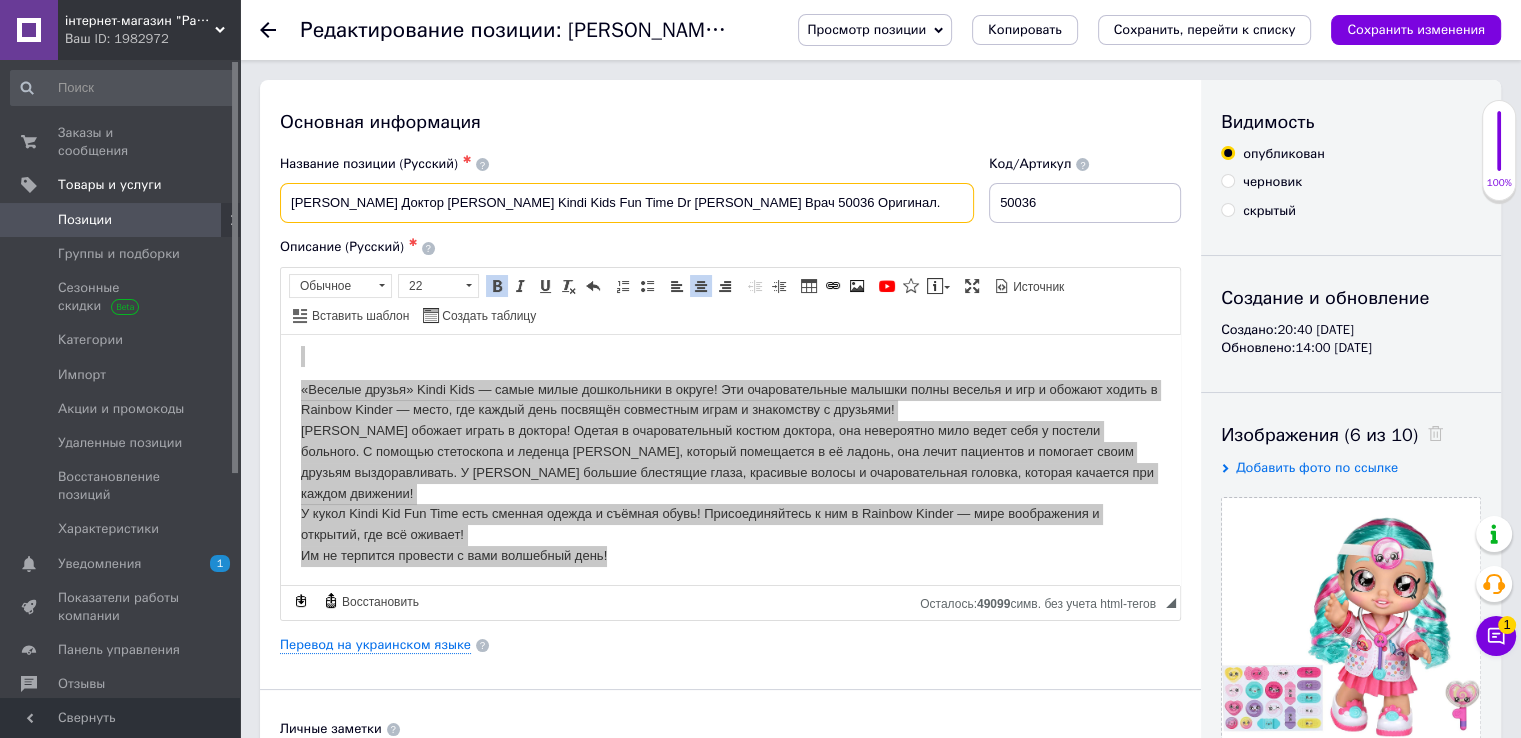 drag, startPoint x: 524, startPoint y: 201, endPoint x: 724, endPoint y: 197, distance: 200.04 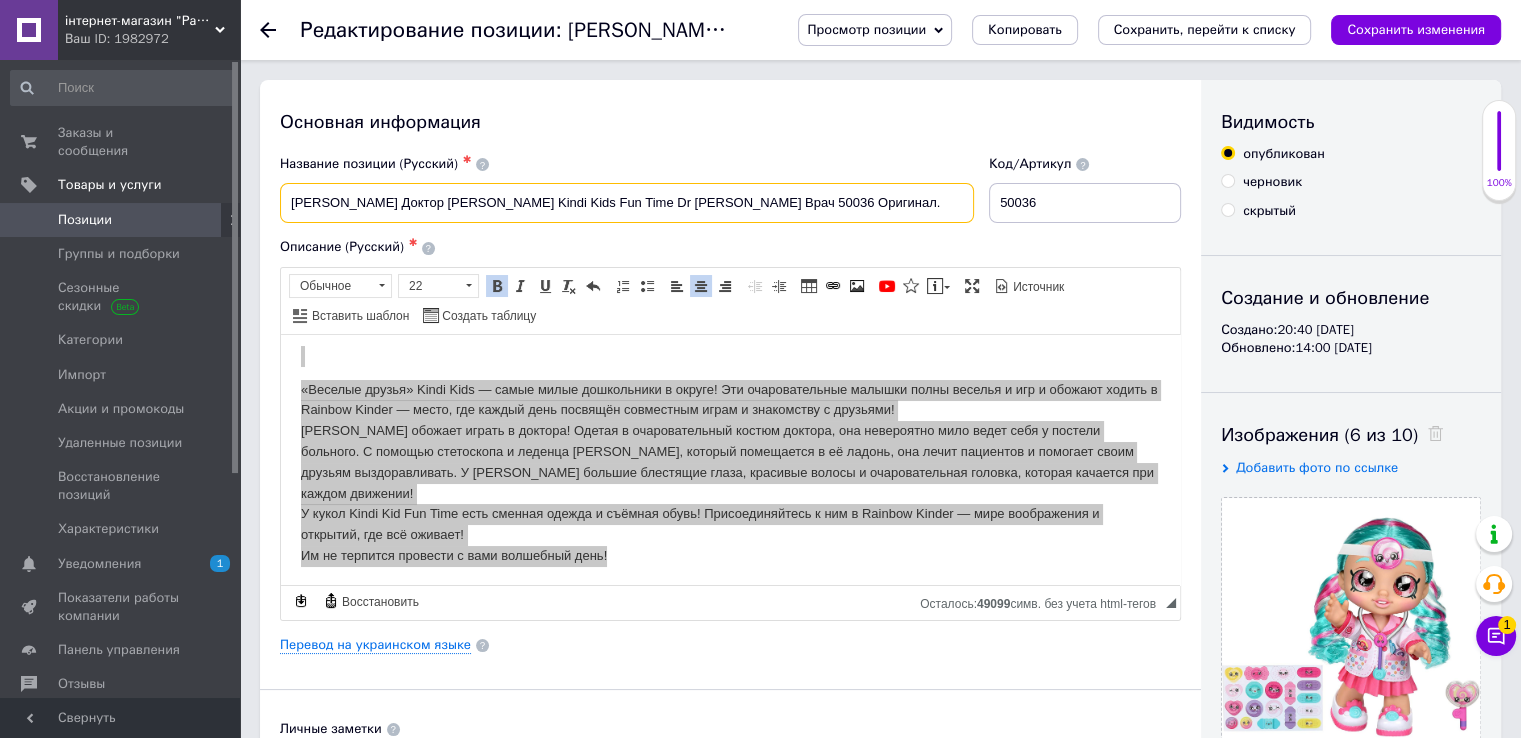 click on "[PERSON_NAME] Доктор [PERSON_NAME] Kindi Kids Fun Time Dr [PERSON_NAME] Врач 50036 Оригинал." at bounding box center (627, 203) 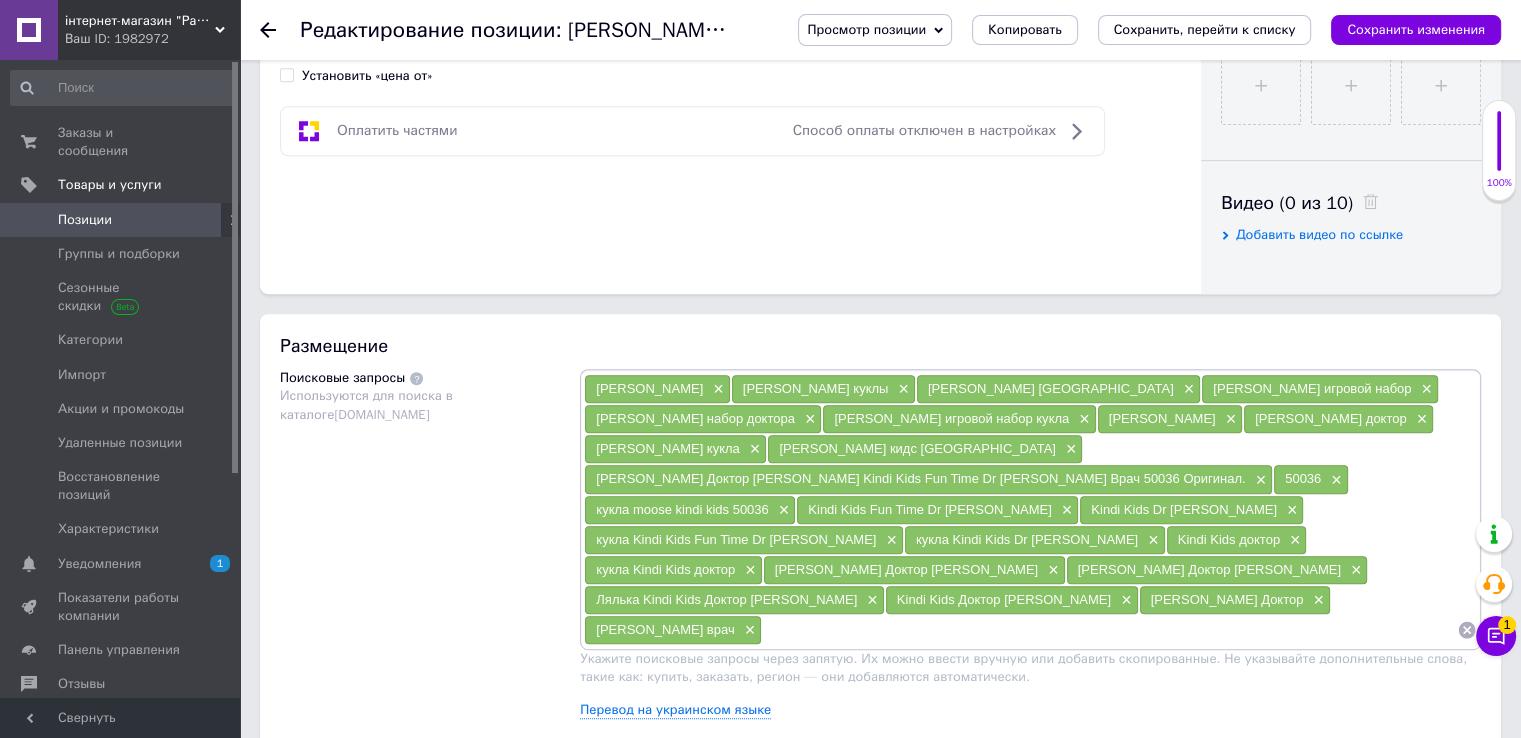 scroll, scrollTop: 1200, scrollLeft: 0, axis: vertical 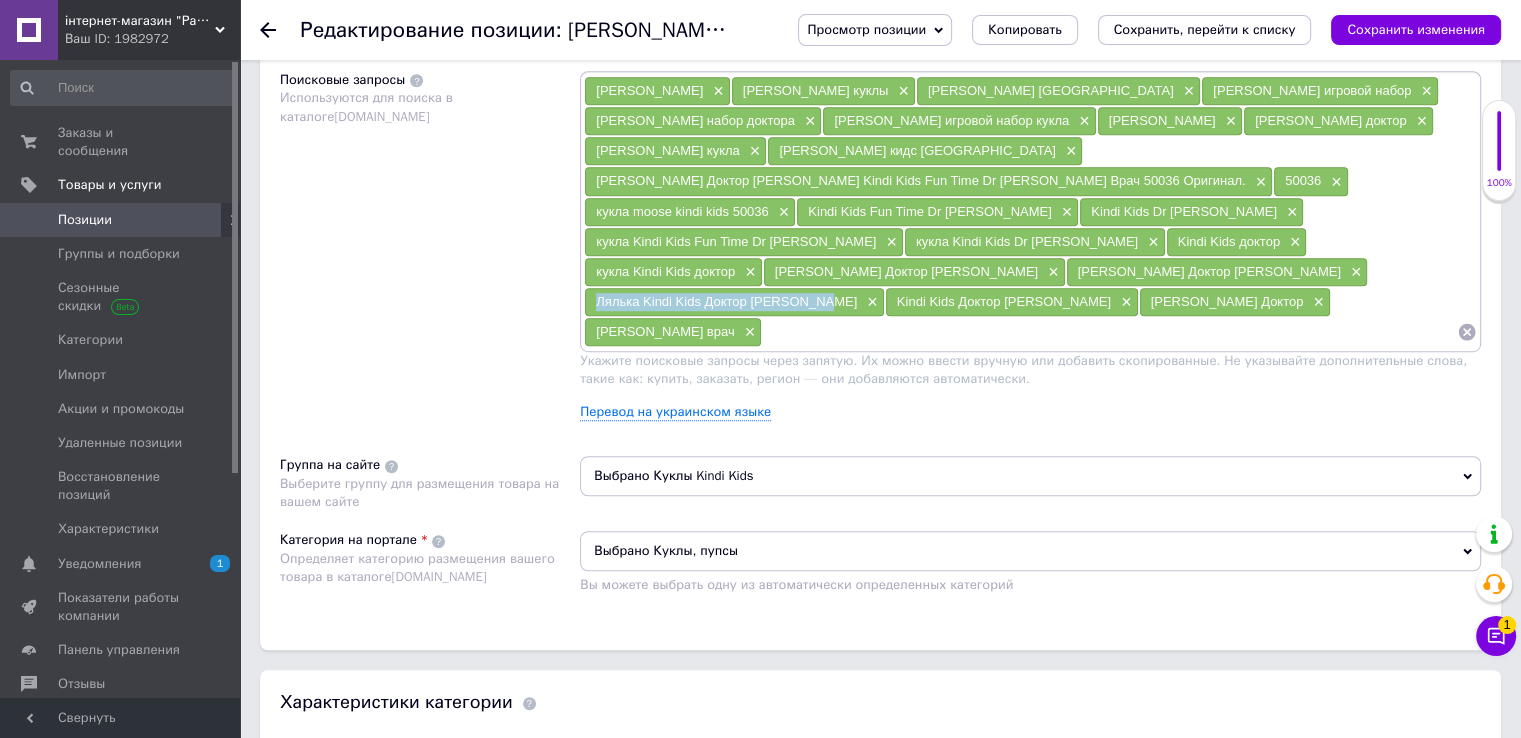 drag, startPoint x: 1095, startPoint y: 233, endPoint x: 1312, endPoint y: 238, distance: 217.0576 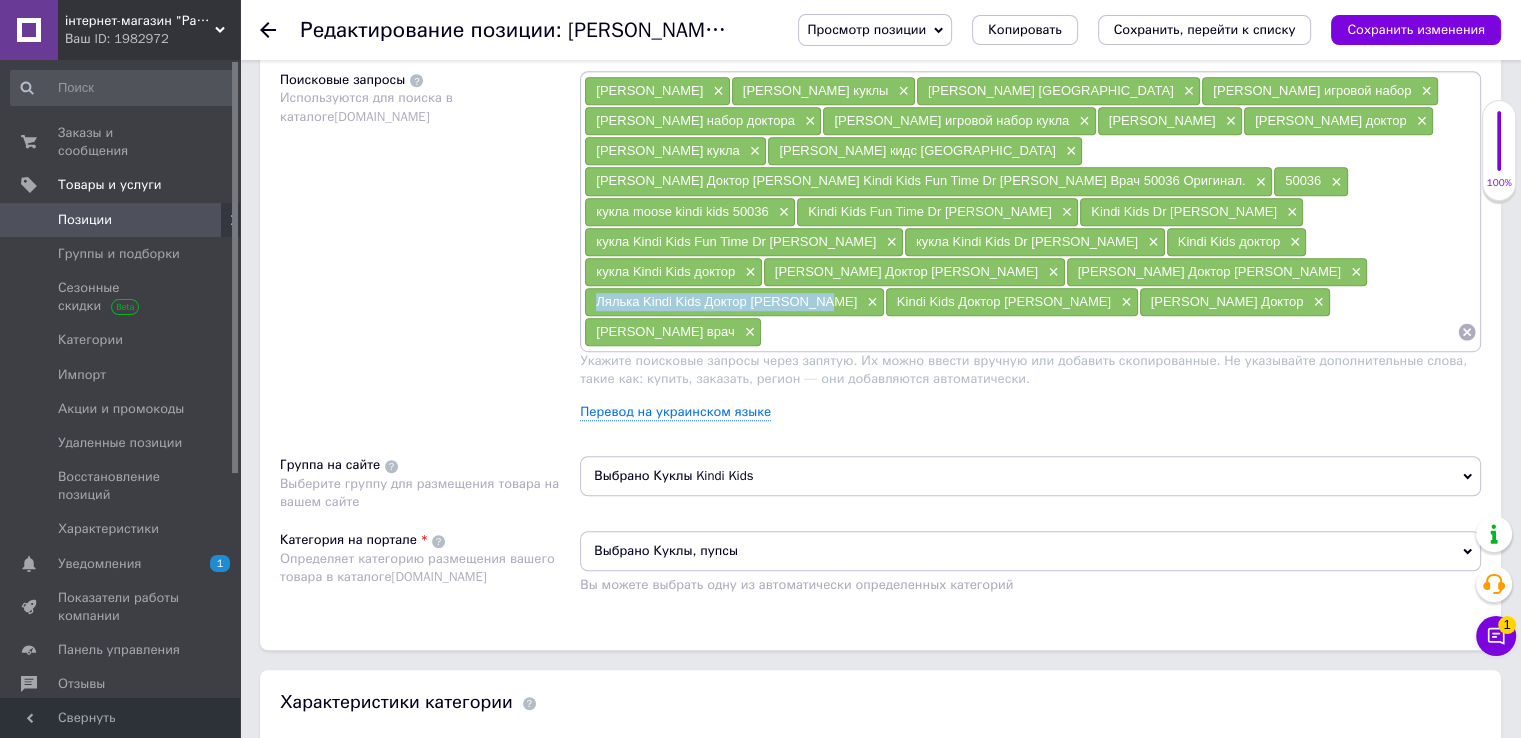 click on "Лялька Kindi Kids Доктор [PERSON_NAME]" at bounding box center (726, 301) 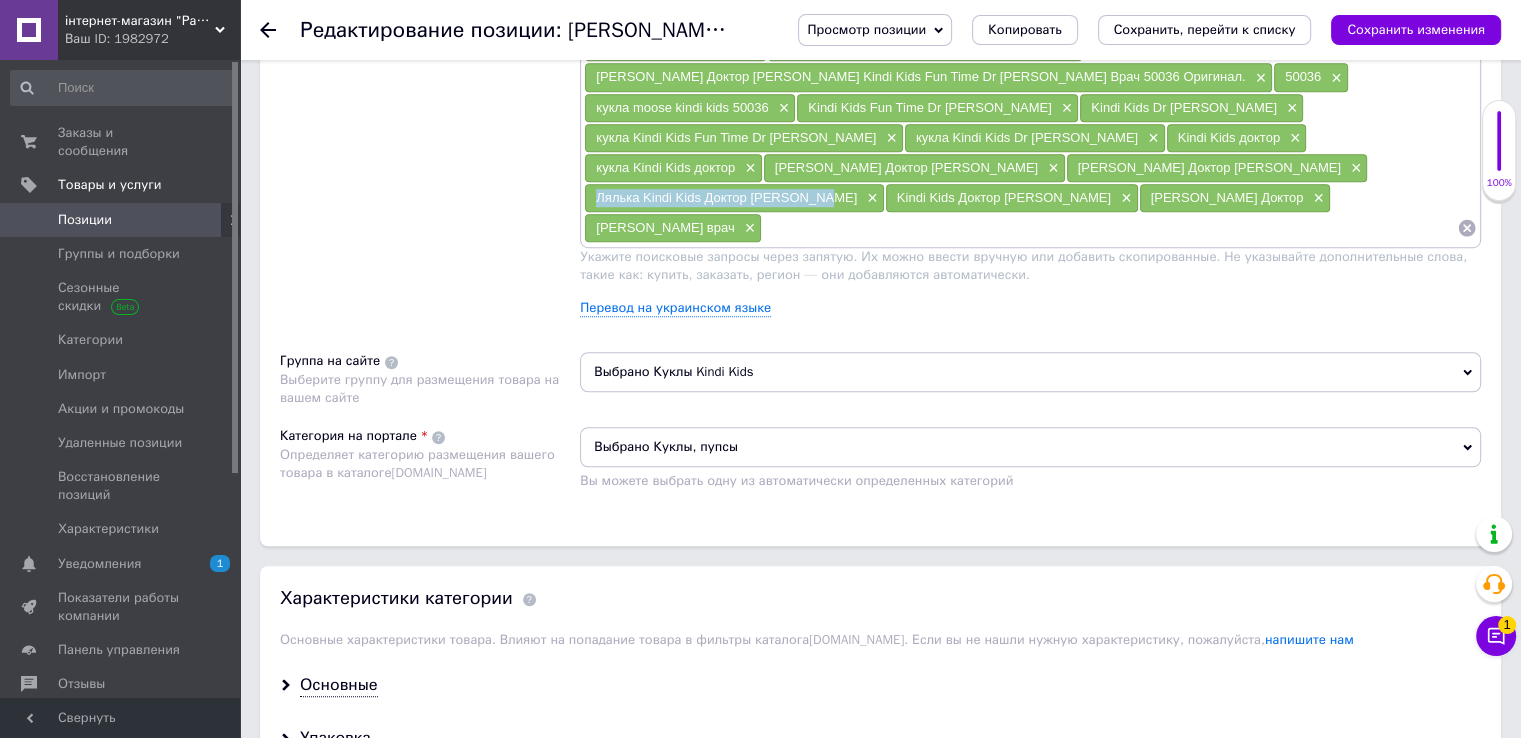 scroll, scrollTop: 1500, scrollLeft: 0, axis: vertical 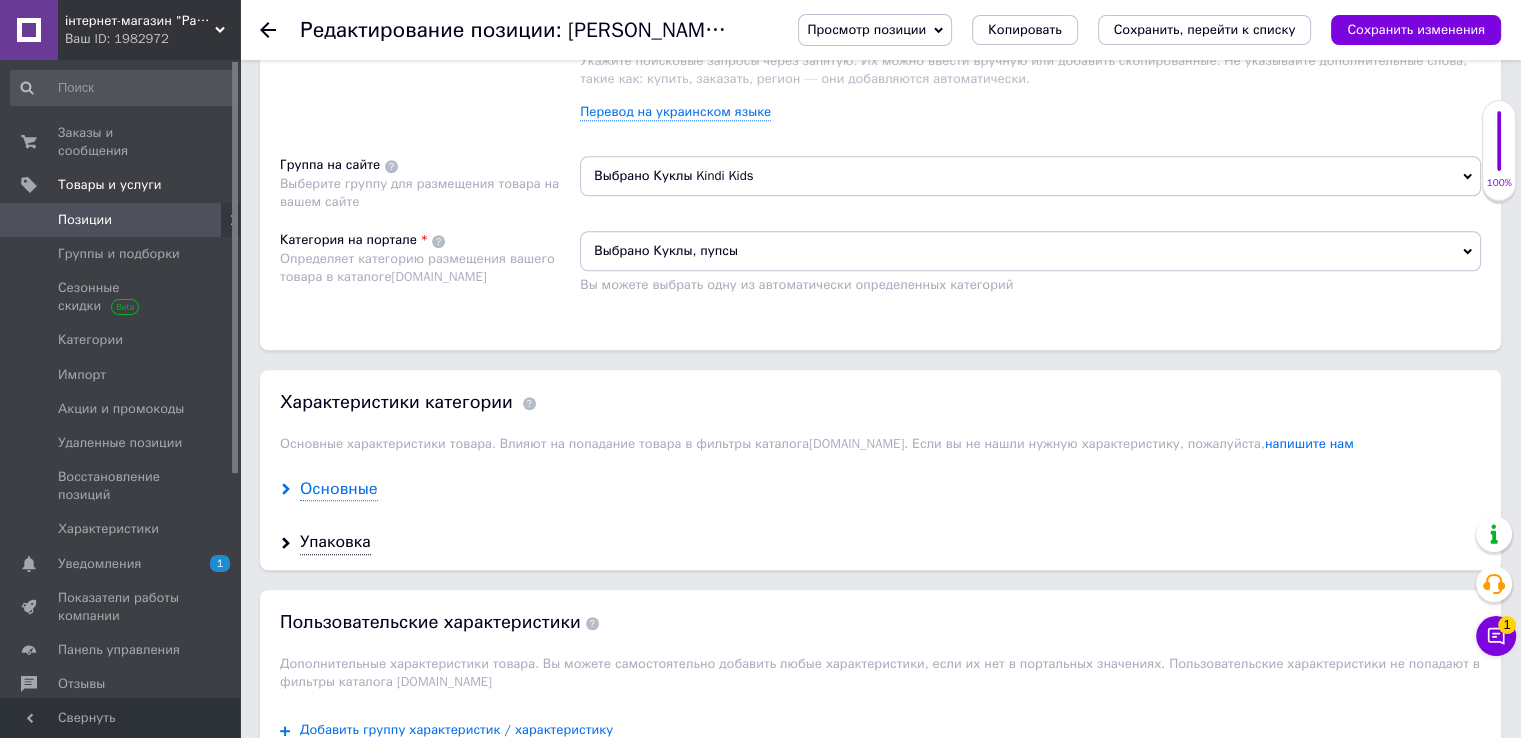 click on "Основные" at bounding box center [339, 489] 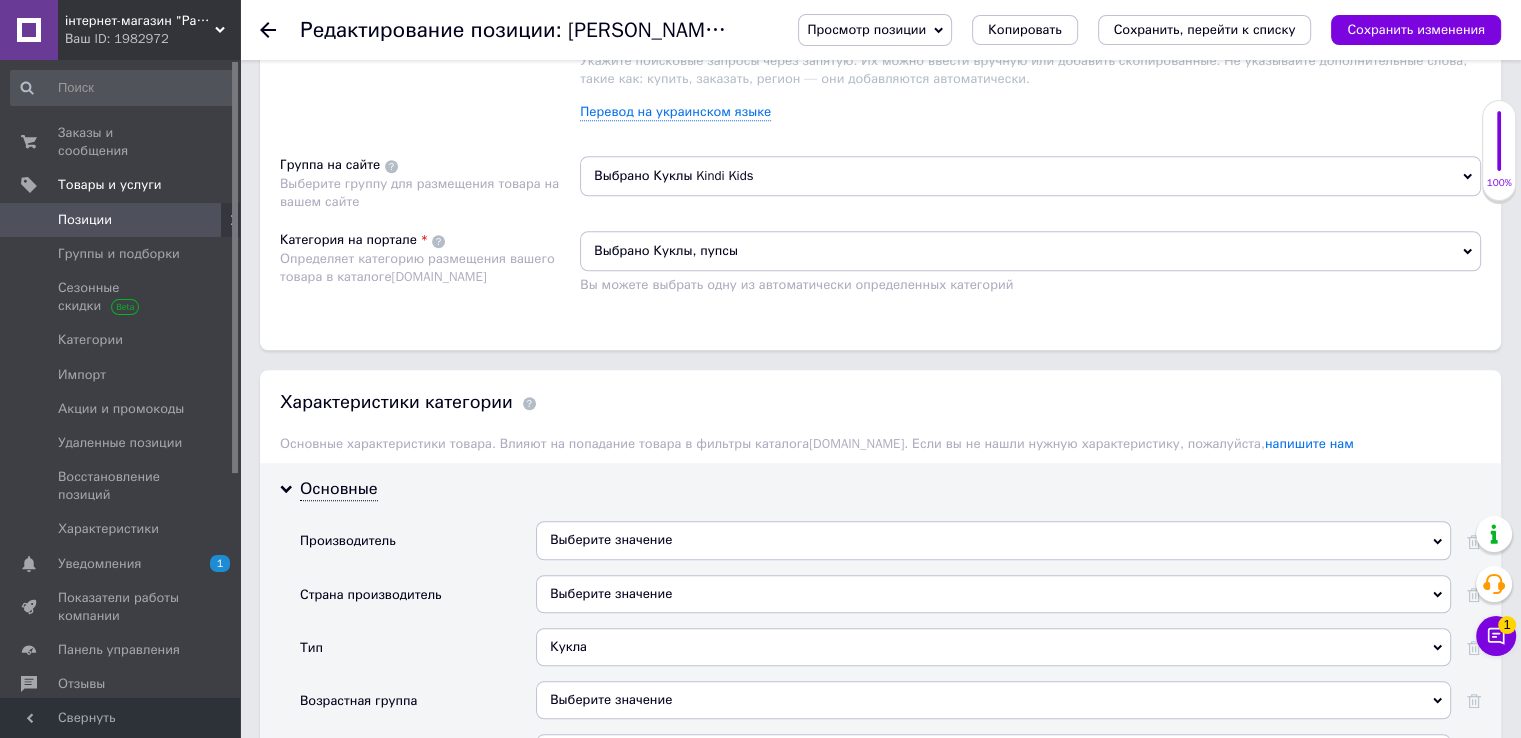 click on "Выберите значение" at bounding box center (993, 540) 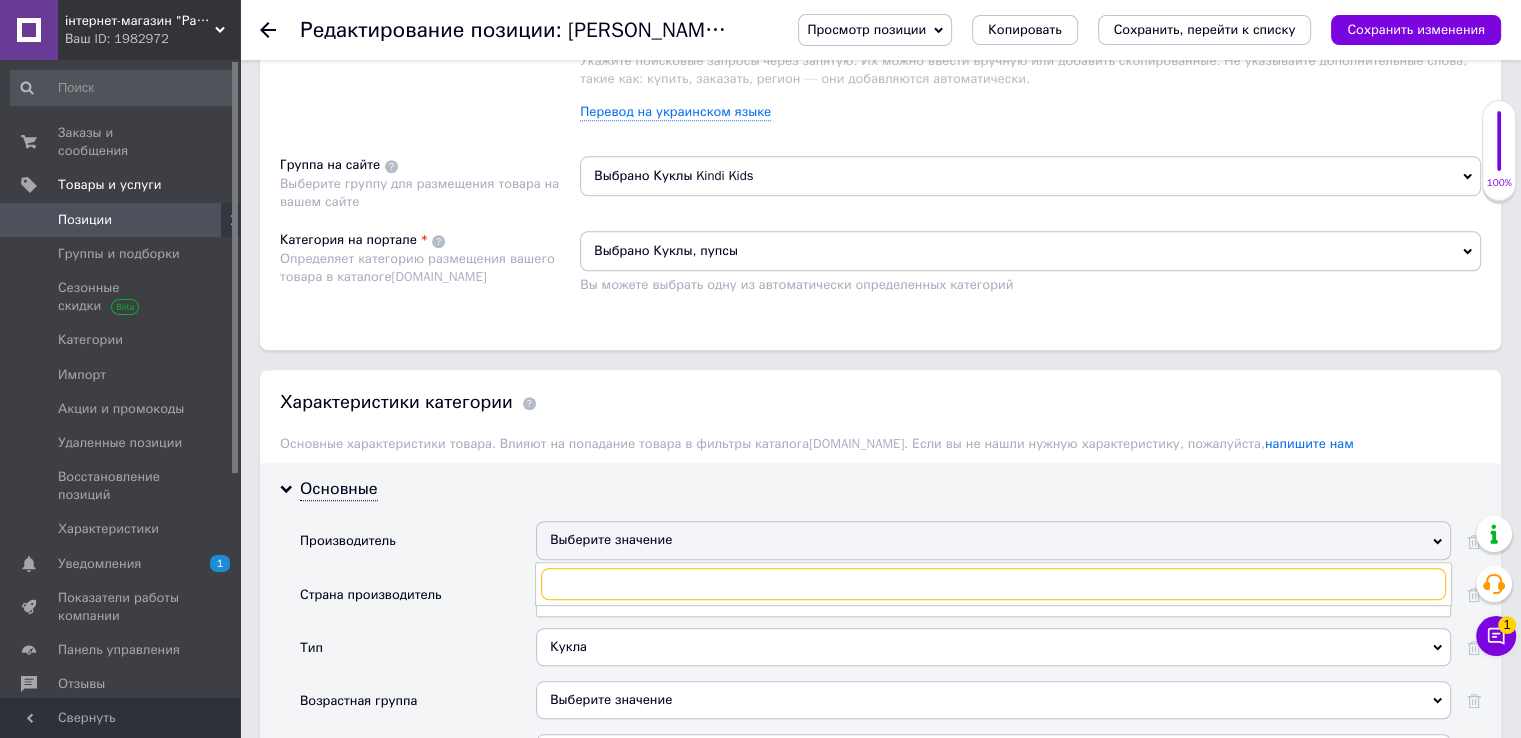 paste on "Moose Toys" 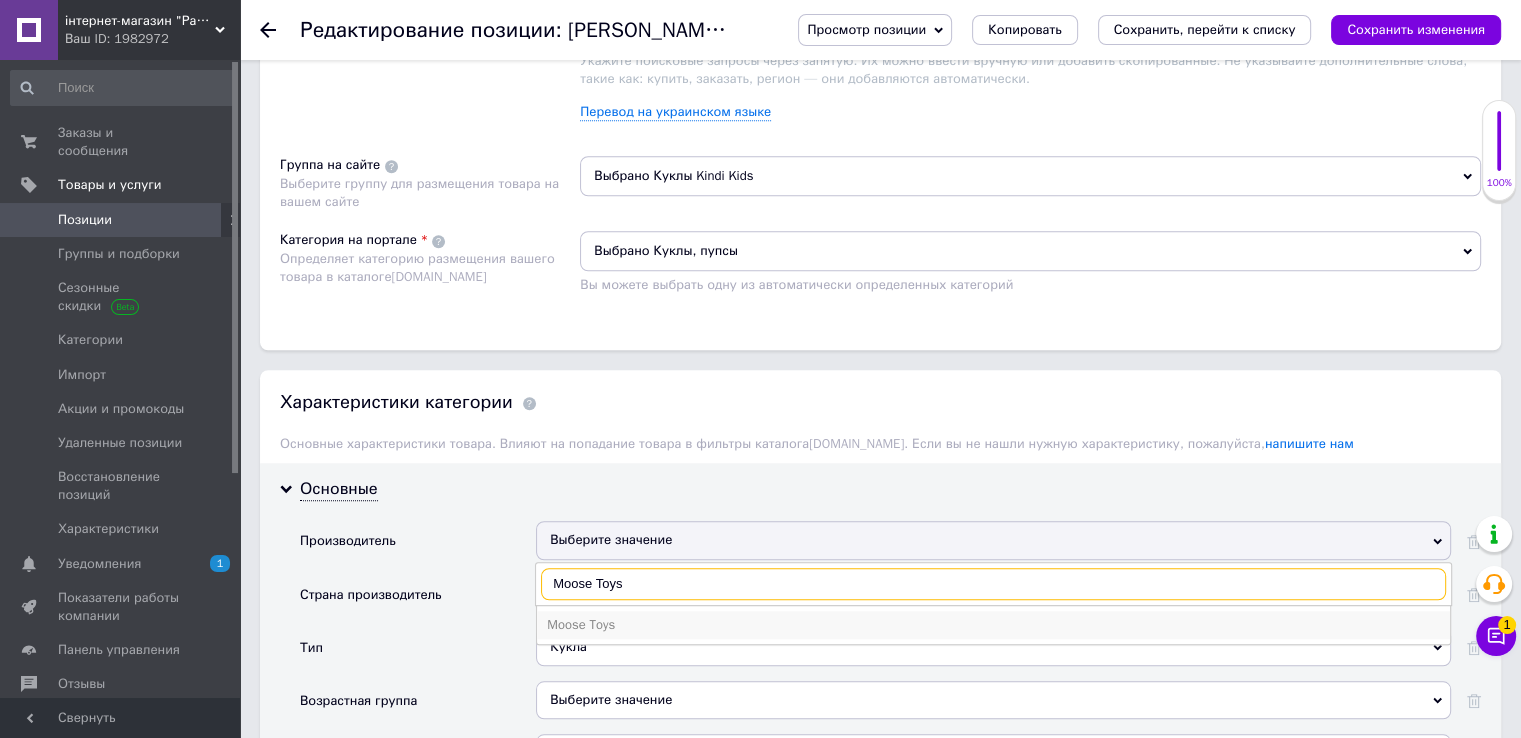 type on "Moose Toys" 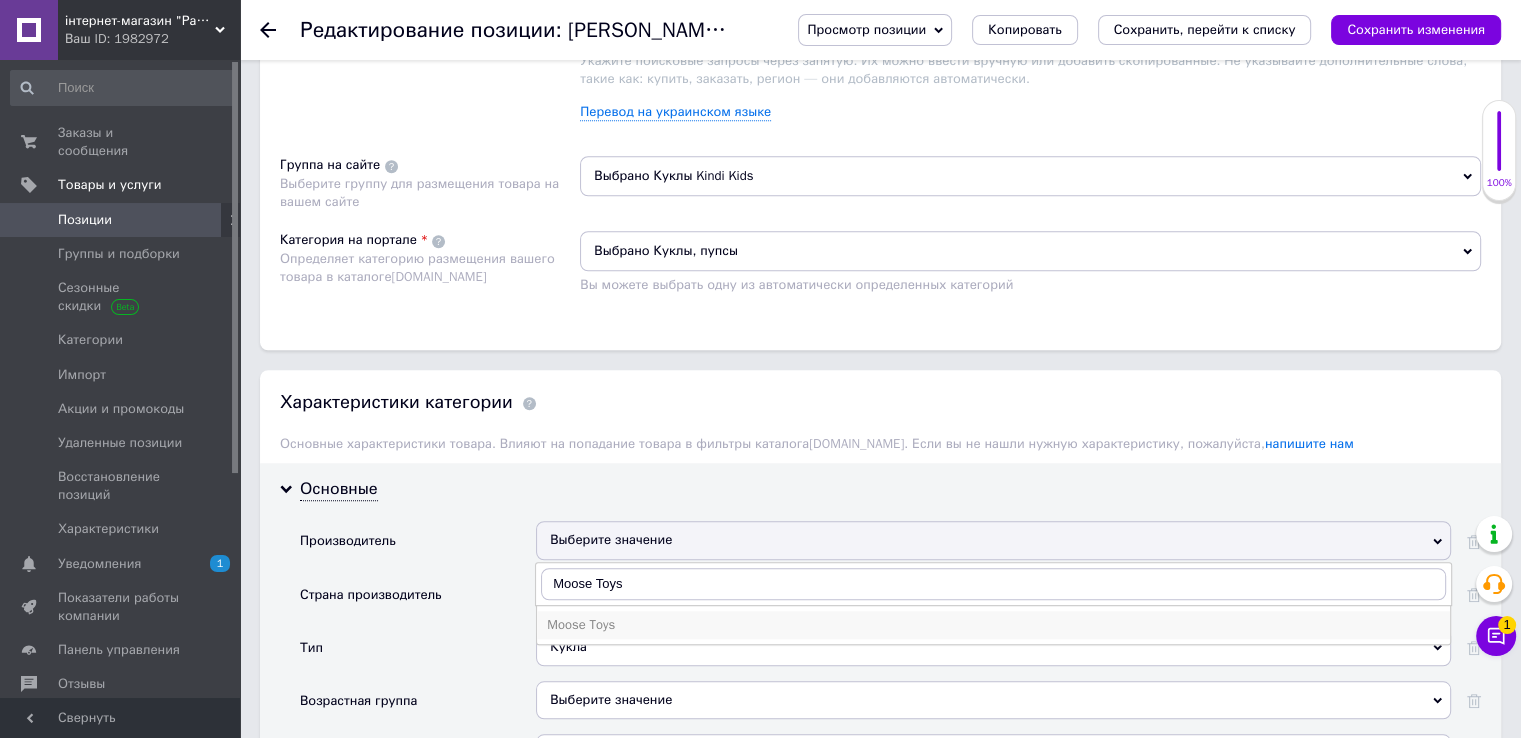 click on "Moose Toys" at bounding box center [993, 625] 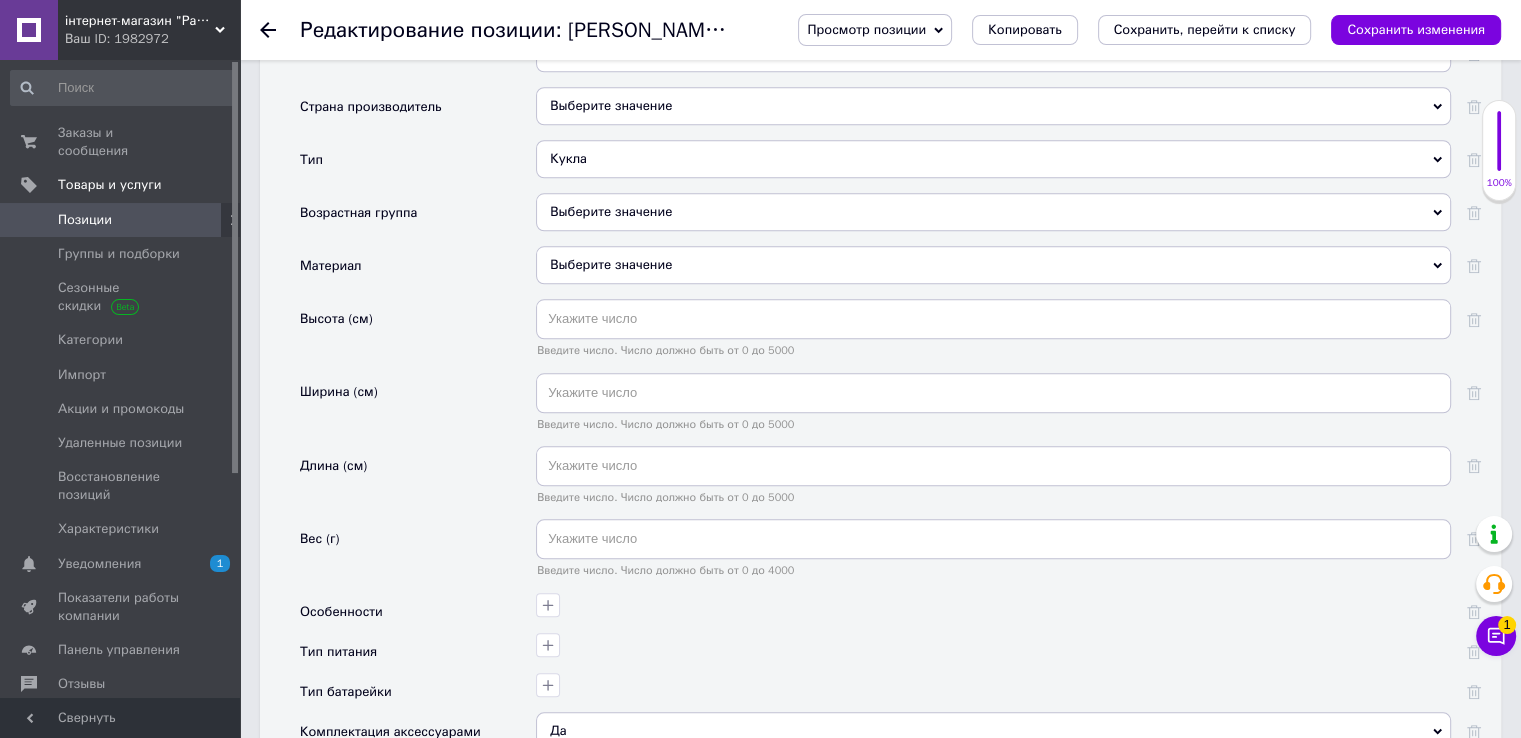 scroll, scrollTop: 2200, scrollLeft: 0, axis: vertical 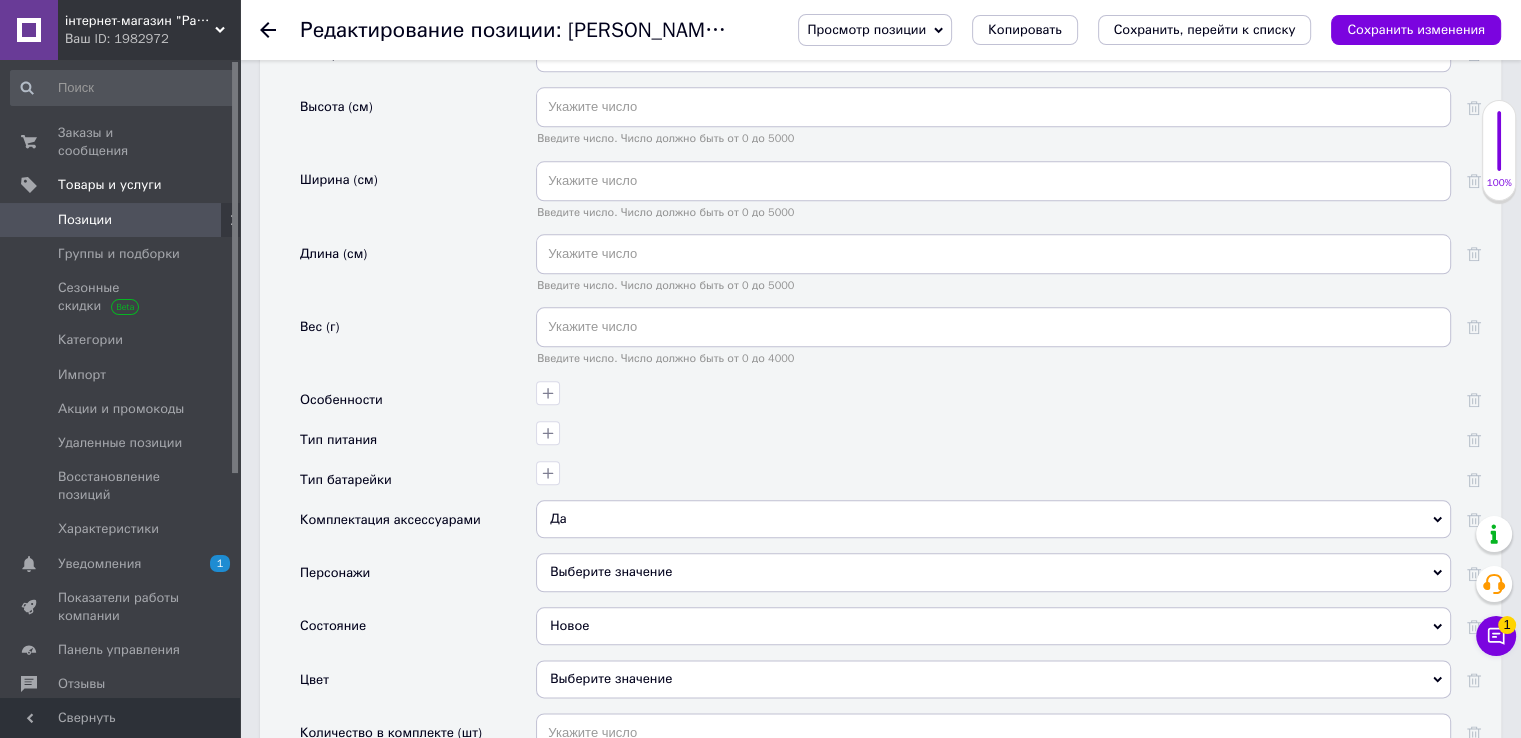 click on "Выберите значение" at bounding box center (993, 572) 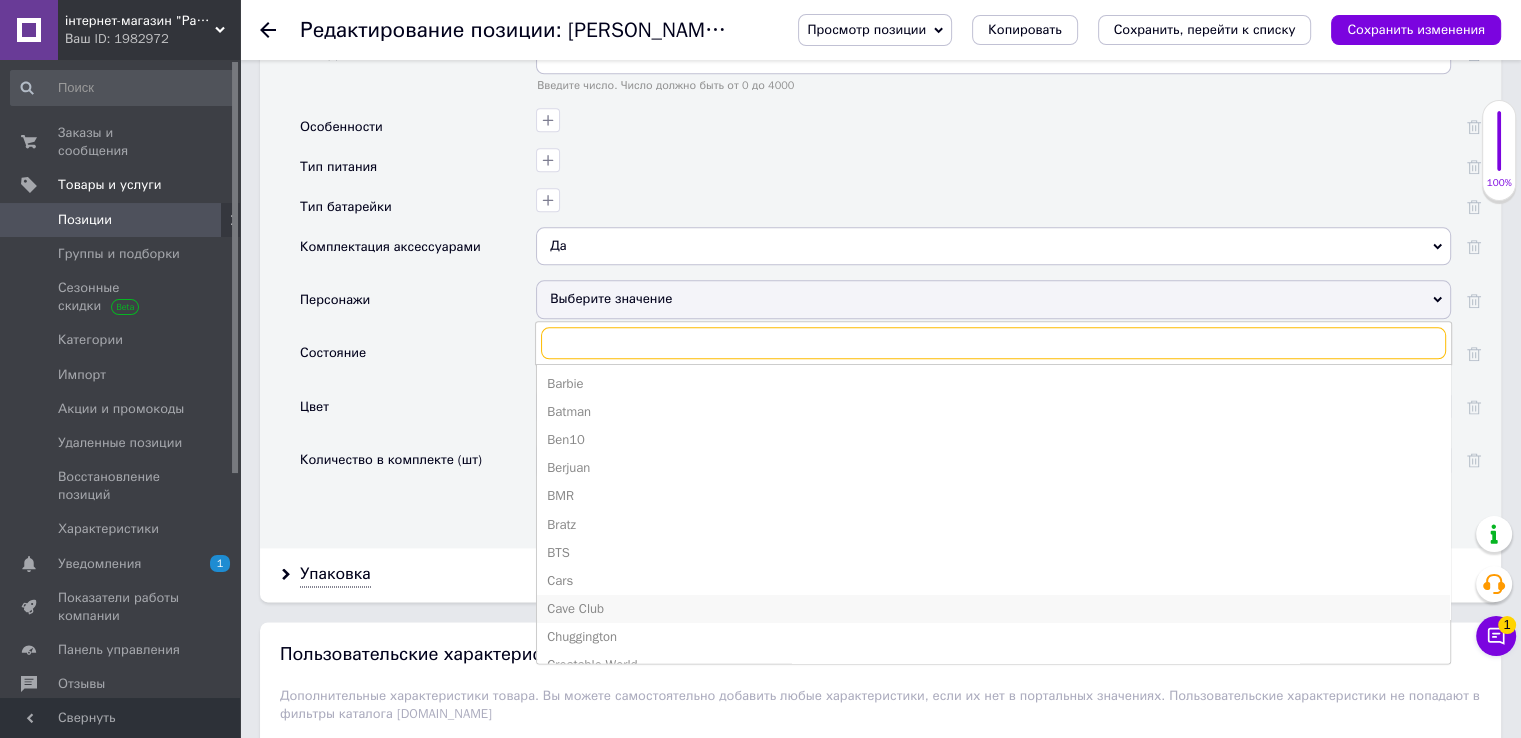 scroll, scrollTop: 2500, scrollLeft: 0, axis: vertical 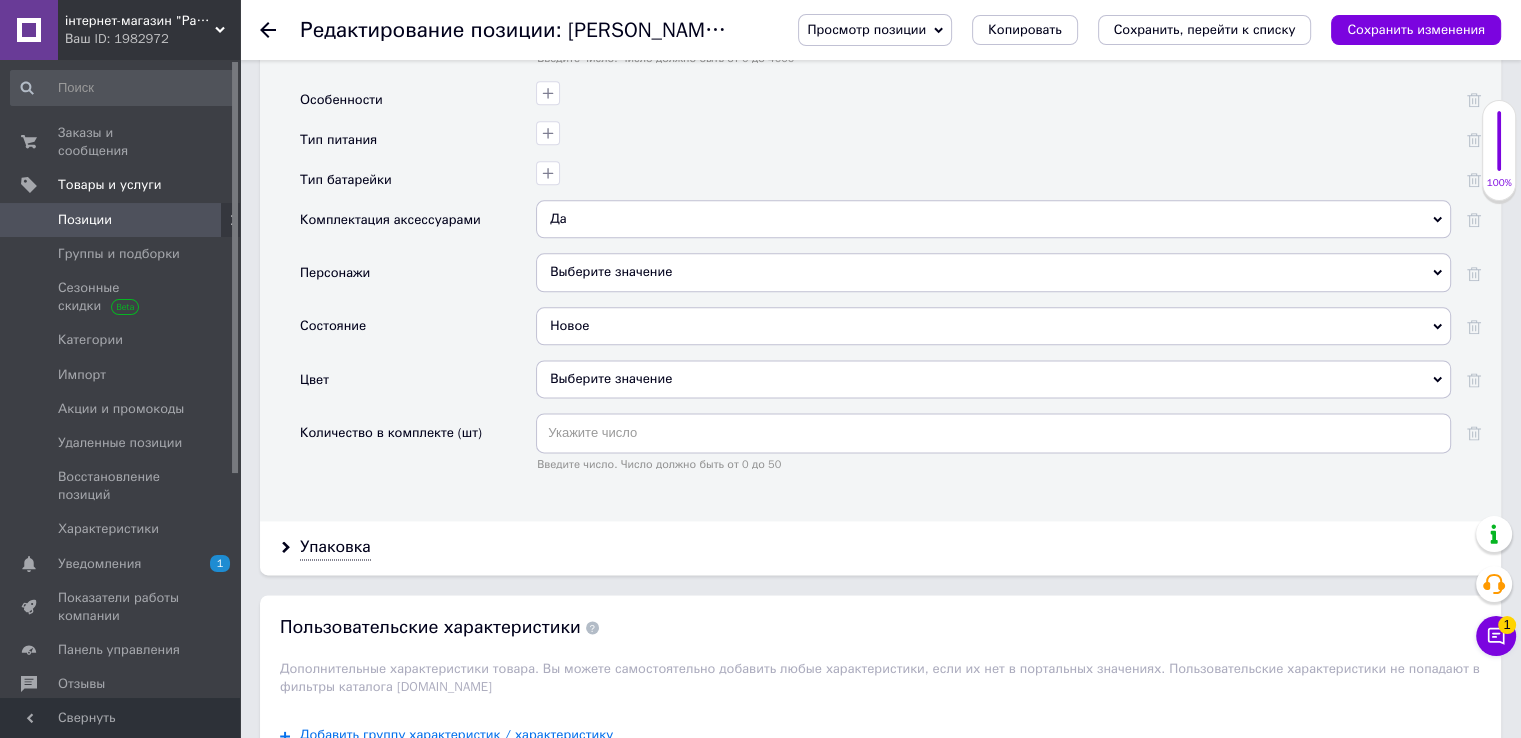 click on "Состояние" at bounding box center (418, 333) 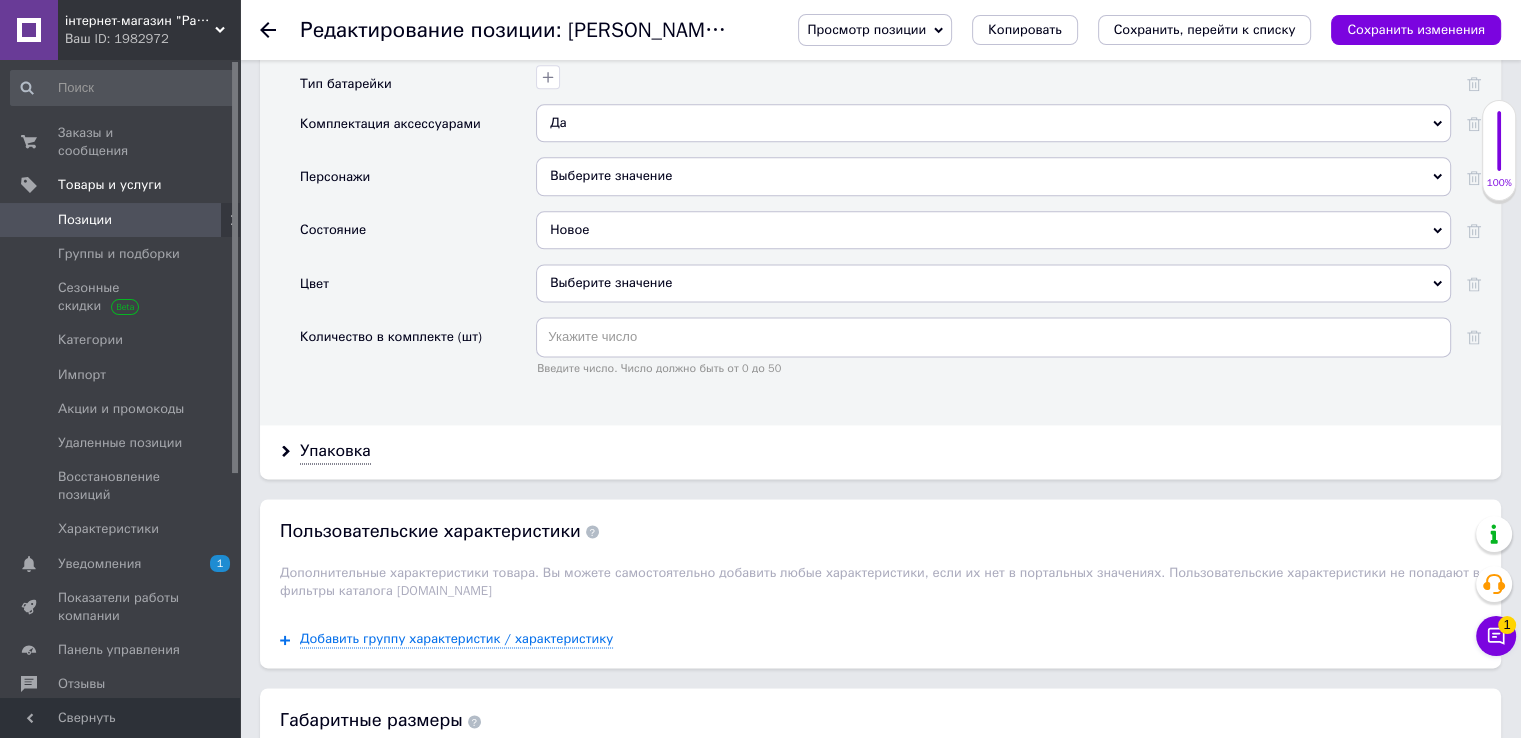 scroll, scrollTop: 2700, scrollLeft: 0, axis: vertical 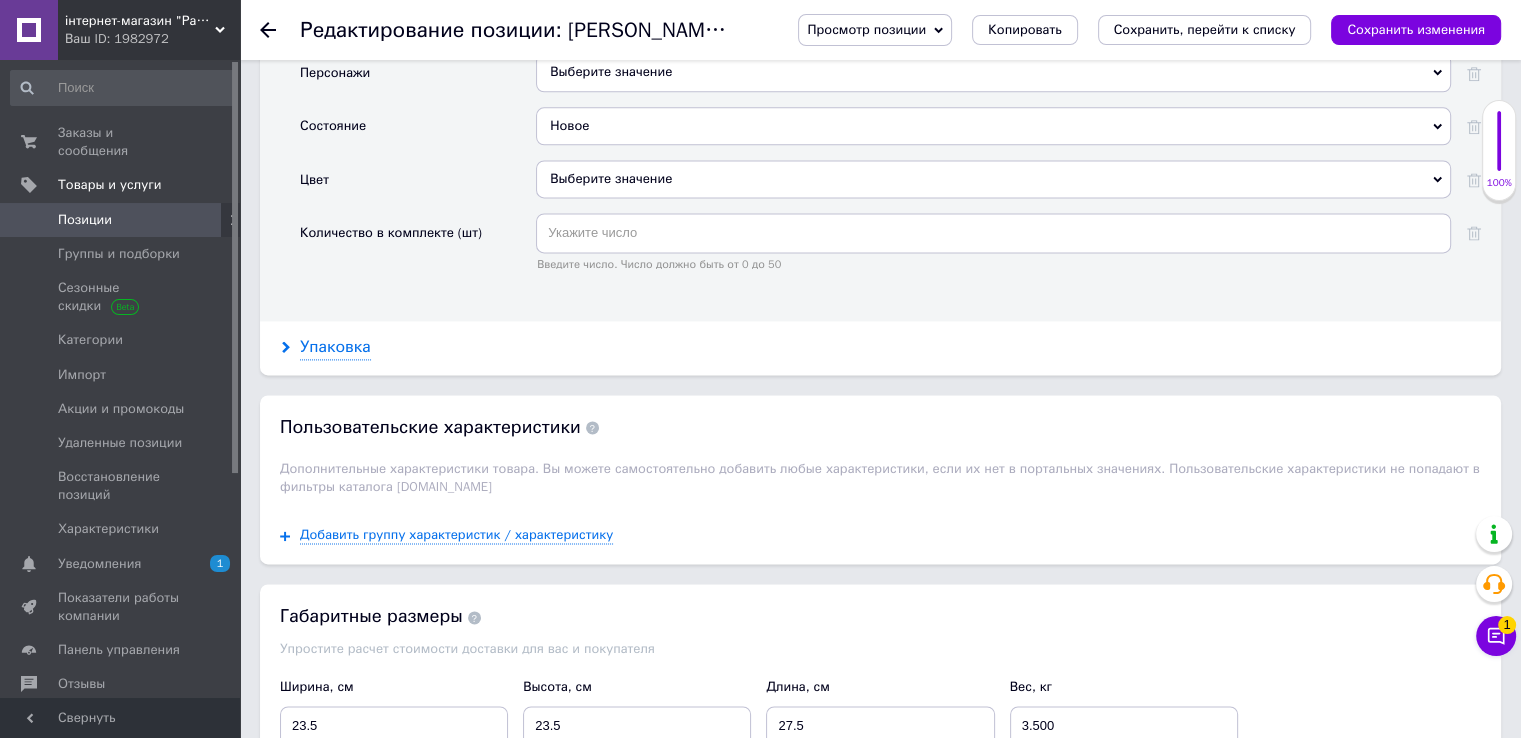 click on "Упаковка" at bounding box center [335, 347] 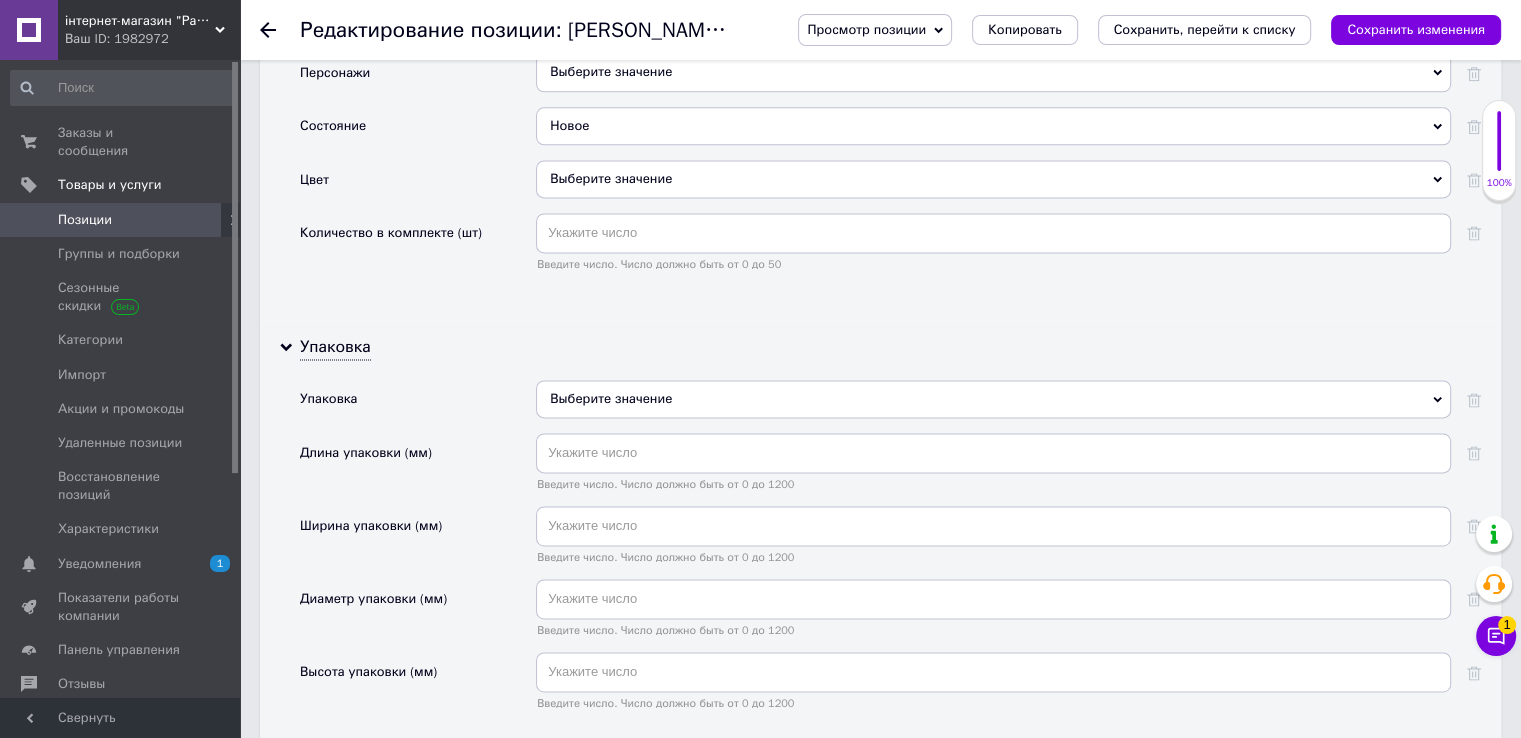 click on "Выберите значение" at bounding box center [993, 399] 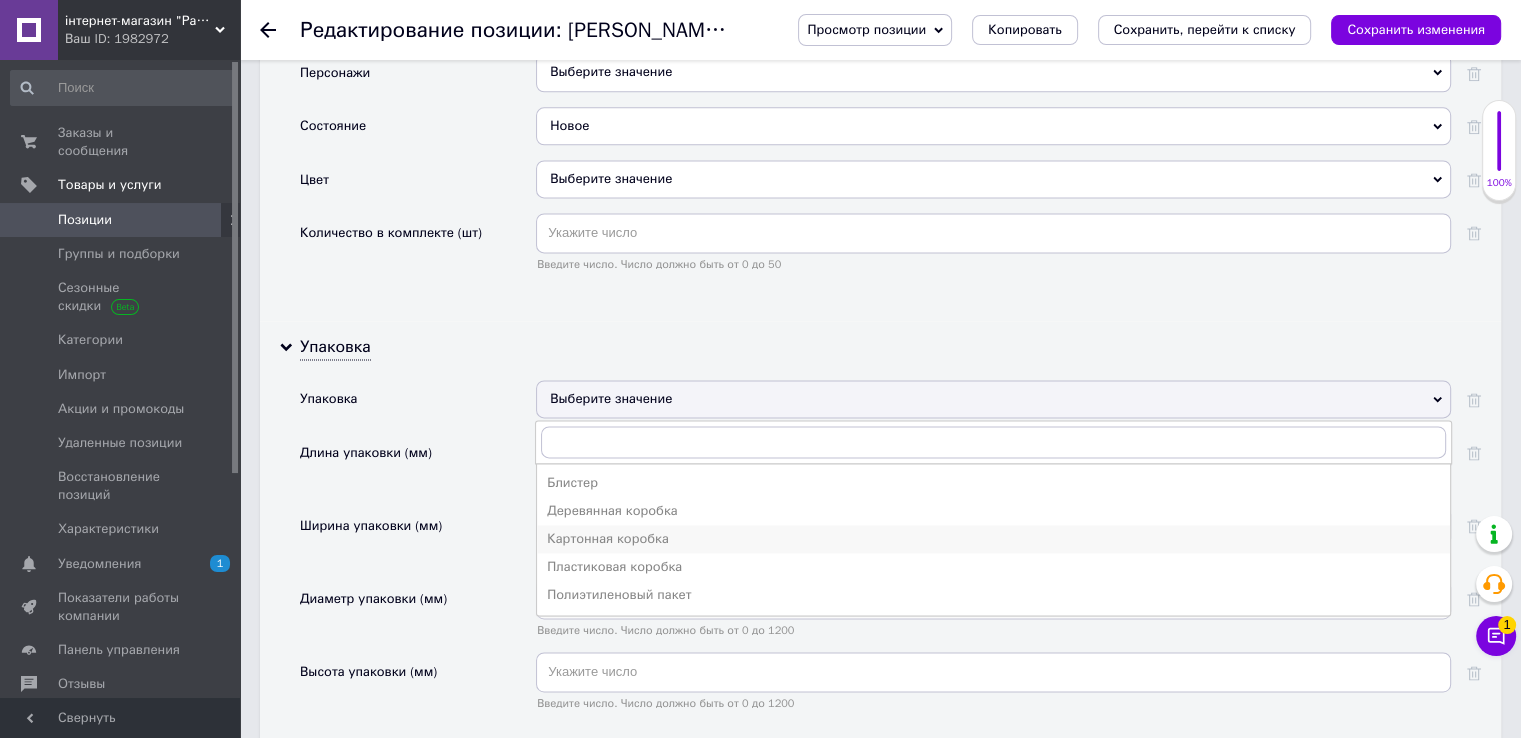click on "Картонная коробка" at bounding box center [993, 539] 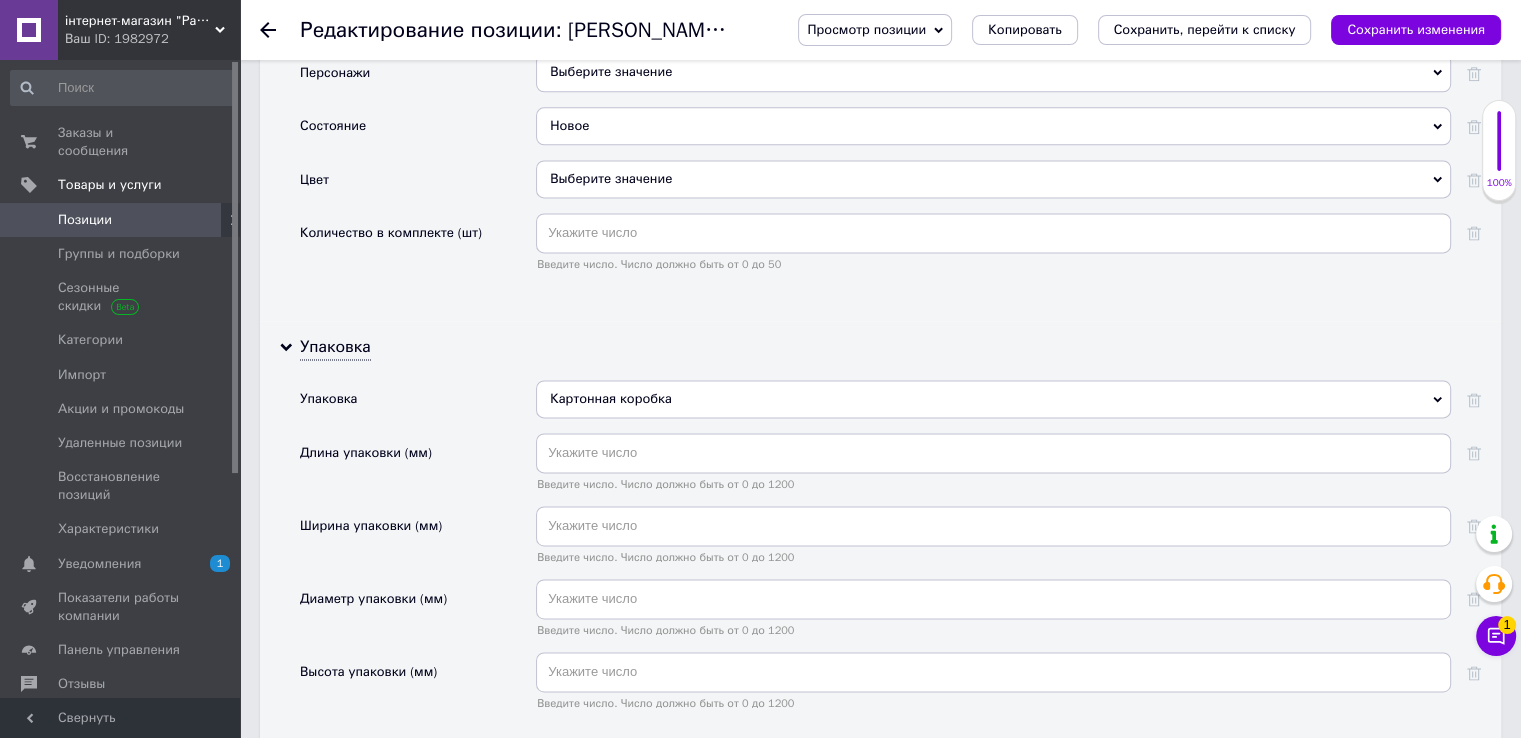 scroll, scrollTop: 3200, scrollLeft: 0, axis: vertical 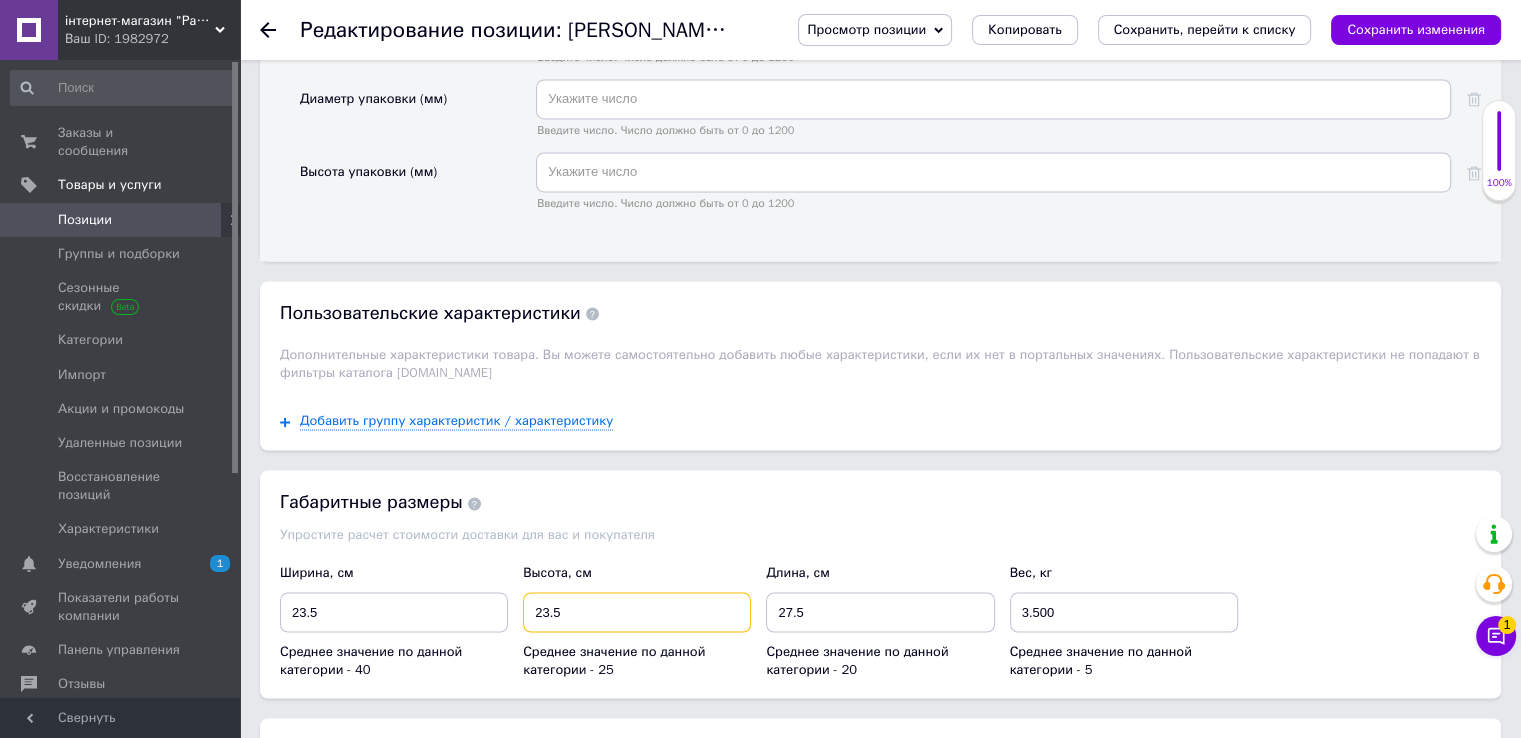 drag, startPoint x: 608, startPoint y: 540, endPoint x: 524, endPoint y: 532, distance: 84.38009 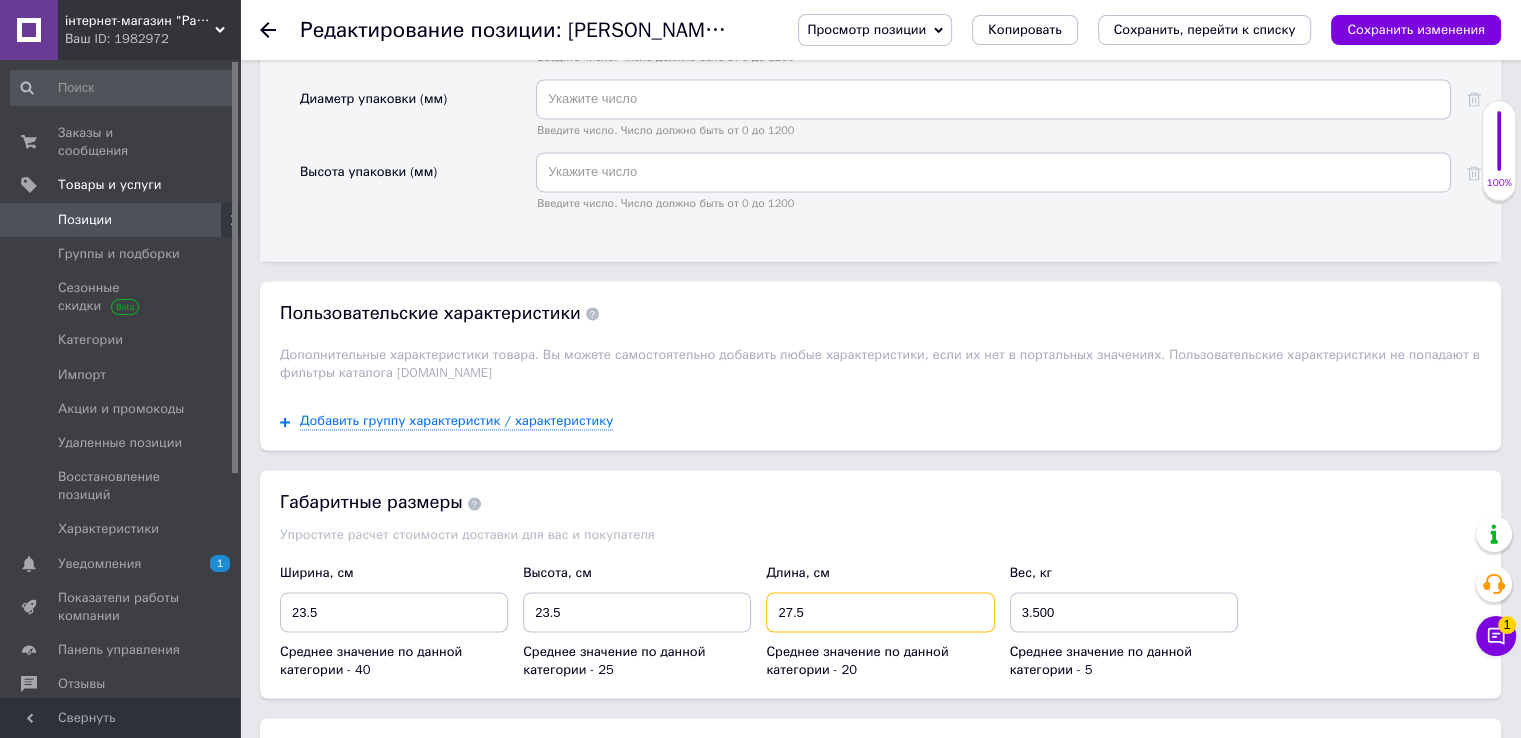 drag, startPoint x: 803, startPoint y: 534, endPoint x: 735, endPoint y: 532, distance: 68.0294 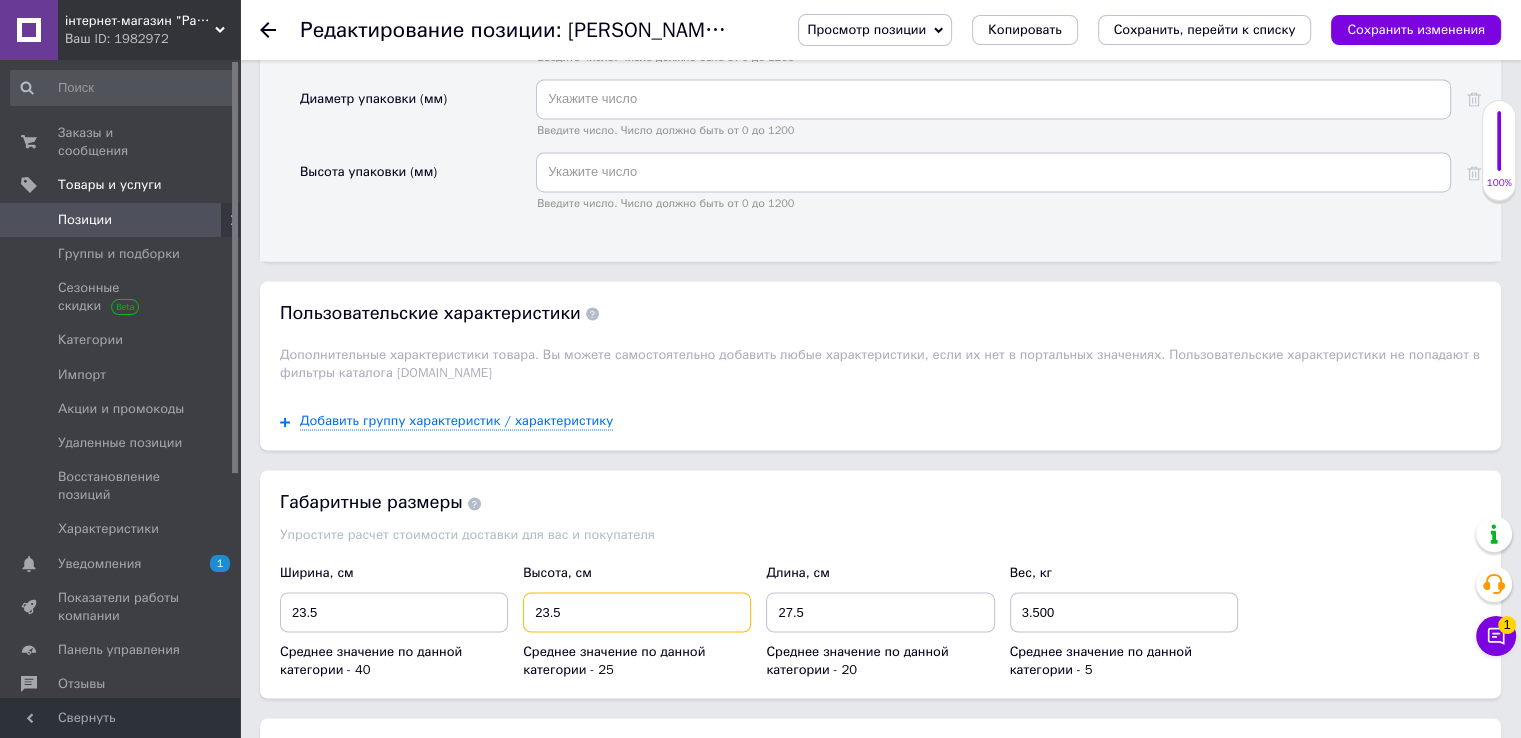 drag, startPoint x: 562, startPoint y: 538, endPoint x: 521, endPoint y: 537, distance: 41.01219 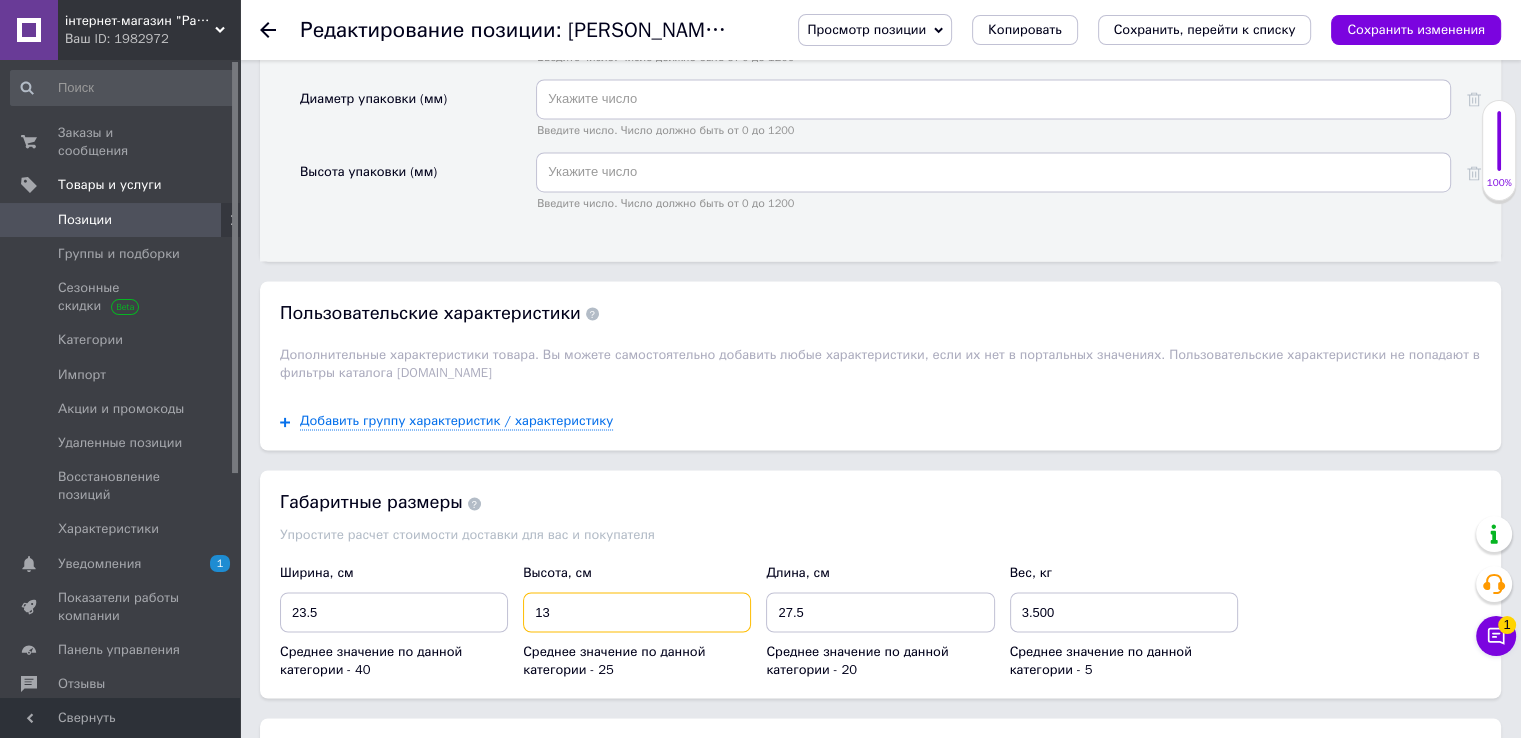 type on "13" 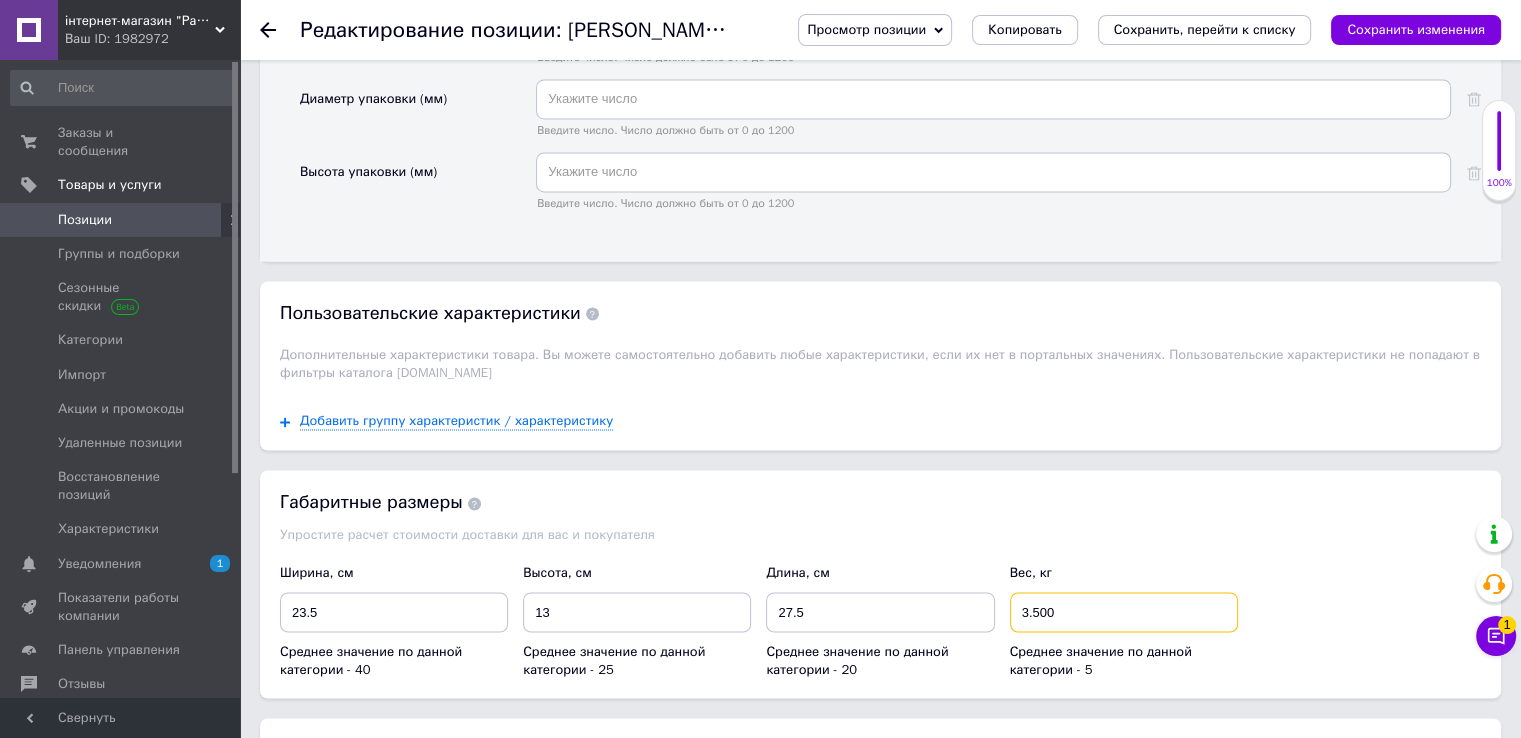 drag, startPoint x: 1104, startPoint y: 528, endPoint x: 964, endPoint y: 535, distance: 140.1749 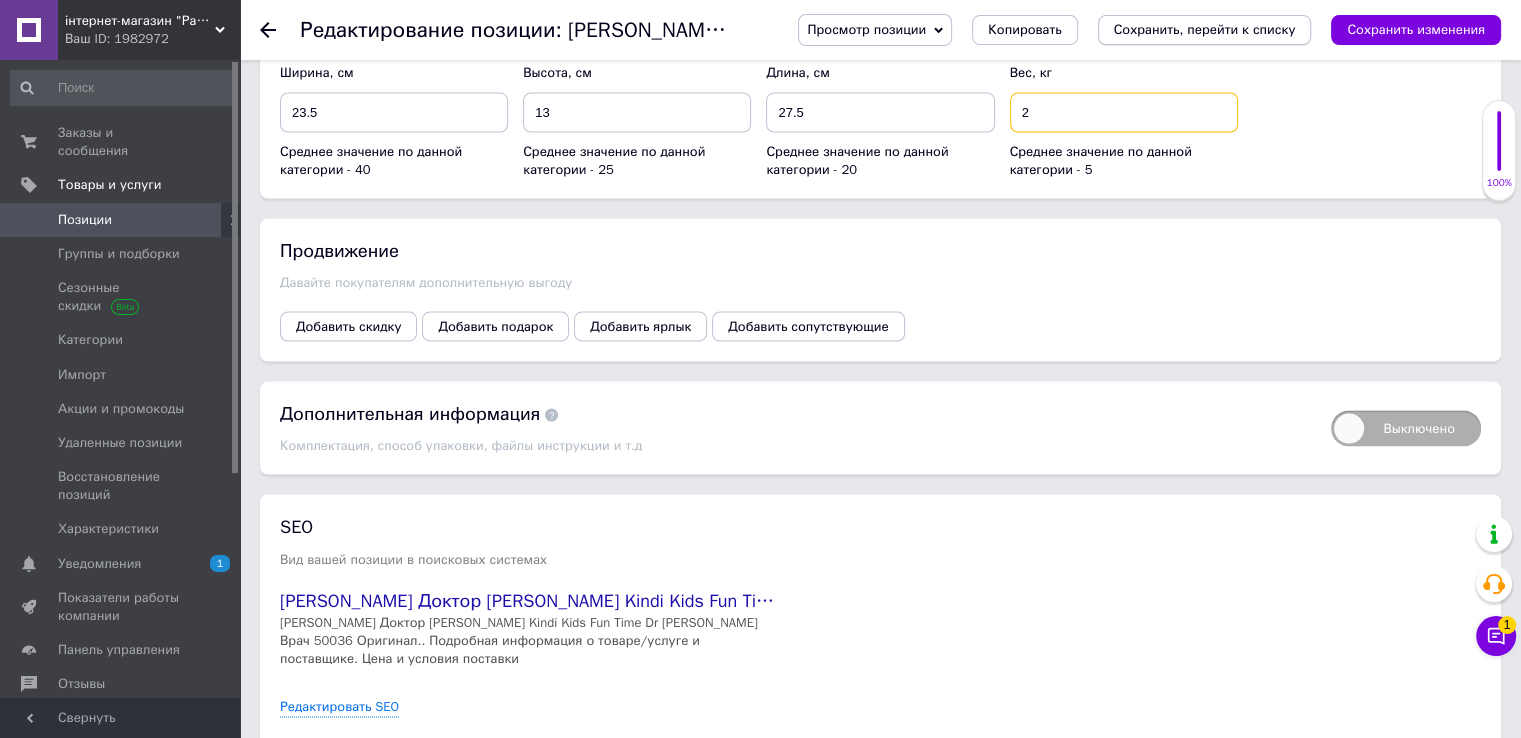 type on "2" 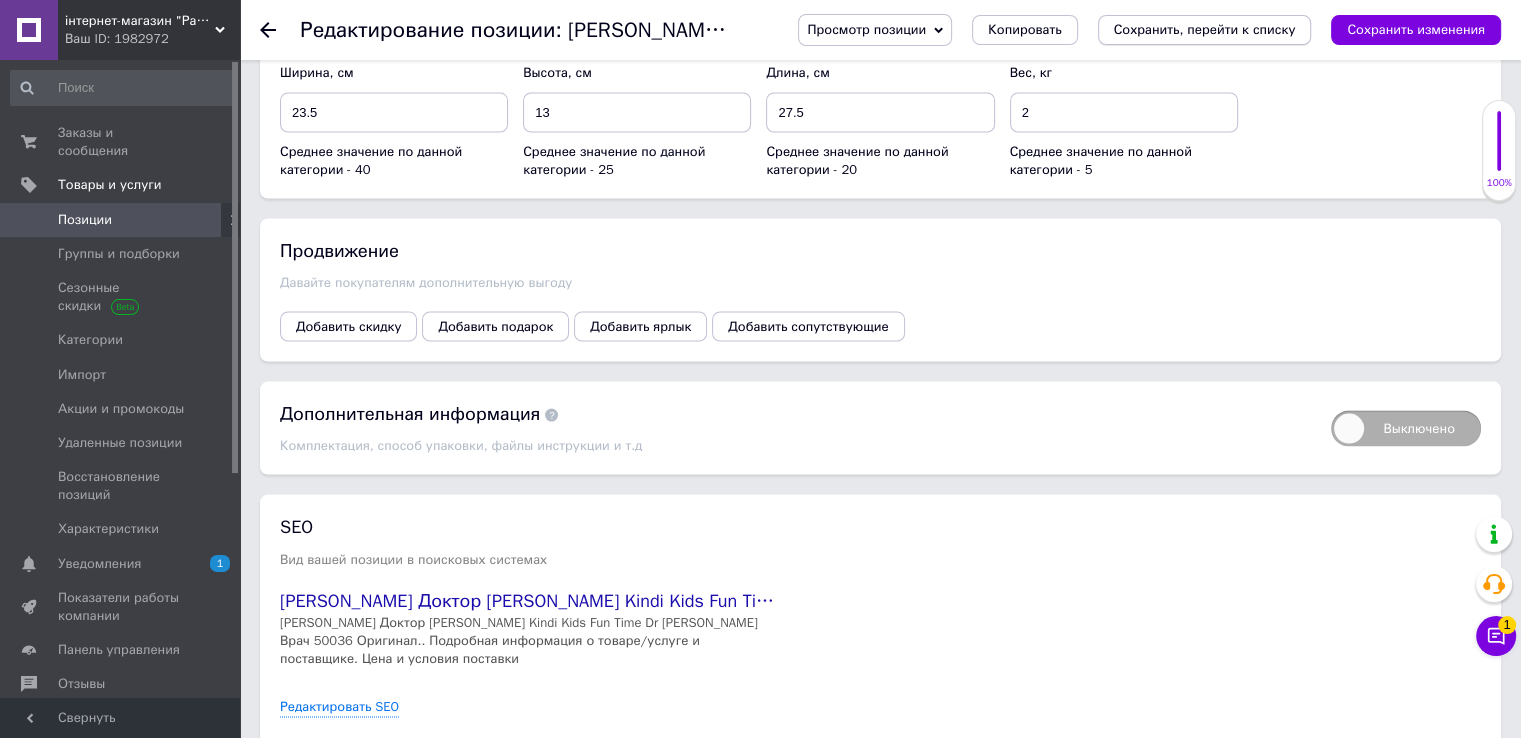 click on "Сохранить, перейти к списку" at bounding box center (1205, 29) 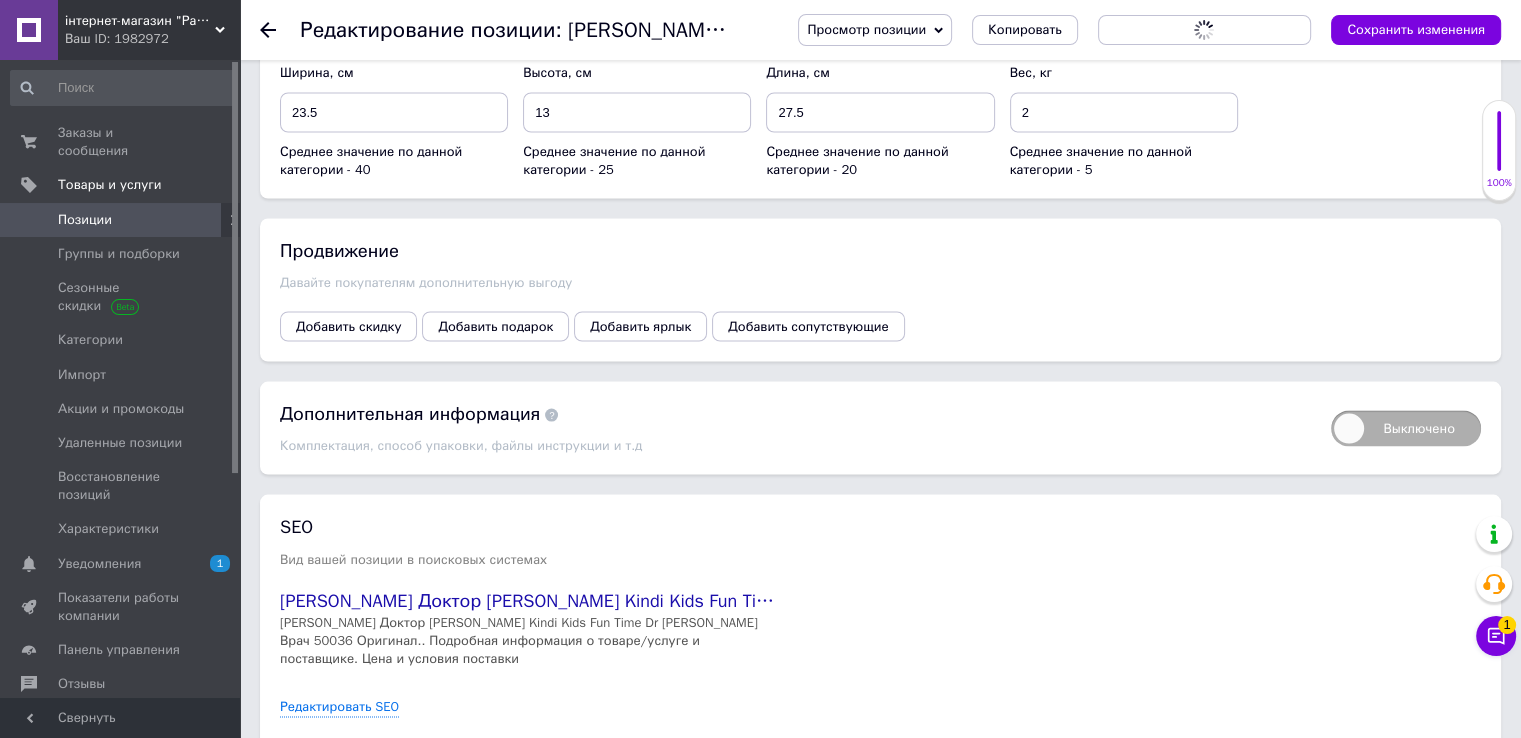 scroll, scrollTop: 0, scrollLeft: 0, axis: both 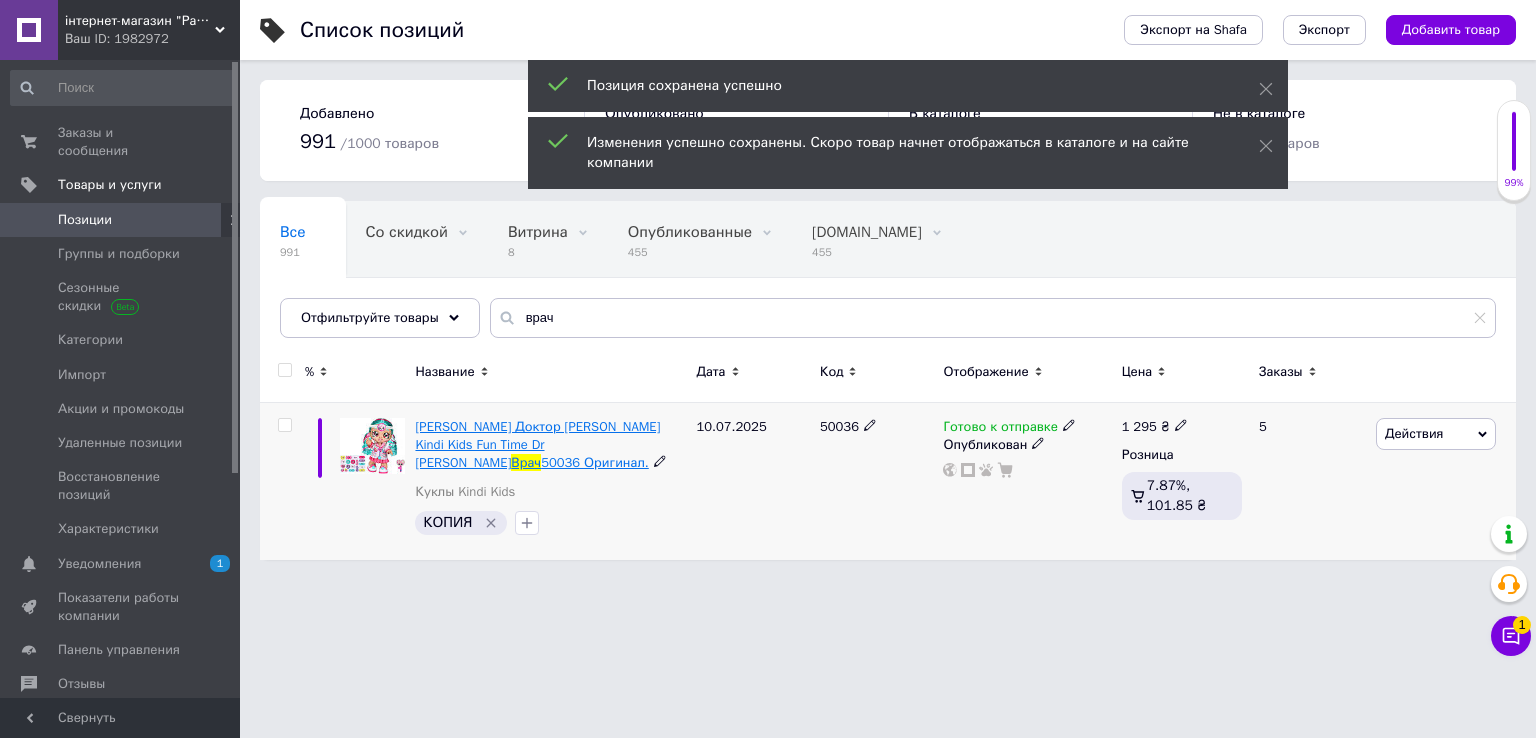 click on "Кукла Кинди Кидс Доктор Синди Попс Kindi Kids Fun Time Dr Cindy Pops" at bounding box center [537, 444] 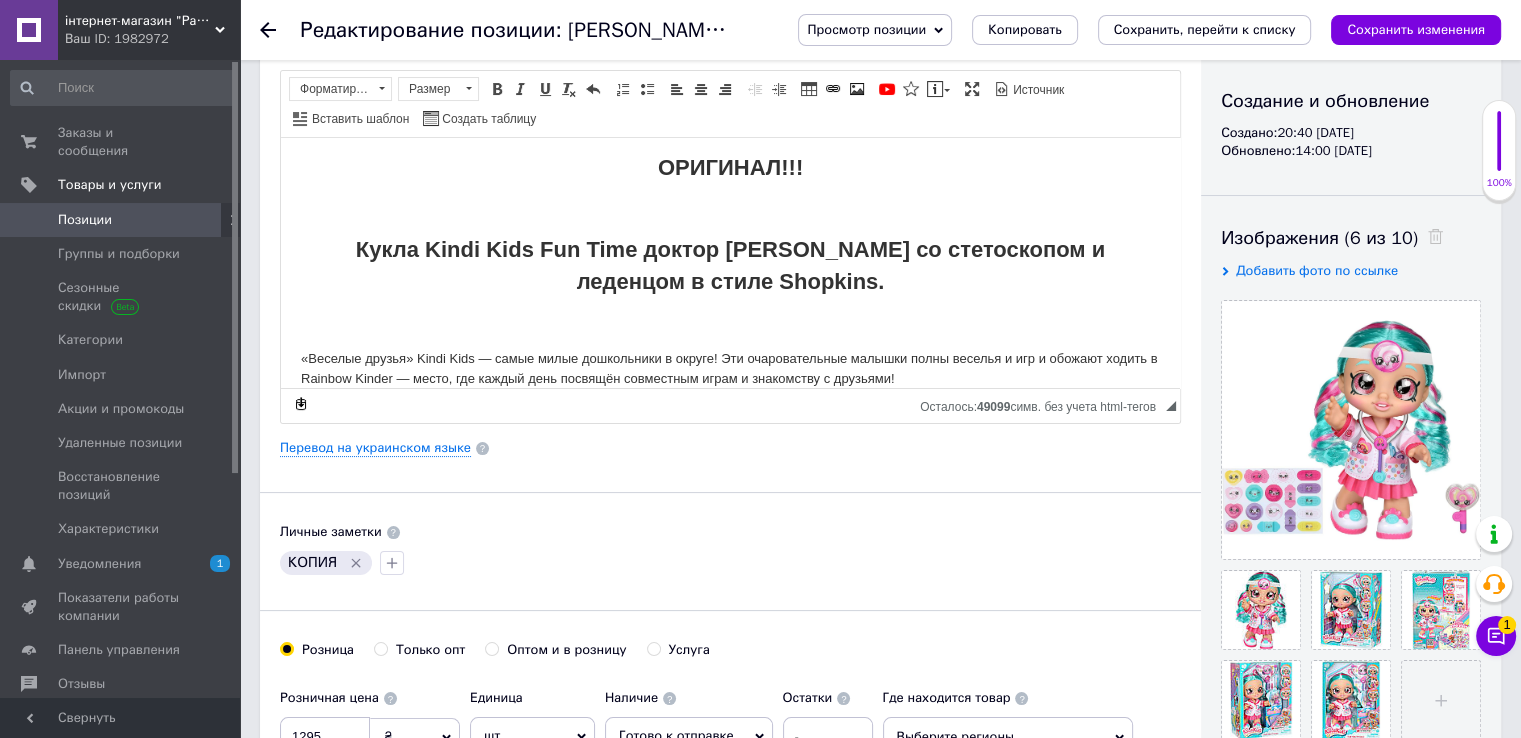 scroll, scrollTop: 200, scrollLeft: 0, axis: vertical 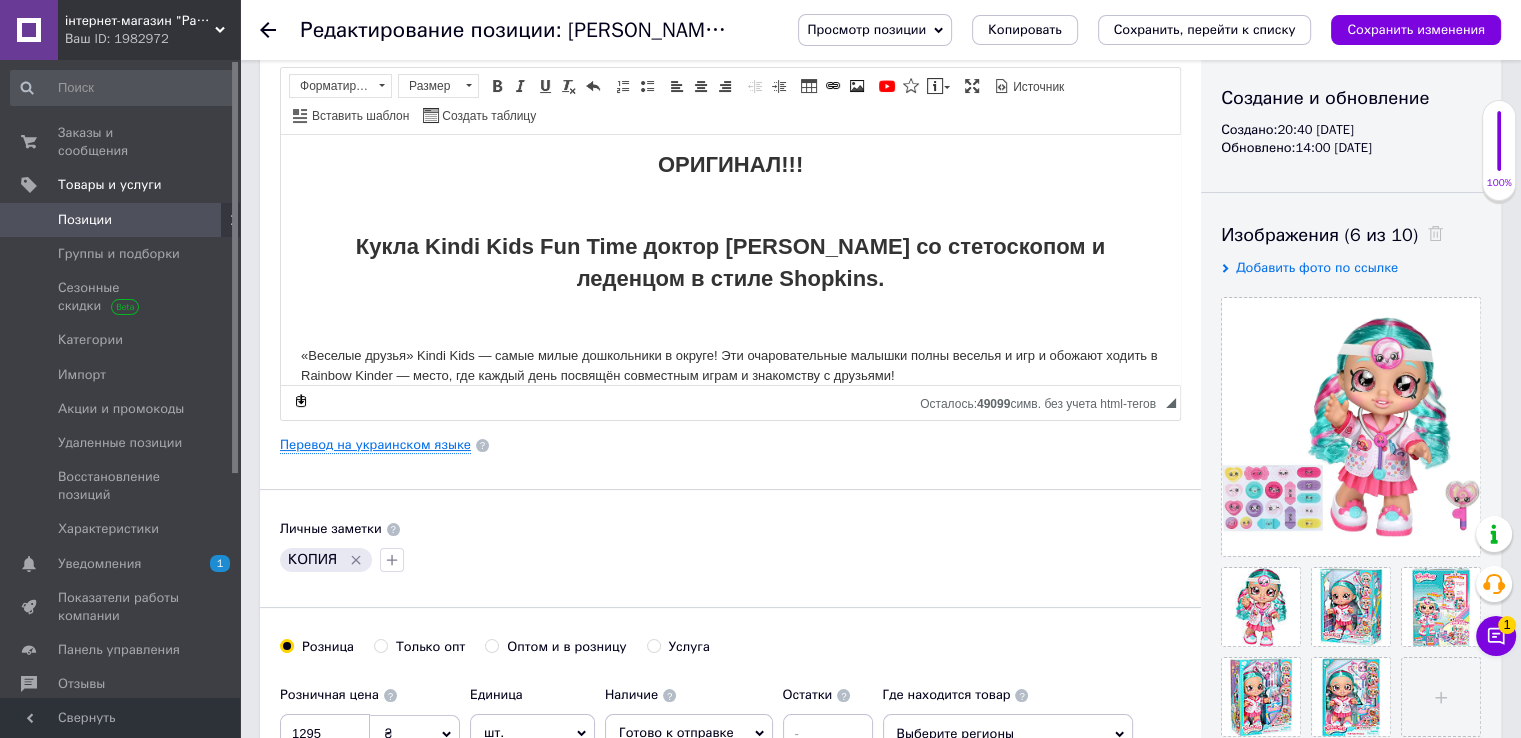 click on "Перевод на украинском языке" at bounding box center [375, 445] 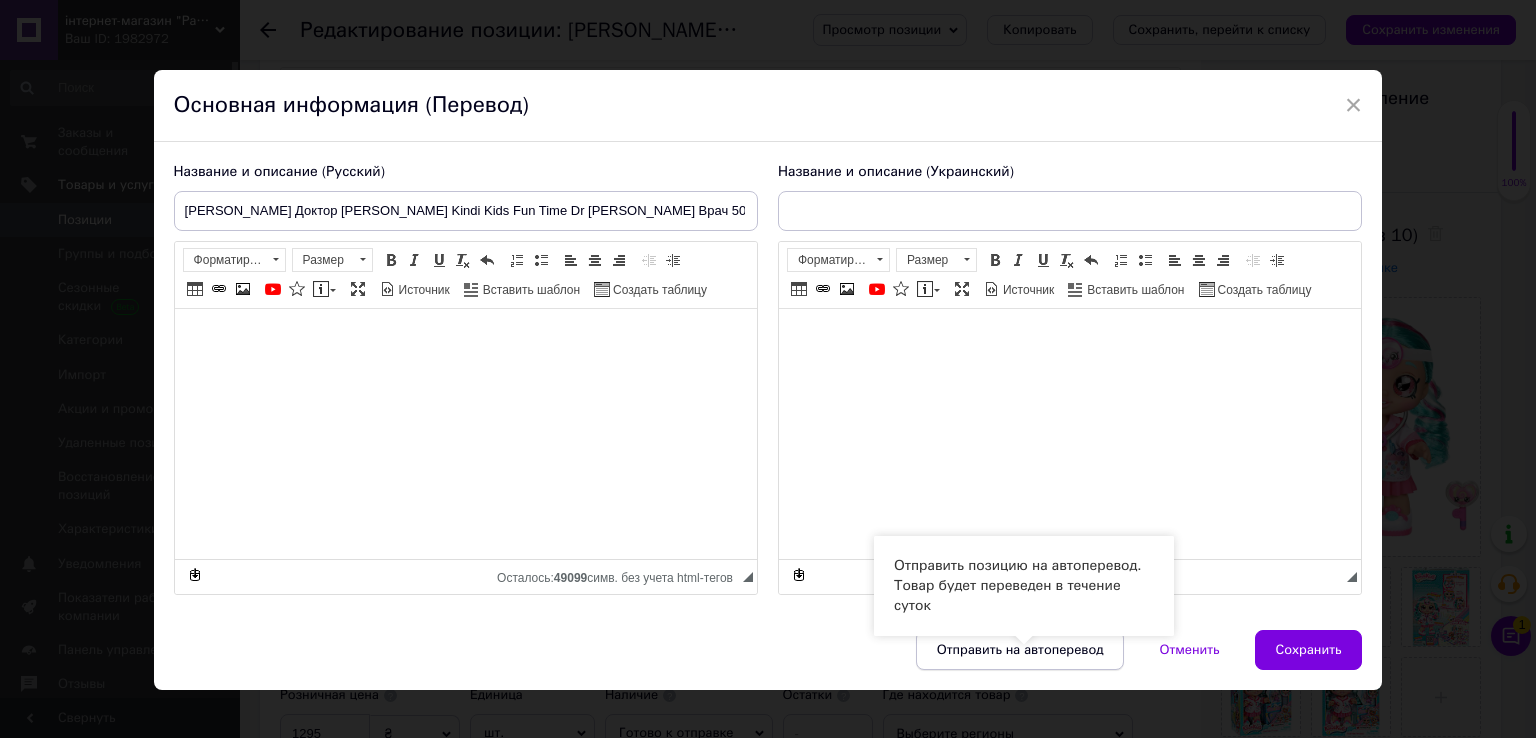 type on "Лялька Кінді Кідс Доктор Сінді Попс Kindi Kids Dr Cindy Pops Лікар Оригінал з Америки" 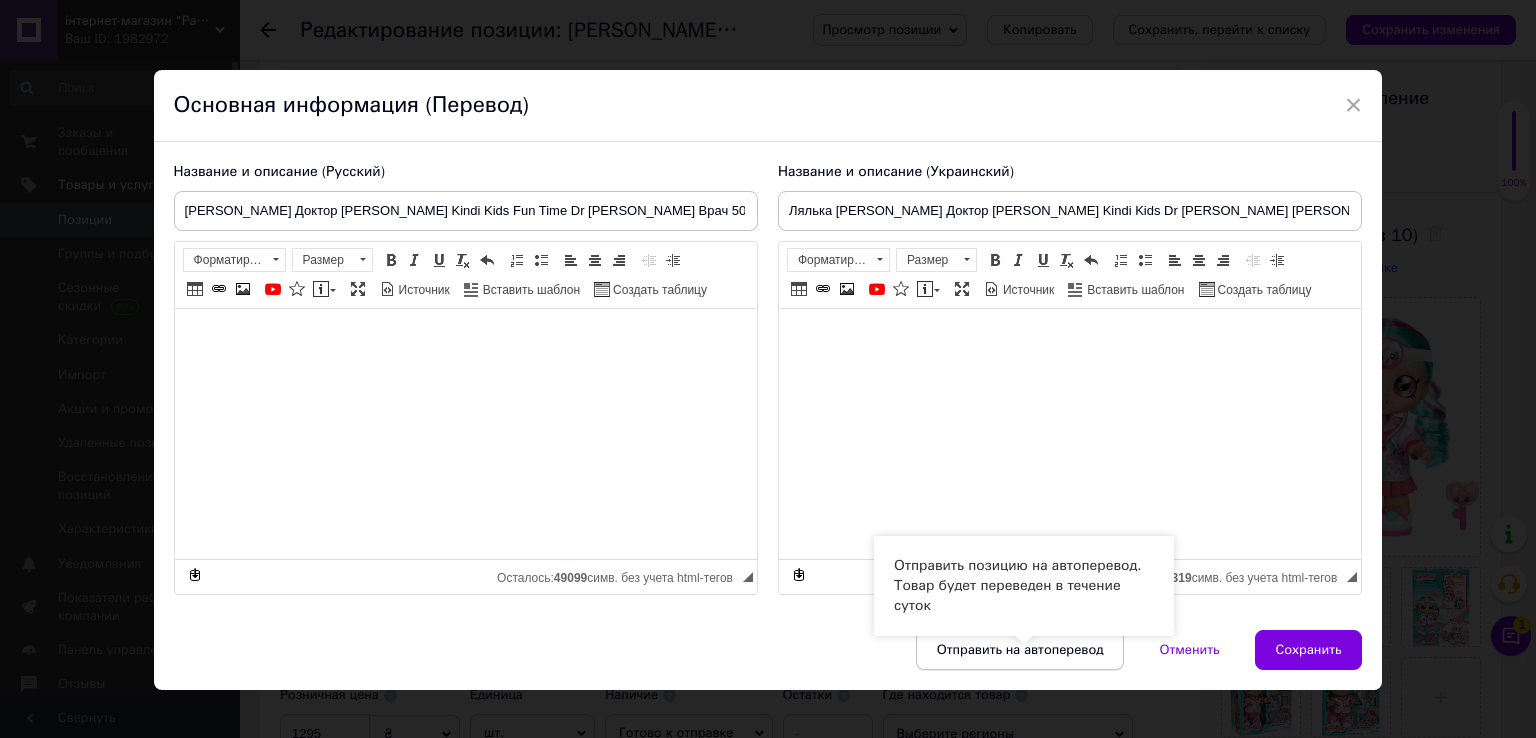 click on "Отправить на автоперевод" at bounding box center [1020, 650] 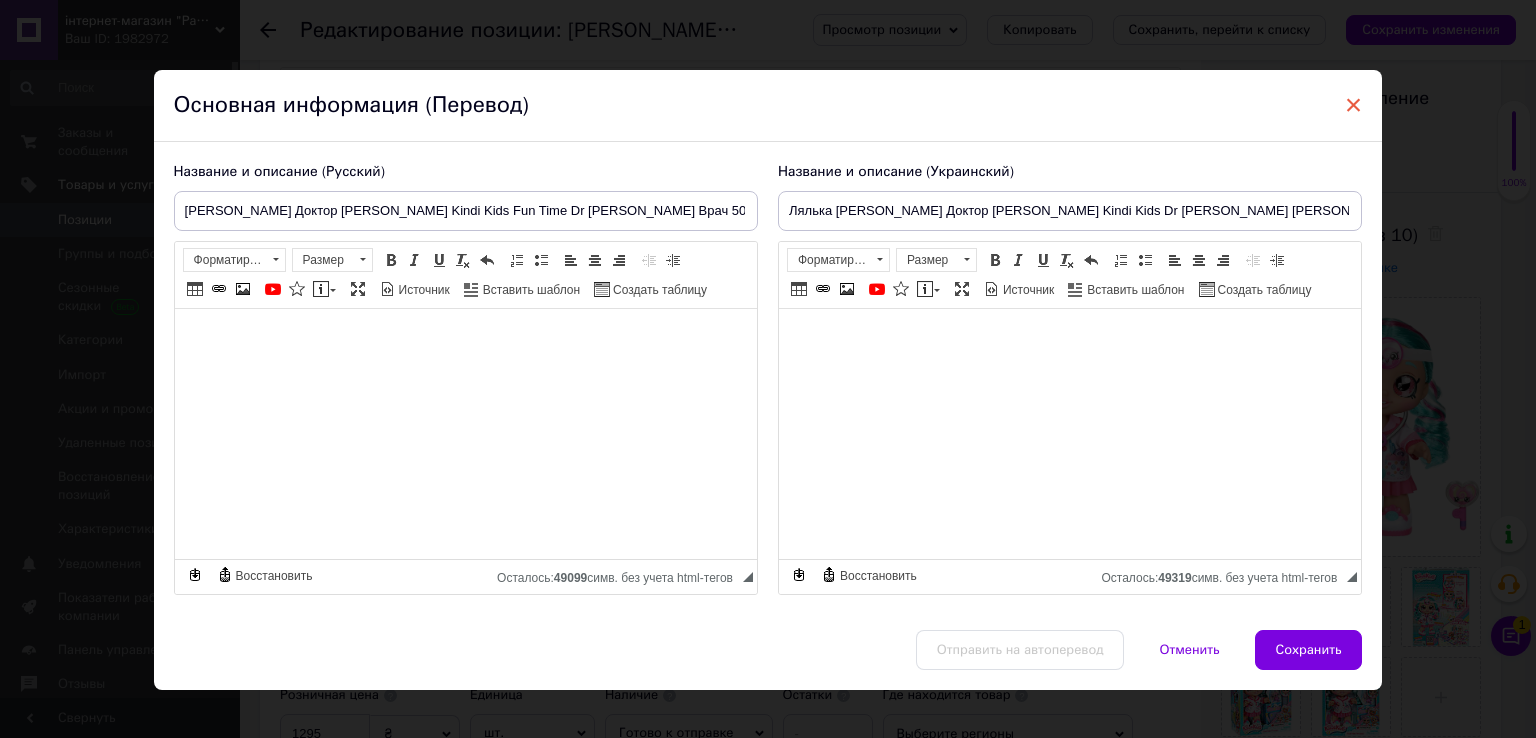 click on "×" at bounding box center (1354, 105) 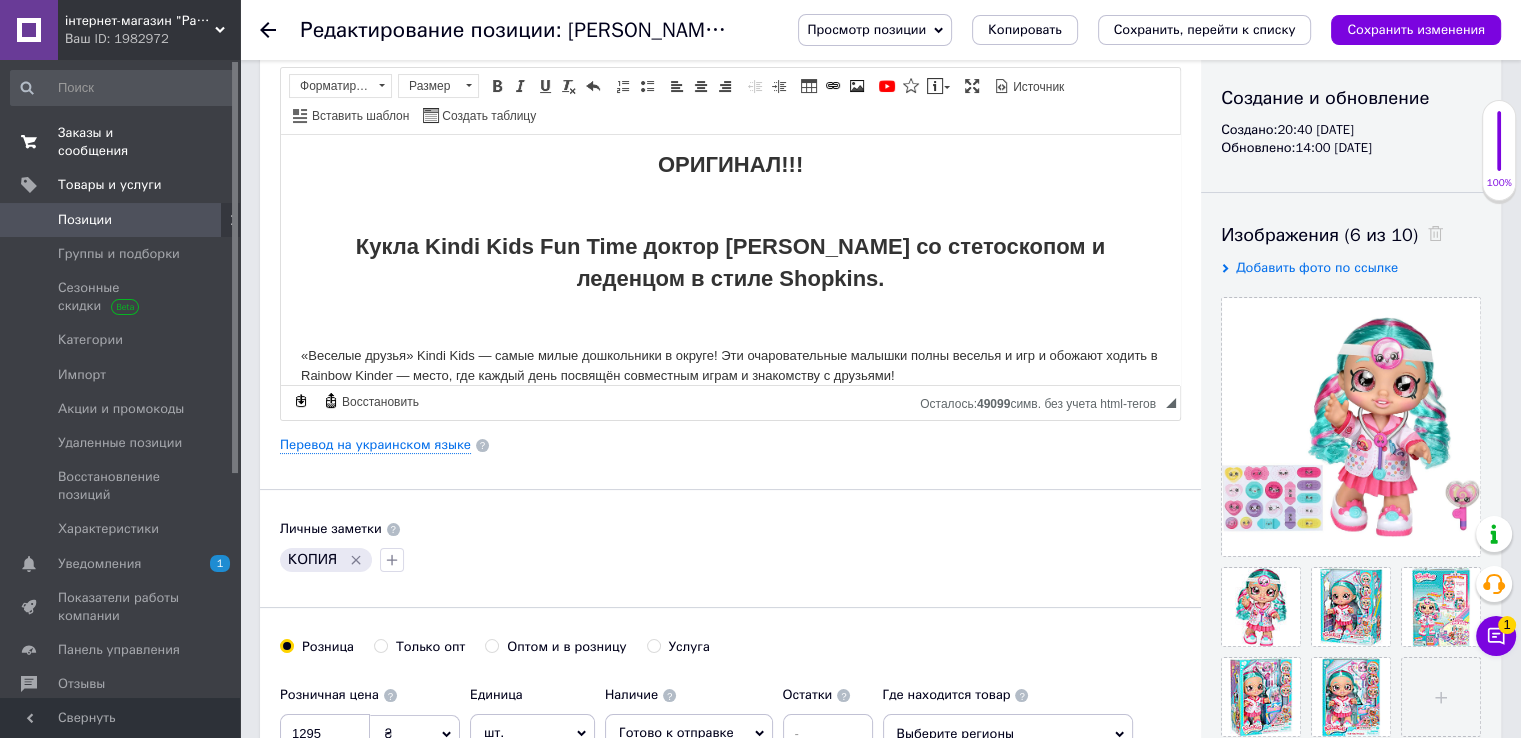 click on "Заказы и сообщения" at bounding box center [121, 142] 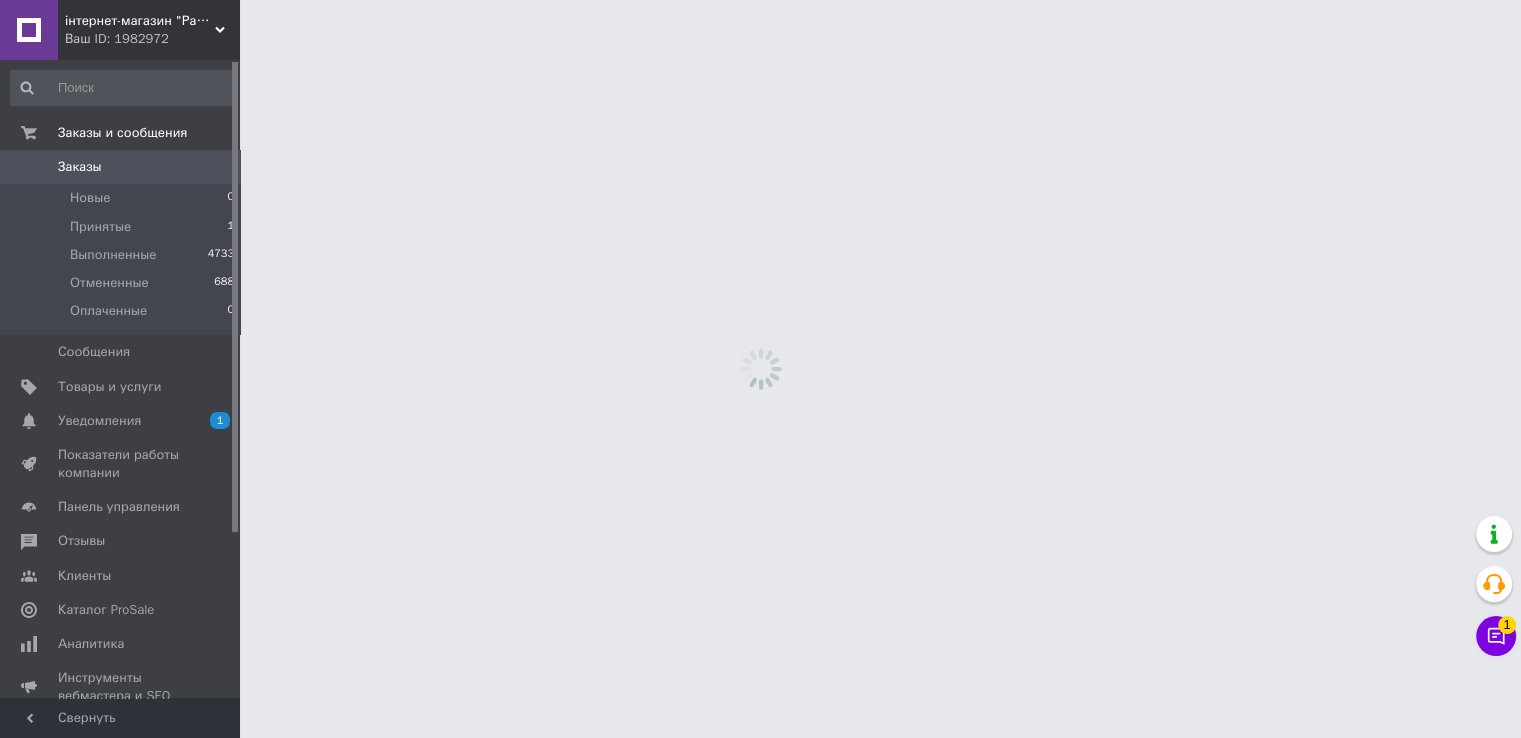 scroll, scrollTop: 0, scrollLeft: 0, axis: both 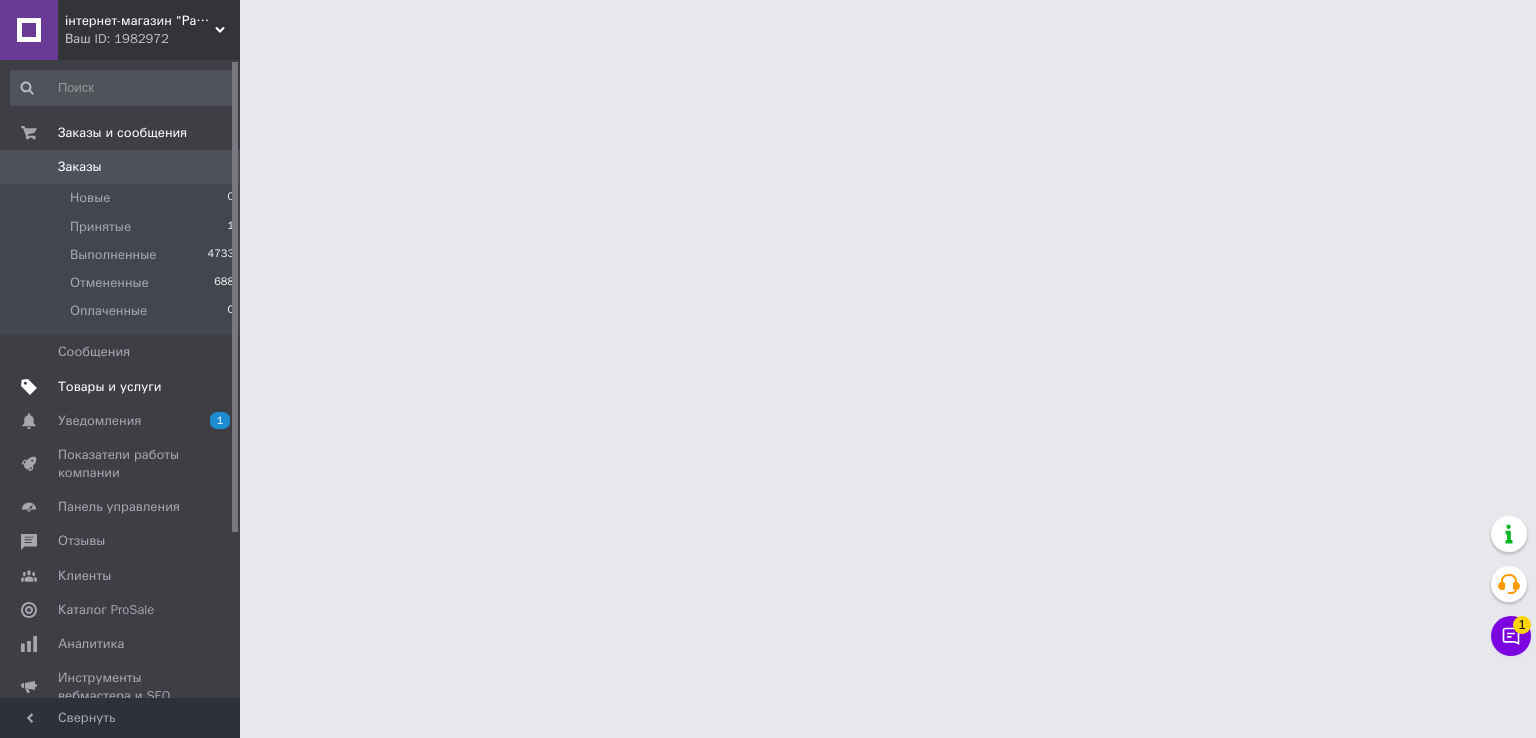 click on "Товары и услуги" at bounding box center (110, 387) 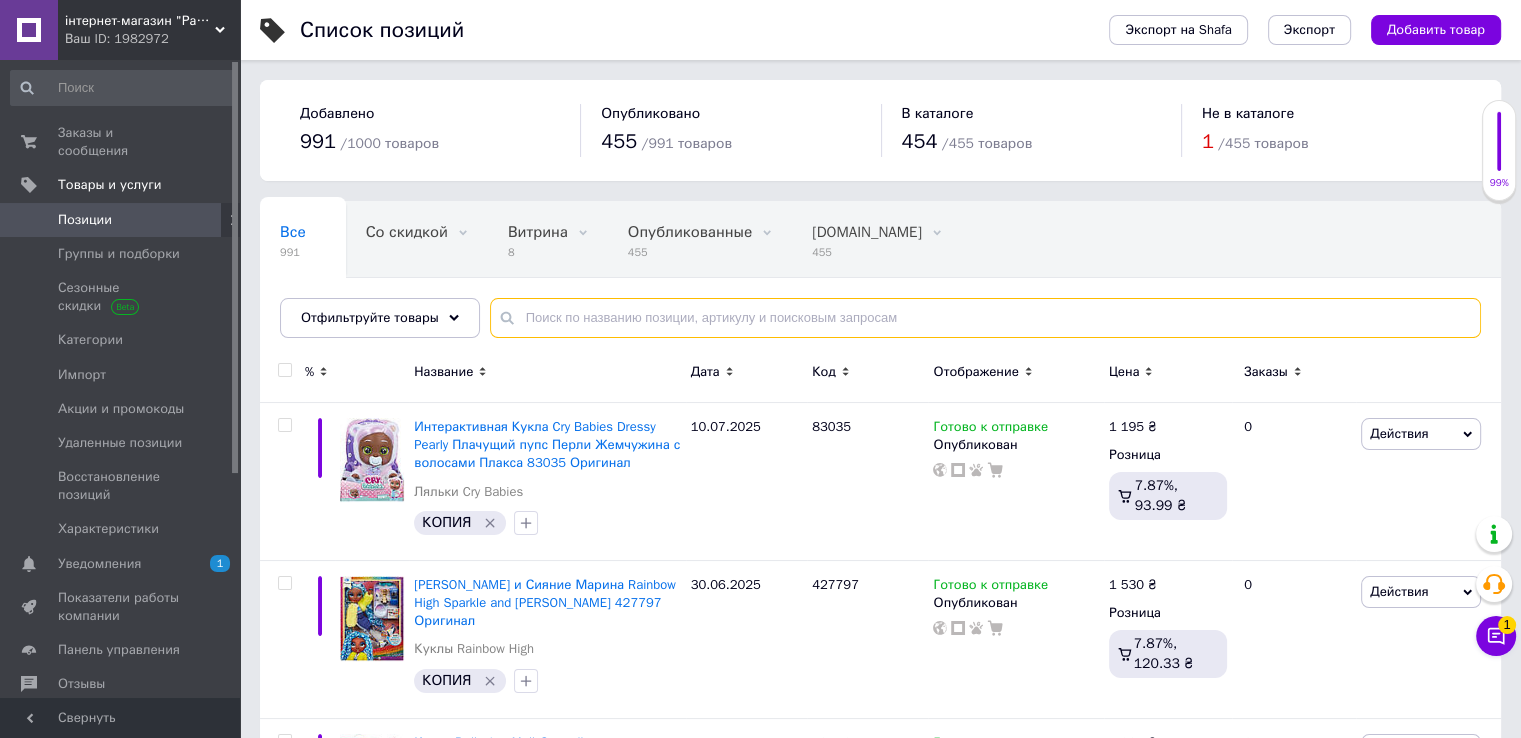 click at bounding box center [985, 318] 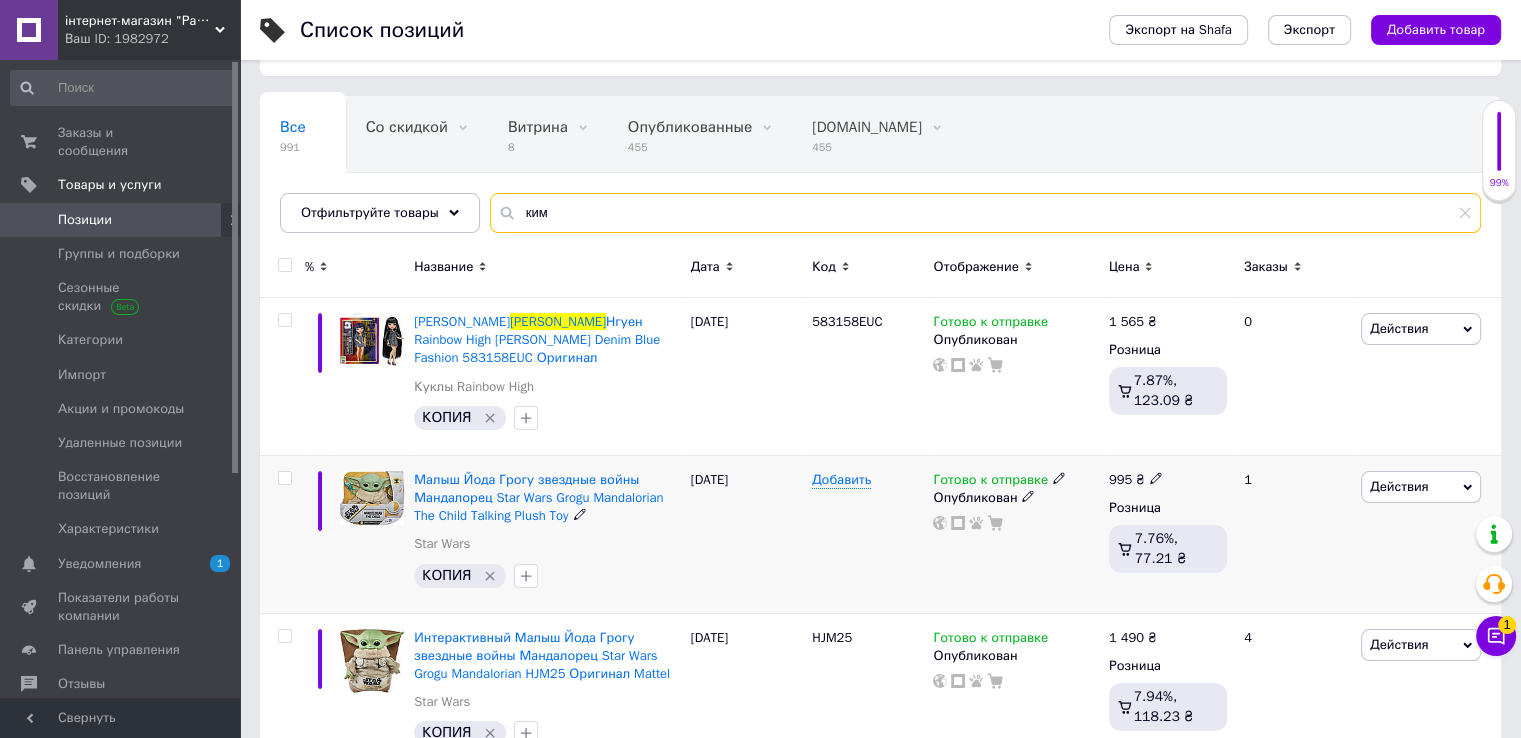 scroll, scrollTop: 56, scrollLeft: 0, axis: vertical 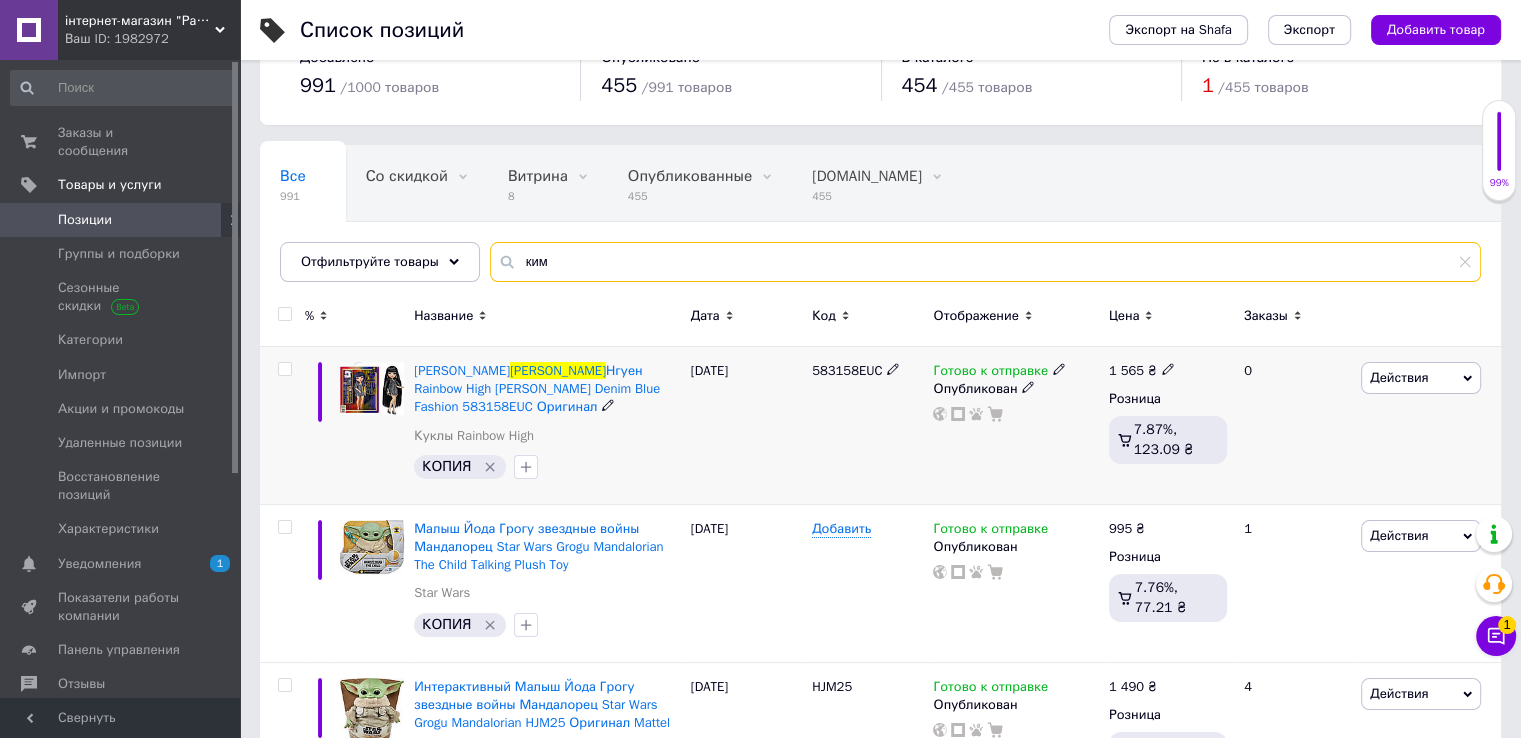 type on "ким" 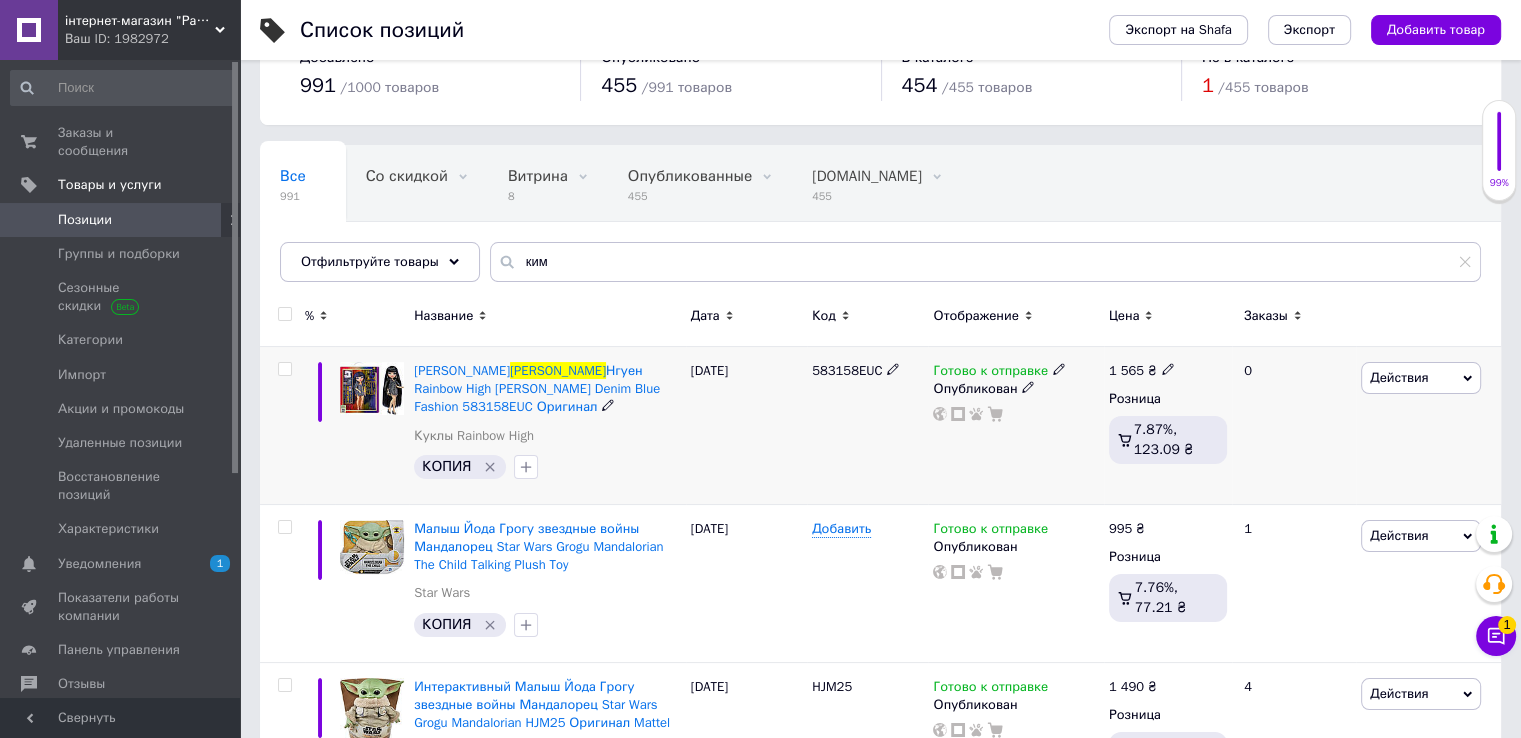 click 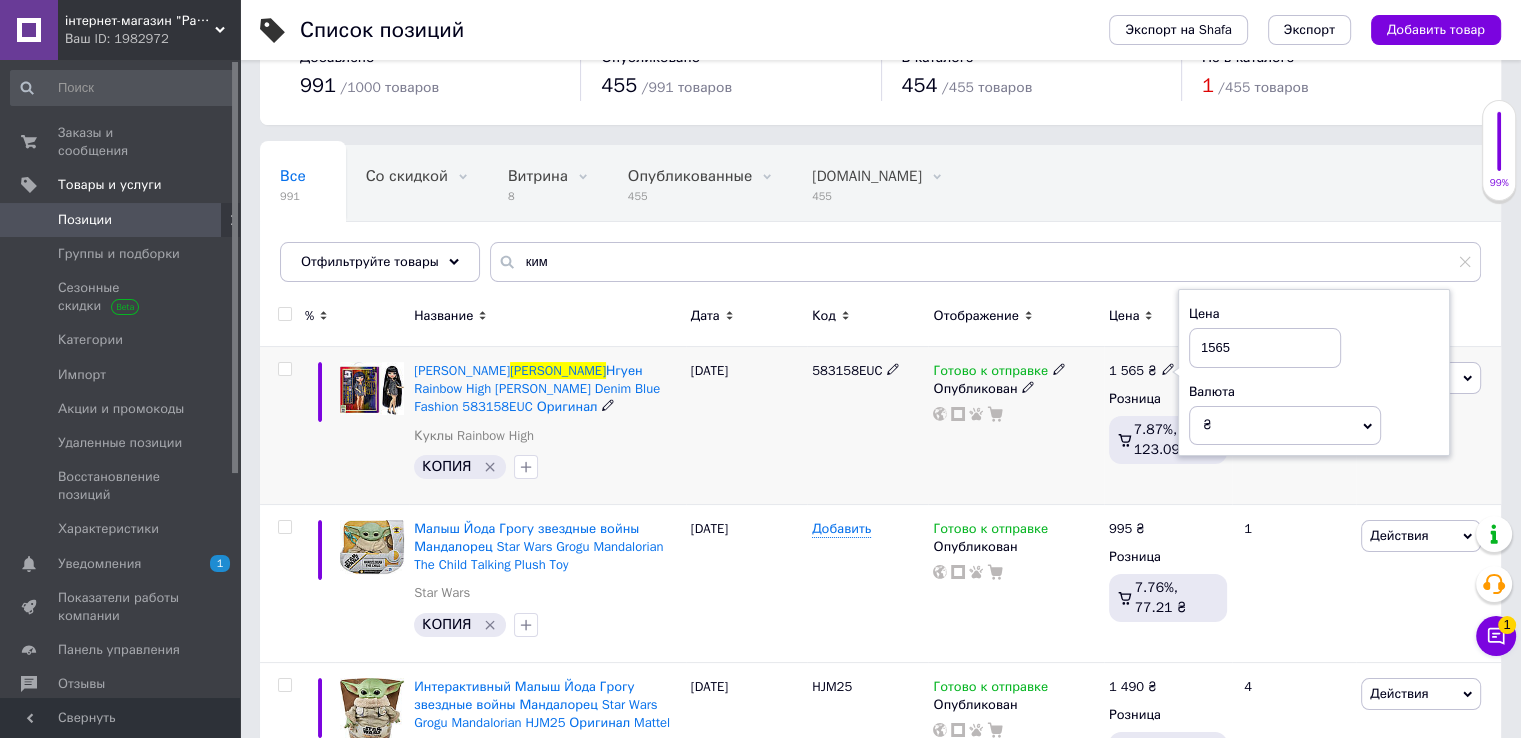 drag, startPoint x: 1232, startPoint y: 349, endPoint x: 1207, endPoint y: 346, distance: 25.179358 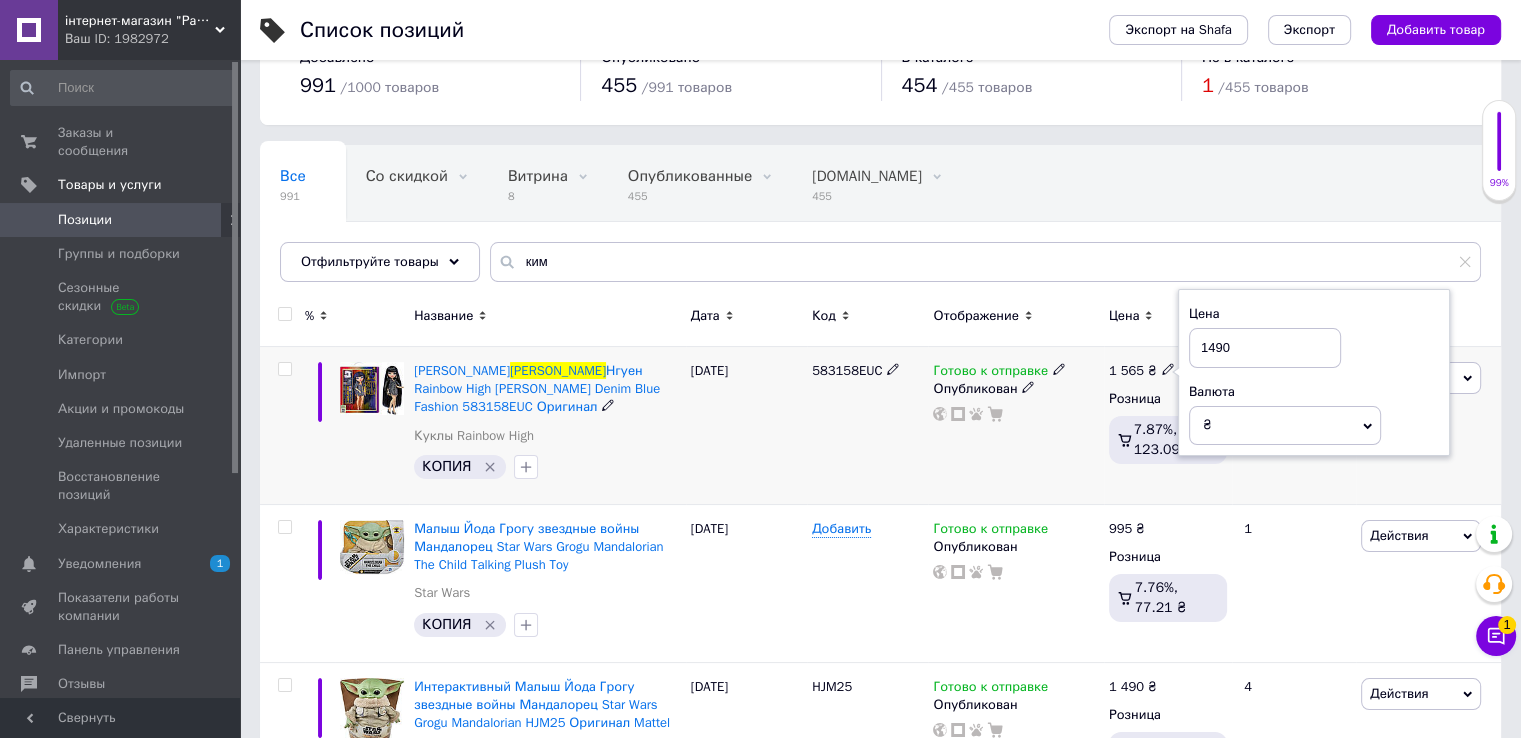 type on "1490" 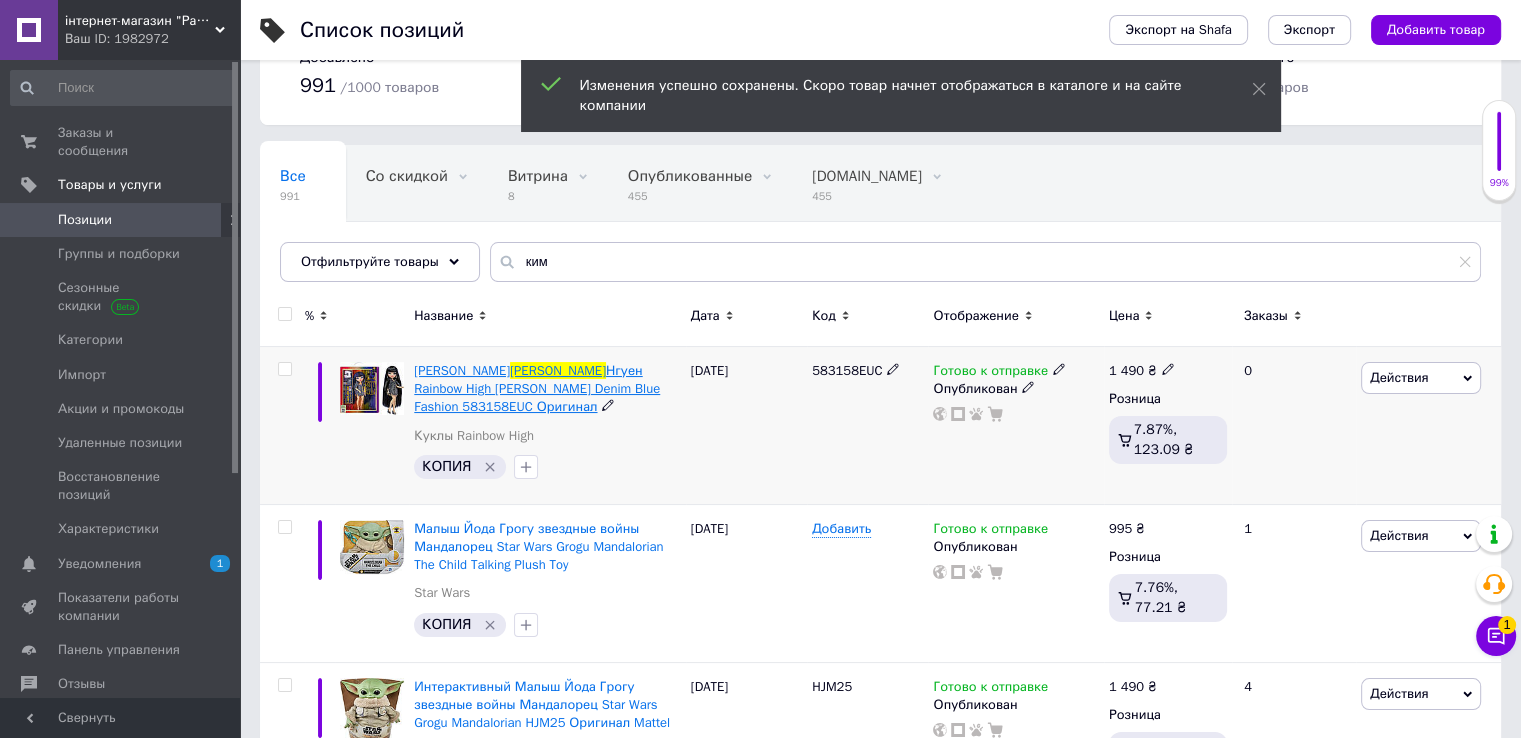 click on "Нгуен Rainbow High Kim Nguyen Denim Blue Fashion 583158EUC Оригинал" at bounding box center [537, 388] 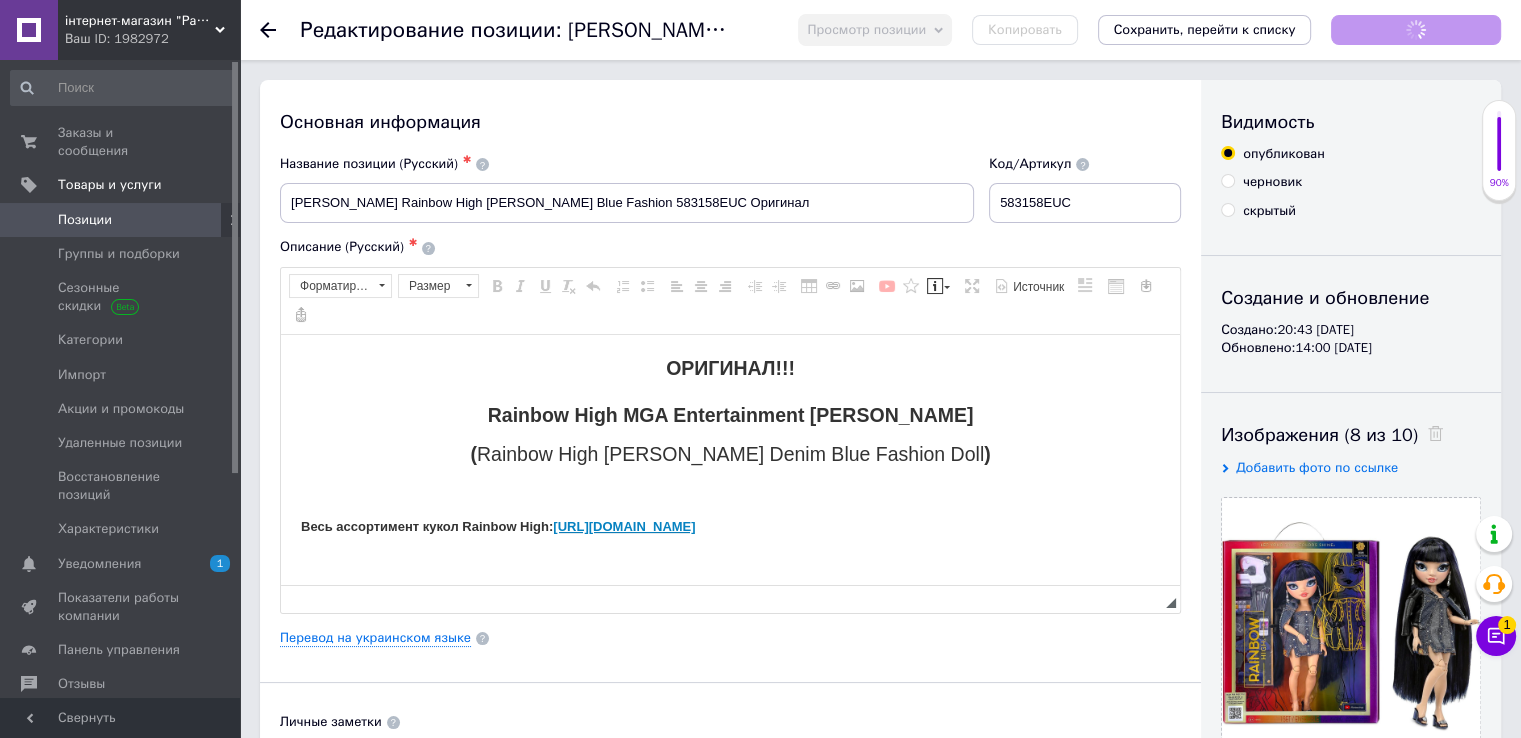 scroll, scrollTop: 0, scrollLeft: 0, axis: both 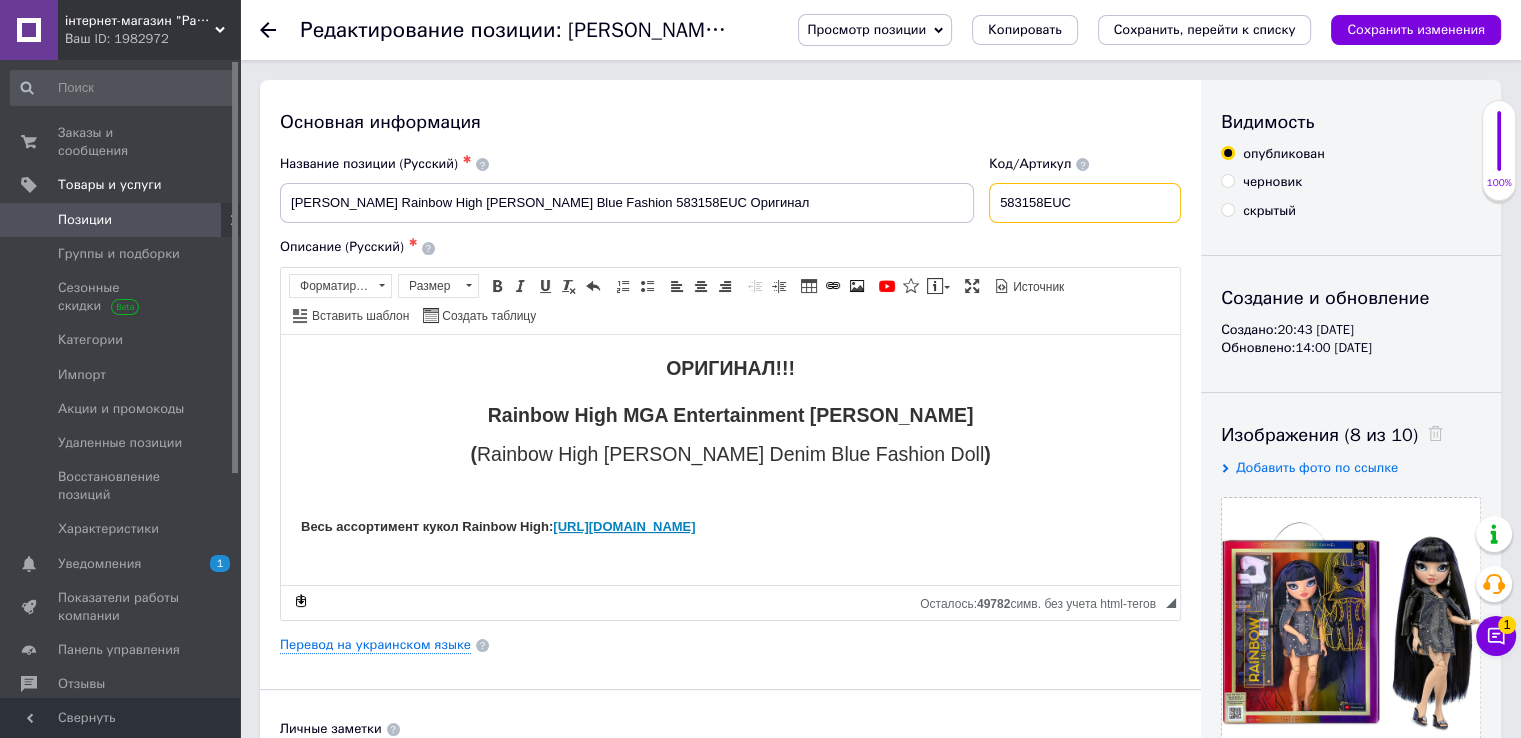 click on "583158EUC" at bounding box center [1085, 203] 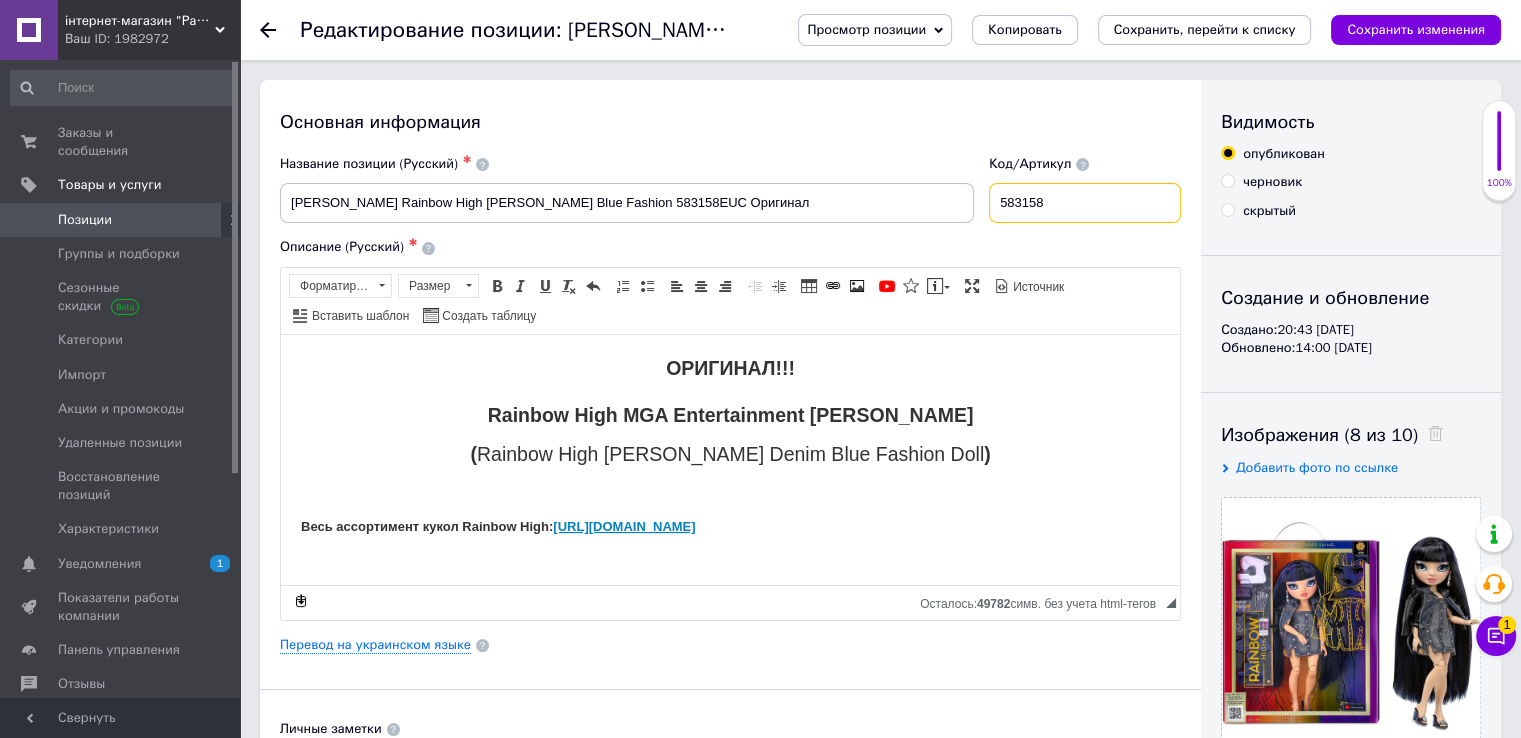type on "583158" 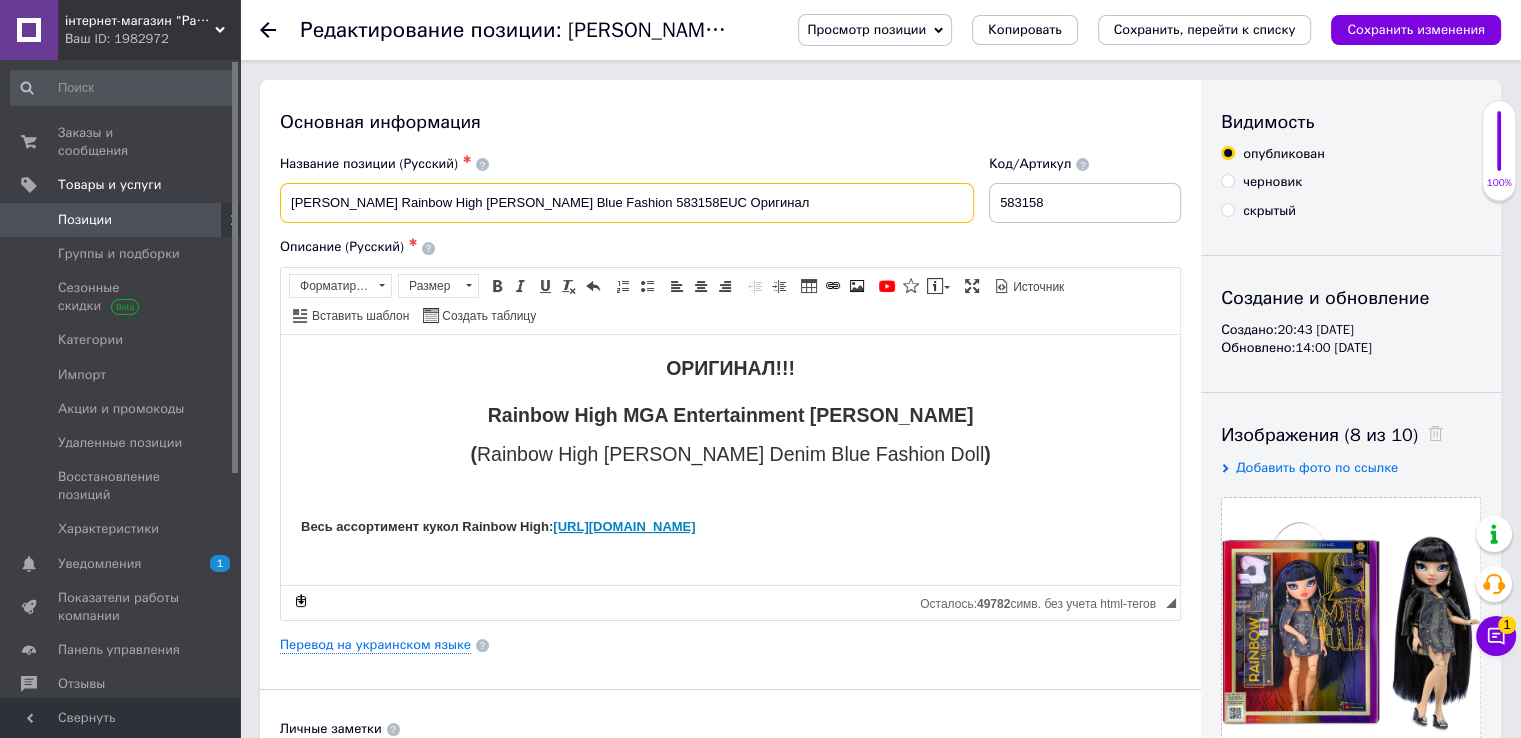 click on "Кукла Рейнбоу Хай Ким Нгуен Rainbow High Kim Nguyen Denim Blue Fashion 583158EUC Оригинал" at bounding box center [627, 203] 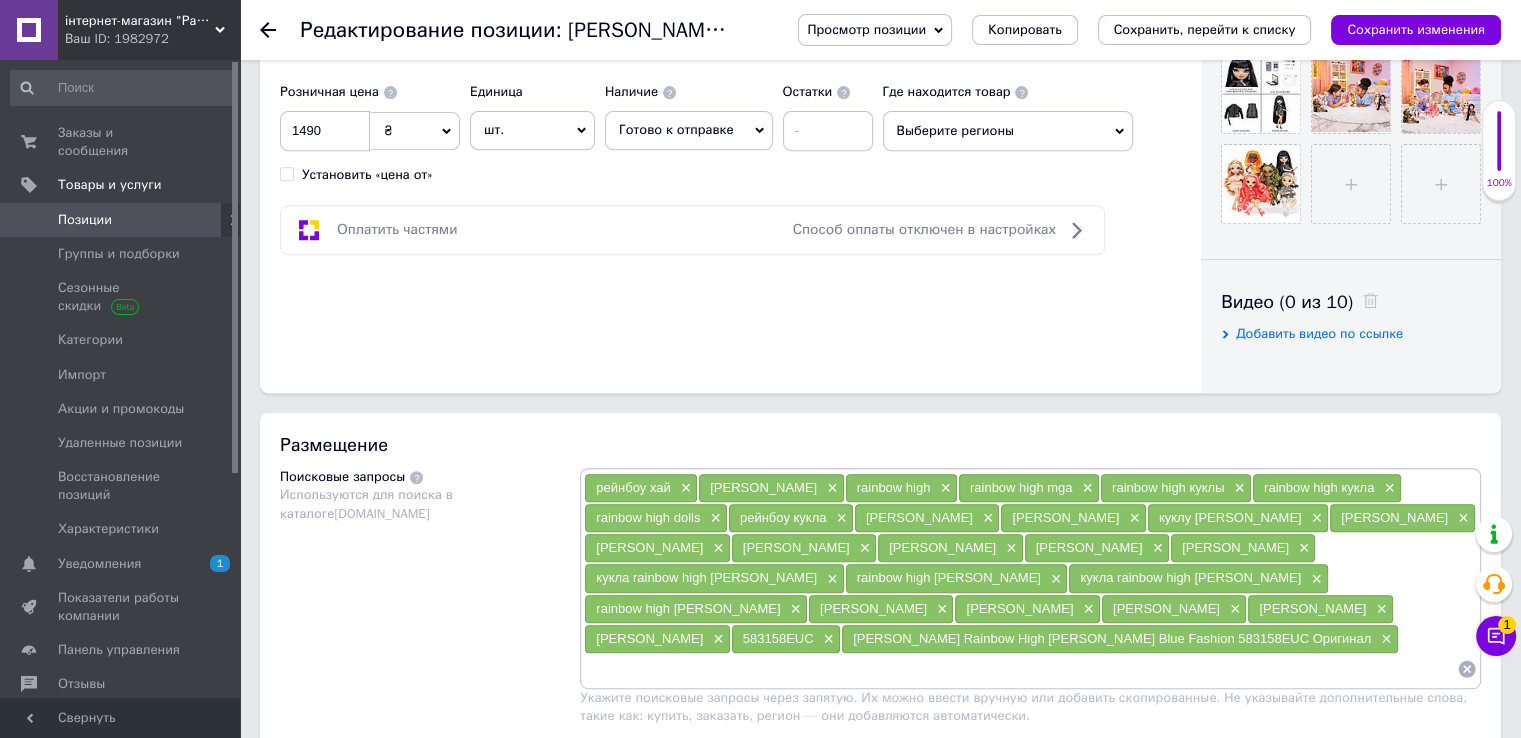 scroll, scrollTop: 1000, scrollLeft: 0, axis: vertical 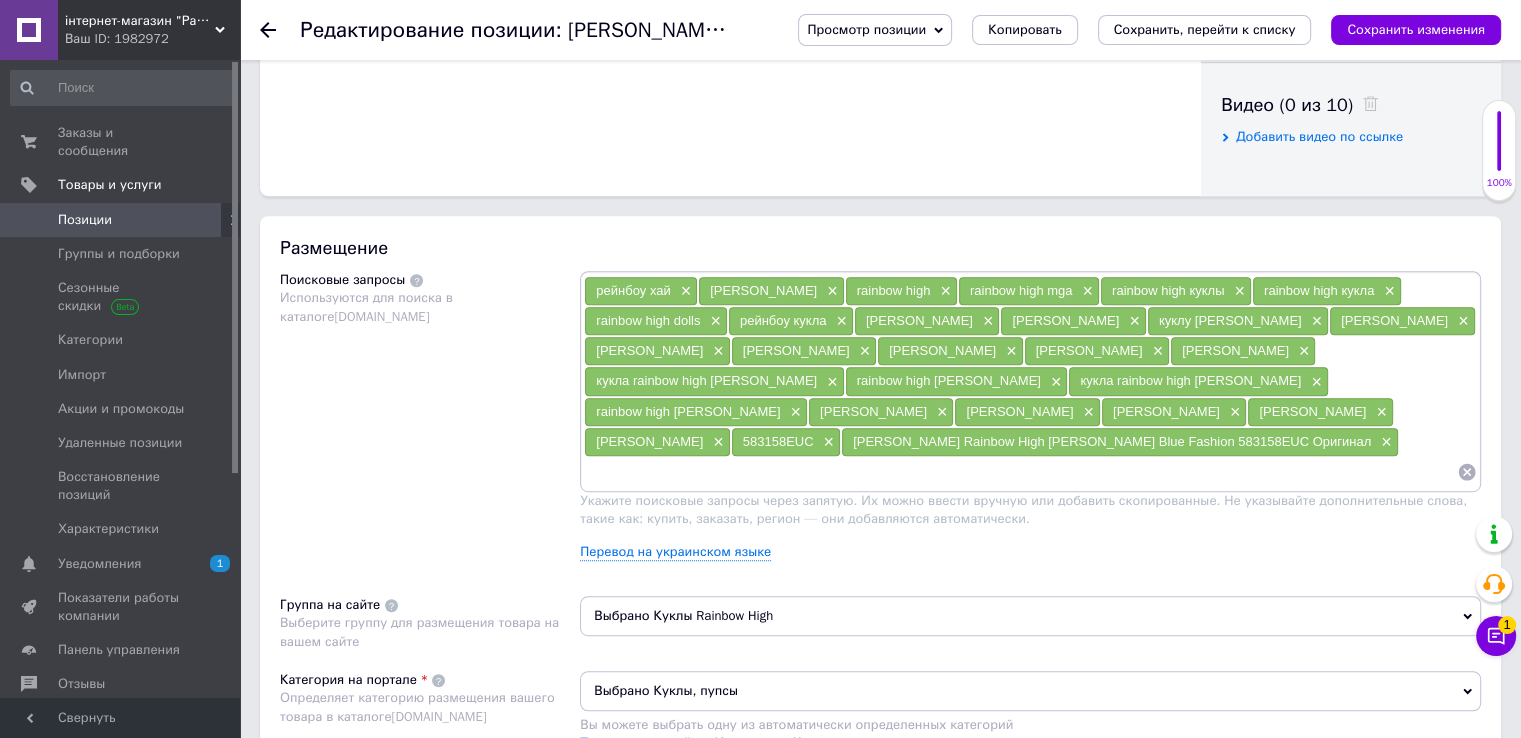 type on "Кукла Рейнбоу Хай Ким Нгуен Rainbow High Kim Nguyen Denim Blue Fashion 583158 Оригинал" 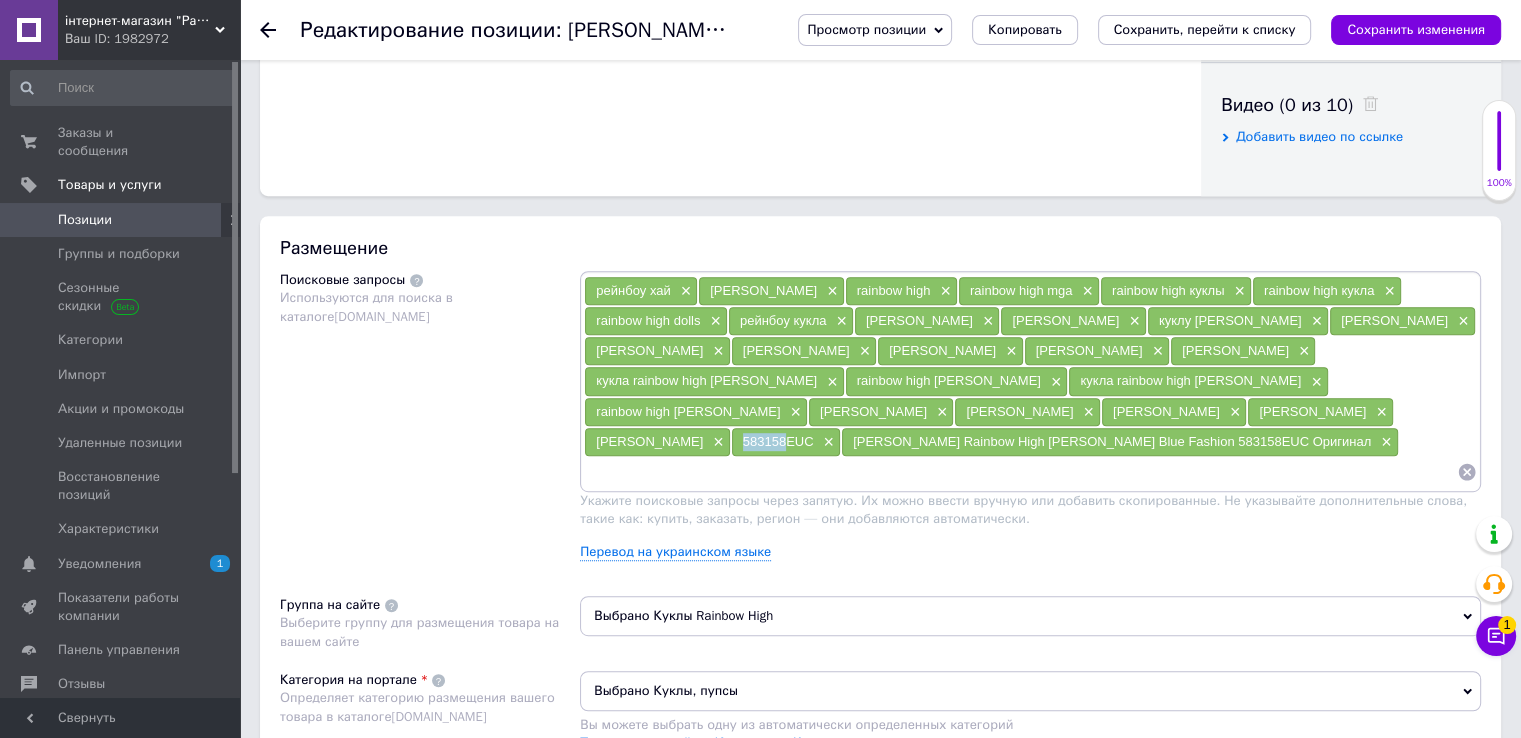 drag, startPoint x: 1310, startPoint y: 405, endPoint x: 1356, endPoint y: 413, distance: 46.69047 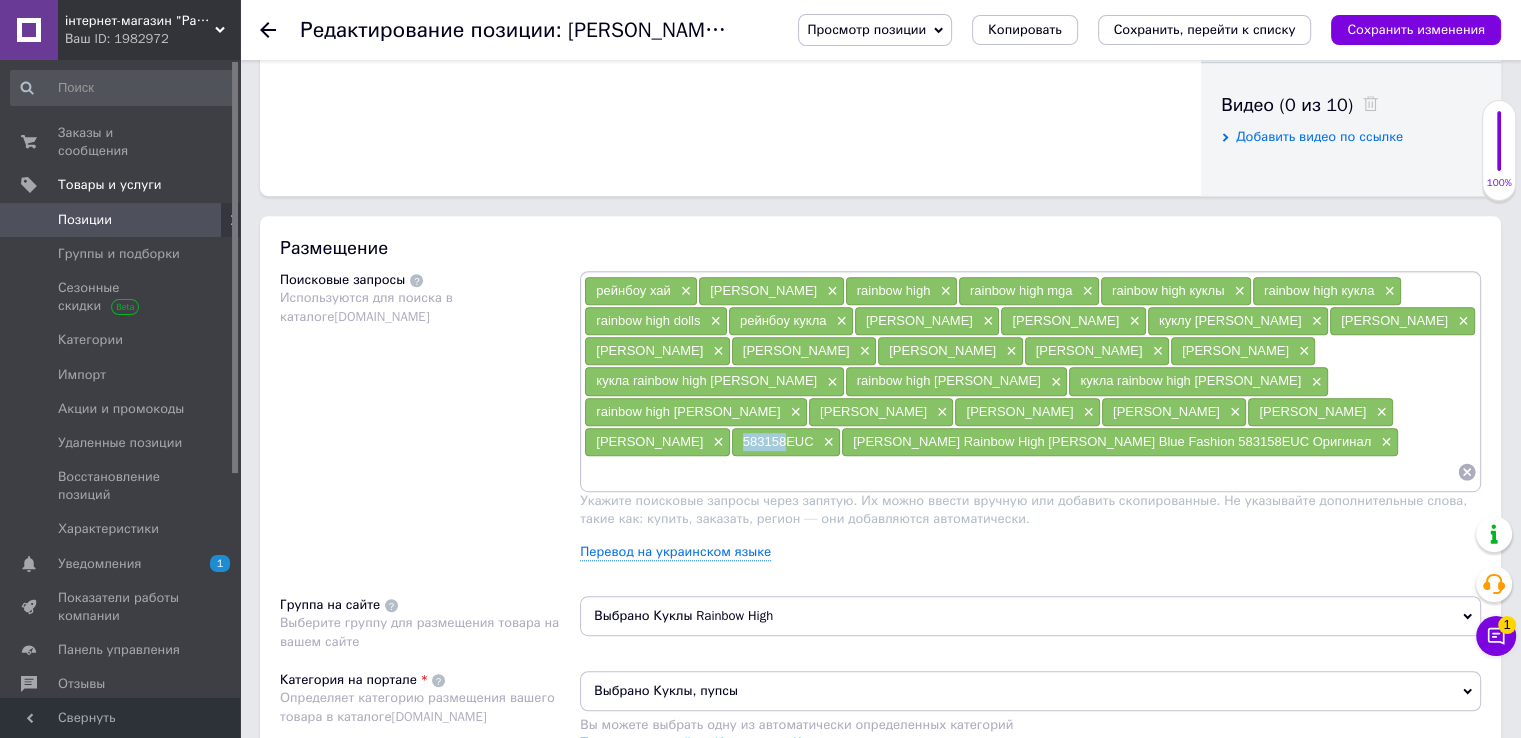 click on "583158EUC ×" at bounding box center (786, 442) 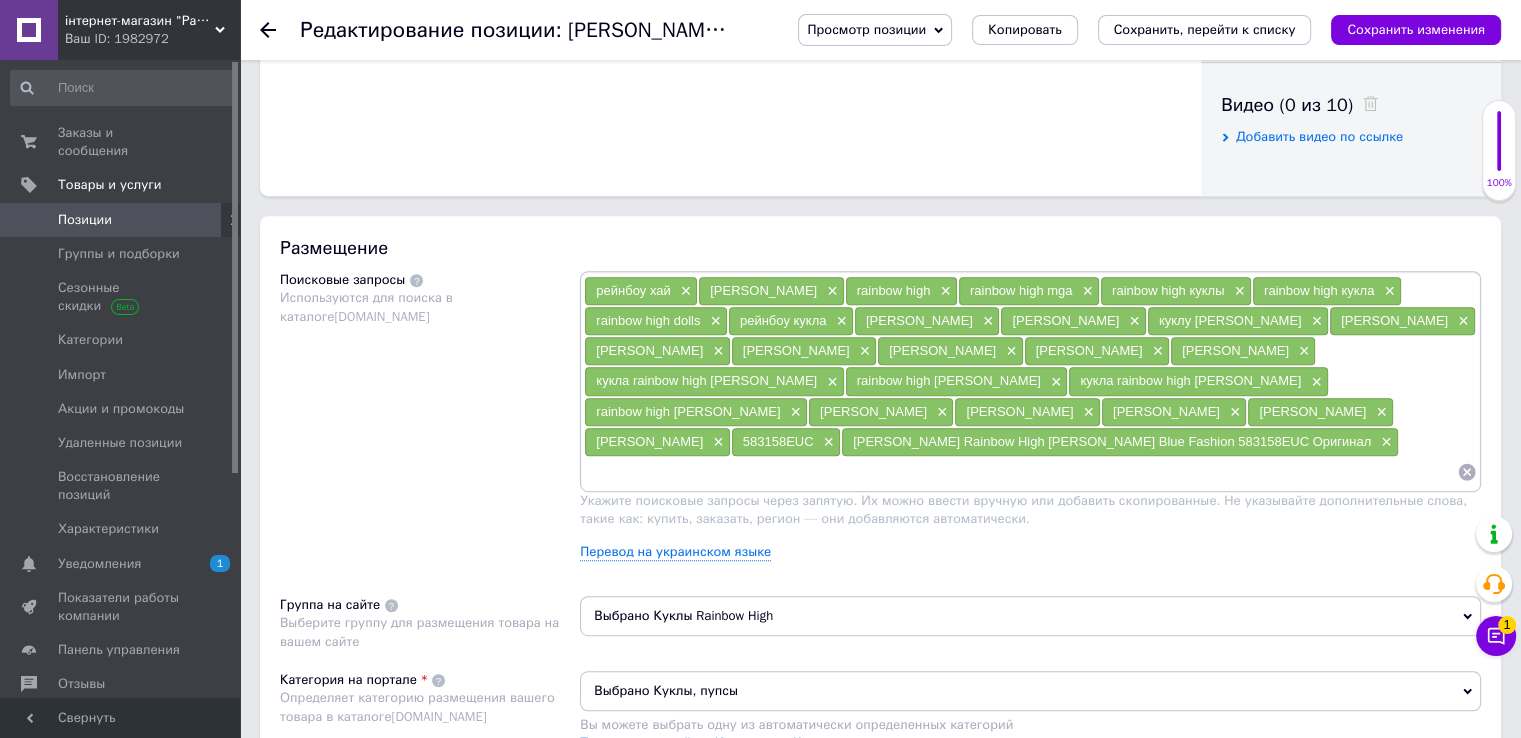 click at bounding box center (1020, 472) 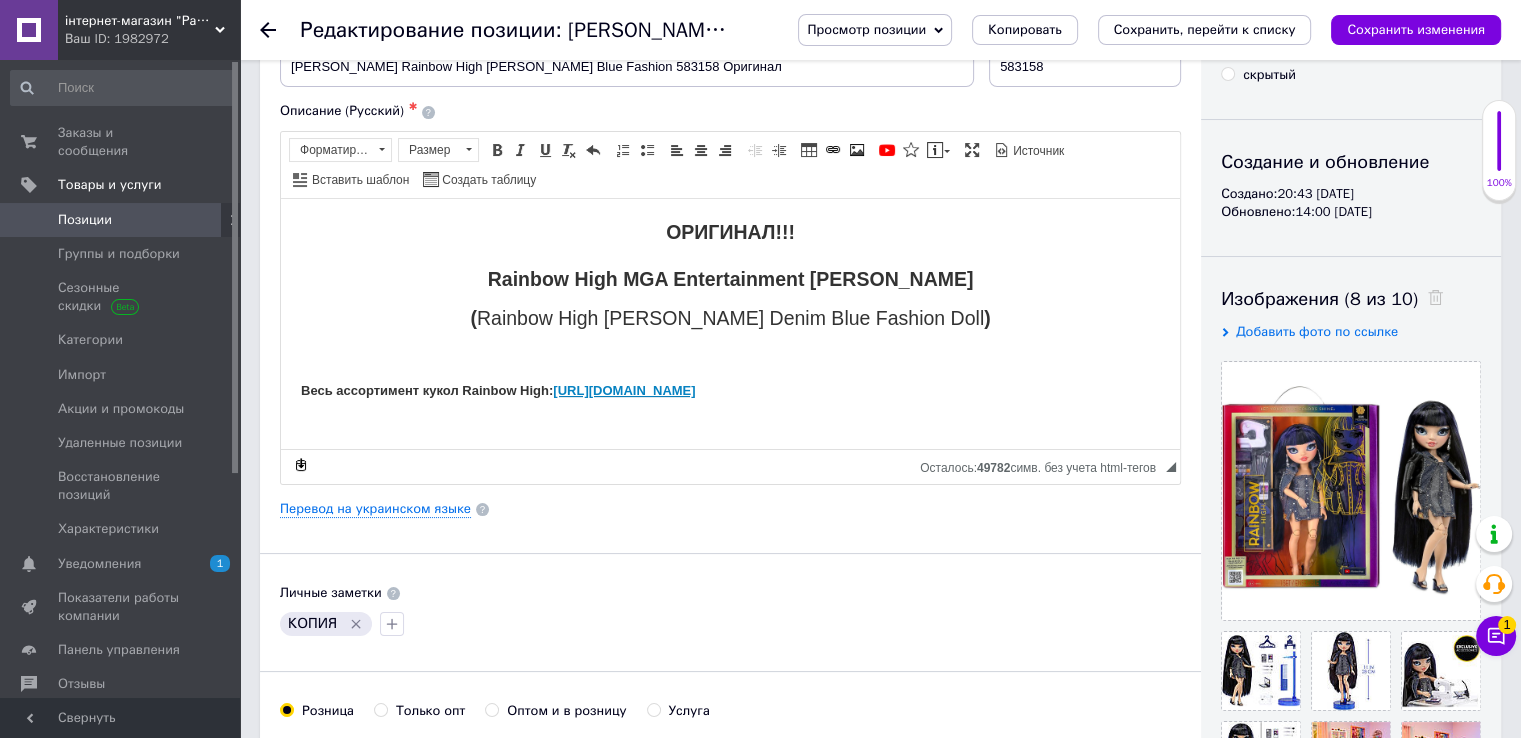 scroll, scrollTop: 0, scrollLeft: 0, axis: both 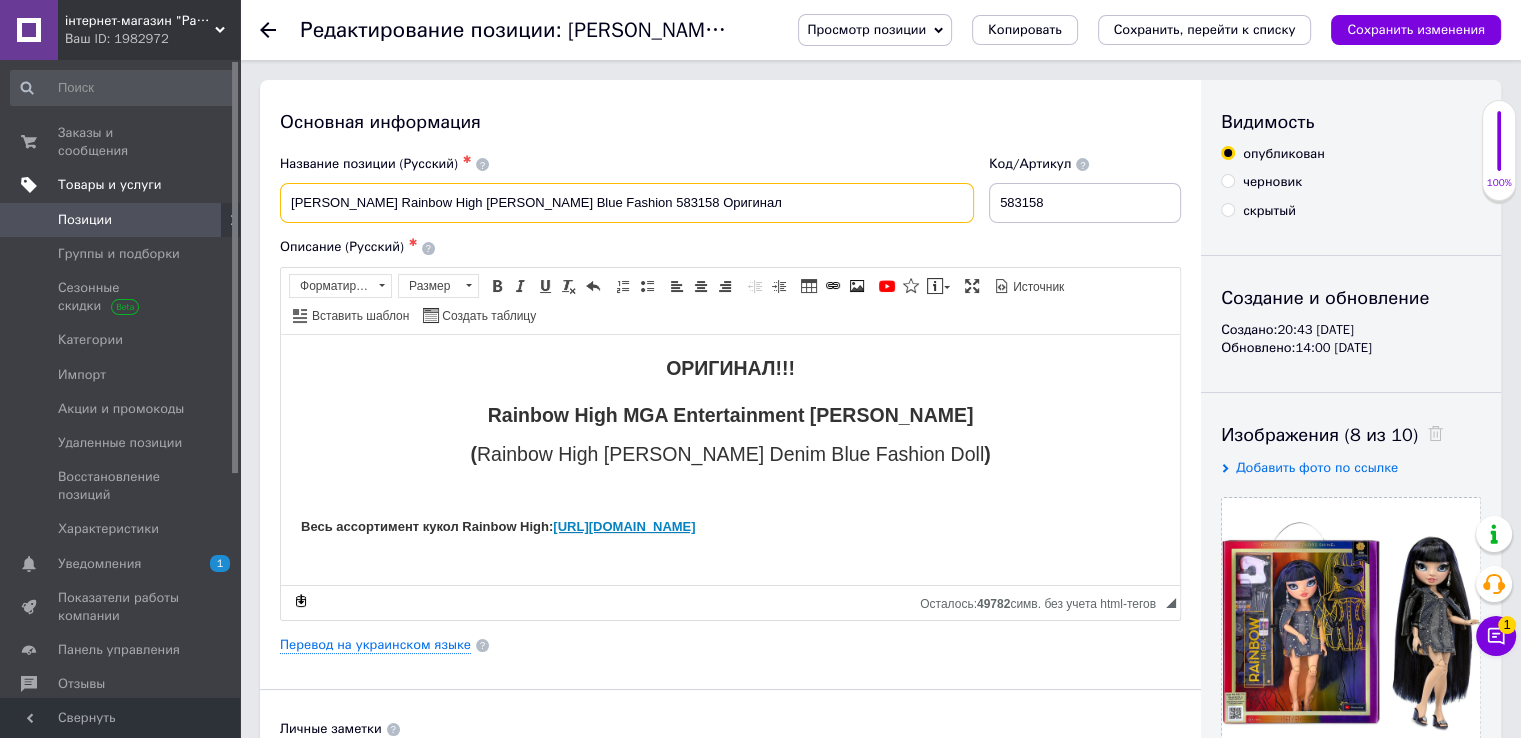 drag, startPoint x: 878, startPoint y: 211, endPoint x: 204, endPoint y: 181, distance: 674.6673 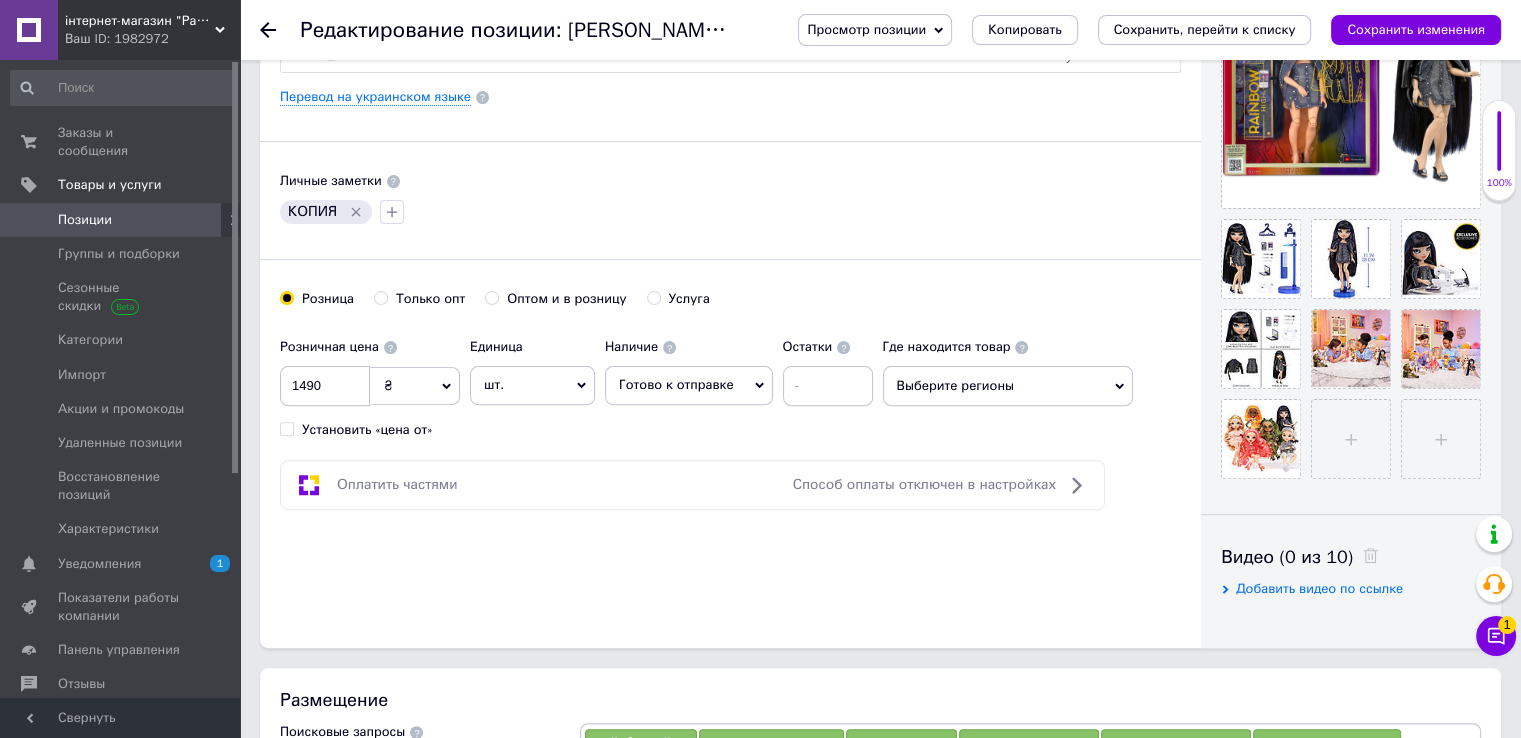 scroll, scrollTop: 800, scrollLeft: 0, axis: vertical 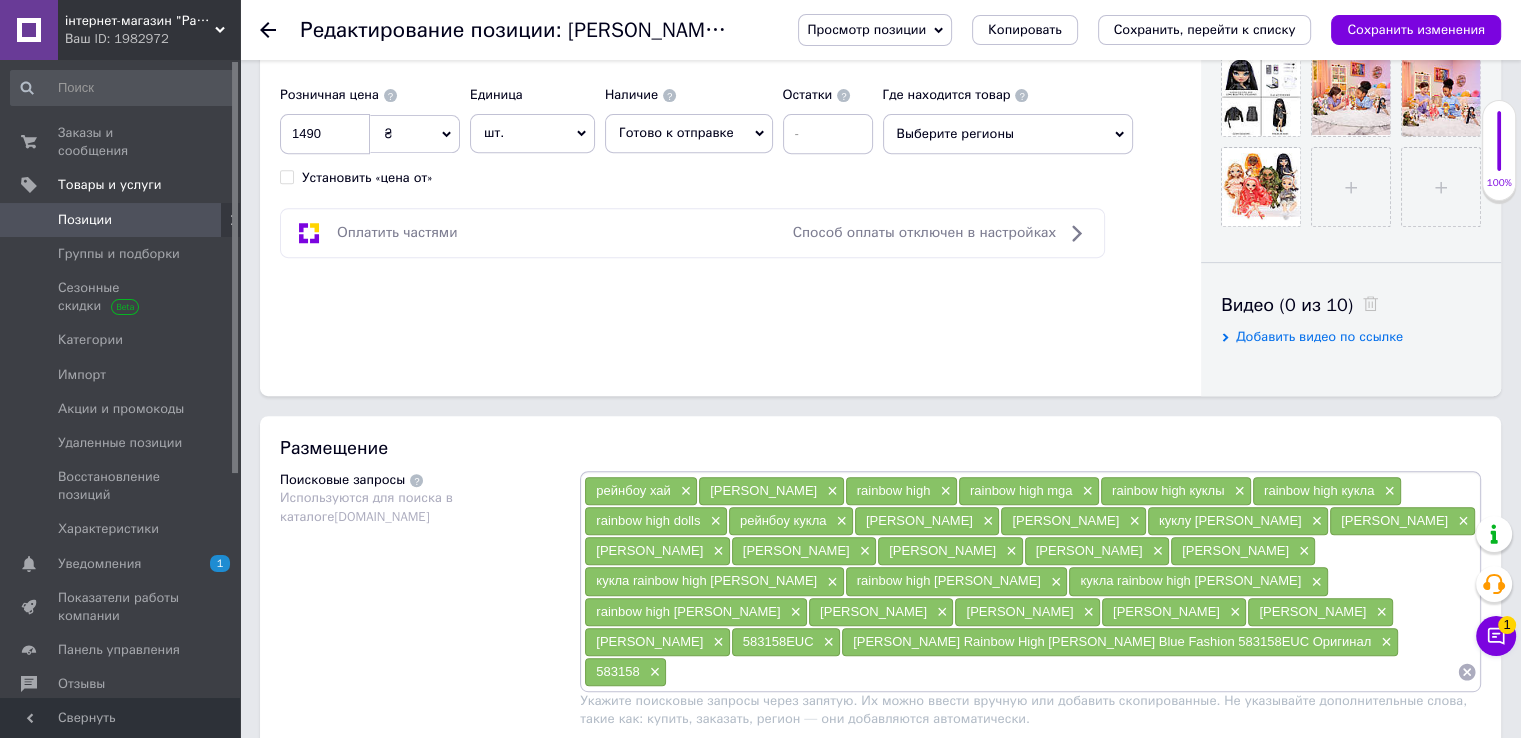 click at bounding box center (1062, 672) 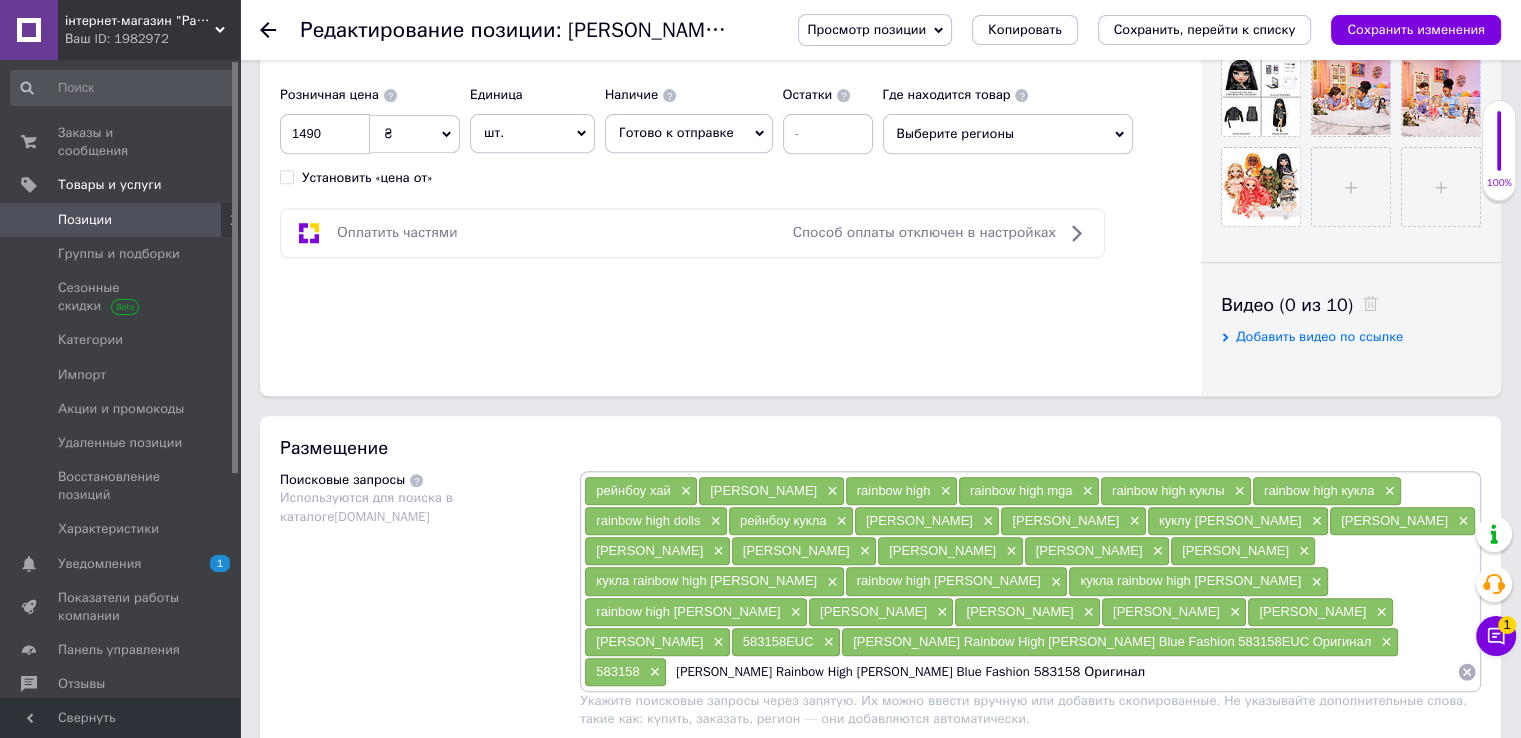 type 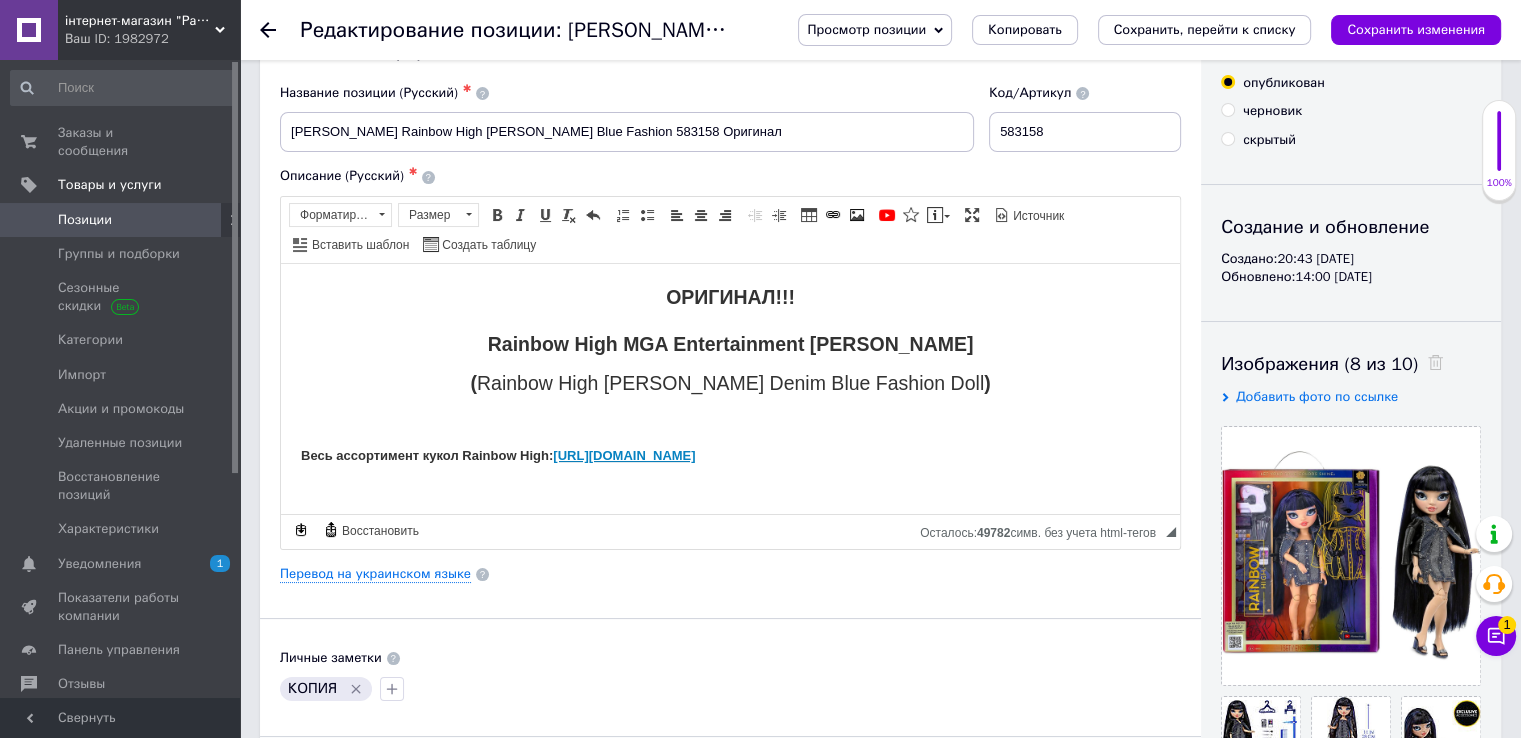 scroll, scrollTop: 0, scrollLeft: 0, axis: both 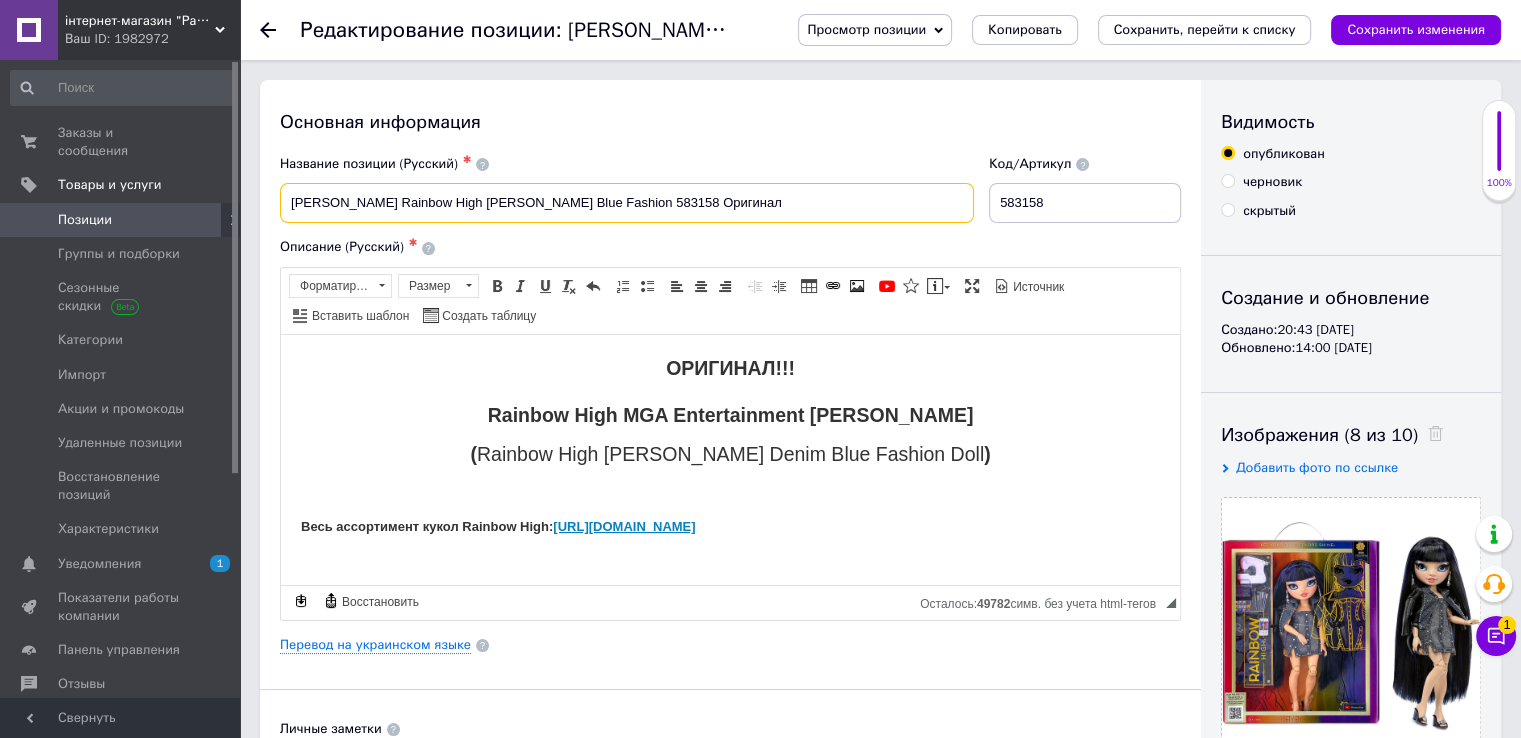drag, startPoint x: 755, startPoint y: 201, endPoint x: 480, endPoint y: 208, distance: 275.08908 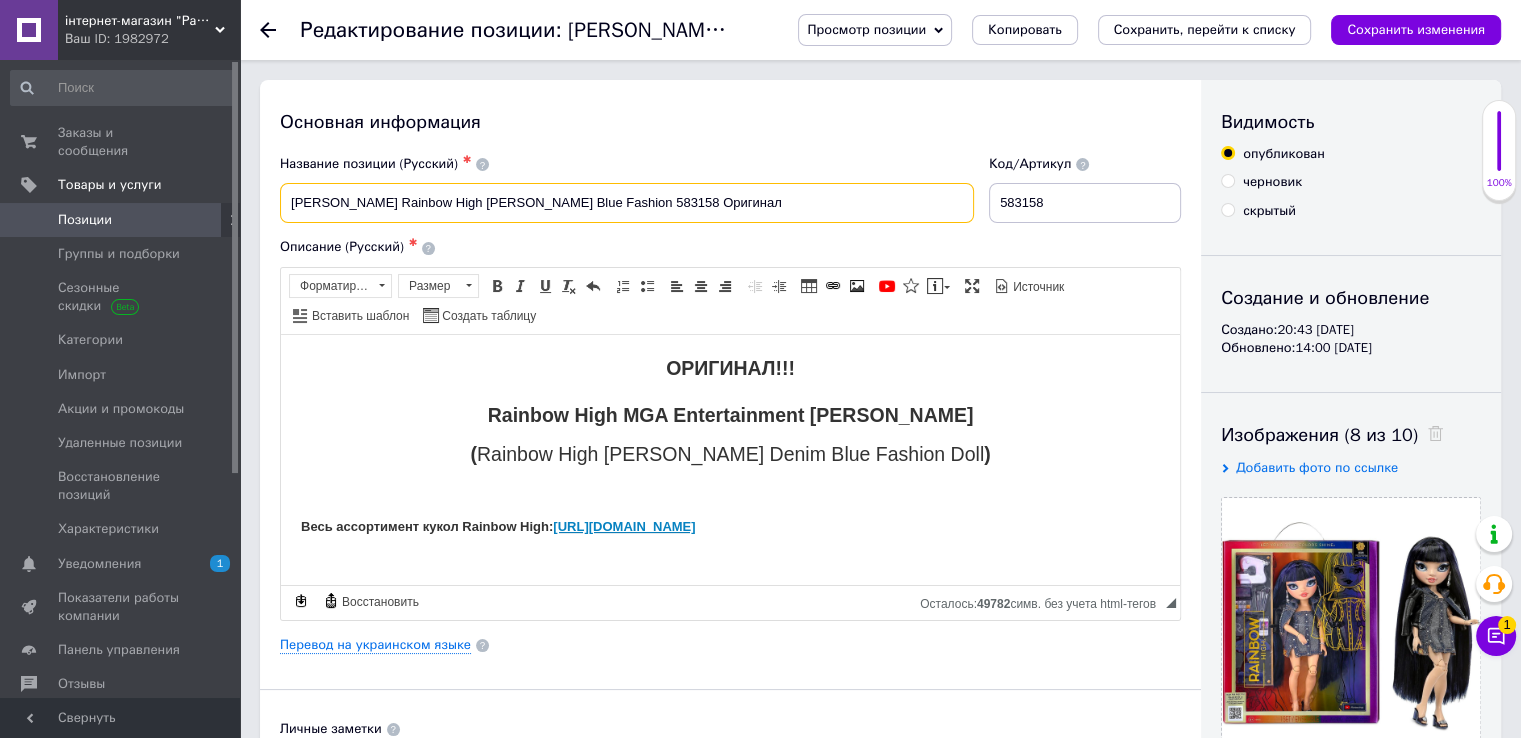 click on "Кукла Рейнбоу Хай Ким Нгуен Rainbow High Kim Nguyen Denim Blue Fashion 583158 Оригинал" at bounding box center (627, 203) 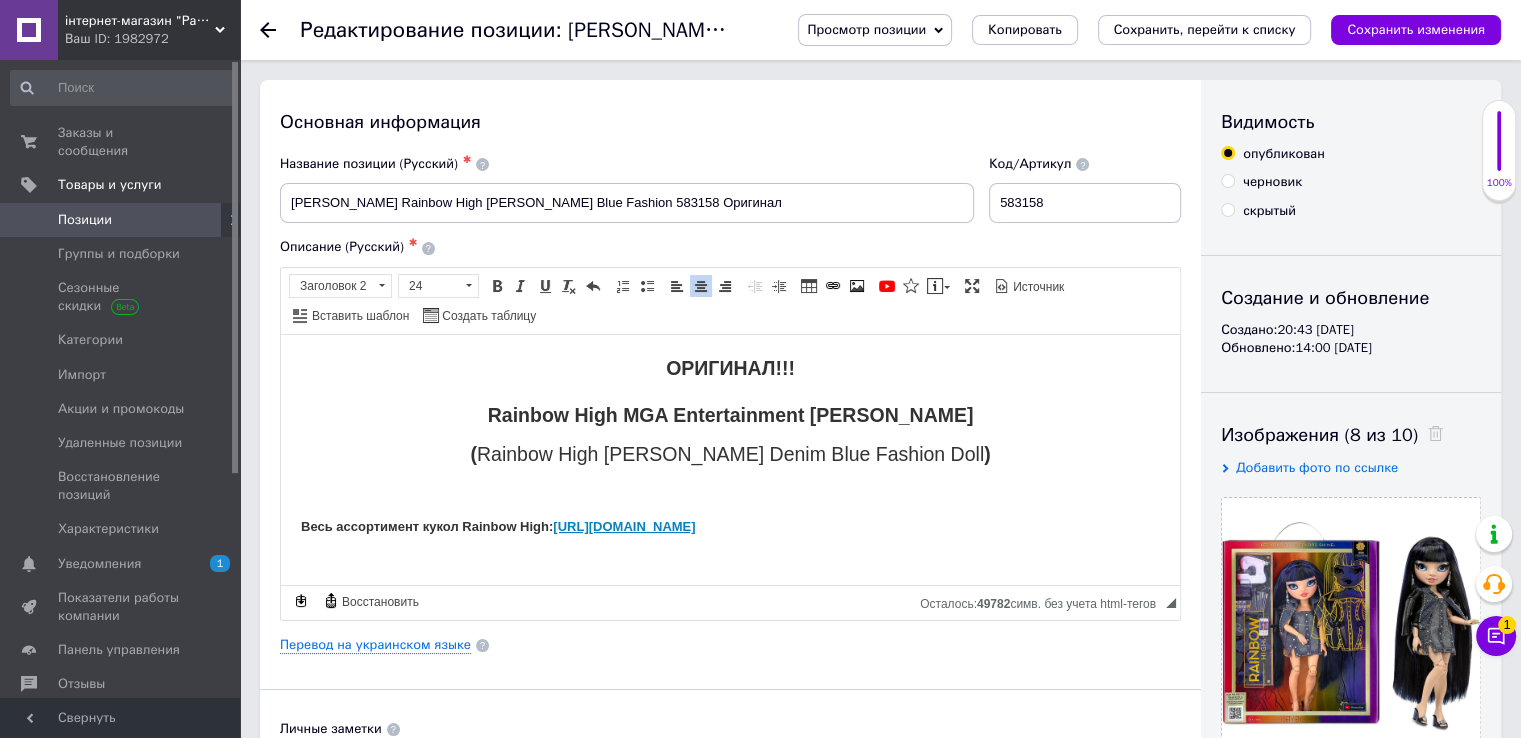 drag, startPoint x: 921, startPoint y: 528, endPoint x: 303, endPoint y: 508, distance: 618.32355 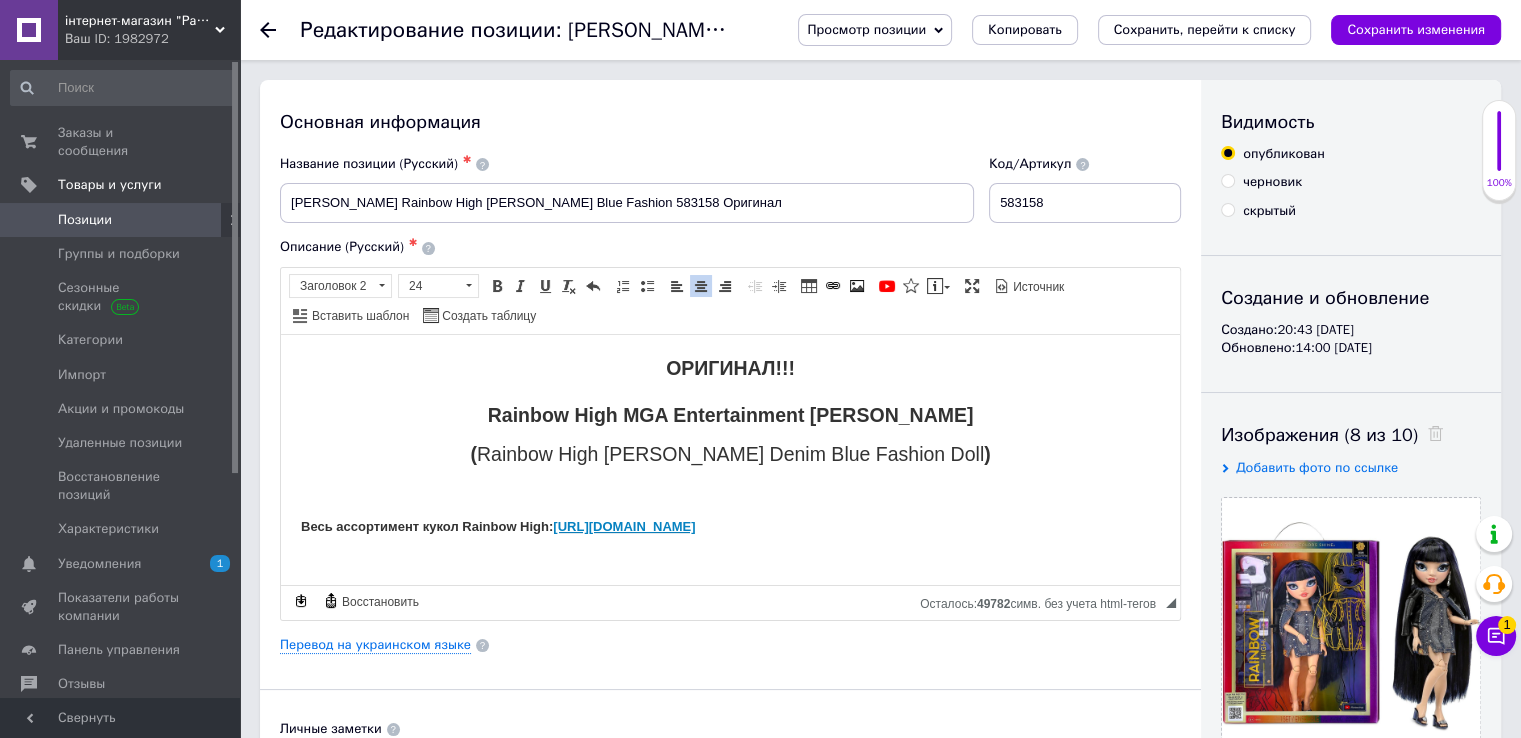 click on "ОРИГИНАЛ!!!  Rainbow High MGA Entertainment Кукла Рейнбоу Хай Ким Нгуен ( Rainbow High Кim Nguyen Denim Blue Fashion Doll ) Весь ассортимент кукол Rainbow High:  https://dollsmh.com.ua/ua/g95237577-kukly-rainbow-high" at bounding box center [730, 445] 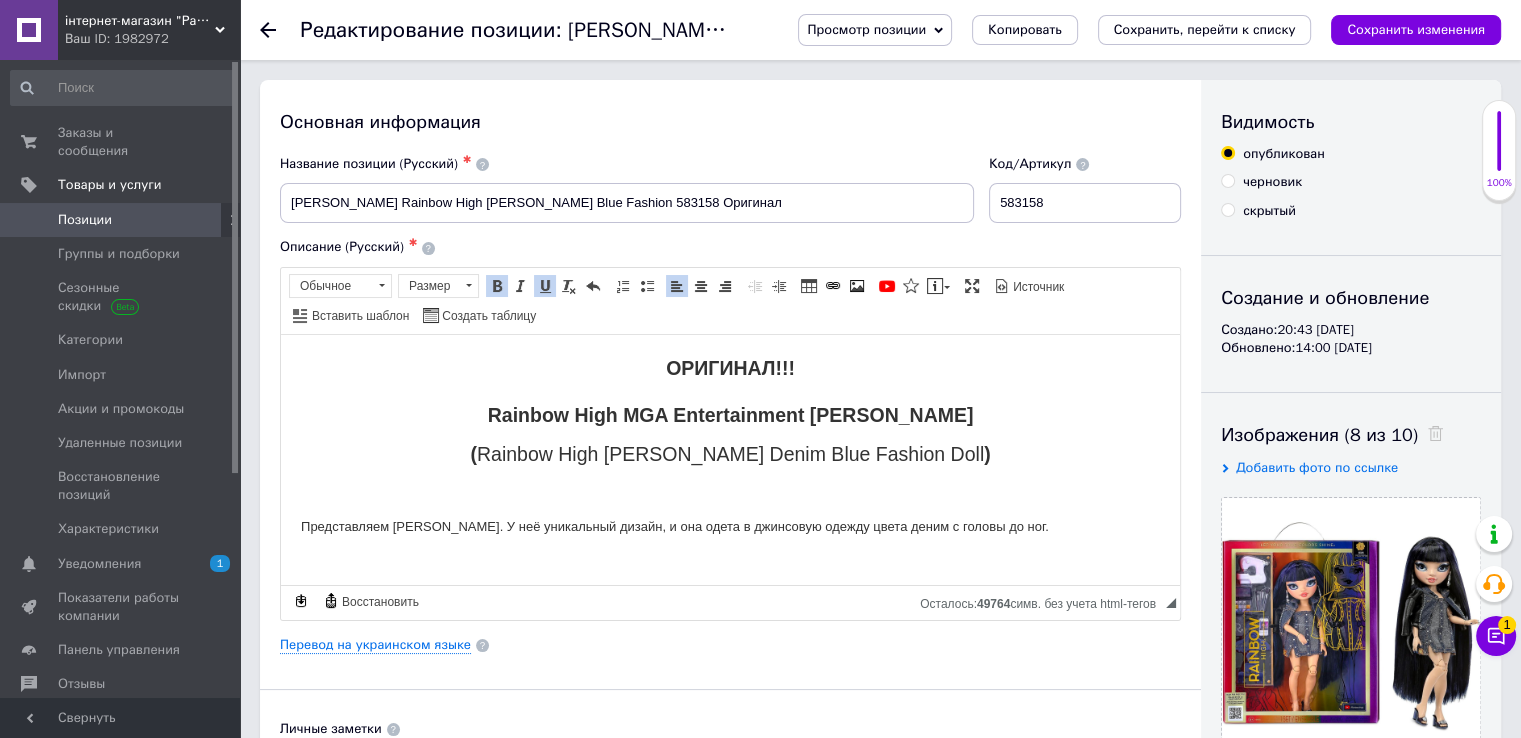 click on "Представляем Ким Нгуен. У неё уникальный дизайн, и она одета в джинсовую одежду цвета деним с головы до ног." at bounding box center (730, 526) 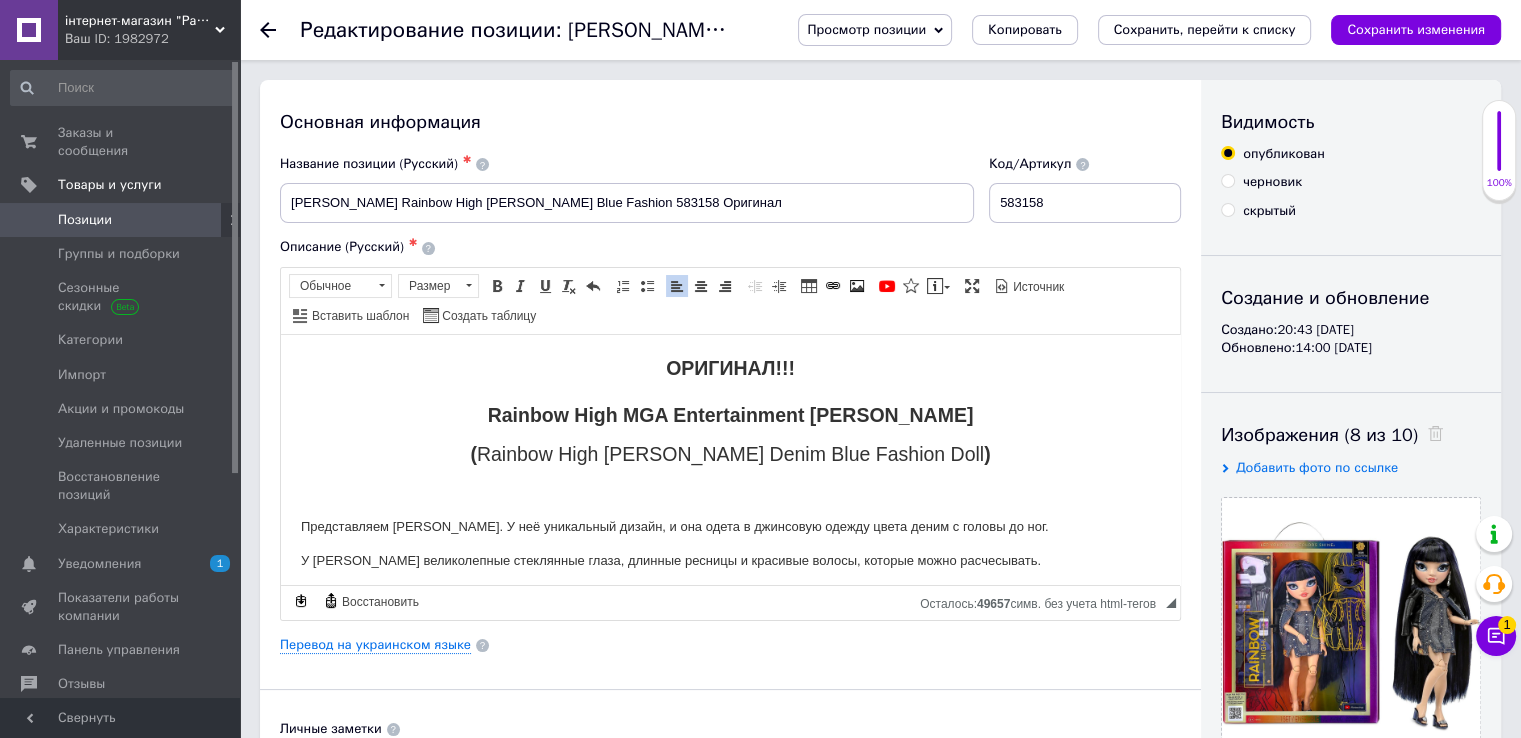 scroll, scrollTop: 16, scrollLeft: 0, axis: vertical 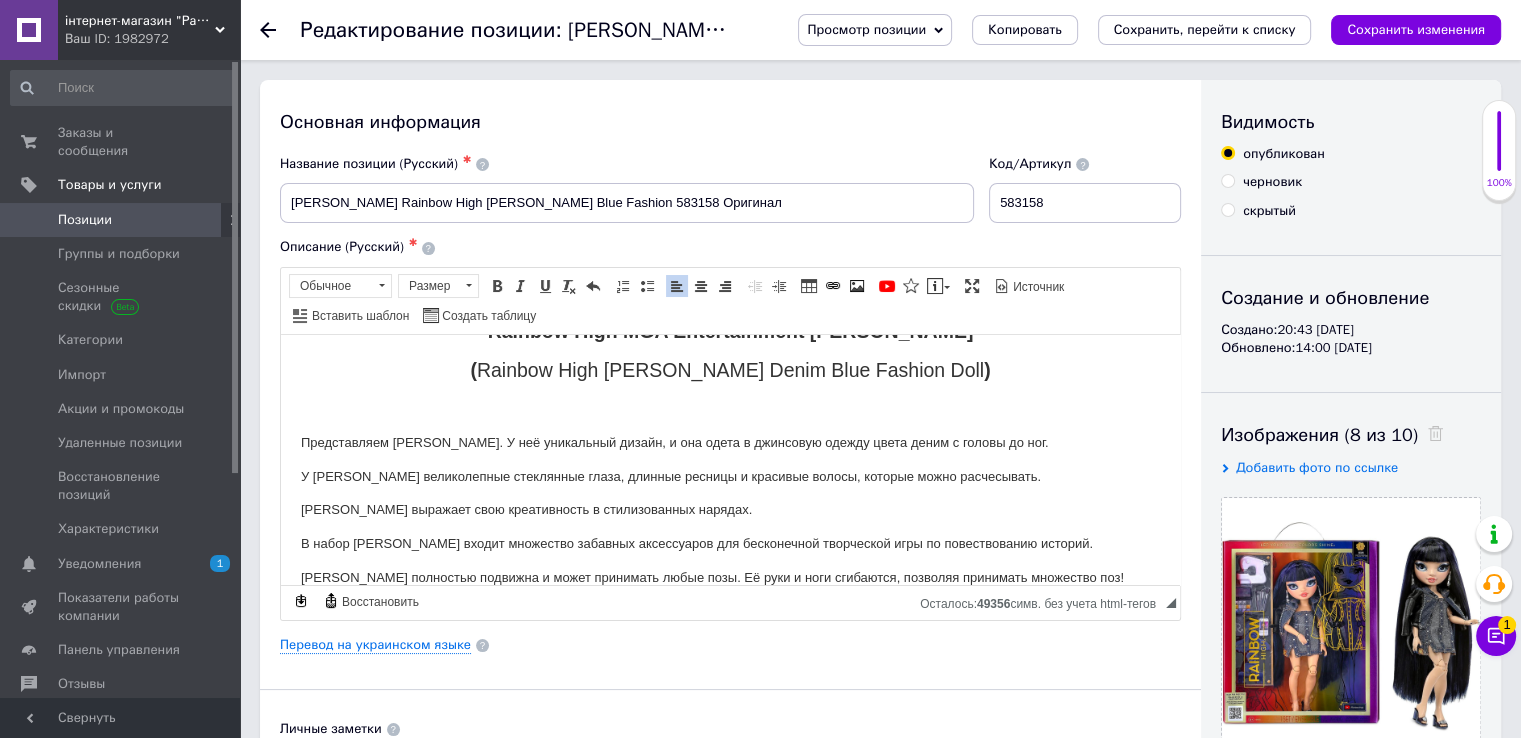 click on "Представляем Ким Нгуен. У неё уникальный дизайн, и она одета в джинсовую одежду цвета деним с головы до ног." at bounding box center (730, 442) 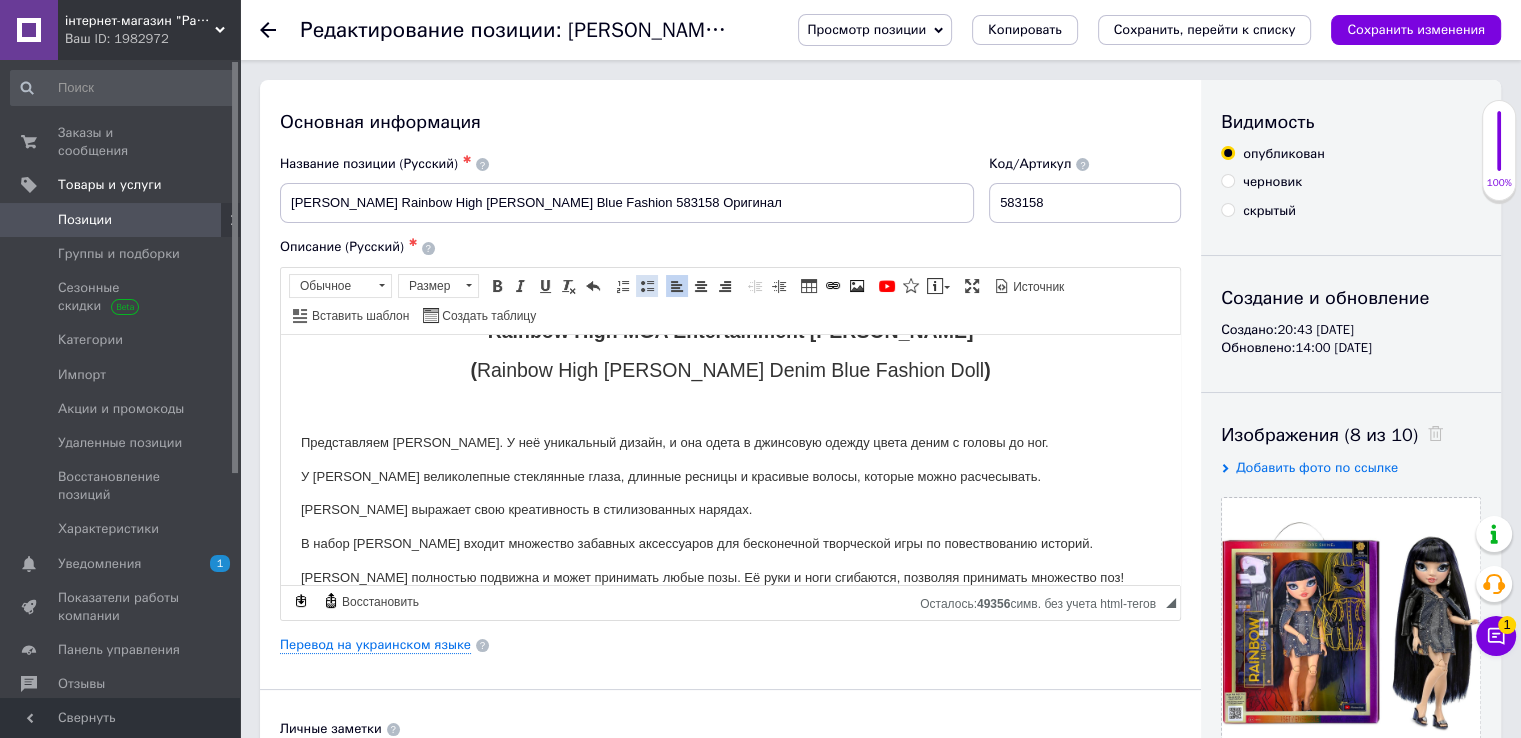 click at bounding box center [647, 286] 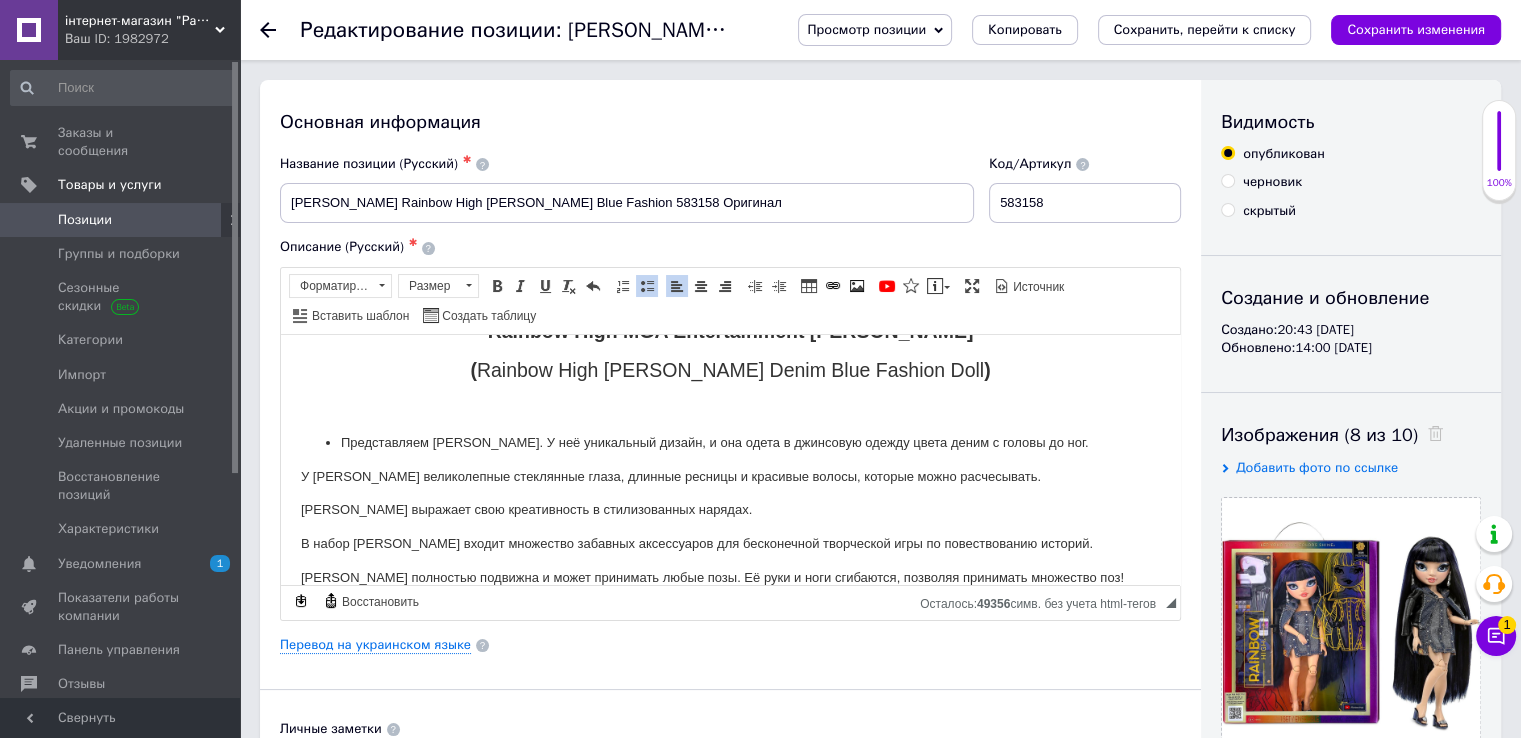 click on "ОРИГИНАЛ!!!  Rainbow High MGA Entertainment Кукла Рейнбоу Хай Ким Нгуен ( Rainbow High Кim Nguyen Denim Blue Fashion Doll ) Представляем Ким Нгуен. У неё уникальный дизайн, и она одета в джинсовую одежду цвета деним с головы до ног. У Ким Нгуен великолепные стеклянные глаза, длинные ресницы и красивые волосы, которые можно расчесывать. Ким Нгуен выражает свою креативность в стилизованных нарядах. В набор Ким Нгуен входит множество забавных аксессуаров для бесконечной творческой игры по повествованию историй." at bounding box center (730, 429) 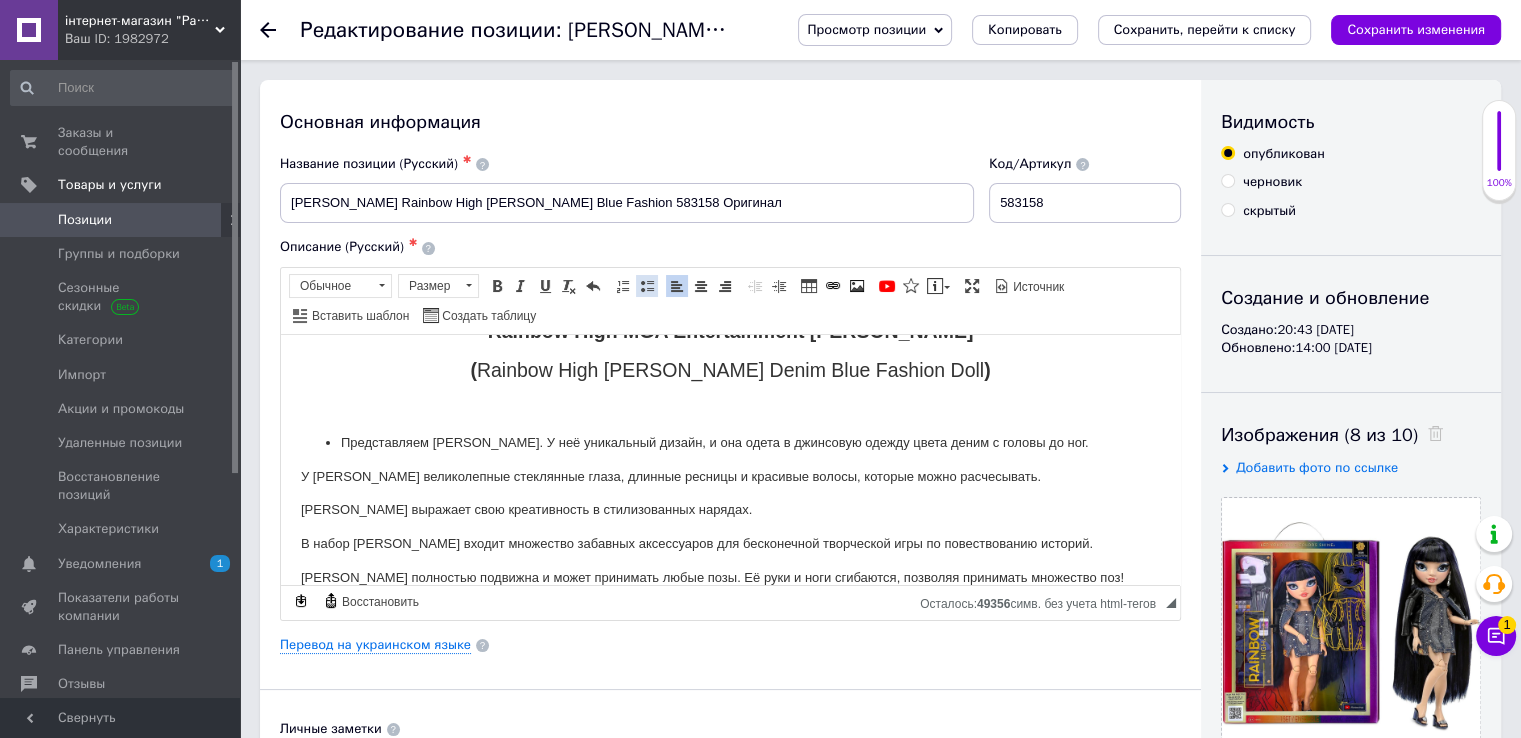 click at bounding box center (647, 286) 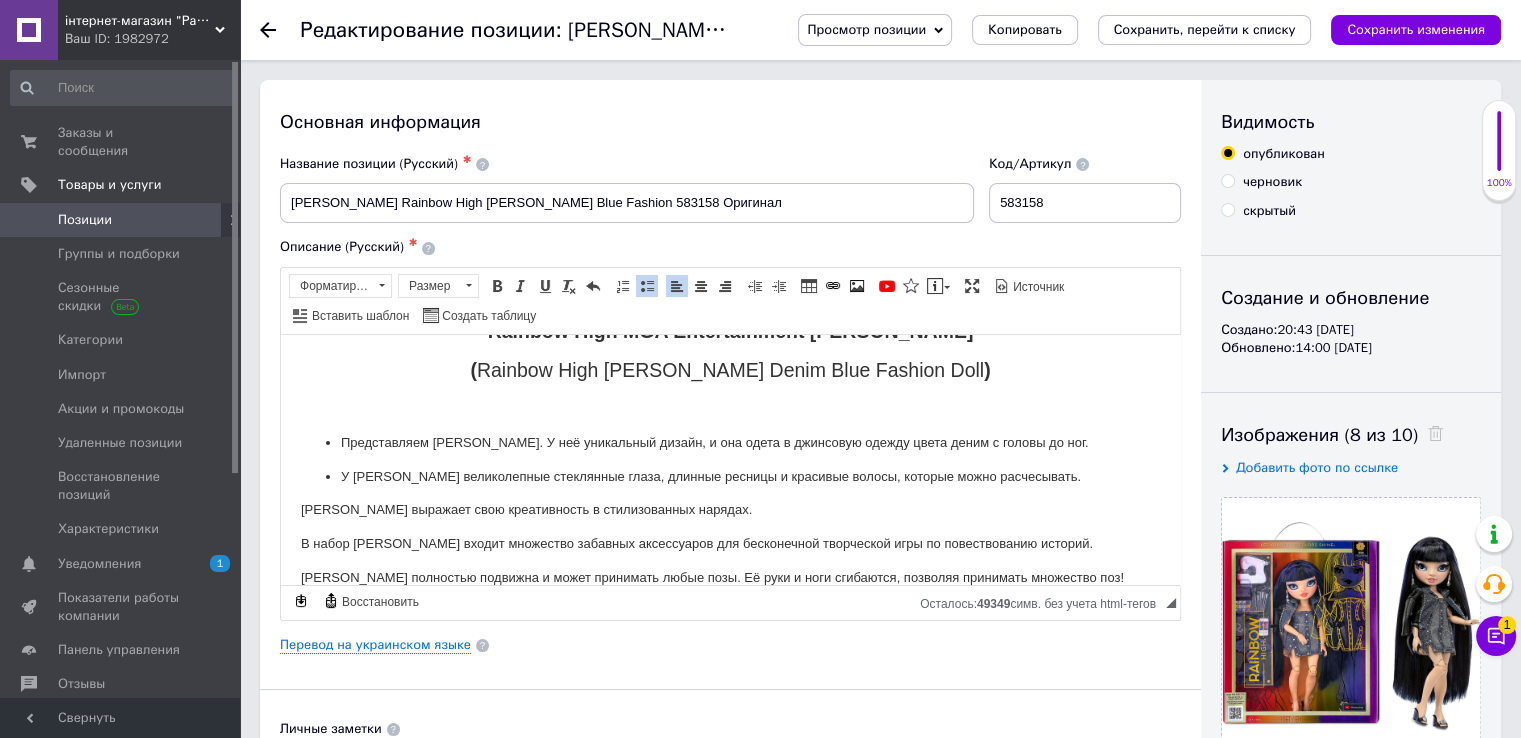 click on "ОРИГИНАЛ!!!  Rainbow High MGA Entertainment Кукла Рейнбоу Хай Ким Нгуен ( Rainbow High Кim Nguyen Denim Blue Fashion Doll ) Представляем Ким Нгуен. У неё уникальный дизайн, и она одета в джинсовую одежду цвета деним с головы до ног. ​​​​​​​ У Ким Нгуен великолепные стеклянные глаза, длинные ресницы и красивые волосы, которые можно расчесывать. Ким Нгуен выражает свою креативность в стилизованных нарядах. В набор Ким Нгуен входит множество забавных аксессуаров для бесконечной творческой игры по повествованию историй." at bounding box center (730, 429) 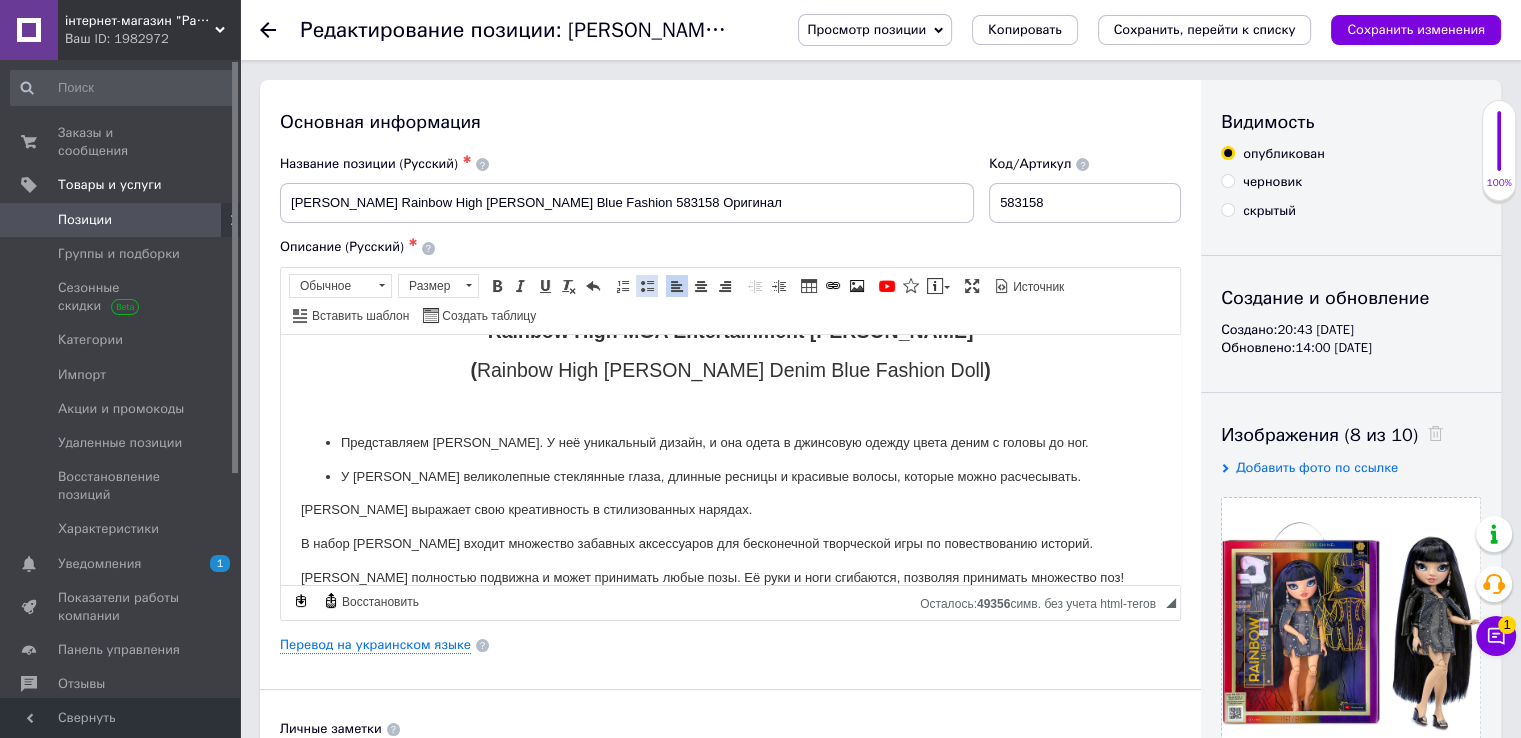 drag, startPoint x: 638, startPoint y: 288, endPoint x: 318, endPoint y: 63, distance: 391.1841 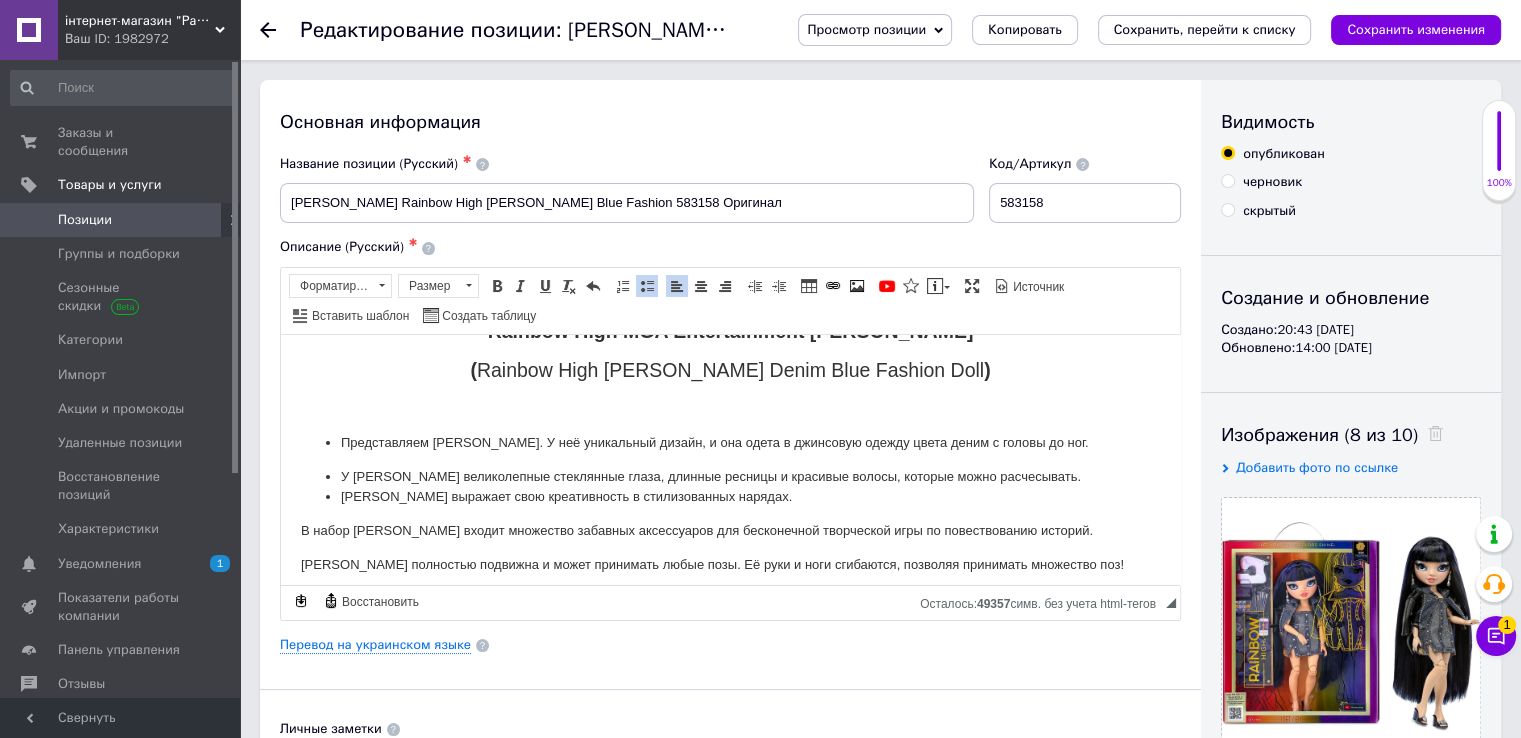 click on "В набор Ким Нгуен входит множество забавных аксессуаров для бесконечной творческой игры по повествованию историй." at bounding box center (730, 530) 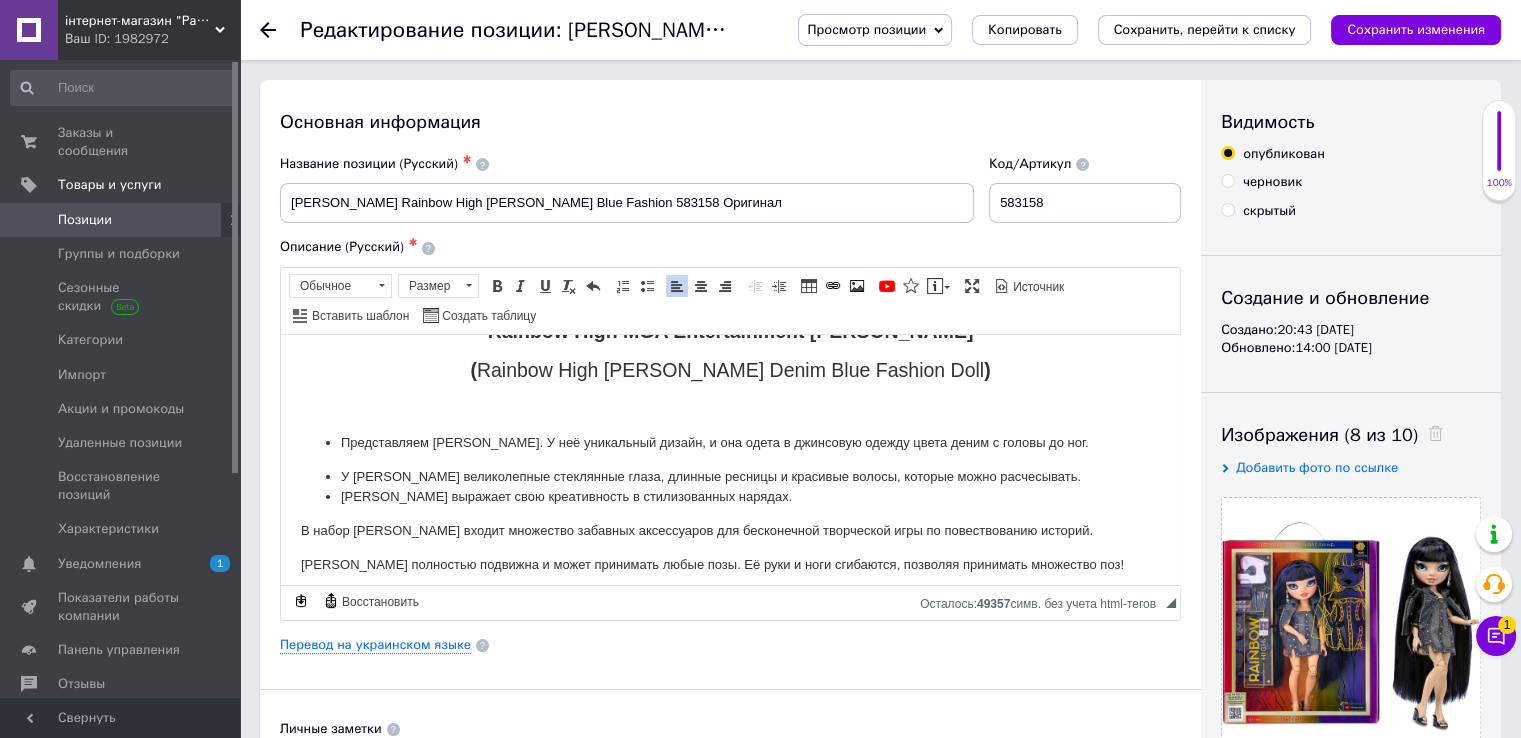 drag, startPoint x: 645, startPoint y: 292, endPoint x: 635, endPoint y: 331, distance: 40.261642 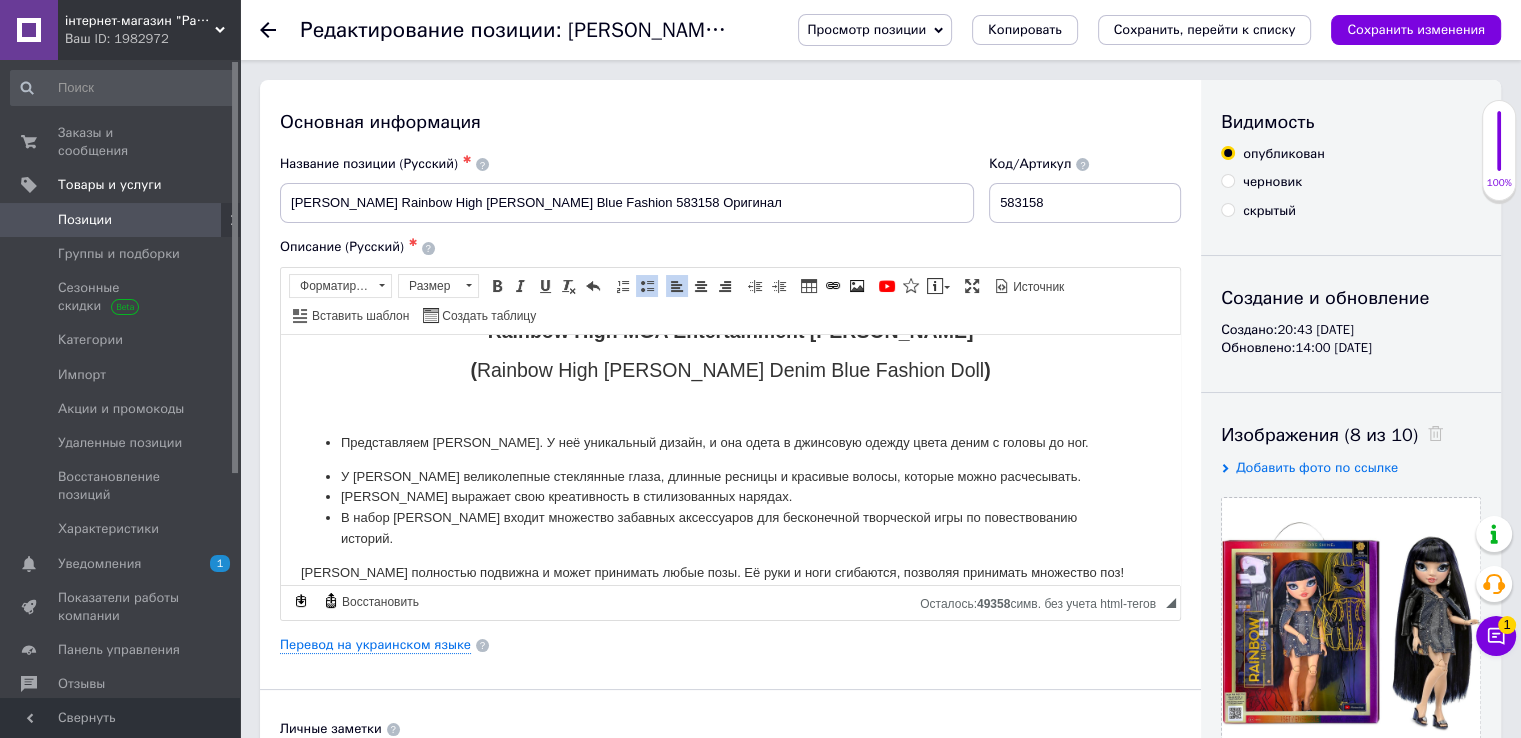 click on "ОРИГИНАЛ!!!  Rainbow High MGA Entertainment Кукла Рейнбоу Хай Ким Нгуен ( Rainbow High Кim Nguyen Denim Blue Fashion Doll ) Представляем Ким Нгуен. У неё уникальный дизайн, и она одета в джинсовую одежду цвета деним с головы до ног. У Ким Нгуен великолепные стеклянные глаза, длинные ресницы и красивые волосы, которые можно расчесывать. Ким Нгуен выражает свою креативность в стилизованных нарядах. В набор Ким Нгуен входит множество забавных аксессуаров для бесконечной творческой игры по повествованию историй." at bounding box center [730, 426] 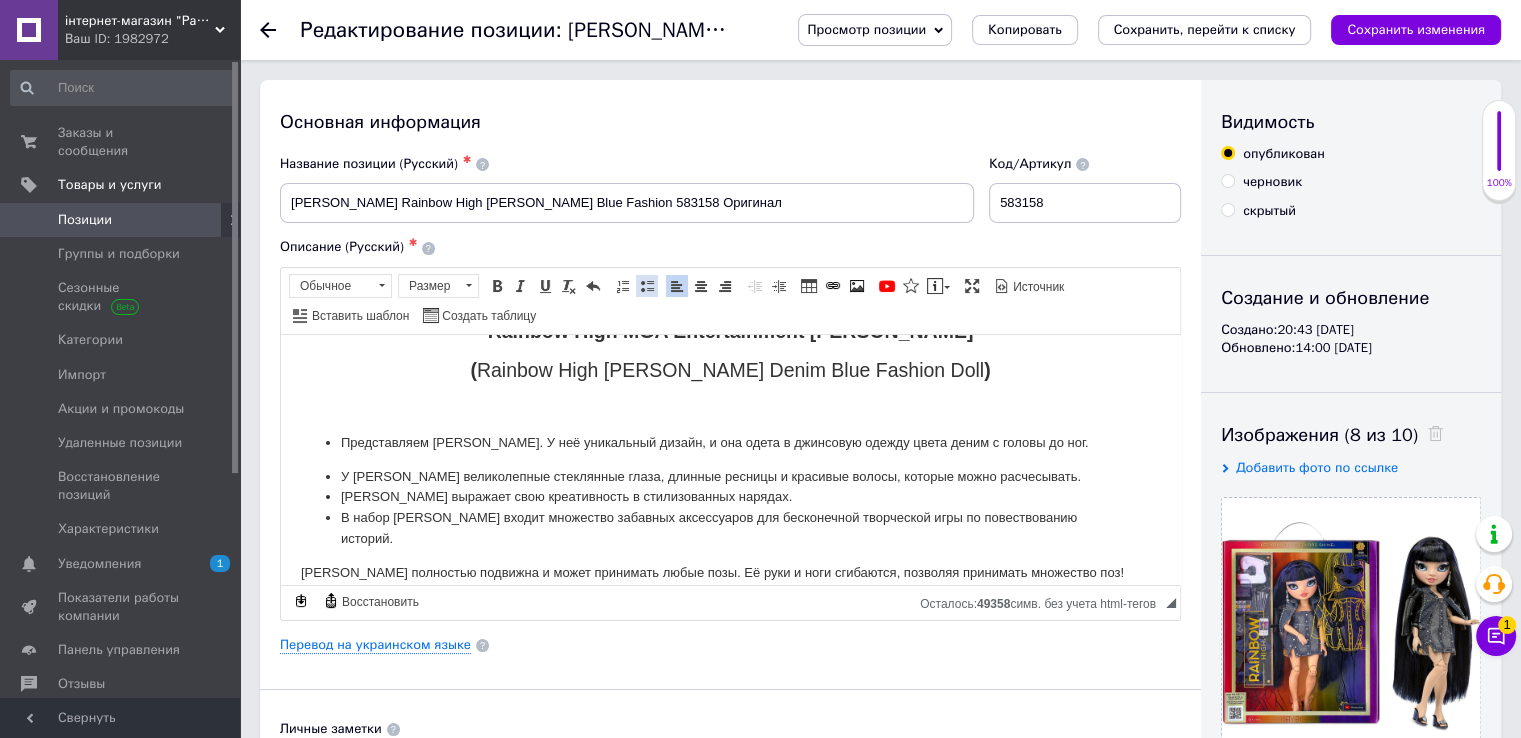 click at bounding box center [647, 286] 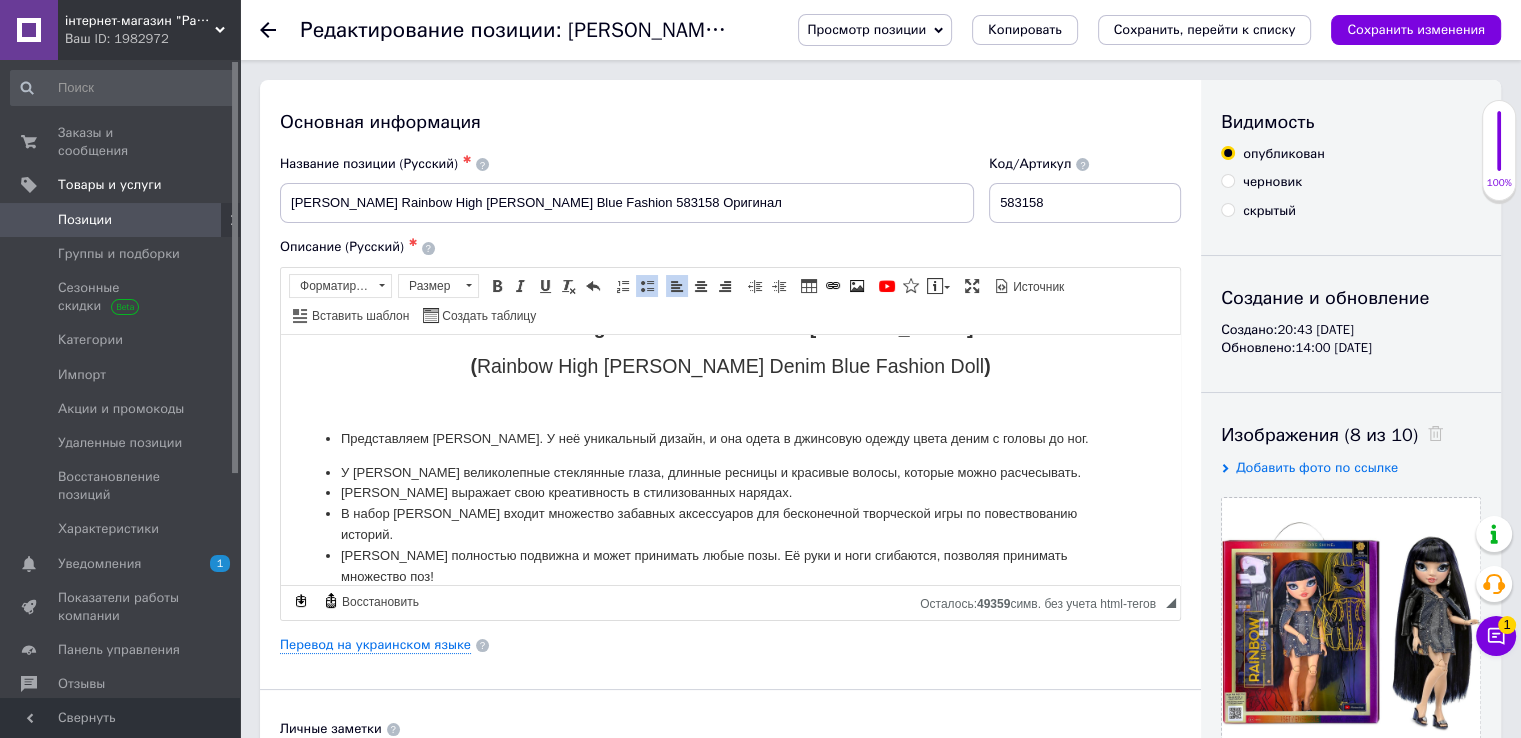 scroll, scrollTop: 88, scrollLeft: 0, axis: vertical 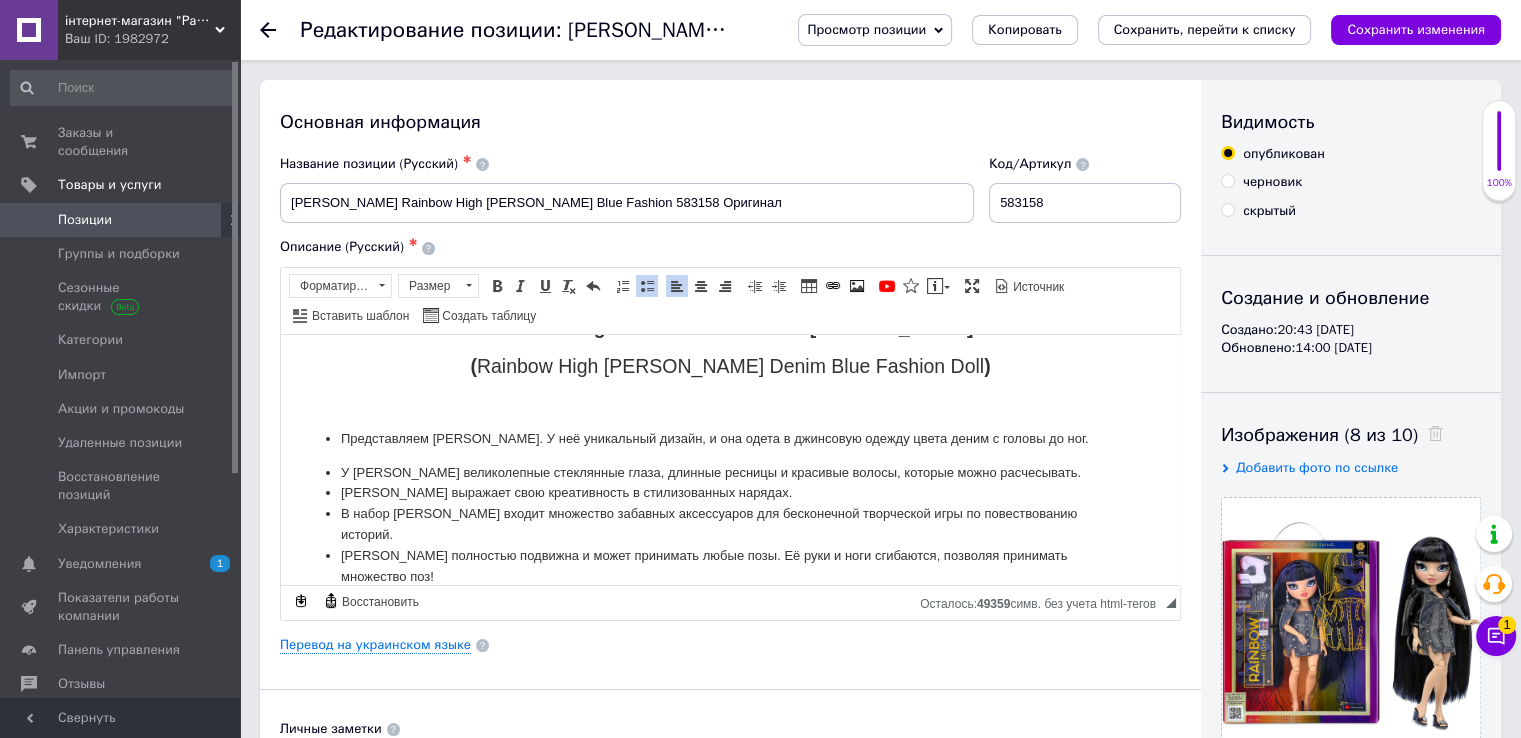 click on "( Rainbow High Кim Nguyen Denim Blue Fashion Doll )" at bounding box center [730, 365] 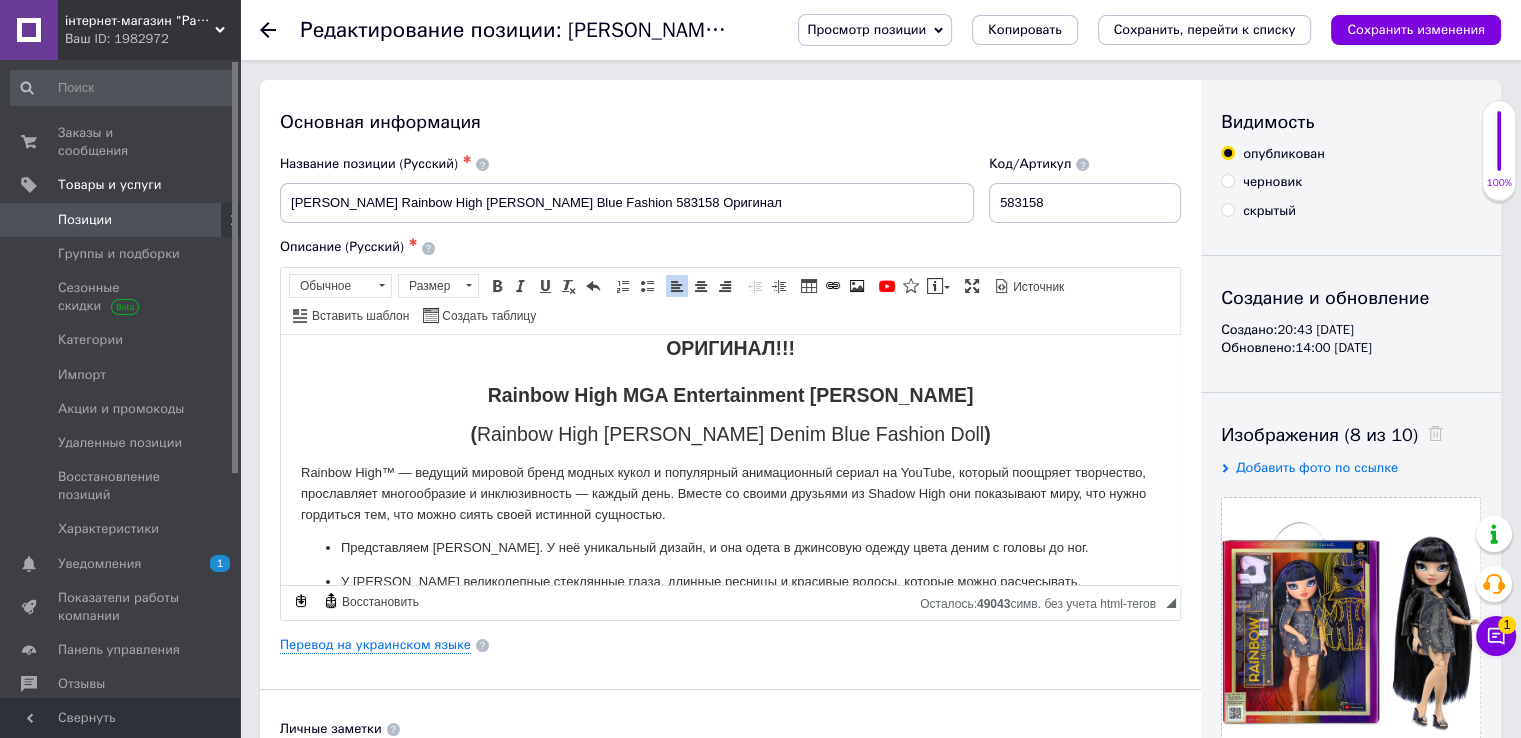 scroll, scrollTop: 0, scrollLeft: 0, axis: both 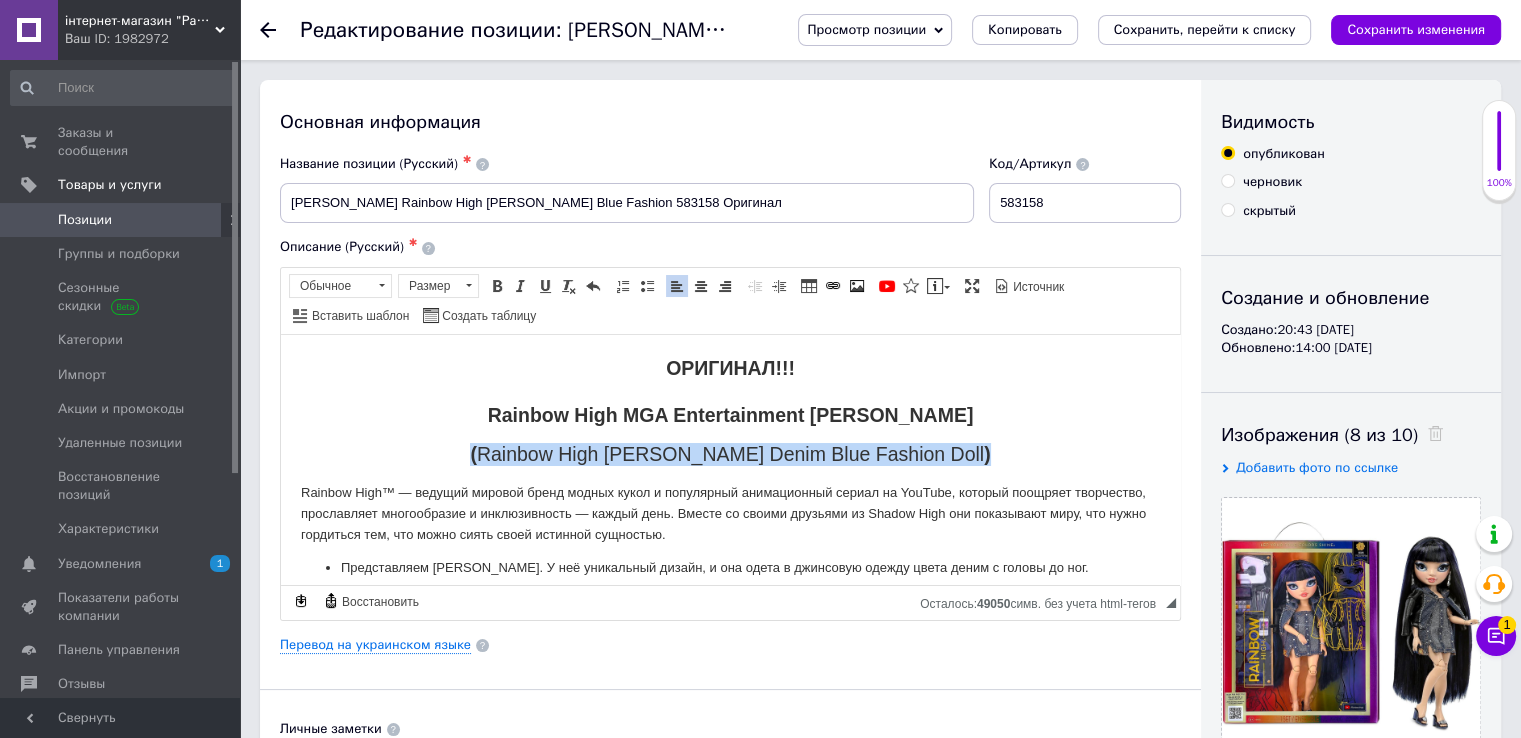 drag, startPoint x: 968, startPoint y: 457, endPoint x: 486, endPoint y: 454, distance: 482.00934 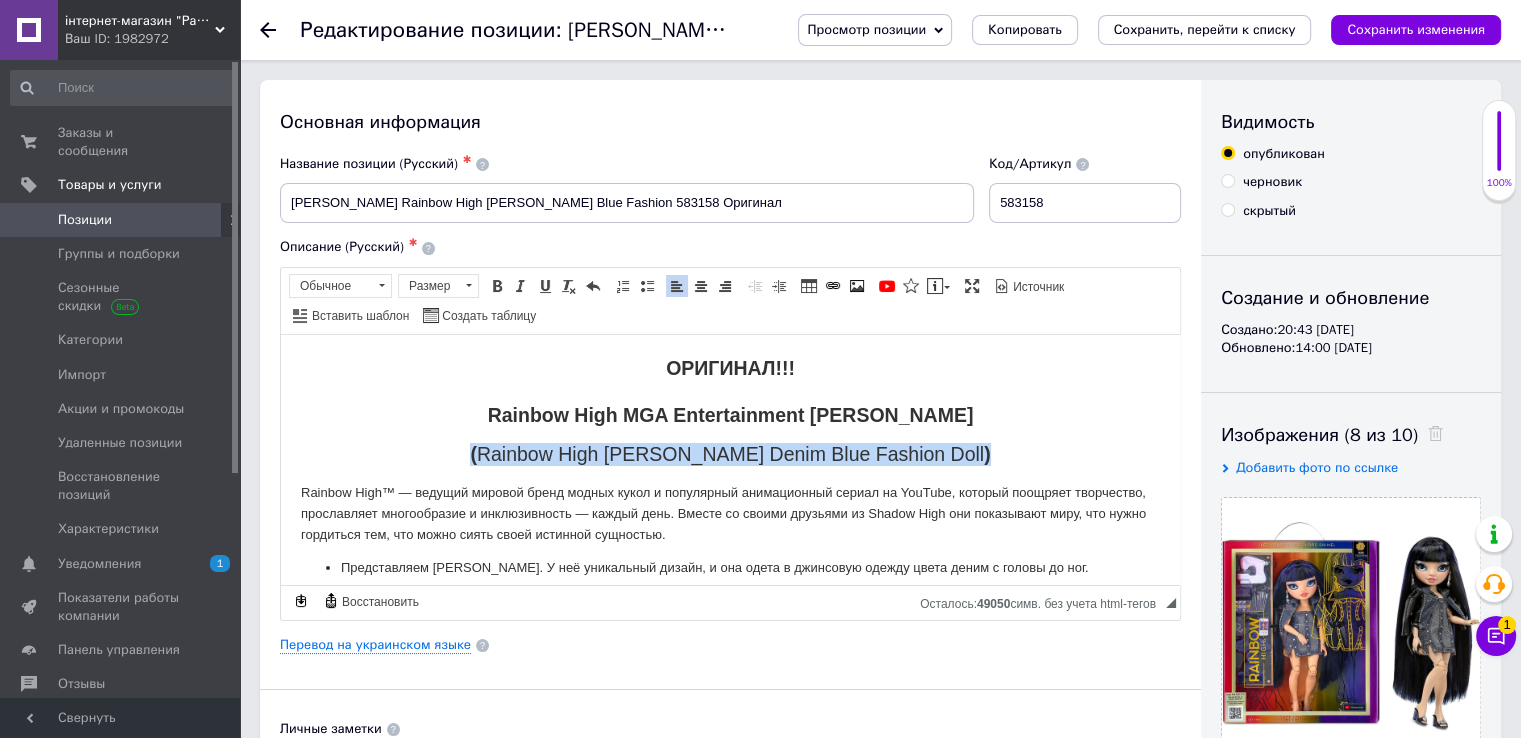 click on "( Rainbow High Кim Nguyen Denim Blue Fashion Doll )" at bounding box center (730, 453) 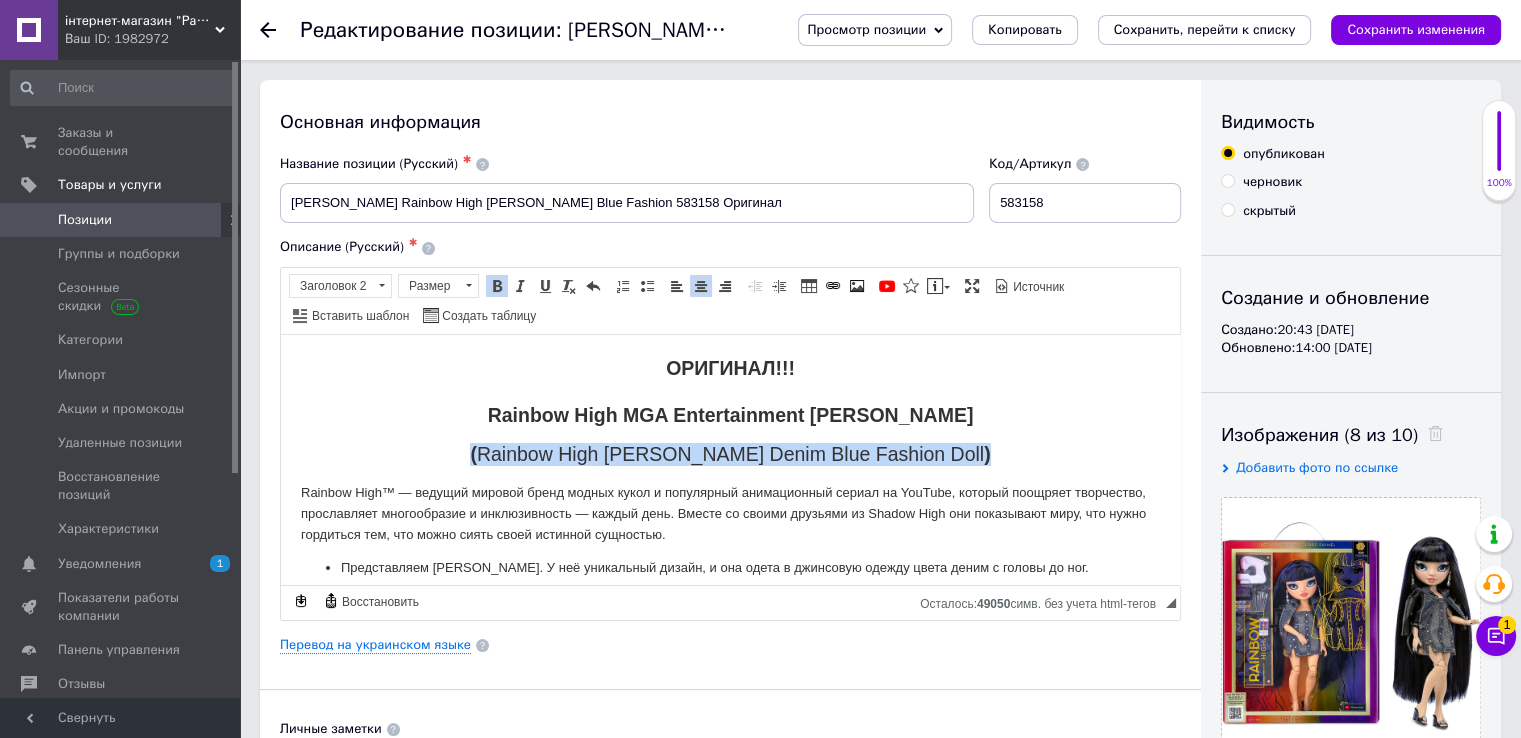type 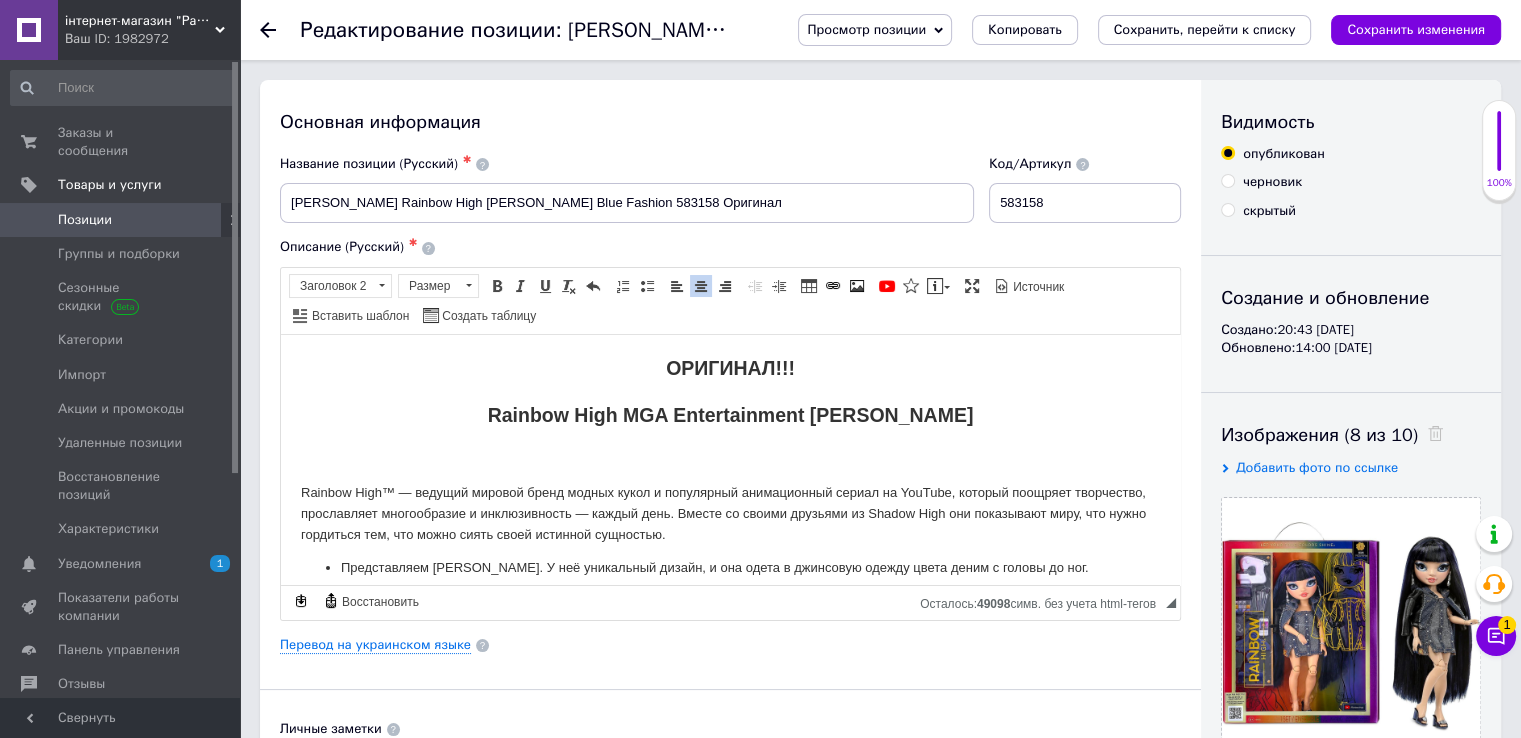 drag, startPoint x: 1031, startPoint y: 419, endPoint x: 501, endPoint y: 421, distance: 530.0038 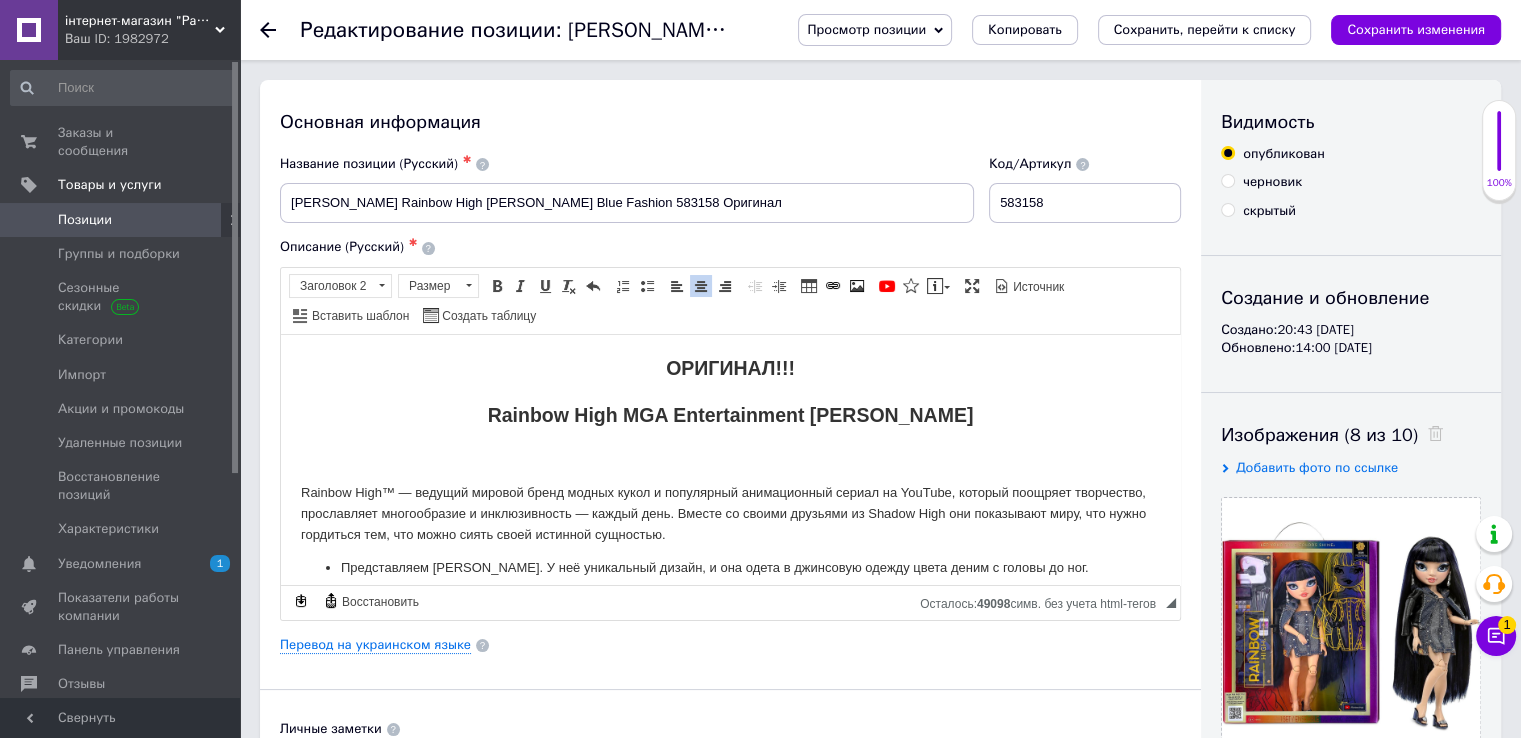 click on "ОРИГИНАЛ!!!  Rainbow High MGA Entertainment Кукла Рейнбоу Хай Ким Нгуен" at bounding box center [730, 390] 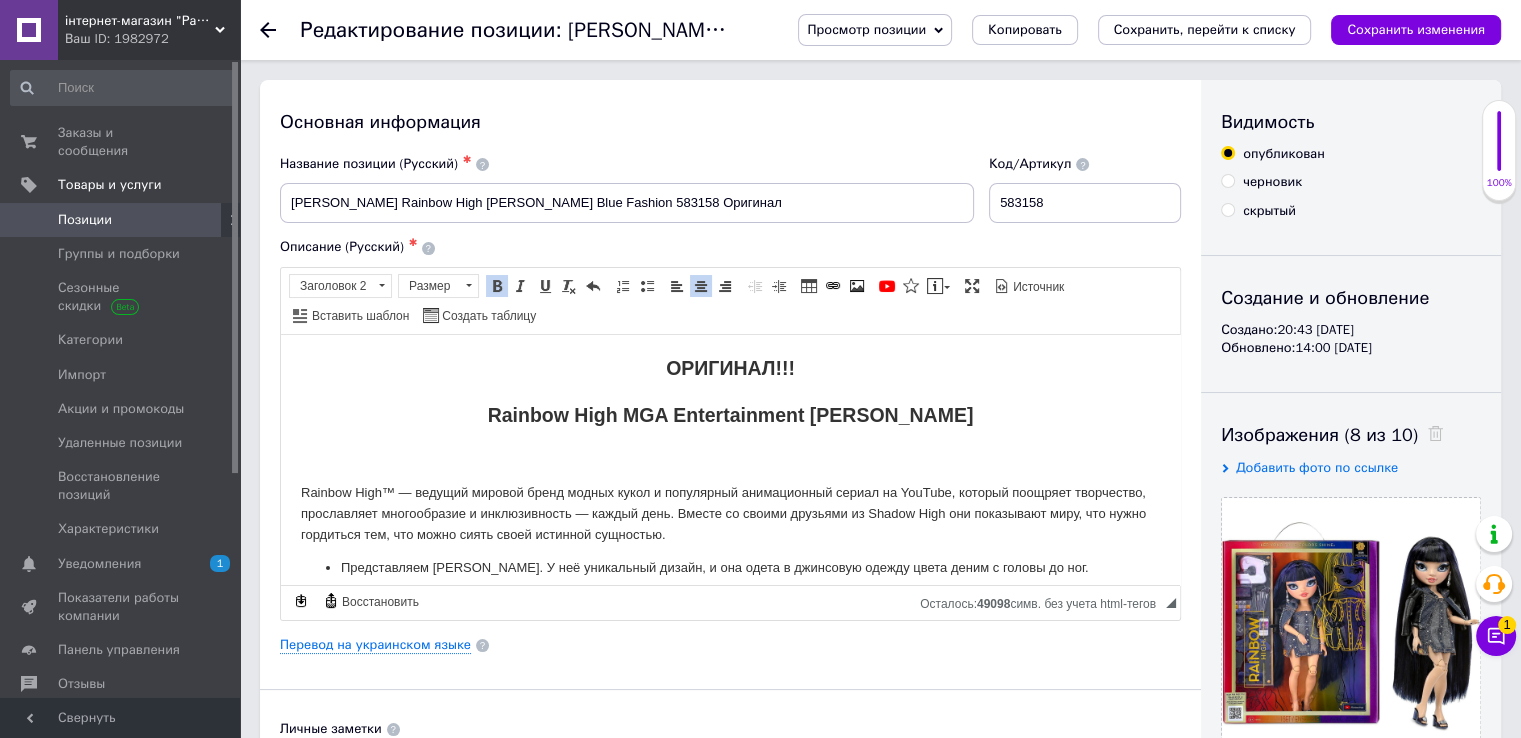 click on "Rainbow High MGA Entertainment Кукла Рейнбоу Хай Ким Нгуен" at bounding box center [731, 414] 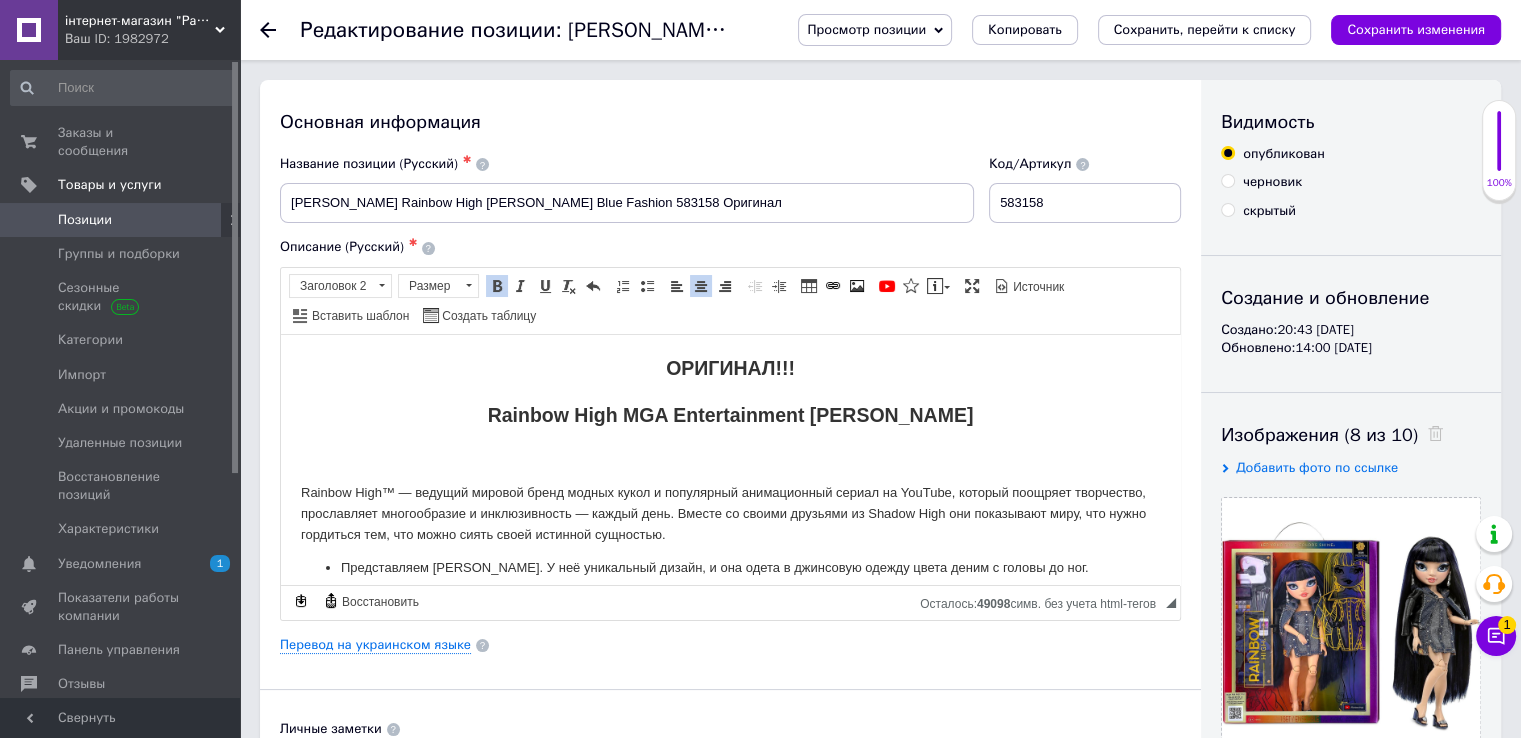 drag, startPoint x: 1006, startPoint y: 414, endPoint x: 422, endPoint y: 408, distance: 584.0308 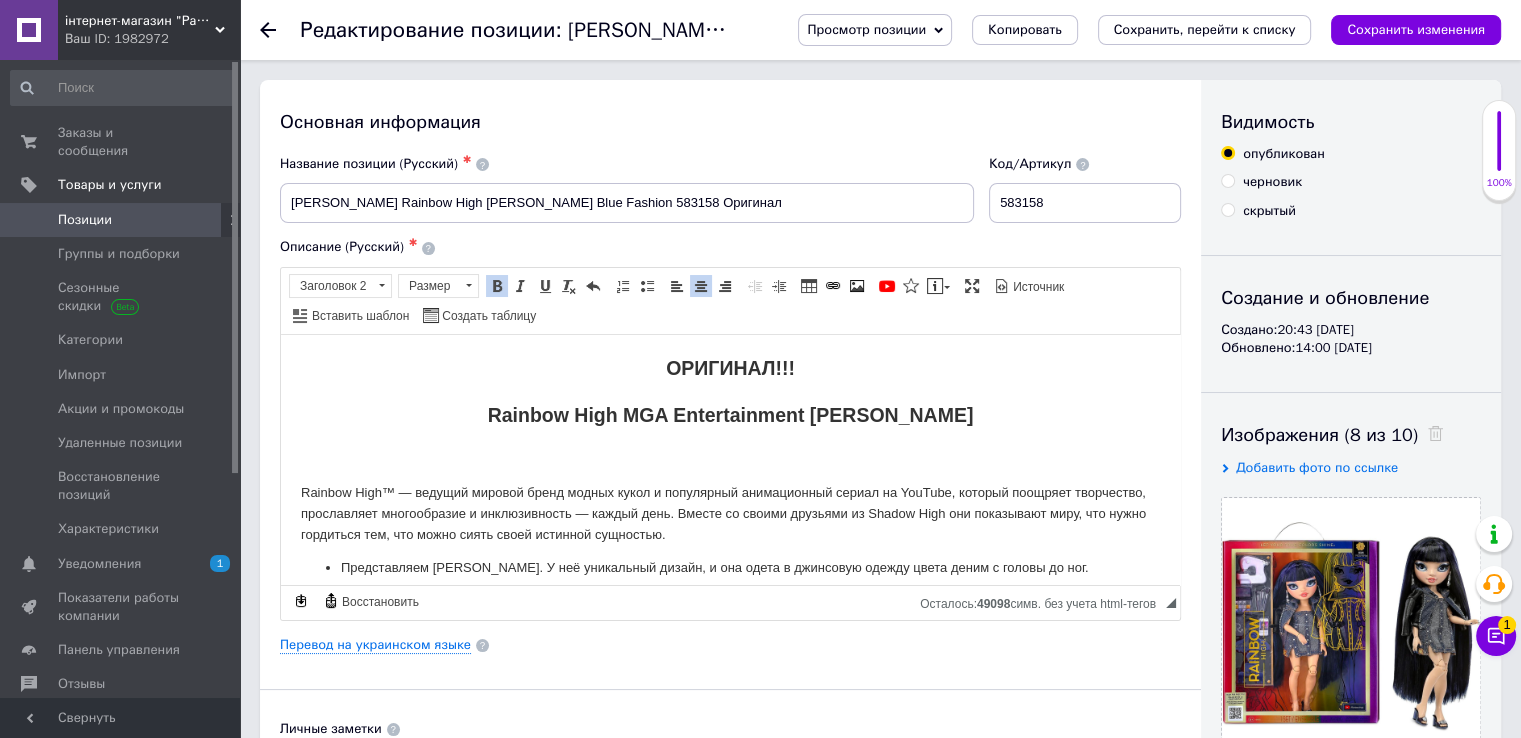 click on "ОРИГИНАЛ!!!  Rainbow High MGA Entertainment Кукла Рейнбоу Хай Ким Нгуен" at bounding box center (730, 390) 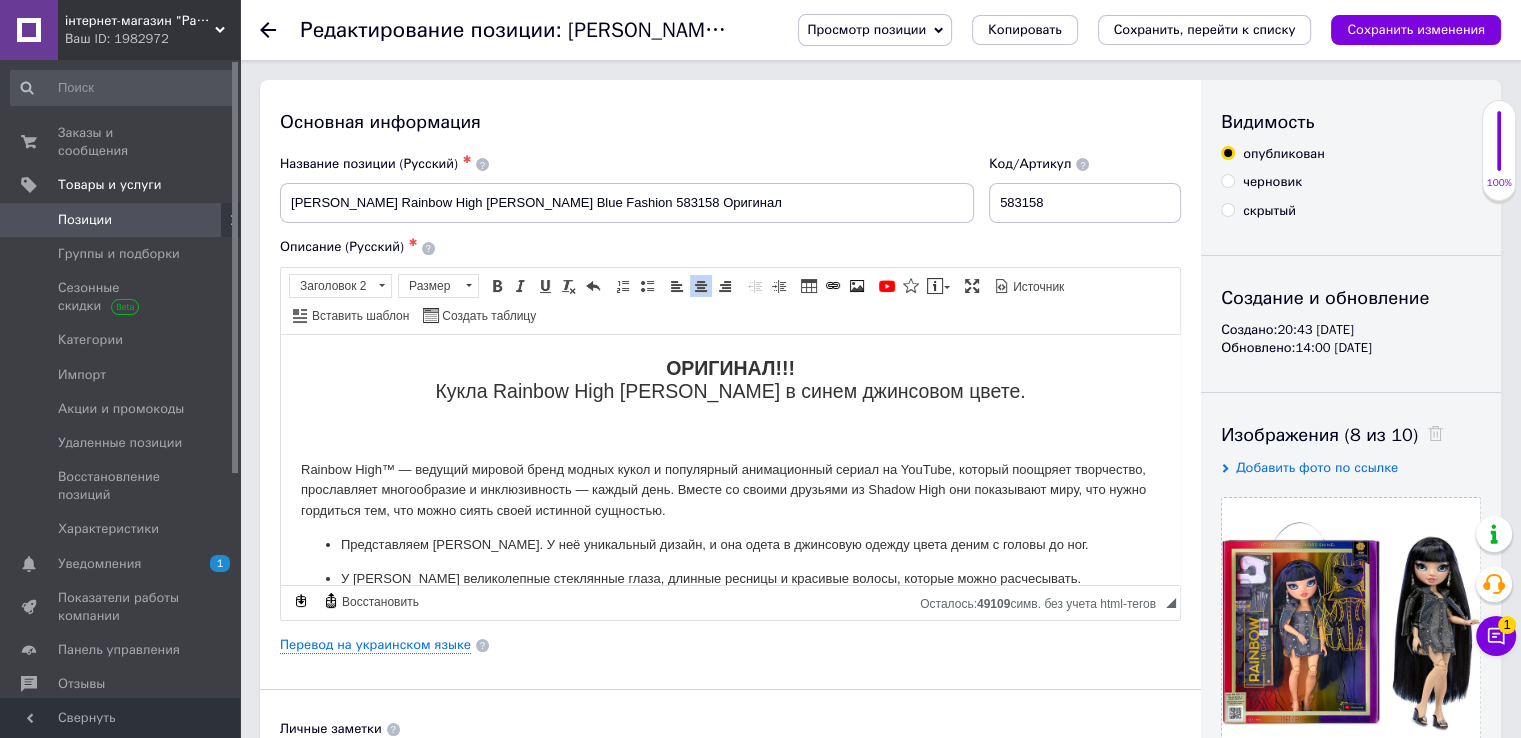 click on "ОРИГИНАЛ!!!  Кукла Rainbow High Kim в синем джинсовом цвете." at bounding box center (730, 378) 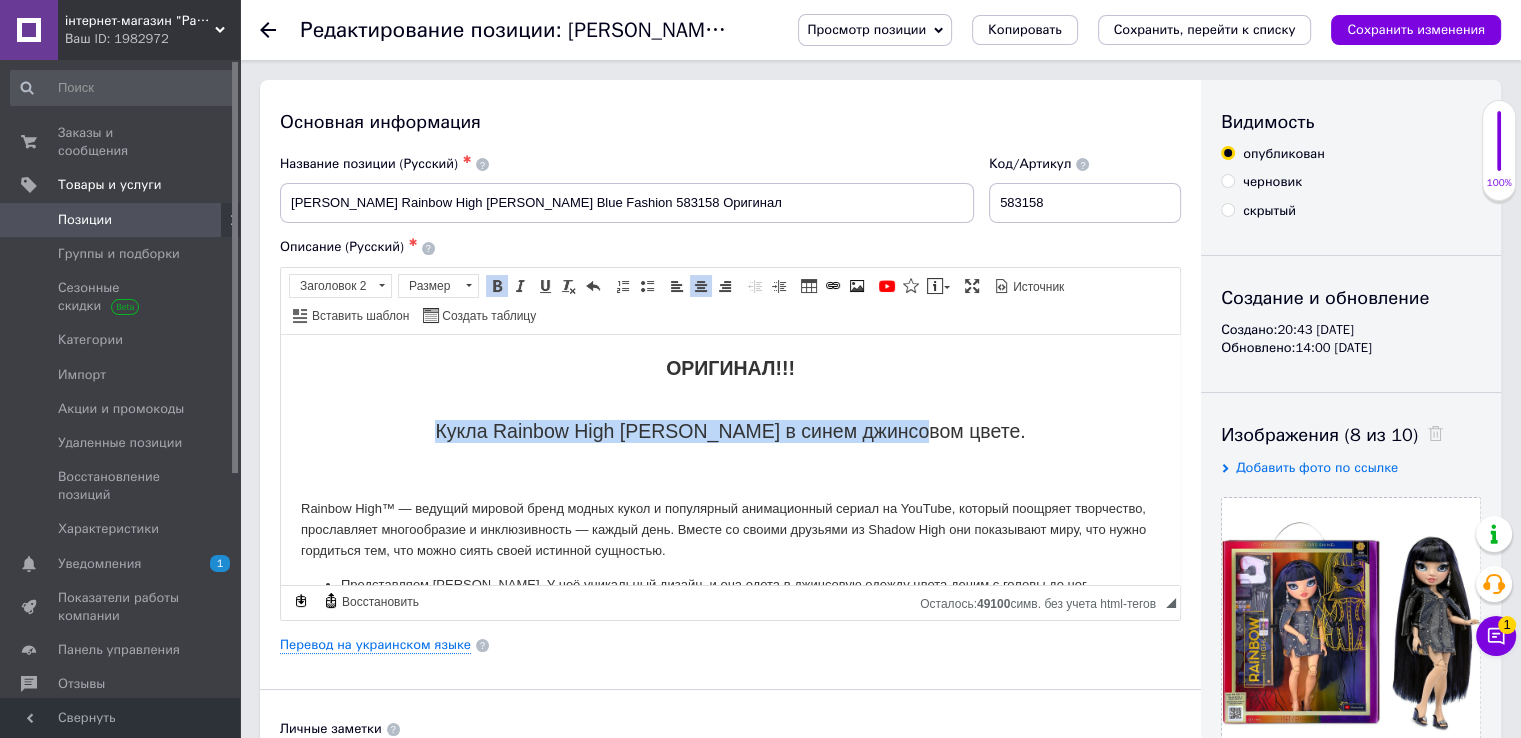 drag, startPoint x: 969, startPoint y: 424, endPoint x: 485, endPoint y: 436, distance: 484.14874 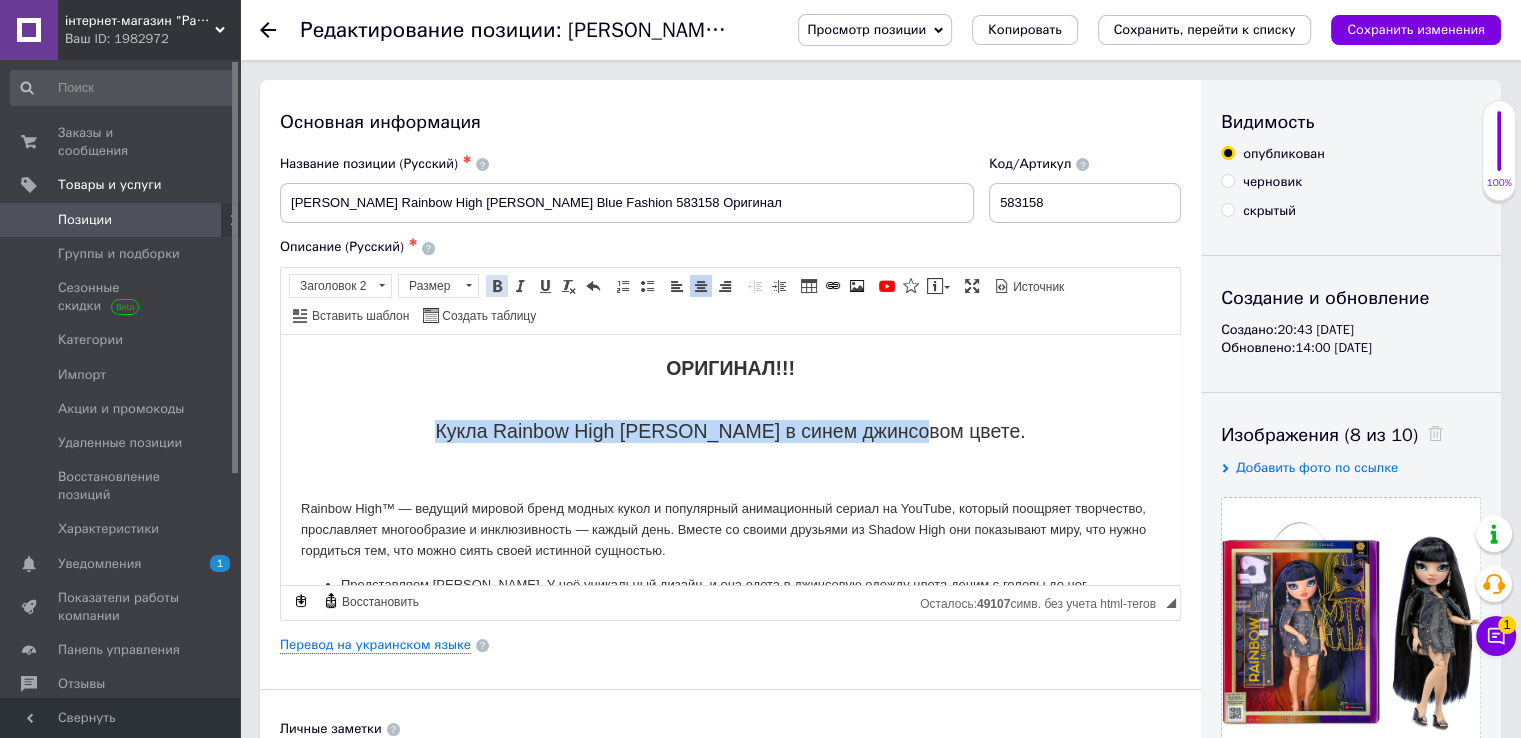 click at bounding box center (497, 286) 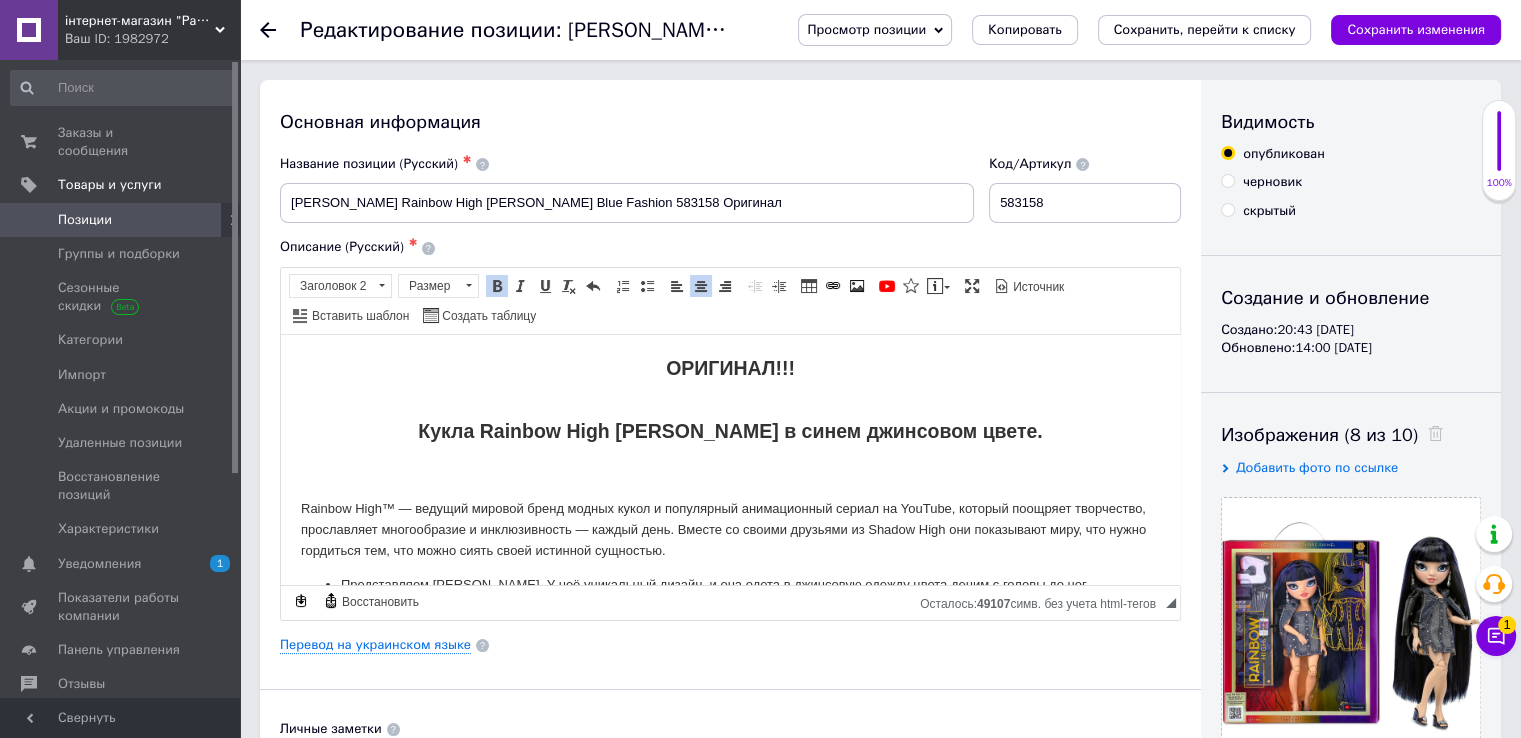click on "Rainbow High™ — ведущий мировой бренд модных кукол и популярный анимационный сериал на YouTube, который поощряет творчество, прославляет многообразие и инклюзивность — каждый день. Вместе со своими друзьями из Shadow High они показывают миру, что нужно гордиться тем, что можно сиять своей истинной сущностью." at bounding box center (730, 529) 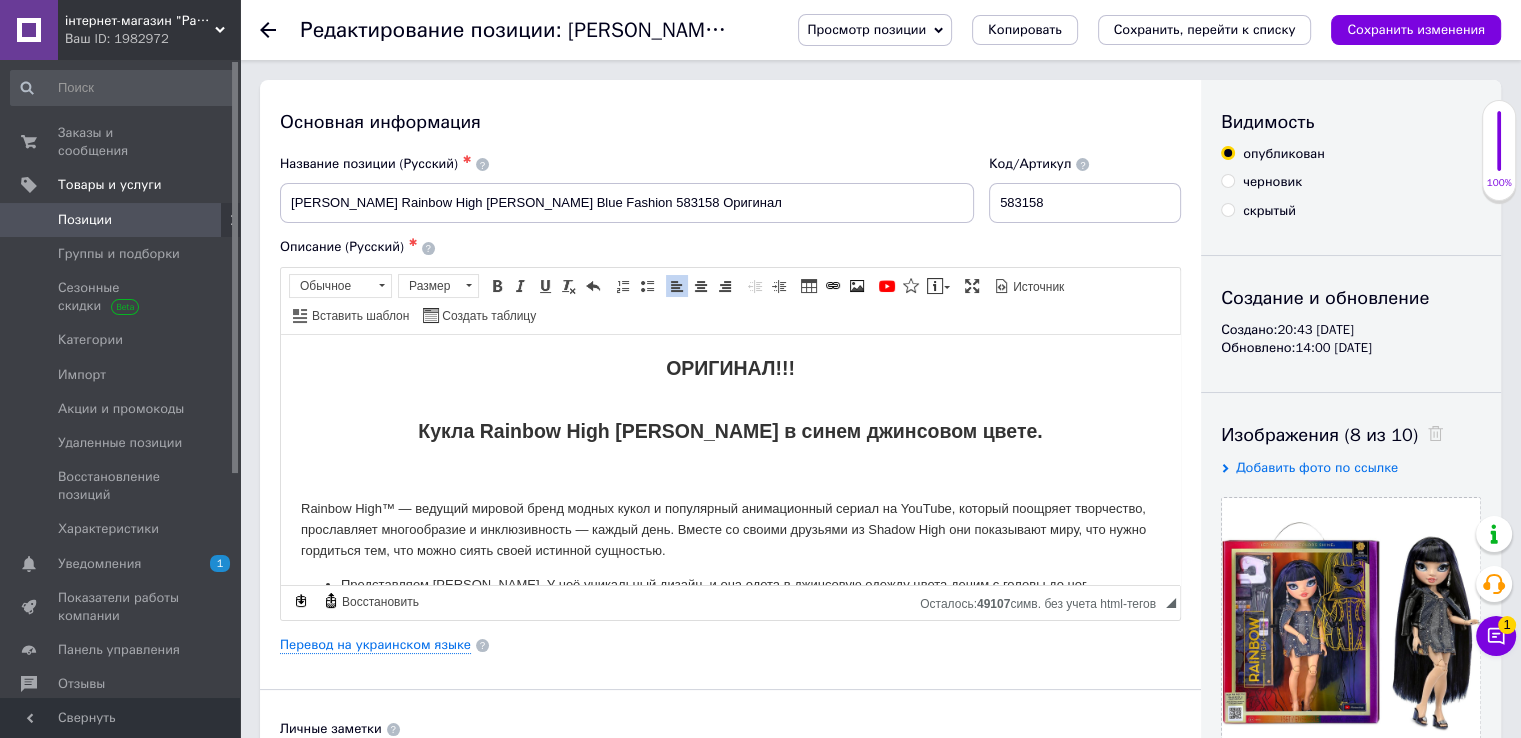 click on "Кукла Rainbow High Kim в синем джинсовом цвете." at bounding box center (730, 419) 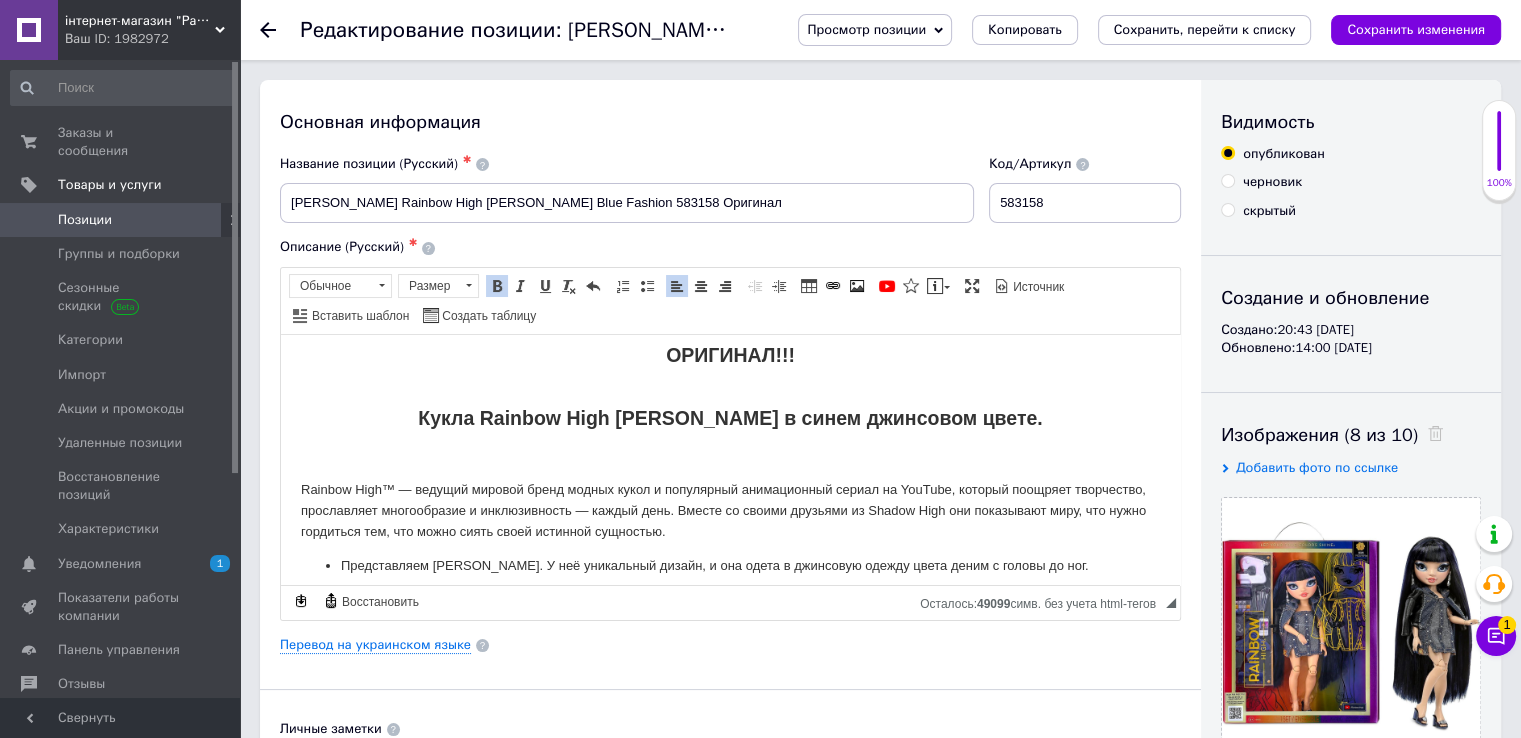 scroll, scrollTop: 0, scrollLeft: 0, axis: both 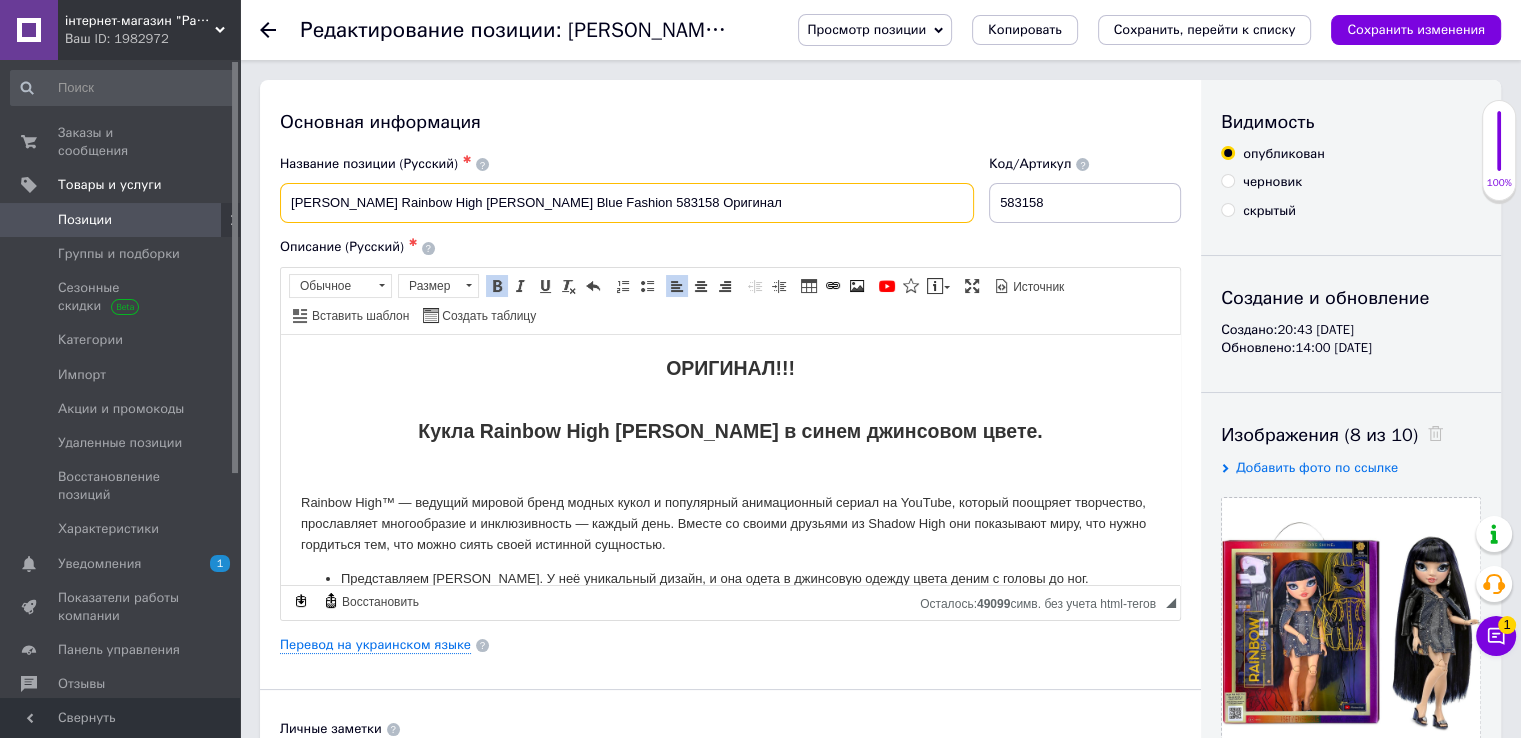click on "Кукла Рейнбоу Хай Ким Нгуен Rainbow High Kim Nguyen Denim Blue Fashion 583158 Оригинал" at bounding box center [627, 203] 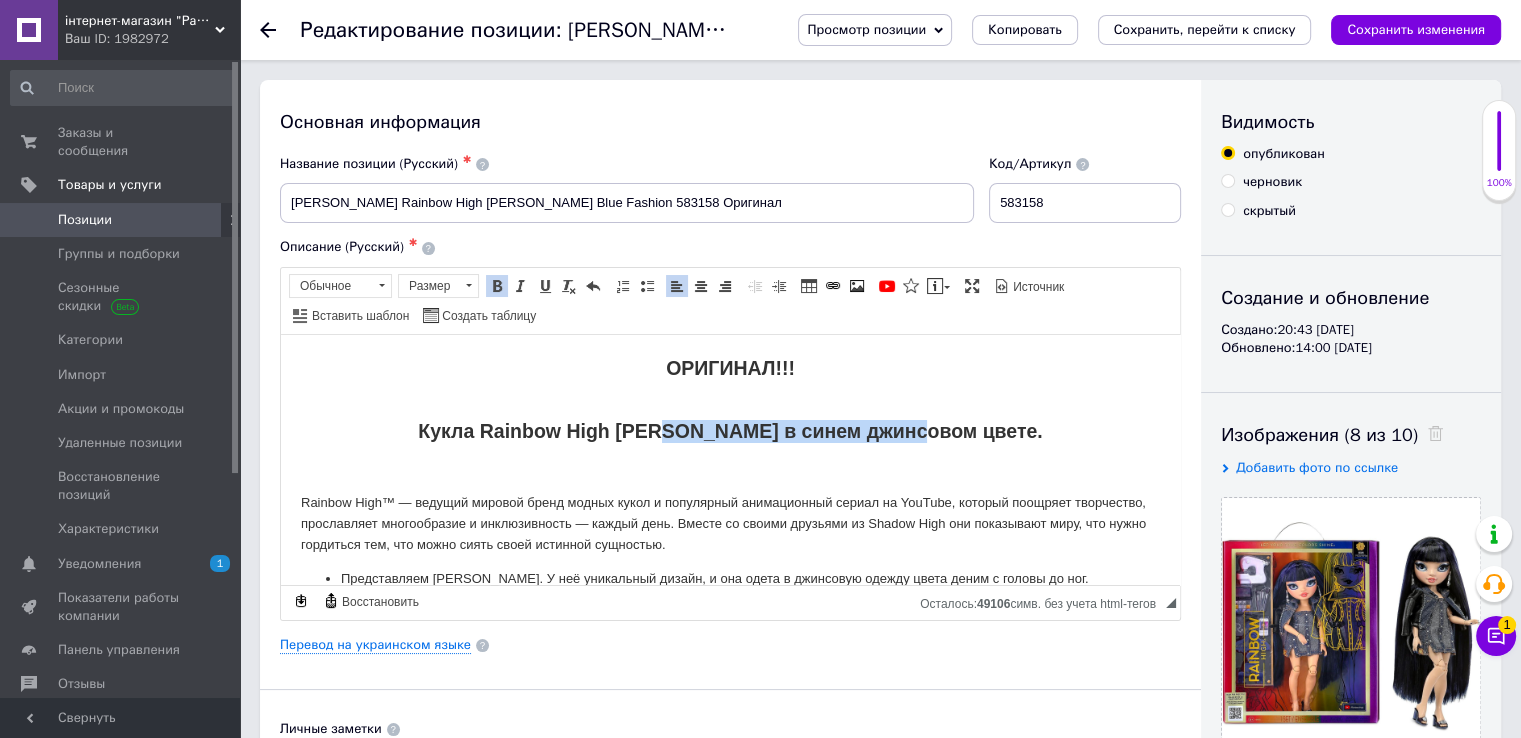drag, startPoint x: 716, startPoint y: 429, endPoint x: 966, endPoint y: 432, distance: 250.018 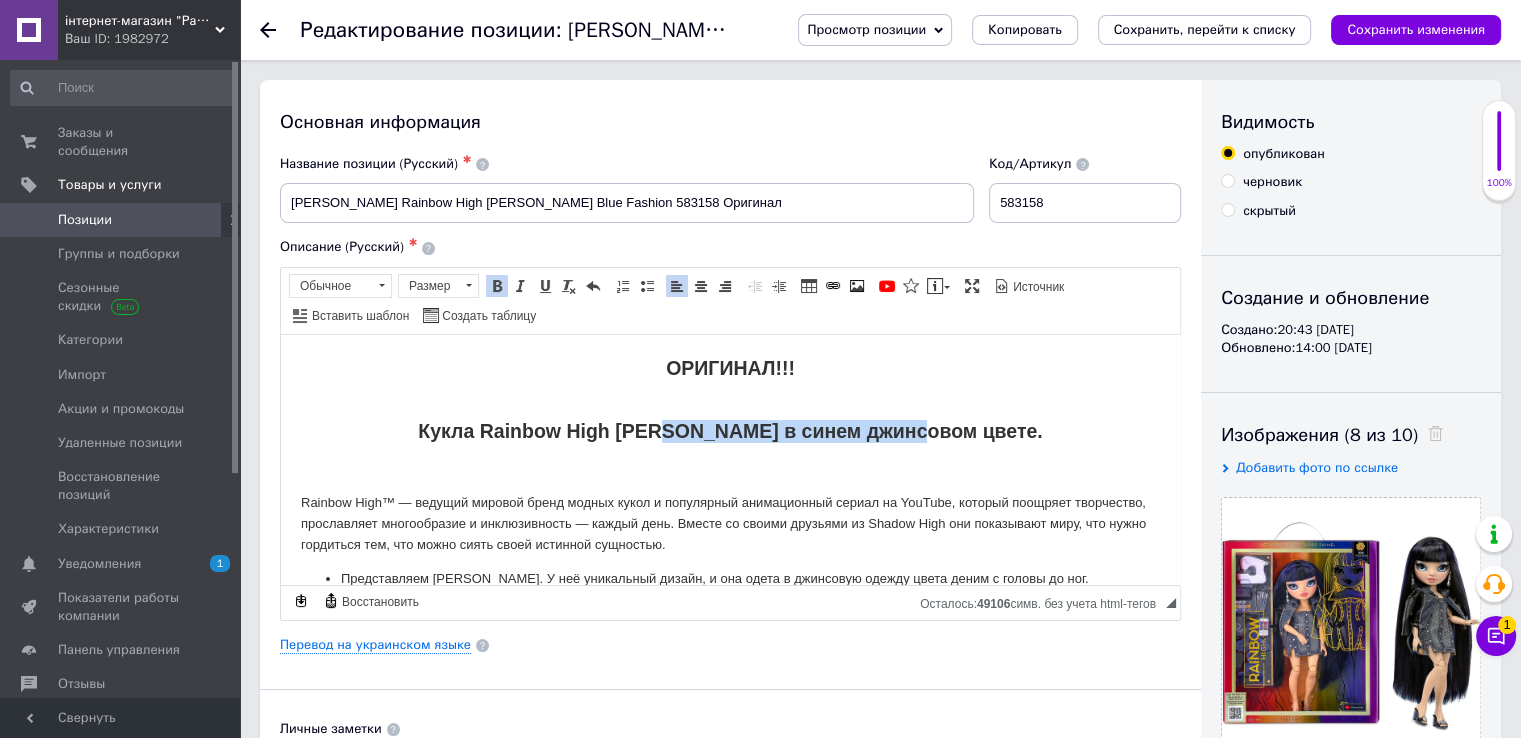 click on "Кукла Rainbow High Kim в синем джинсовом цвете." at bounding box center (730, 430) 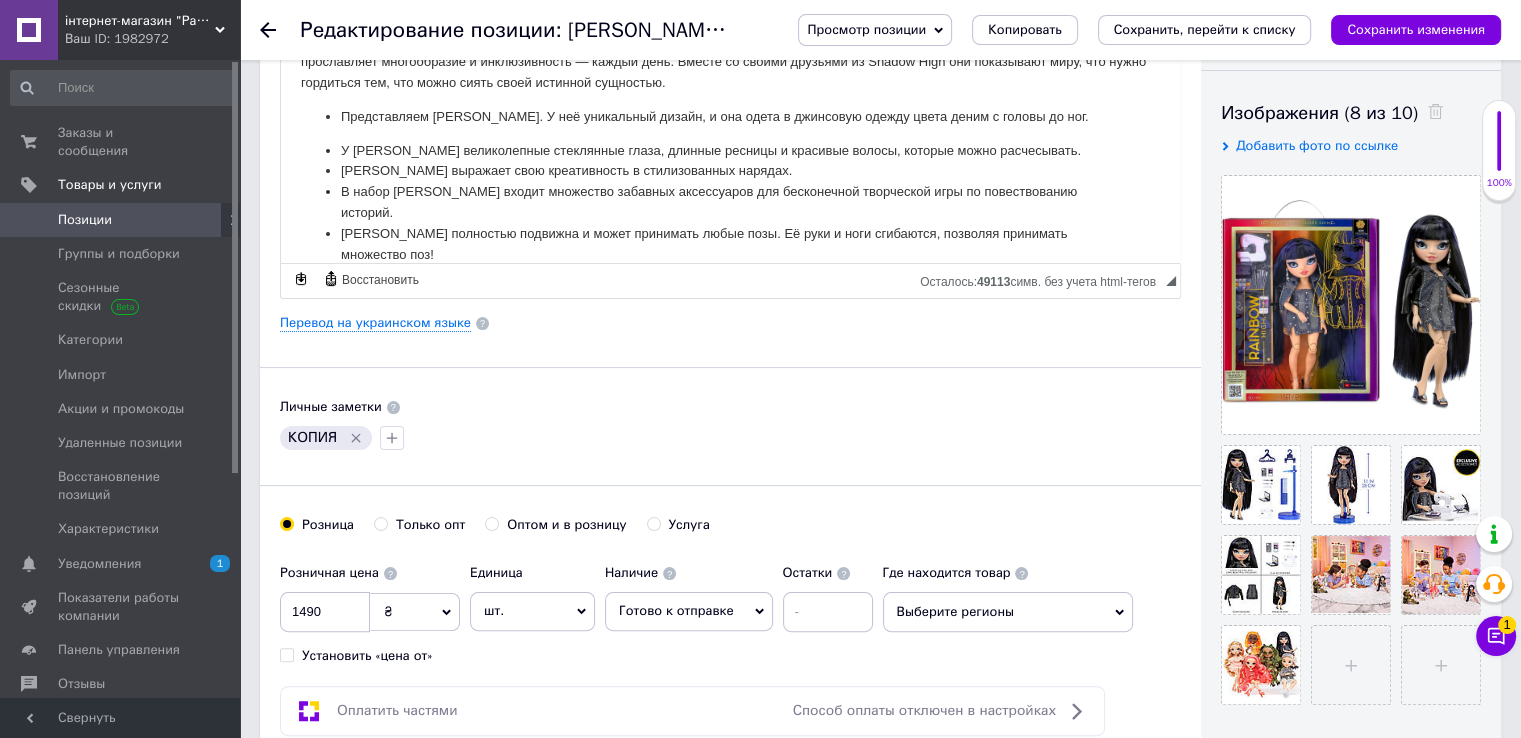 scroll, scrollTop: 200, scrollLeft: 0, axis: vertical 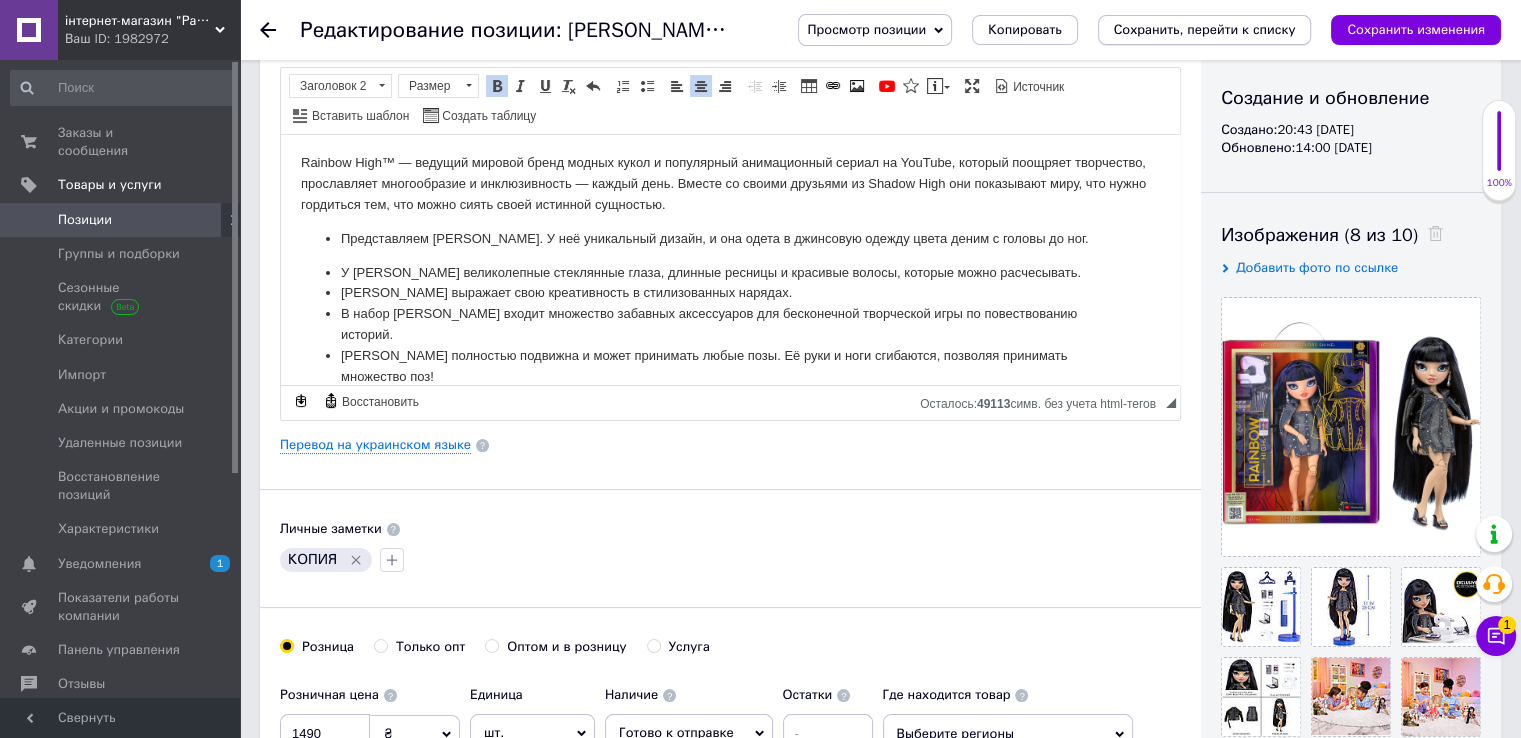 click on "Сохранить, перейти к списку" at bounding box center (1205, 29) 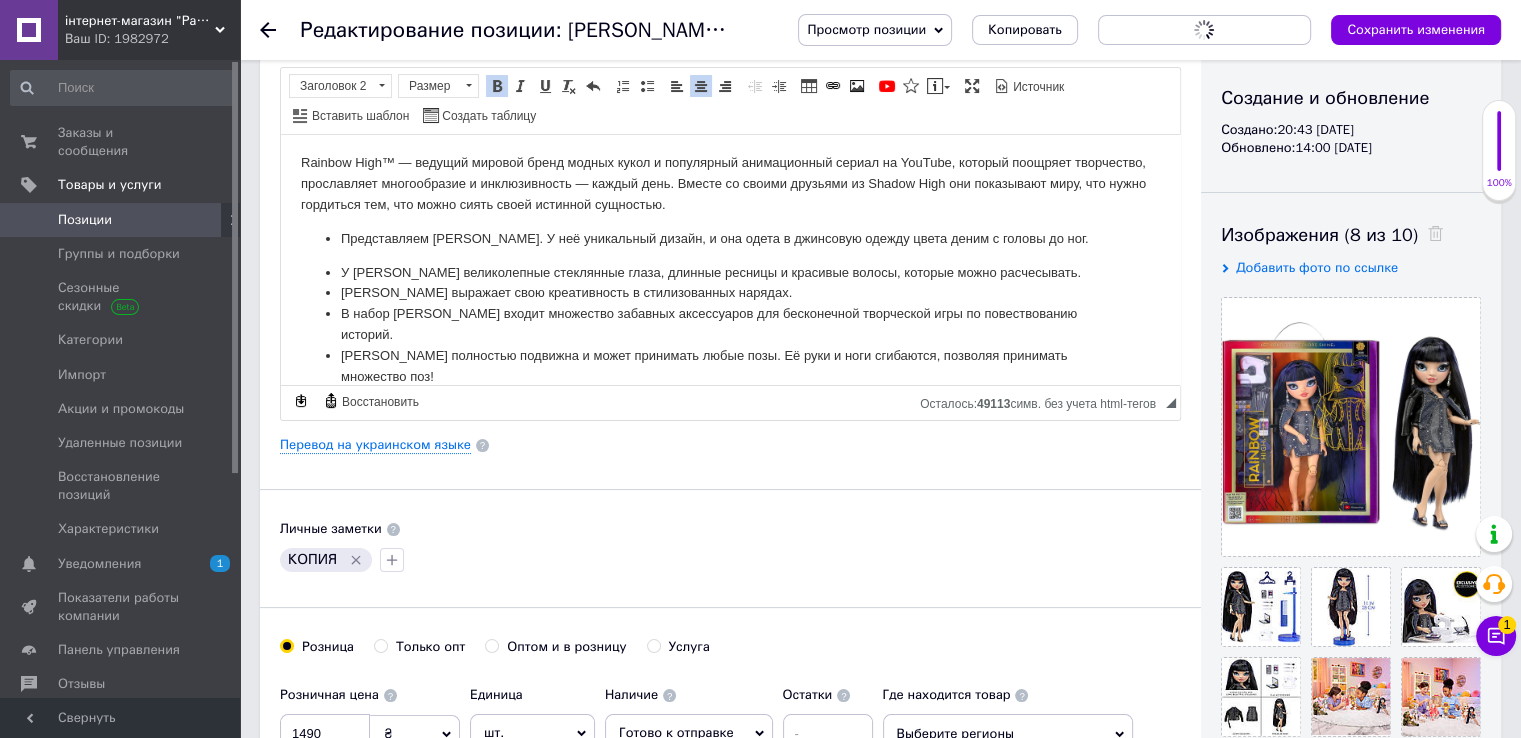 scroll, scrollTop: 0, scrollLeft: 0, axis: both 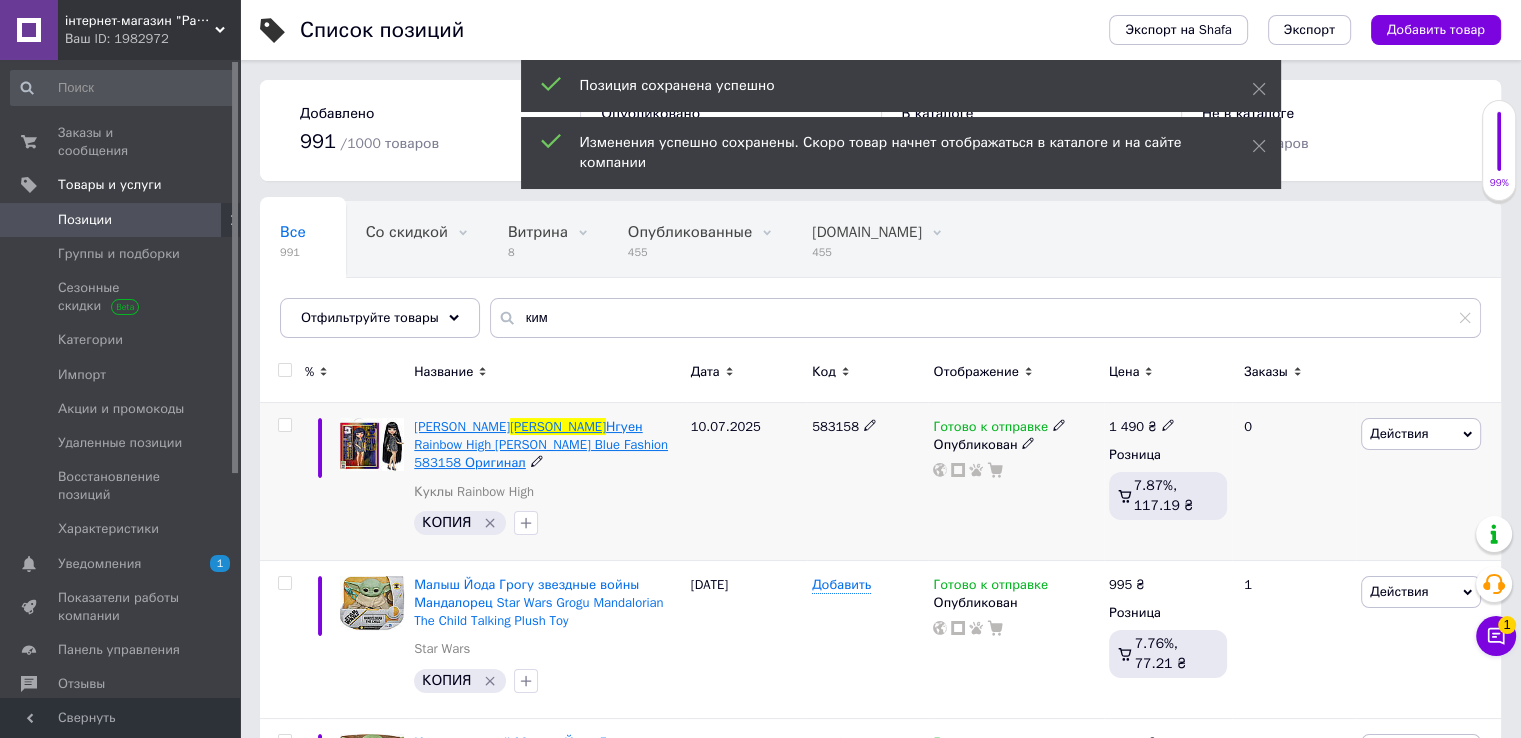 click on "Нгуен Rainbow High Kim Nguyen Denim Blue Fashion 583158 Оригинал" at bounding box center (541, 444) 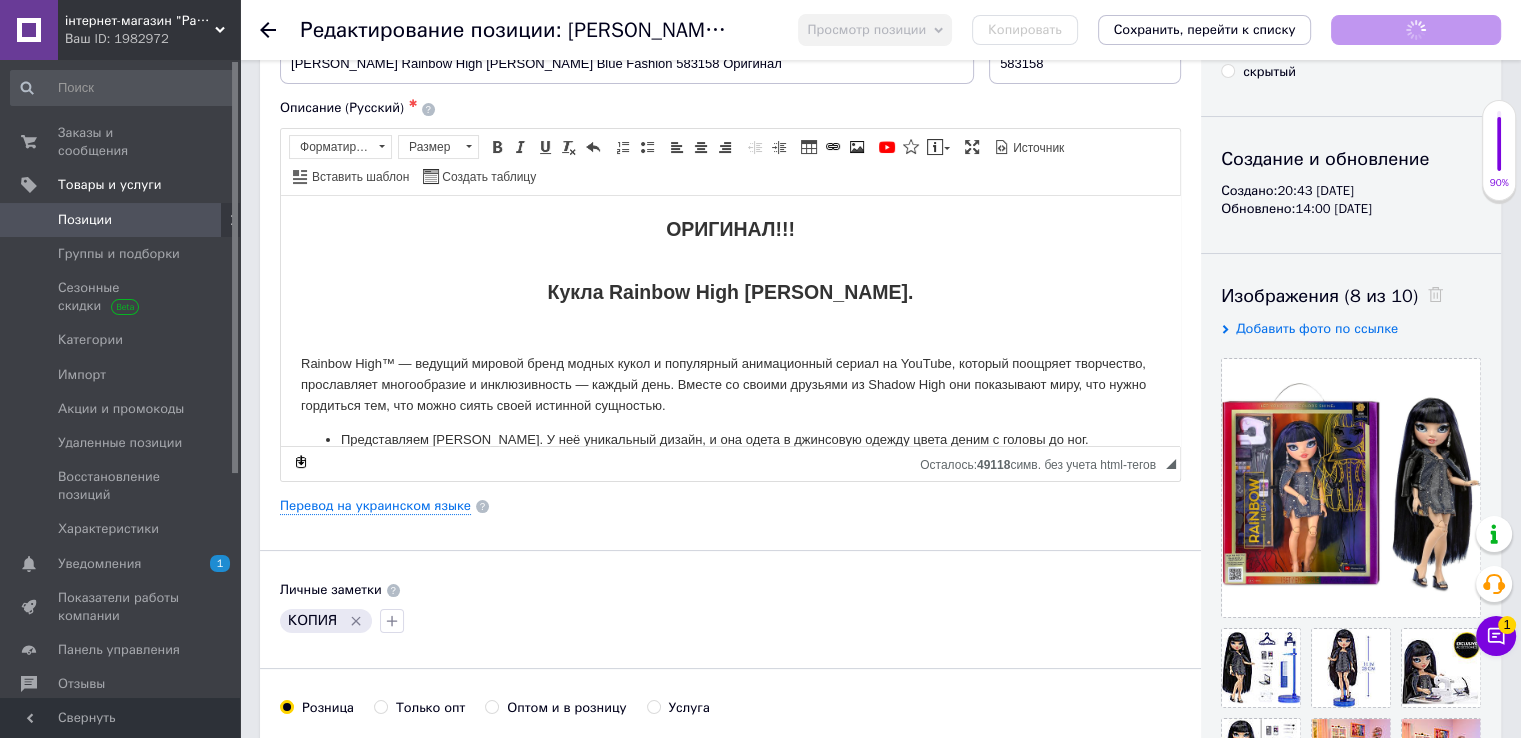 scroll, scrollTop: 300, scrollLeft: 0, axis: vertical 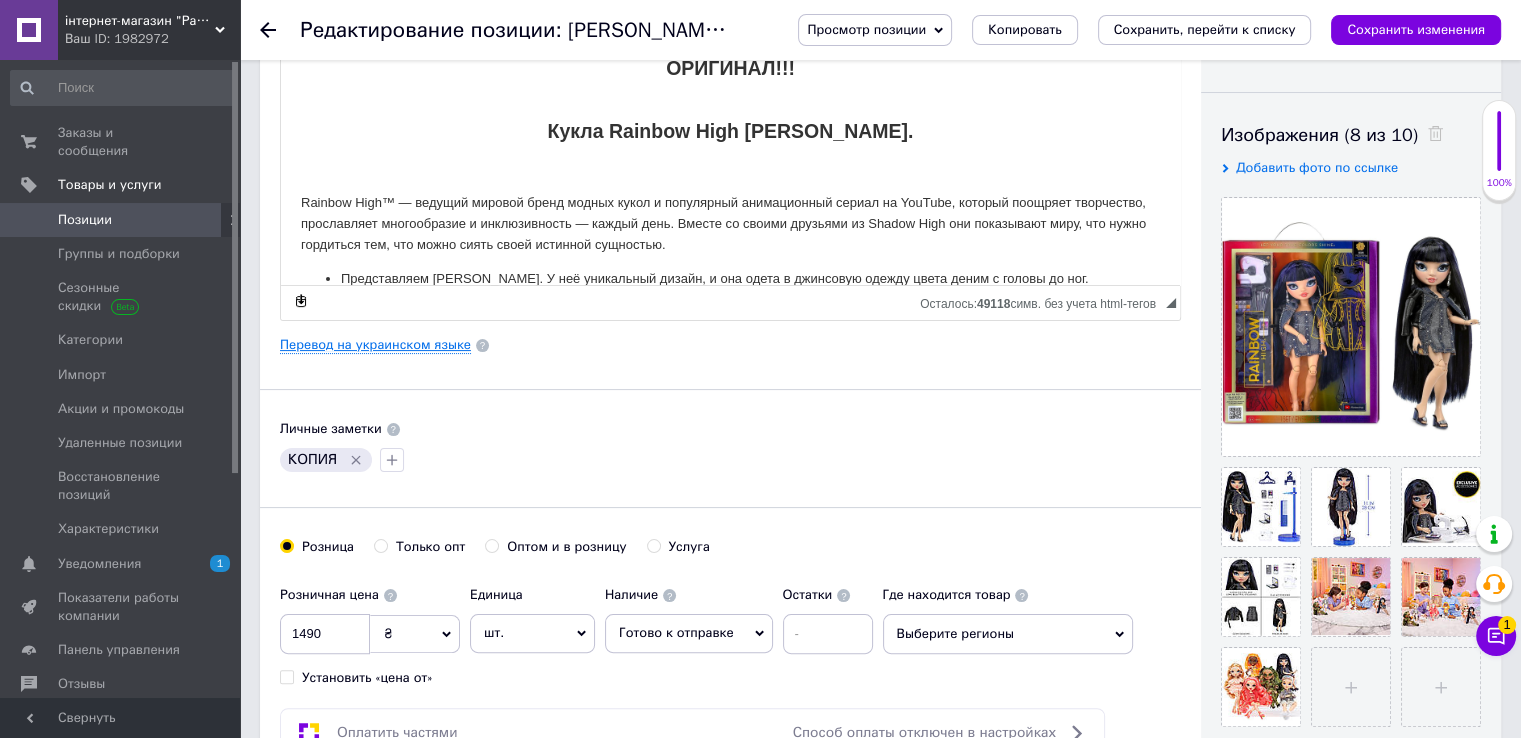 click on "Перевод на украинском языке" at bounding box center (375, 345) 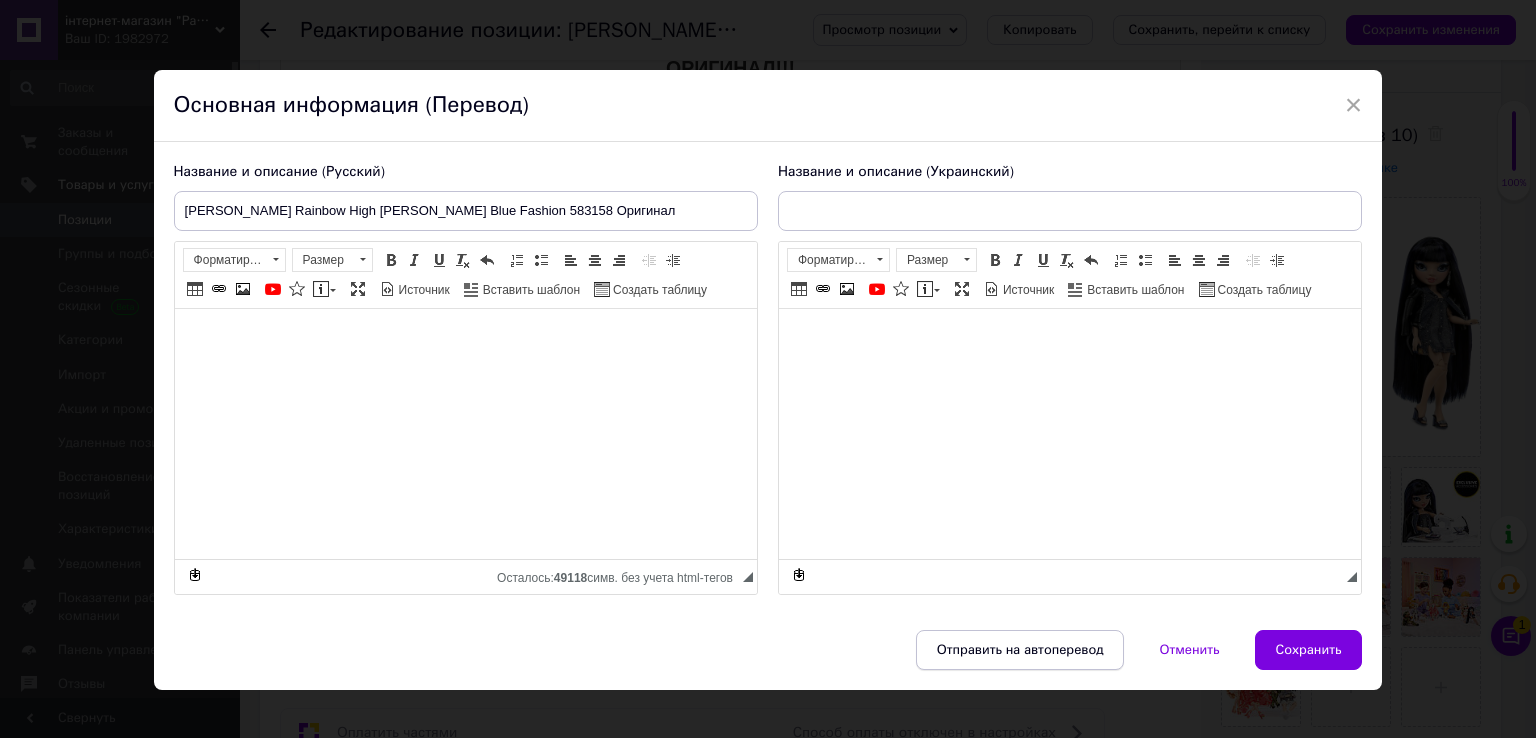 type on "Лялька Рейнбоу хай Кім Нгуен Rainbow High Kim Nguyen Denim Blue Fashion 583158EUC Оригінал" 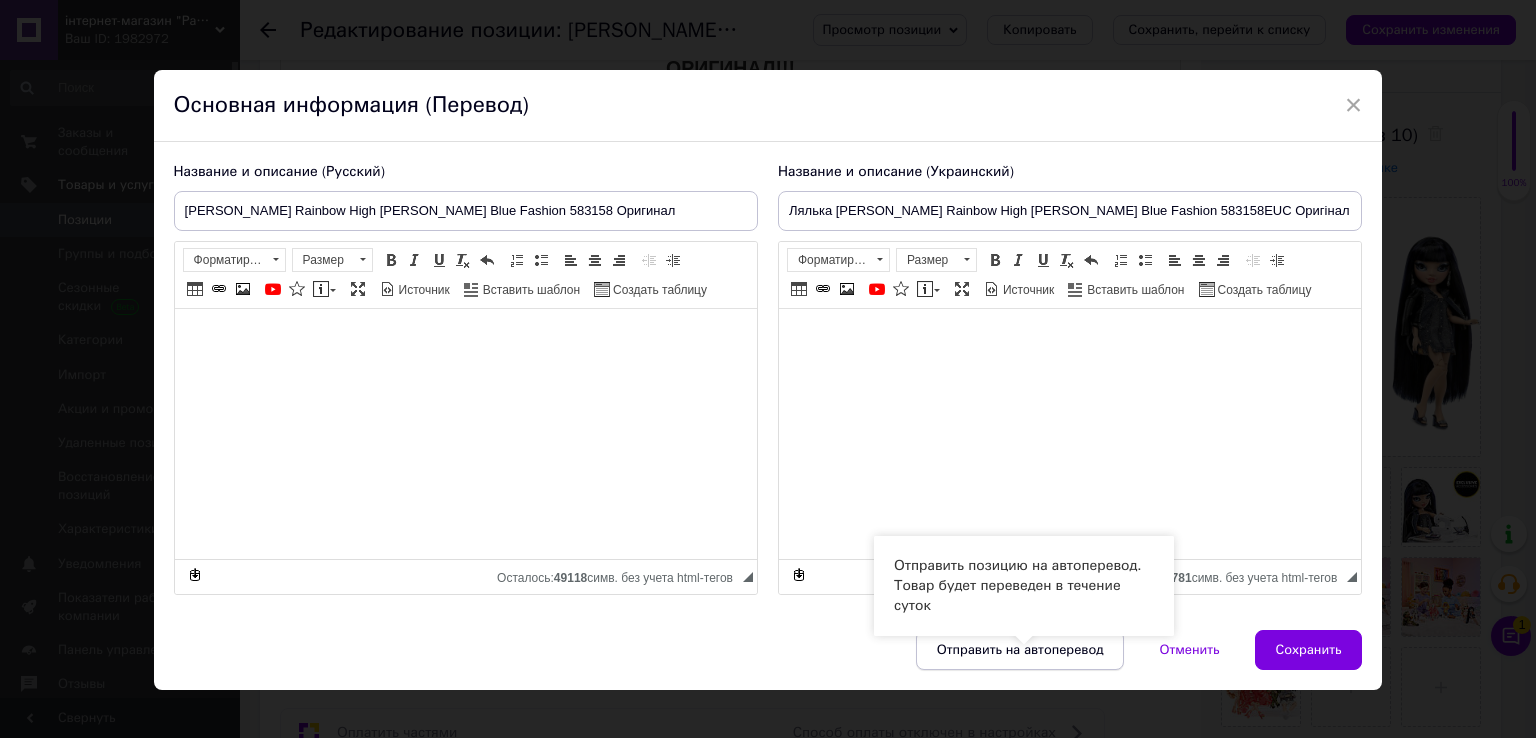 click on "Отправить на автоперевод" at bounding box center (1020, 650) 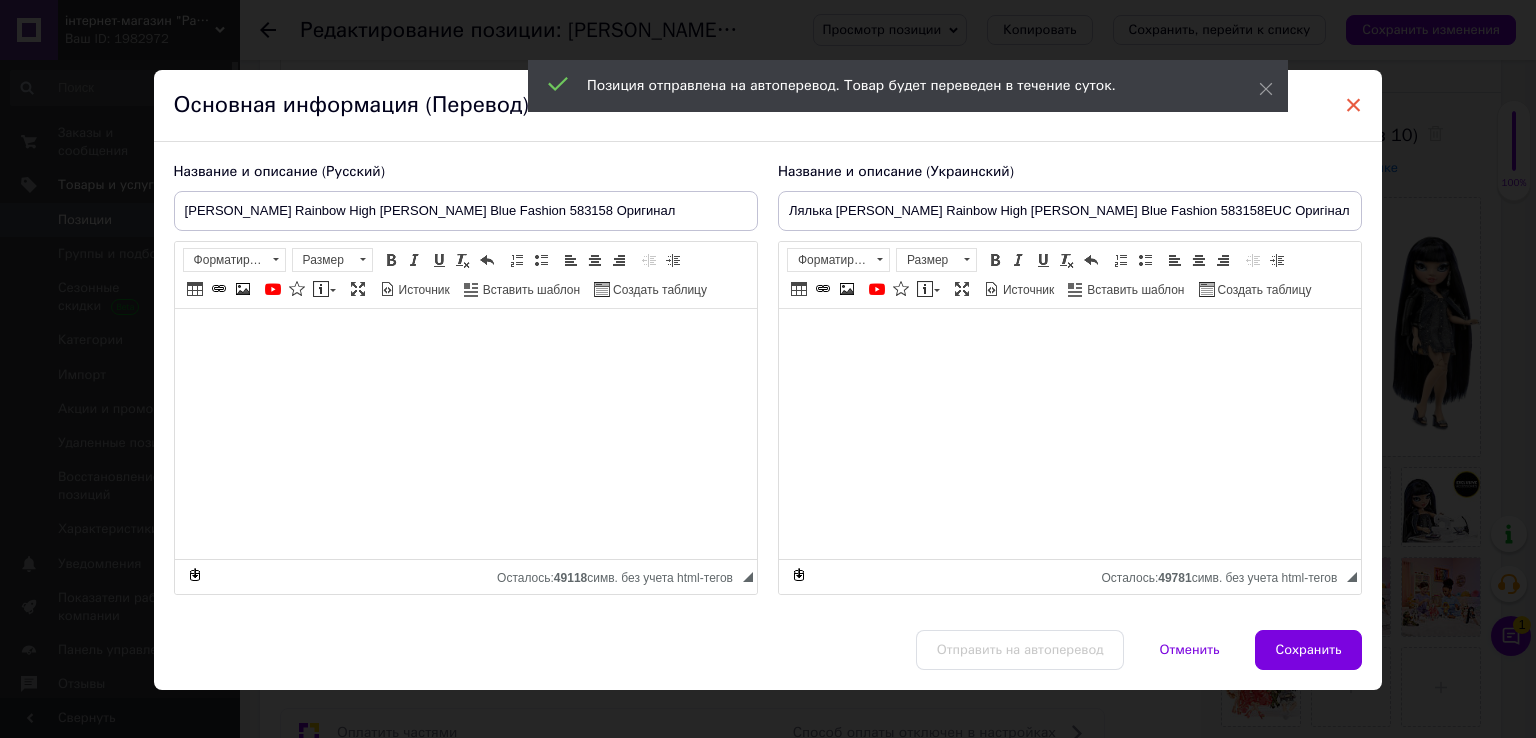 click on "×" at bounding box center [1354, 105] 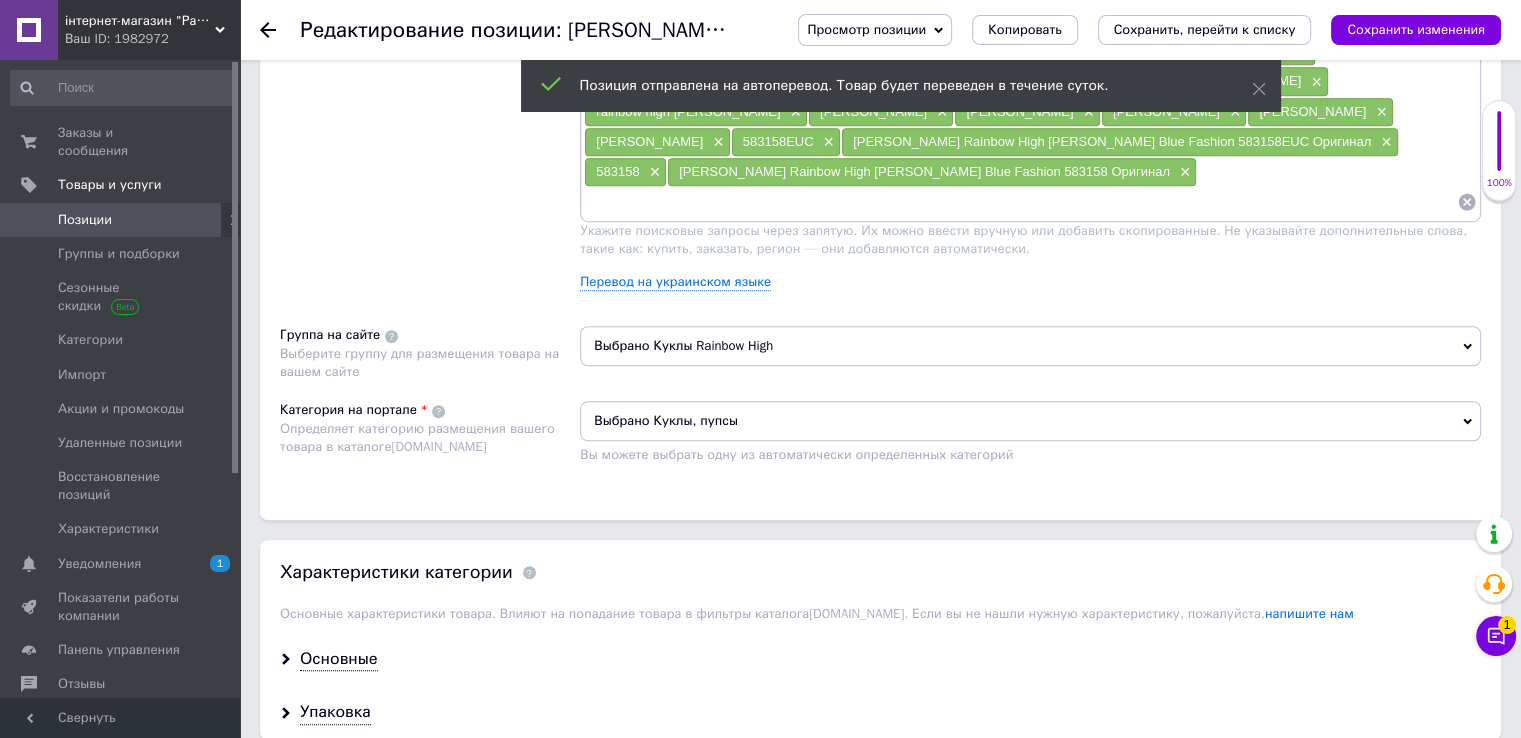 scroll, scrollTop: 1600, scrollLeft: 0, axis: vertical 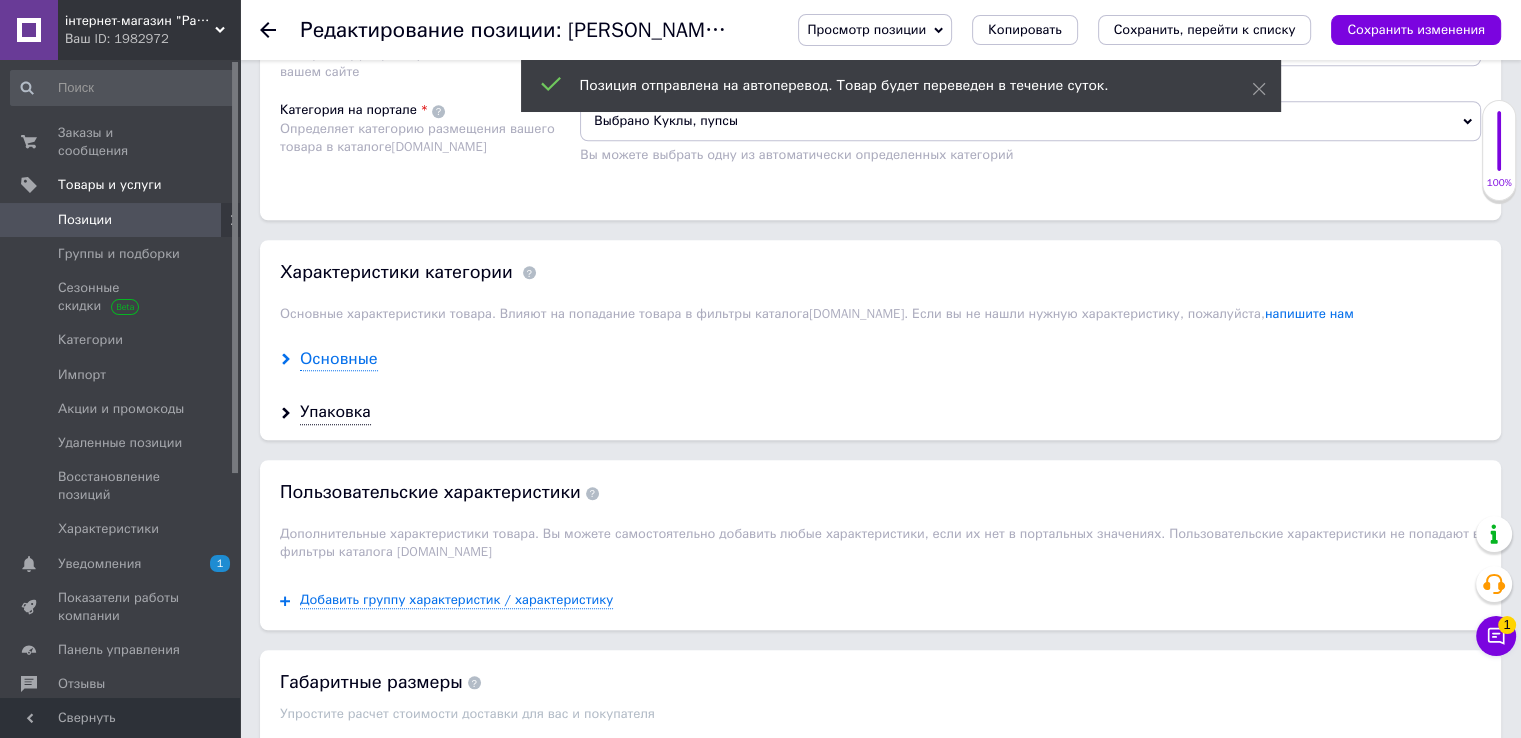 click on "Основные" at bounding box center (339, 359) 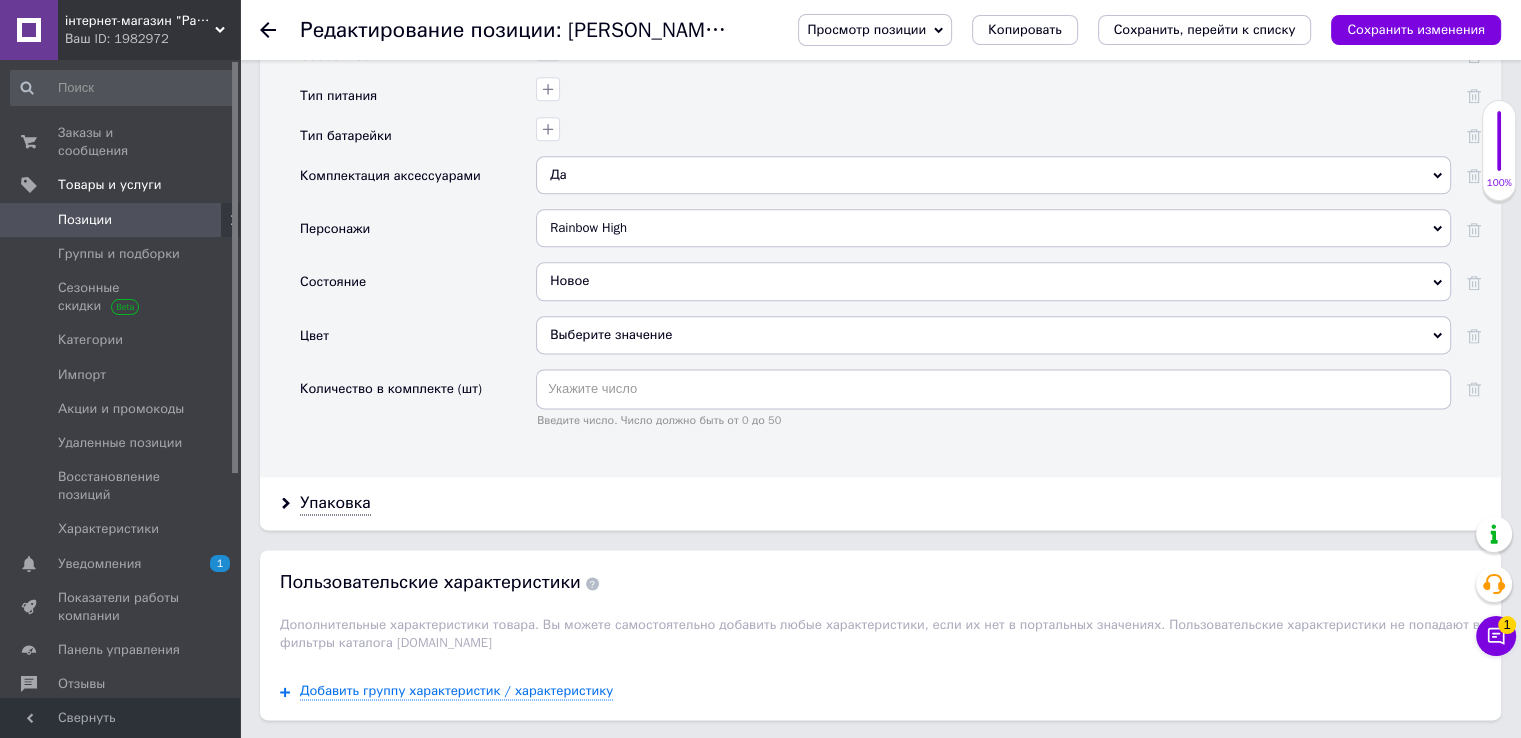 scroll, scrollTop: 2600, scrollLeft: 0, axis: vertical 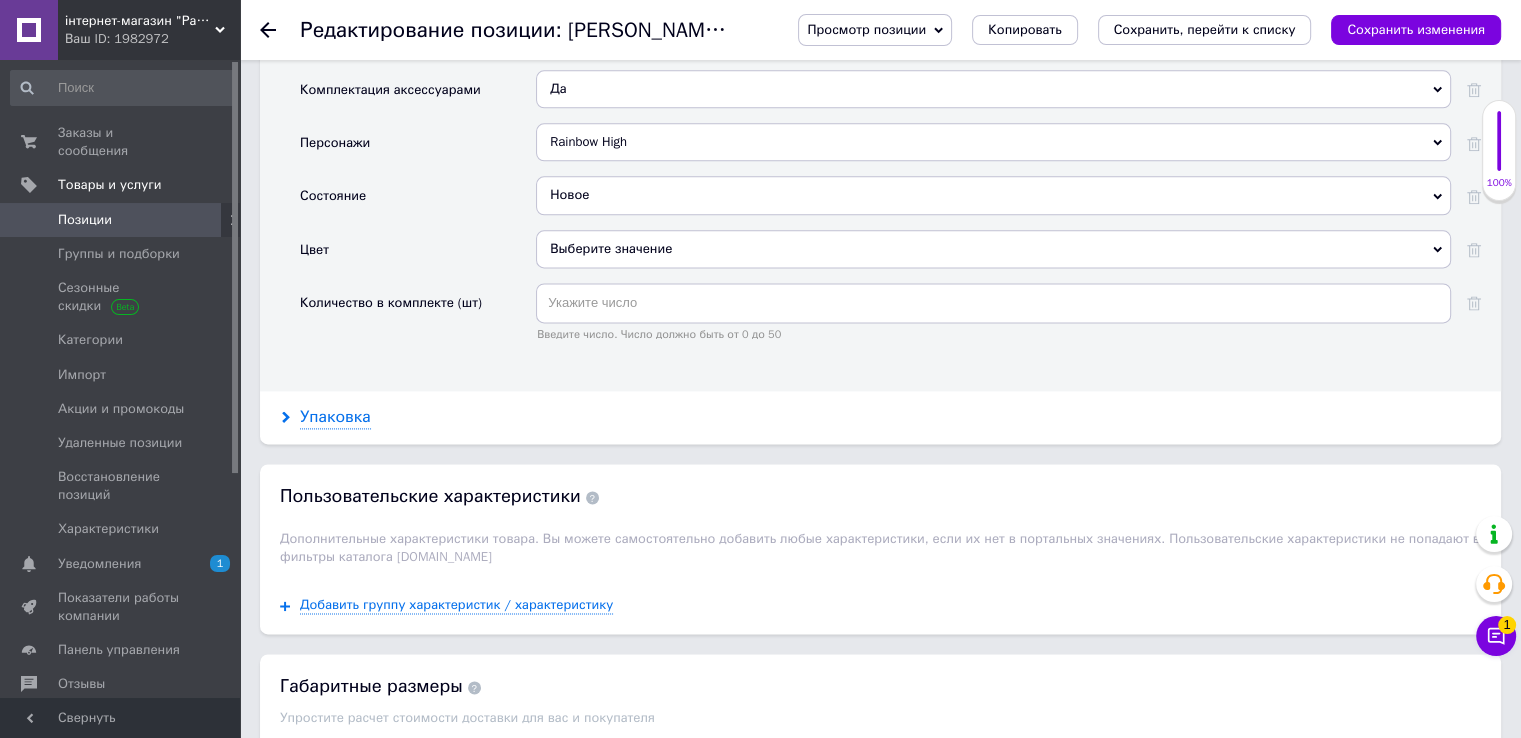 click on "Упаковка" at bounding box center [335, 417] 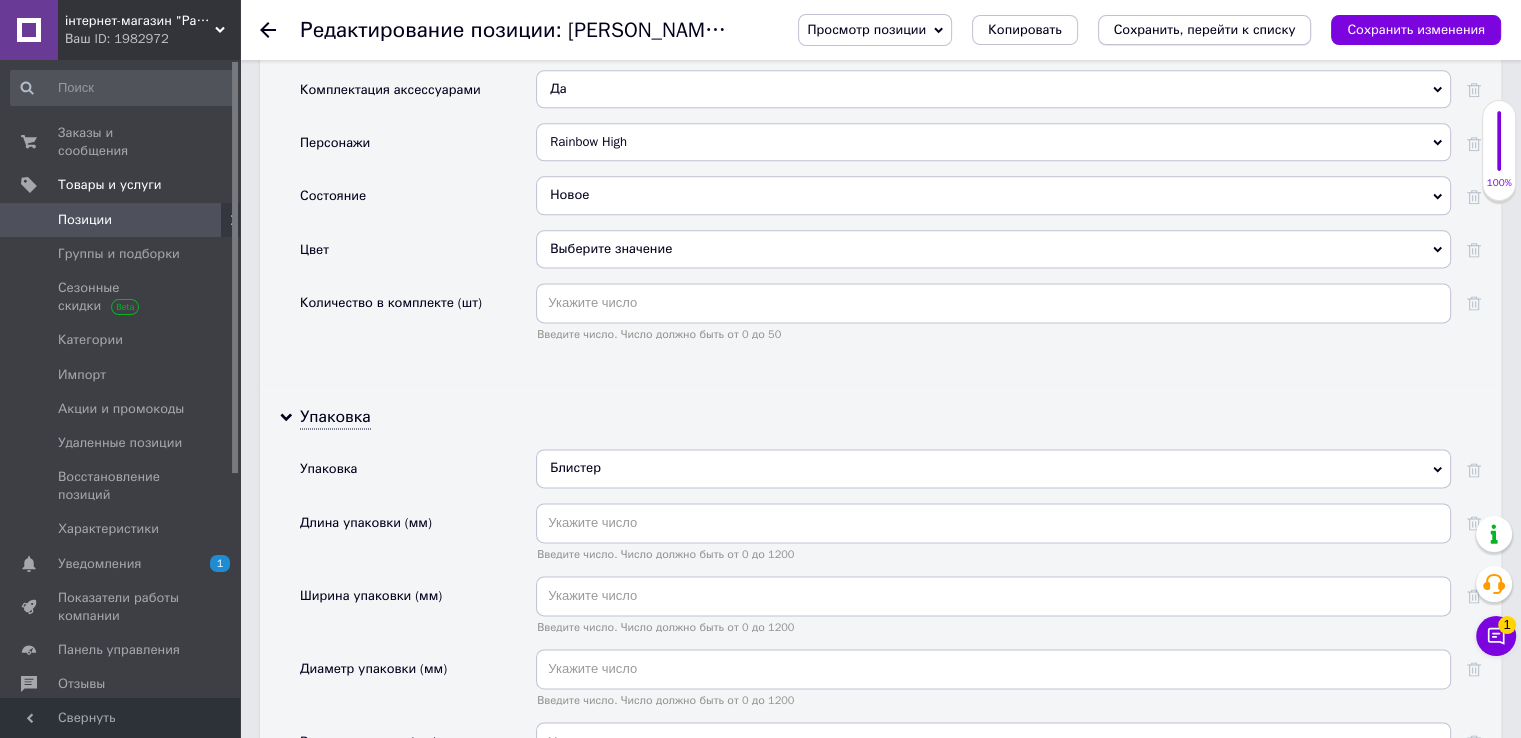 click on "Сохранить, перейти к списку" at bounding box center [1205, 29] 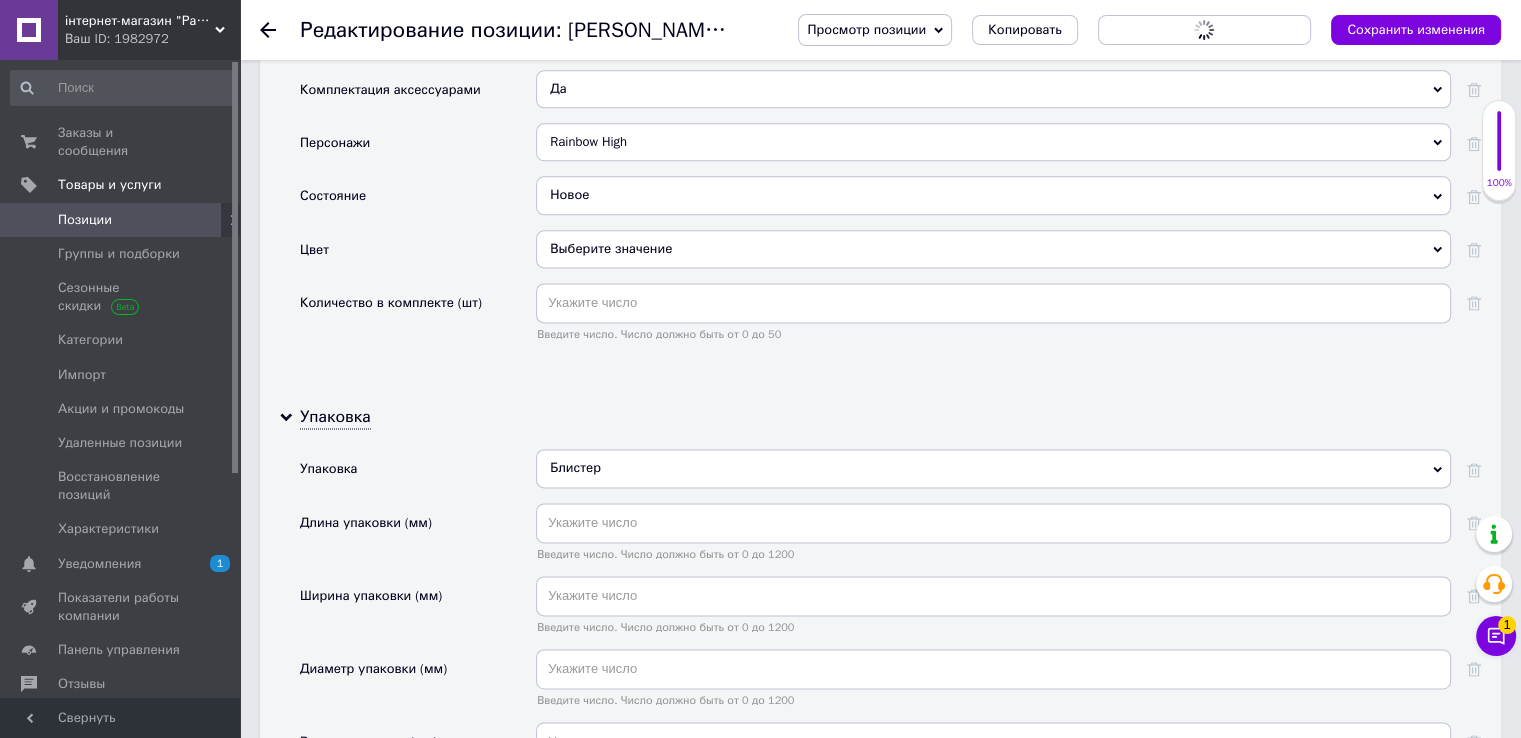 scroll, scrollTop: 0, scrollLeft: 0, axis: both 